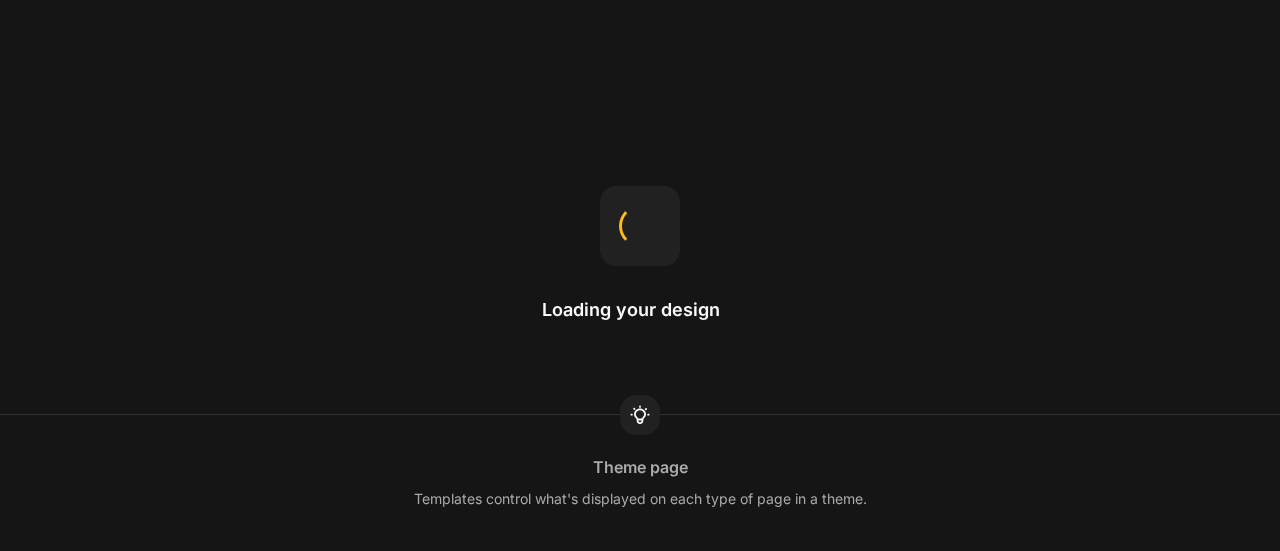 scroll, scrollTop: 0, scrollLeft: 0, axis: both 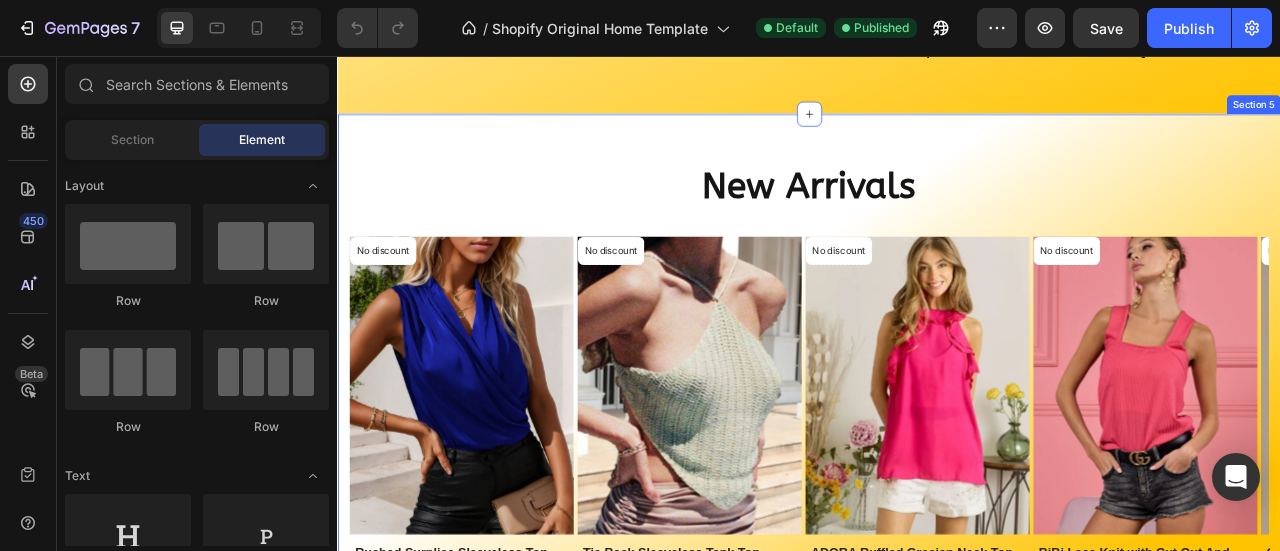 click on "New Arrivals Heading Row No discount   Not be displayed when published Product Badge Product Images Row Ruched Surplice Sleeveless Top Product Title Rs. 37.28 Product Price Product Price No compare price Product Price Row Row Product List No discount   Not be displayed when published Product Badge Product Images Row Tie Back Sleeveless Tank Top Product Title Rs. 19.00 Product Price Product Price No compare price Product Price Row Row Product List No discount   Not be displayed when published Product Badge Product Images Row ADORA Ruffled Grecian Neck Top Product Title Rs. 32.22 Product Price Product Price No compare price Product Price Row Row Product List No discount   Not be displayed when published Product Badge Product Images Row BiBi Lace Knit with Cut Out And Cross Neck Banded Top Product Title Rs. 19.62 Product Price Product Price No compare price Product Price Row Row Product List No discount   Not be displayed when published Product Badge Product Images Row Cutout Ribbed Tank Top Product Title Row" at bounding box center (937, 509) 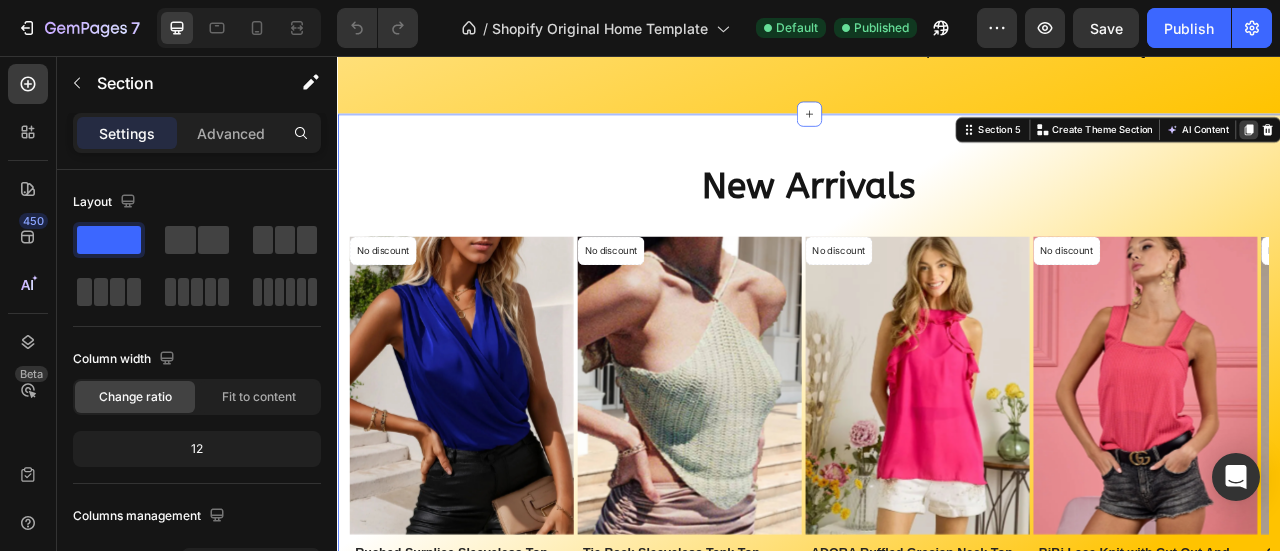 click 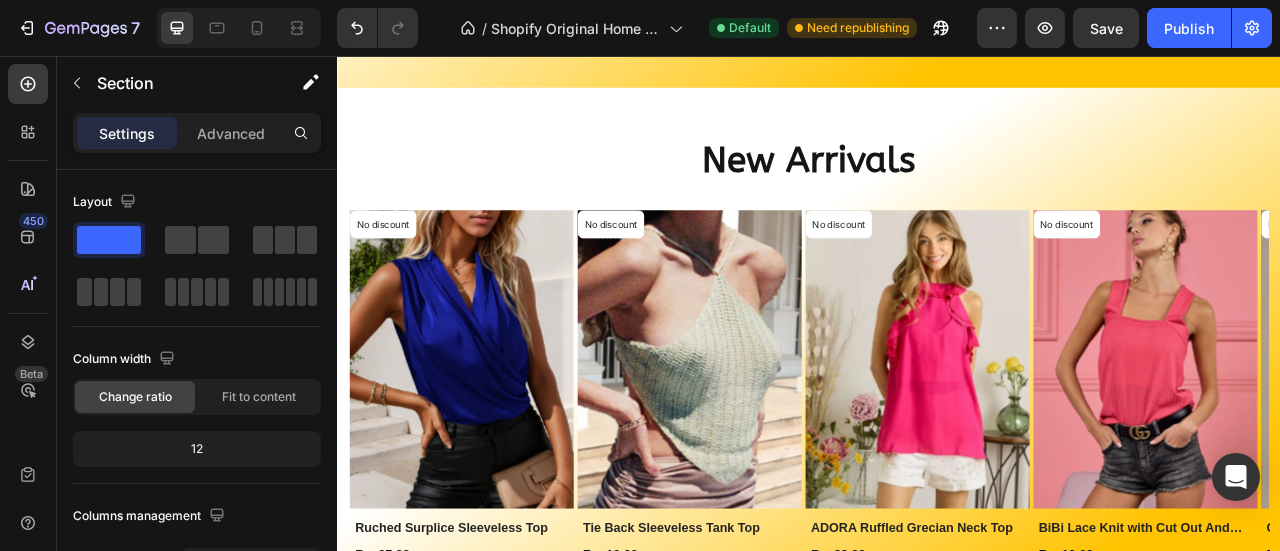 scroll, scrollTop: 1937, scrollLeft: 0, axis: vertical 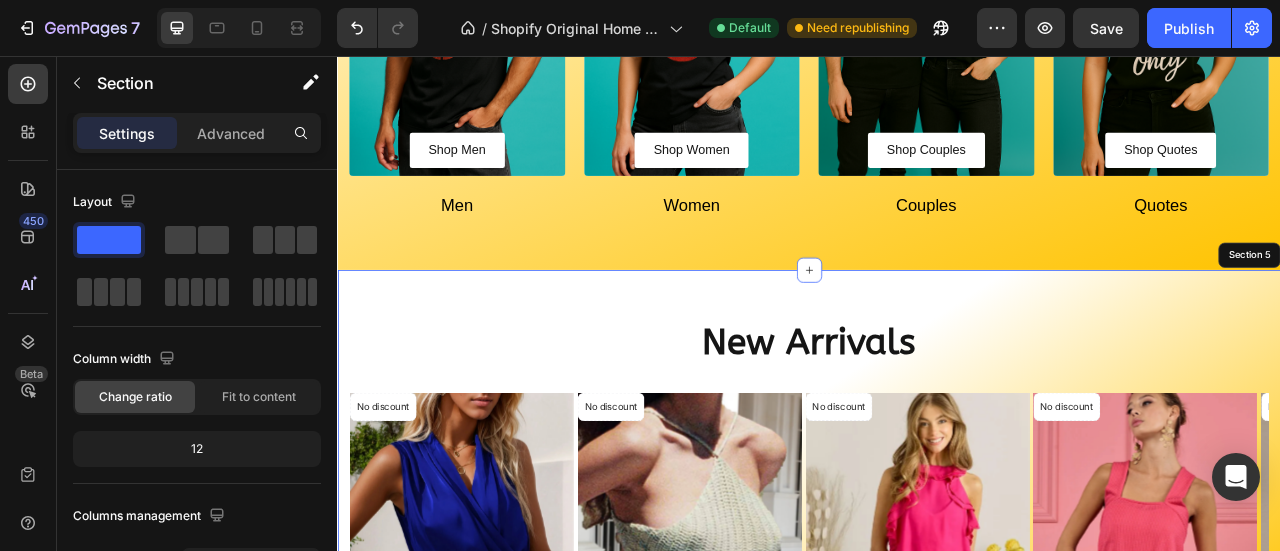 click on "New Arrivals Heading Row No discount   Not be displayed when published Product Badge Product Images Row Ruched Surplice Sleeveless Top Product Title Rs. 37.28 Product Price Product Price No compare price Product Price Row Row Product List No discount   Not be displayed when published Product Badge Product Images Row Tie Back Sleeveless Tank Top Product Title Rs. 19.00 Product Price Product Price No compare price Product Price Row Row Product List No discount   Not be displayed when published Product Badge Product Images Row ADORA Ruffled Grecian Neck Top Product Title Rs. 32.22 Product Price Product Price No compare price Product Price Row Row Product List No discount   Not be displayed when published Product Badge Product Images Row BiBi Lace Knit with Cut Out And Cross Neck Banded Top Product Title Rs. 19.62 Product Price Product Price No compare price Product Price Row Row Product List No discount   Not be displayed when published Product Badge Product Images Row Cutout Ribbed Tank Top Product Title Row" at bounding box center [937, 708] 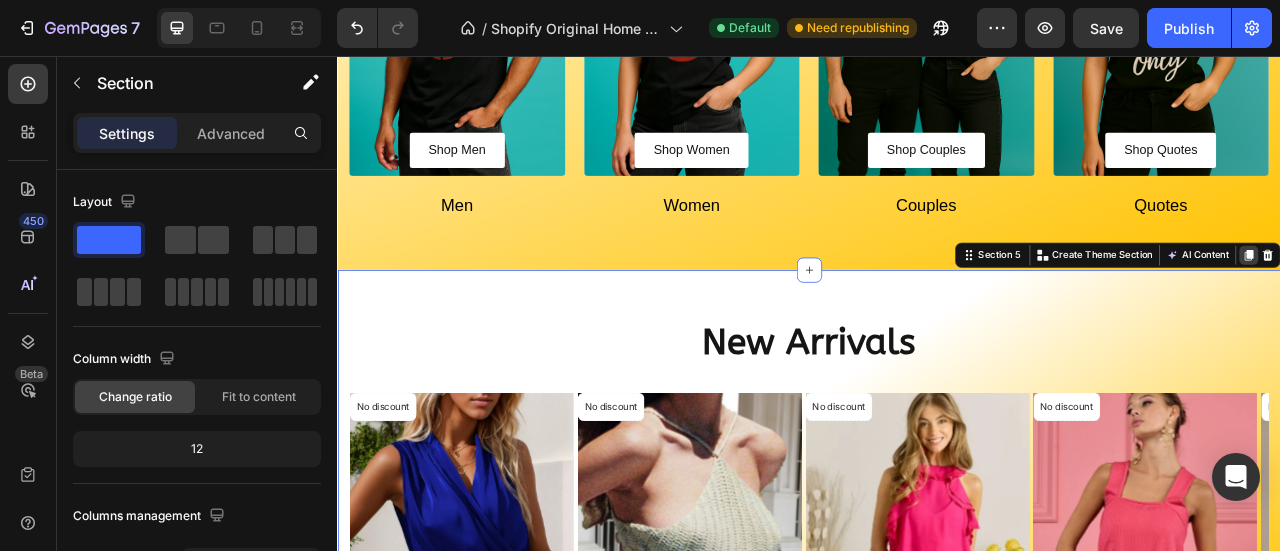 click 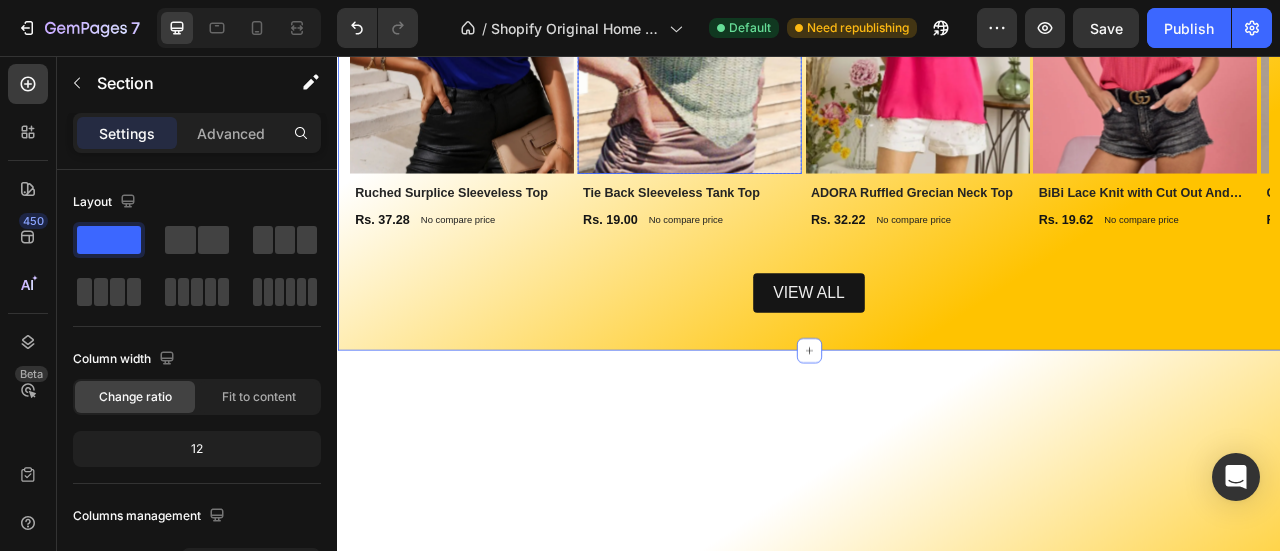 scroll, scrollTop: 4752, scrollLeft: 0, axis: vertical 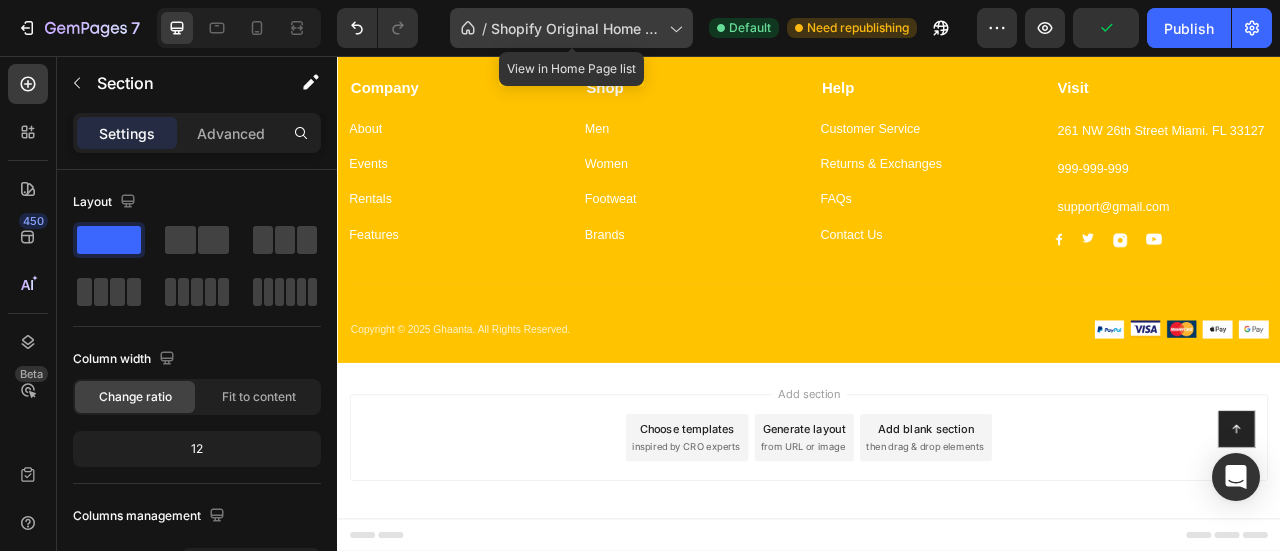 click on "Shopify Original Home Template" at bounding box center [576, 28] 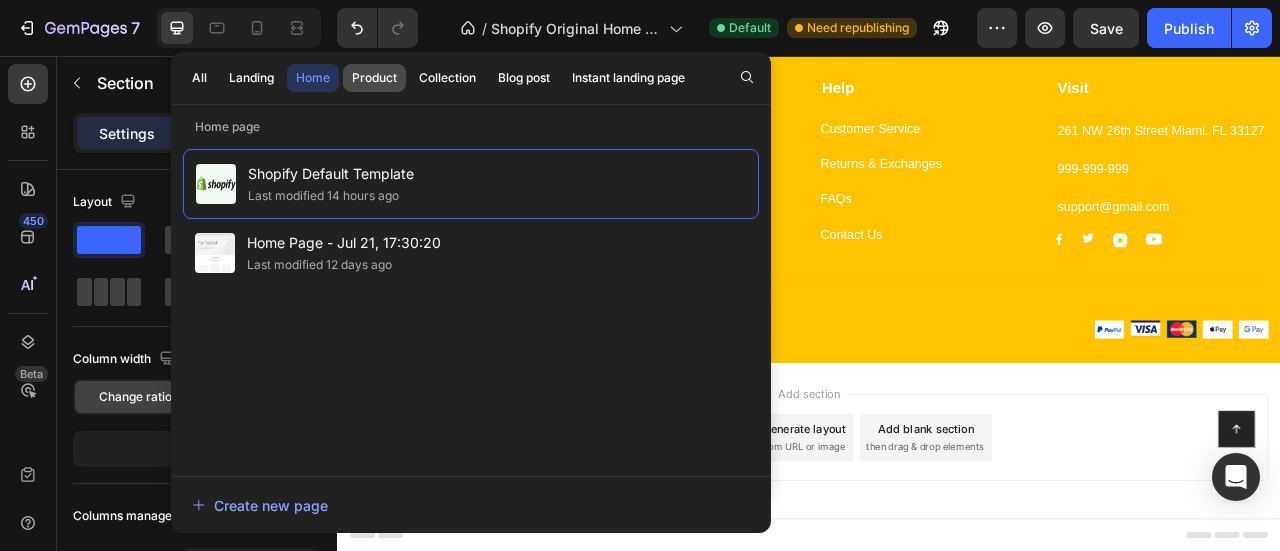 click on "Product" at bounding box center (374, 78) 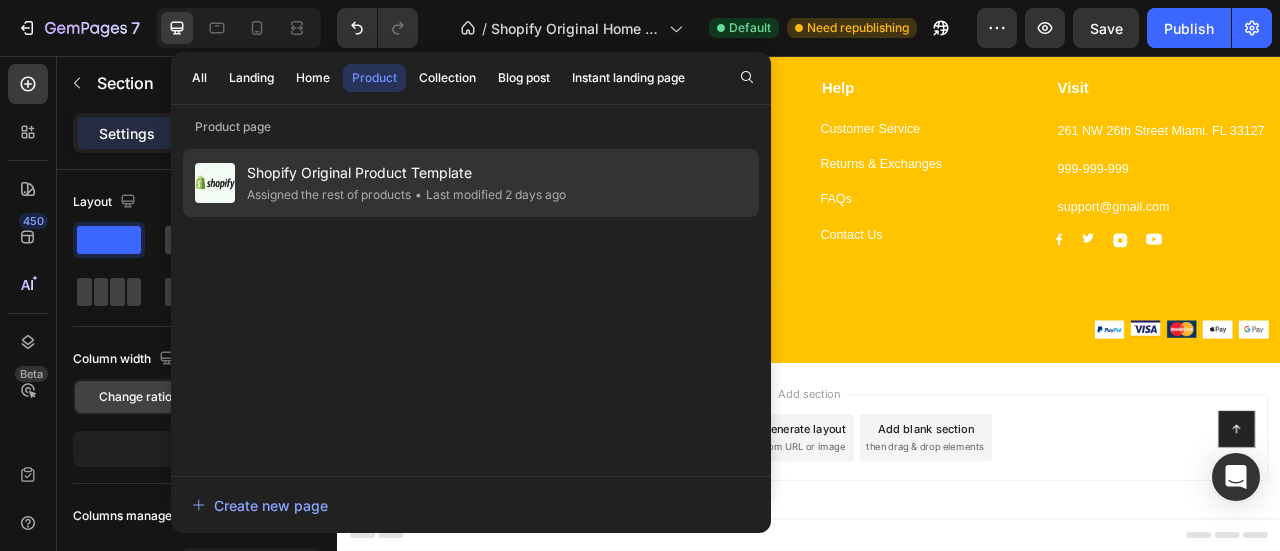 drag, startPoint x: 350, startPoint y: 143, endPoint x: 300, endPoint y: 181, distance: 62.801273 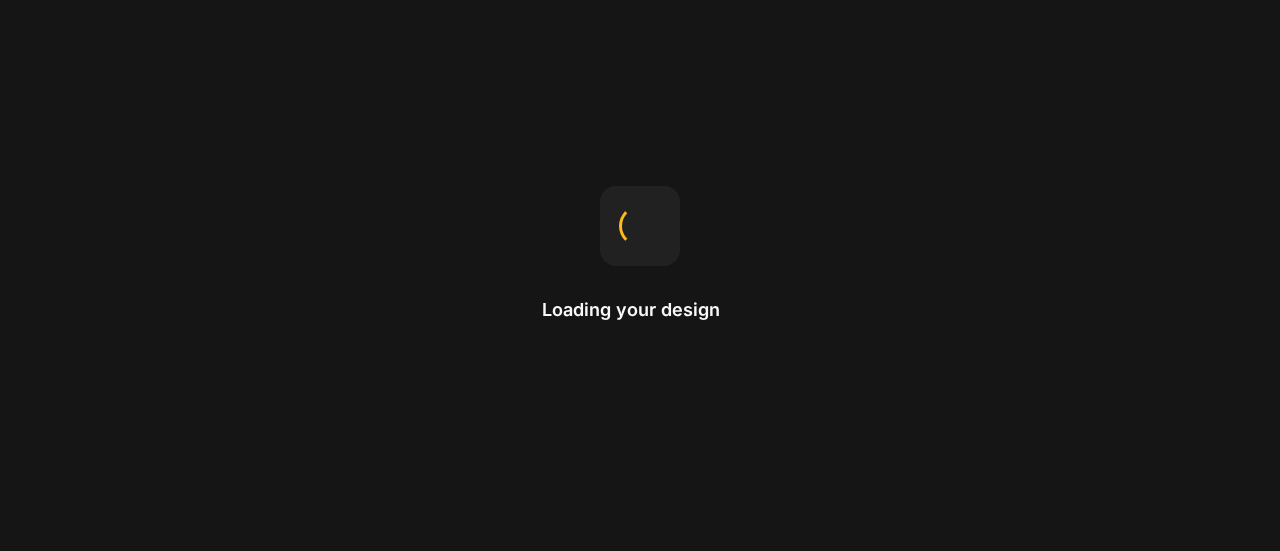 scroll, scrollTop: 0, scrollLeft: 0, axis: both 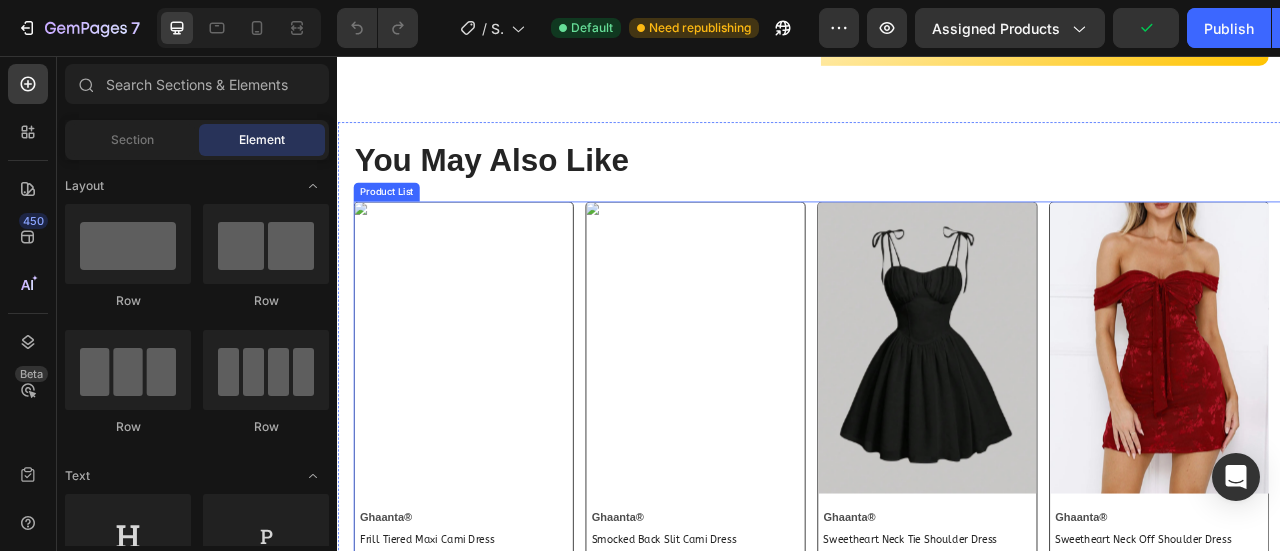 click on "Product Images Ghaanta ® Heading frill tiered maxi cami dress Product Title Rs. 42.36 Product Price Product Price No compare price Product Price No discount   Not be displayed when published Product Badge No discount   Not be displayed when published Product Badge Row Row Row Product List Product Images Ghaanta ® Heading smocked back slit cami dress Product Title Rs. 52.04 Product Price Product Price No compare price Product Price No discount   Not be displayed when published Product Badge No discount   Not be displayed when published Product Badge Row Row Row Product List Product Images Ghaanta ® Heading sweetheart neck tie shoulder dress Product Title Rs. 25.96 Product Price Product Price No compare price Product Price No discount   Not be displayed when published Product Badge No discount   Not be displayed when published Product Badge Row Row Row Product List Product Images Ghaanta ® Heading sweetheart neck off shoulder dress Product Title Rs. 28.56 Product Price Product Price No compare price     Row" at bounding box center [947, 487] 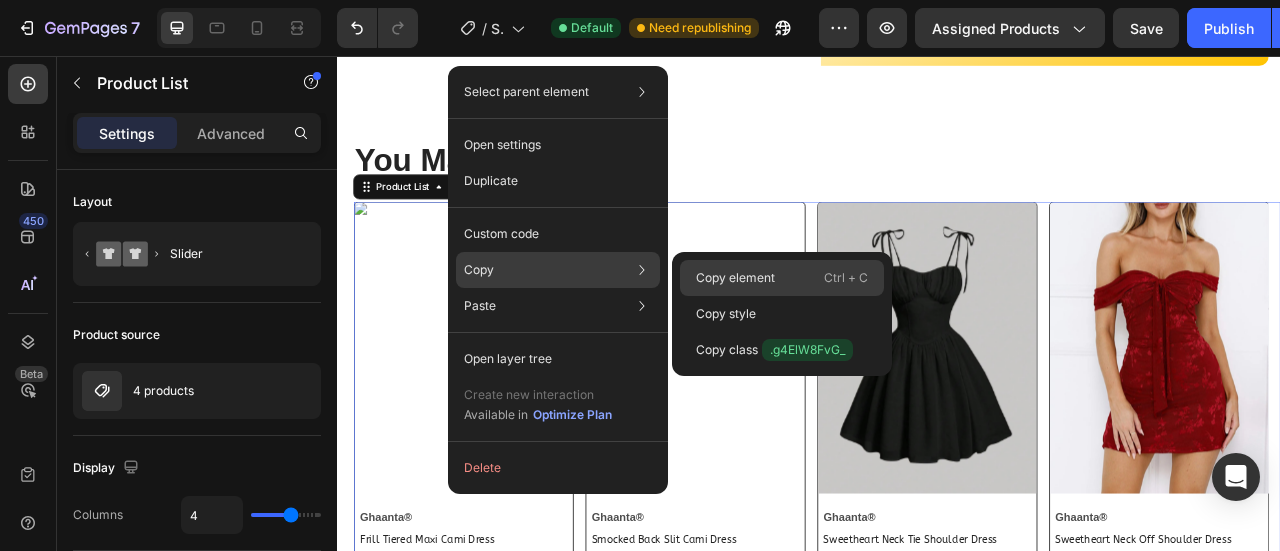 click on "Copy element" at bounding box center [735, 278] 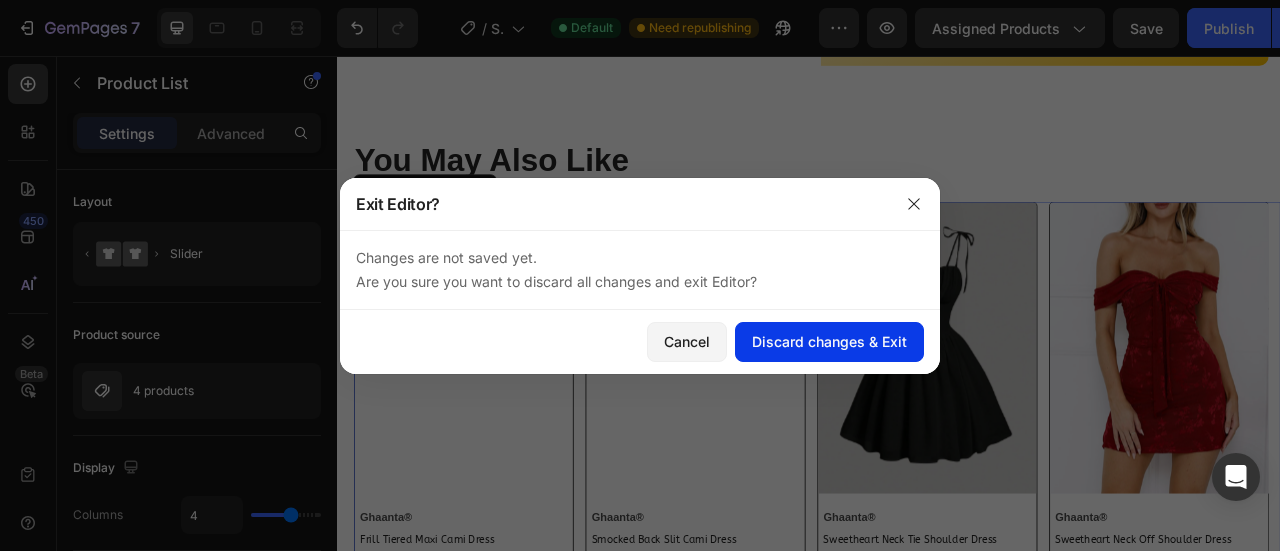 click on "Discard changes & Exit" 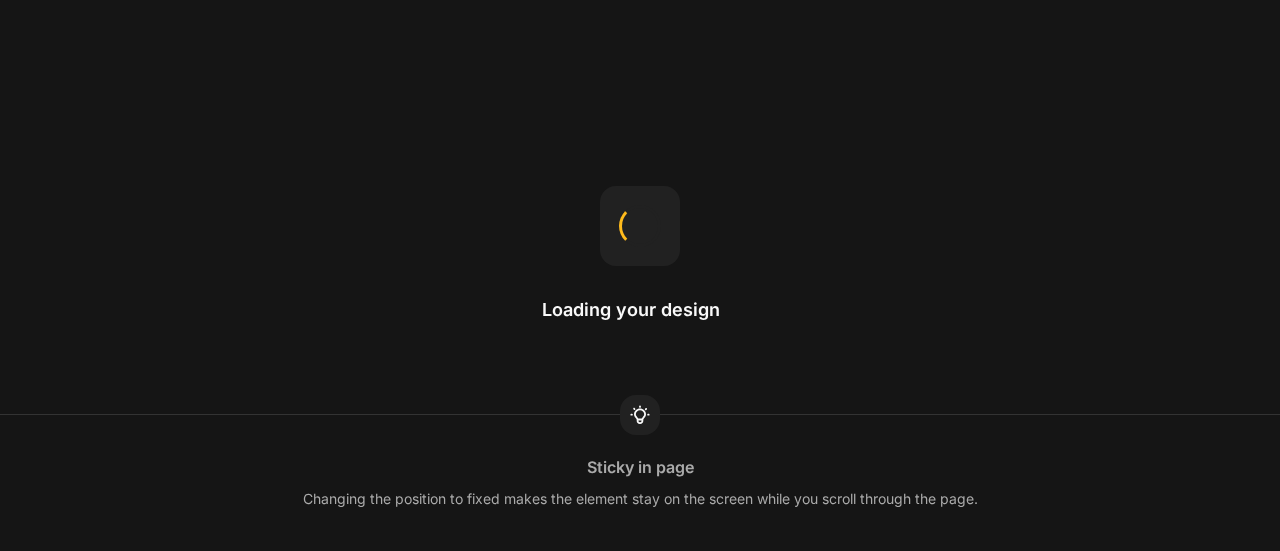 scroll, scrollTop: 0, scrollLeft: 0, axis: both 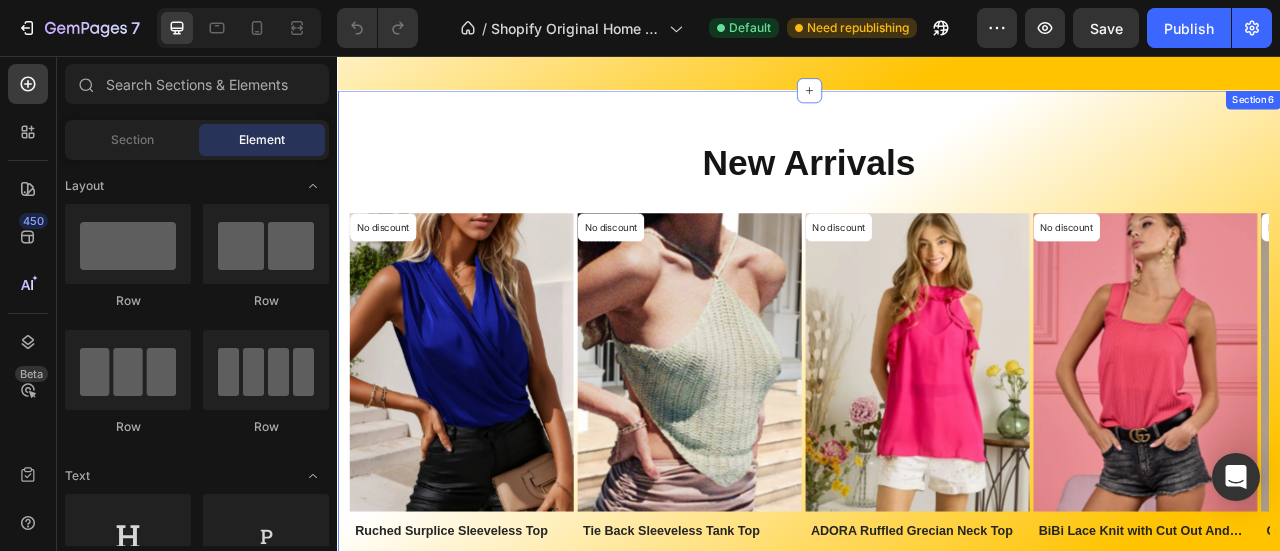 click on "New Arrivals Heading Row No discount   Not be displayed when published Product Badge Product Images Row Ruched Surplice Sleeveless Top Product Title Rs. 37.28 Product Price Product Price No compare price Product Price Row Row Product List No discount   Not be displayed when published Product Badge Product Images Row Tie Back Sleeveless Tank Top Product Title Rs. 19.00 Product Price Product Price No compare price Product Price Row Row Product List No discount   Not be displayed when published Product Badge Product Images Row ADORA Ruffled Grecian Neck Top Product Title Rs. 32.22 Product Price Product Price No compare price Product Price Row Row Product List No discount   Not be displayed when published Product Badge Product Images Row BiBi Lace Knit with Cut Out And Cross Neck Banded Top Product Title Rs. 19.62 Product Price Product Price No compare price Product Price Row Row Product List No discount   Not be displayed when published Product Badge Product Images Row Cutout Ribbed Tank Top Product Title Row" at bounding box center (937, 499) 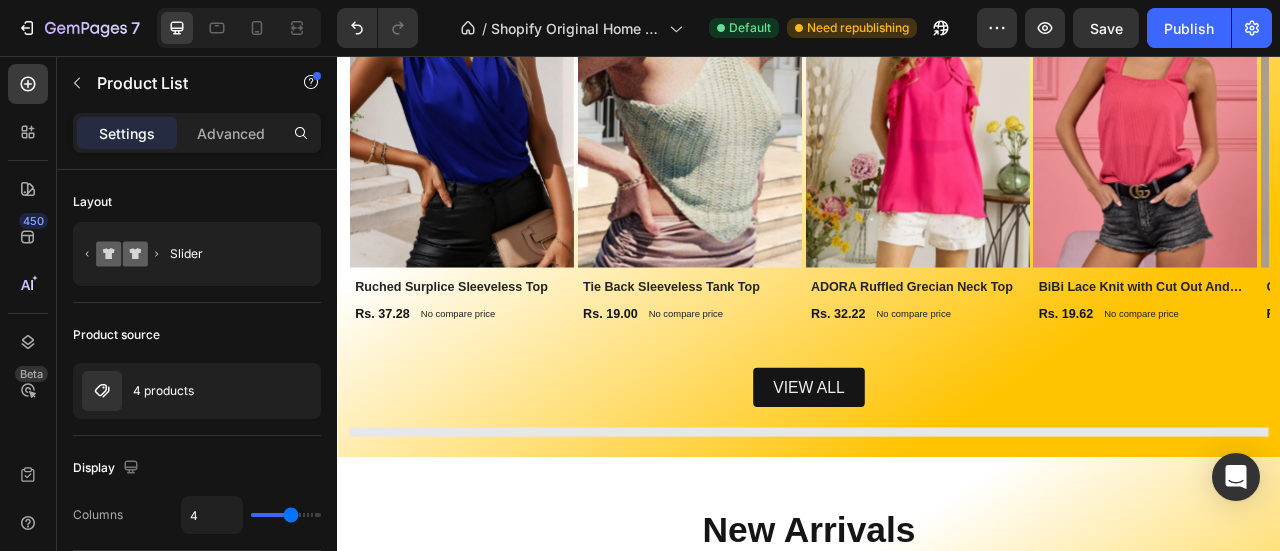 scroll, scrollTop: 2489, scrollLeft: 0, axis: vertical 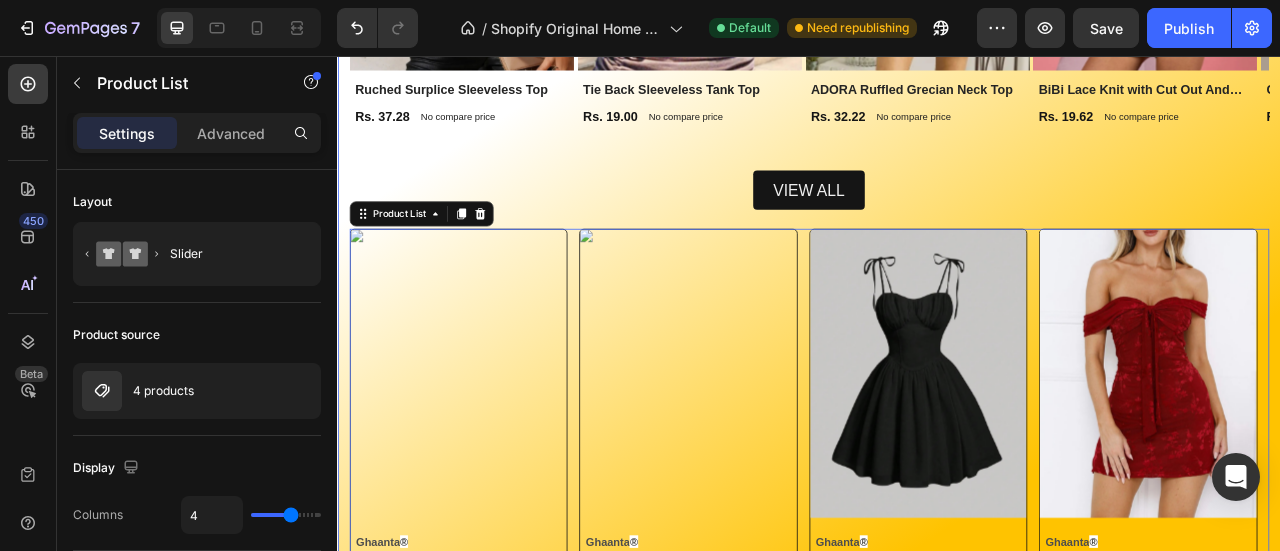click on "New Arrivals Heading Row No discount   Not be displayed when published Product Badge Product Images Row Ruched Surplice Sleeveless Top Product Title Rs. 37.28 Product Price Product Price No compare price Product Price Row Row Product List No discount   Not be displayed when published Product Badge Product Images Row Tie Back Sleeveless Tank Top Product Title Rs. 19.00 Product Price Product Price No compare price Product Price Row Row Product List No discount   Not be displayed when published Product Badge Product Images Row ADORA Ruffled Grecian Neck Top Product Title Rs. 32.22 Product Price Product Price No compare price Product Price Row Row Product List No discount   Not be displayed when published Product Badge Product Images Row BiBi Lace Knit with Cut Out And Cross Neck Banded Top Product Title Rs. 19.62 Product Price Product Price No compare price Product Price Row Row Product List No discount   Not be displayed when published Product Badge Product Images Row Cutout Ribbed Tank Top Product Title Row" at bounding box center (937, 162) 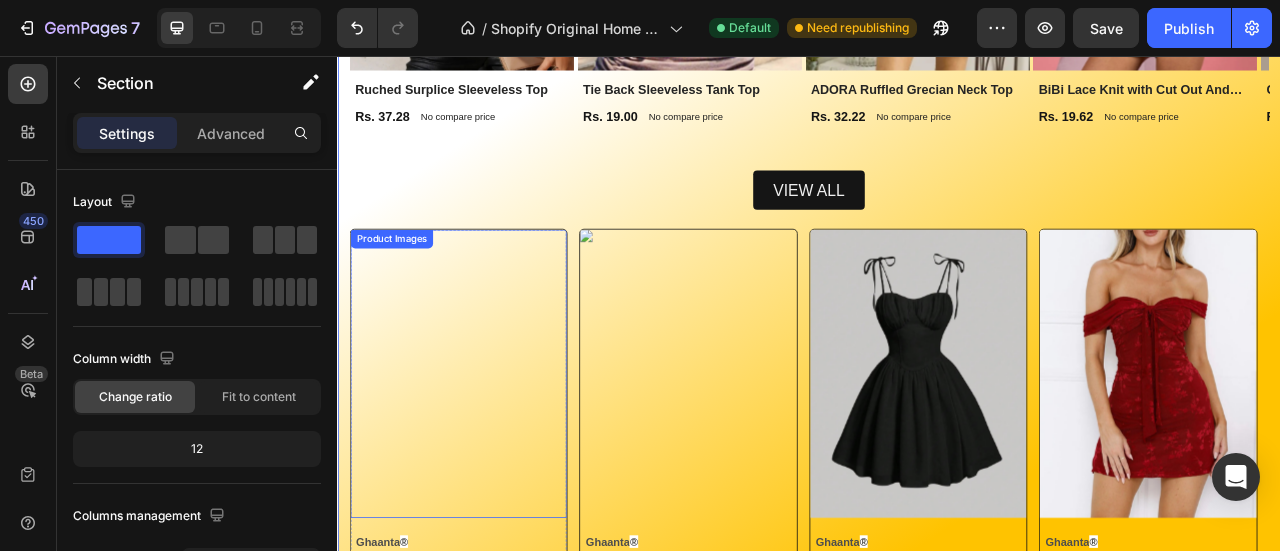 scroll, scrollTop: 2358, scrollLeft: 0, axis: vertical 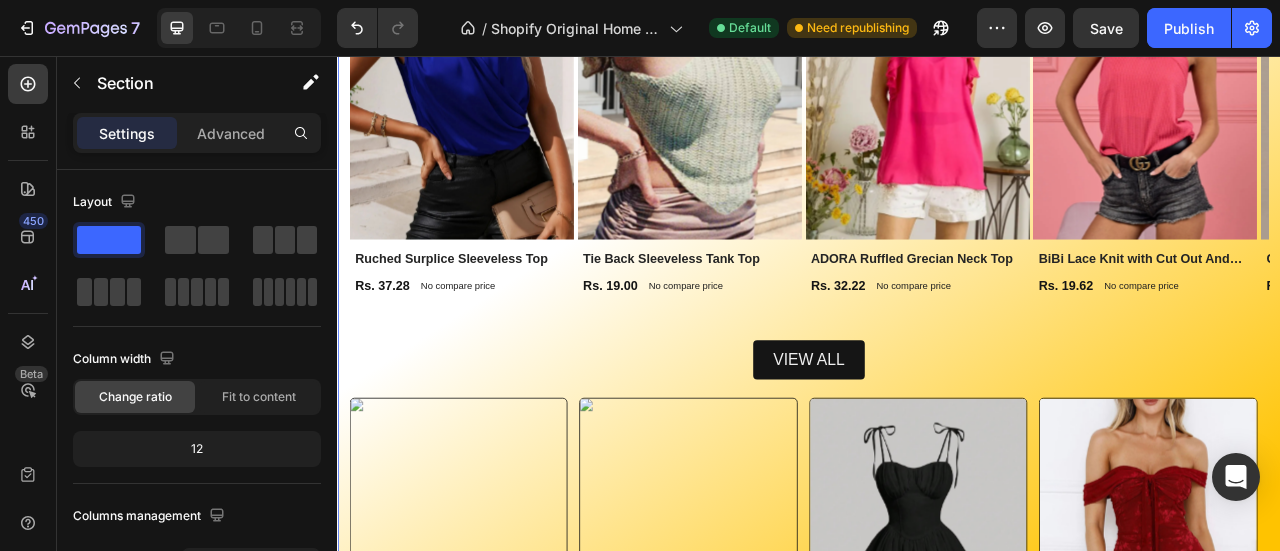 click on "Product Images Ghaanta ® Heading frill tiered maxi cami dress Product Title Rs. 42.36 Product Price Product Price No compare price Product Price No discount   Not be displayed when published Product Badge No discount   Not be displayed when published Product Badge Row Row Row" at bounding box center (490, 735) 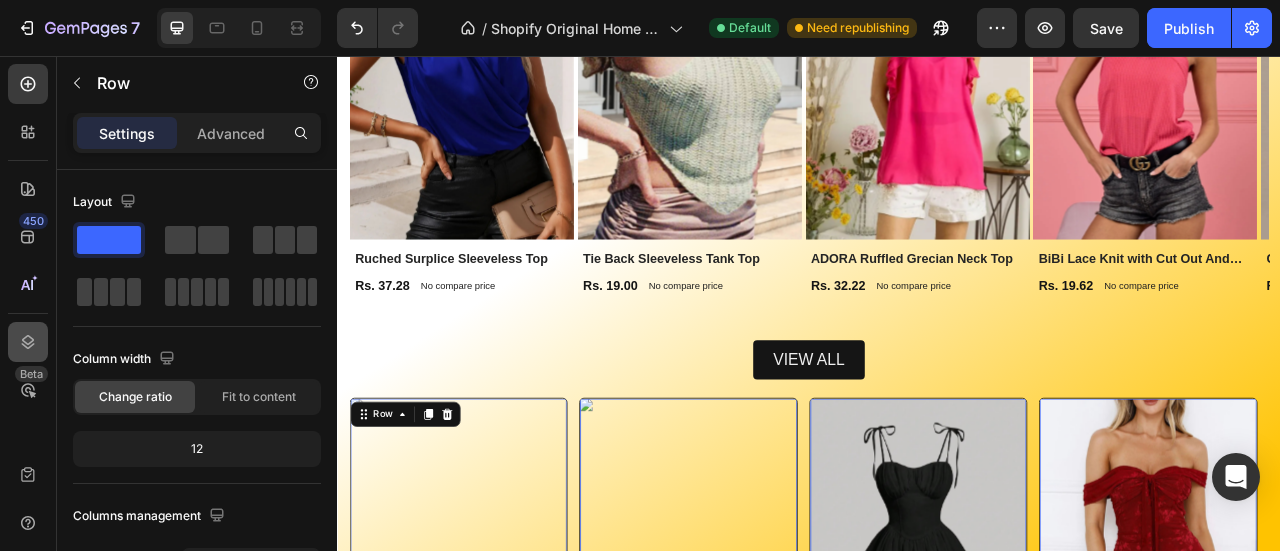 scroll, scrollTop: 2764, scrollLeft: 0, axis: vertical 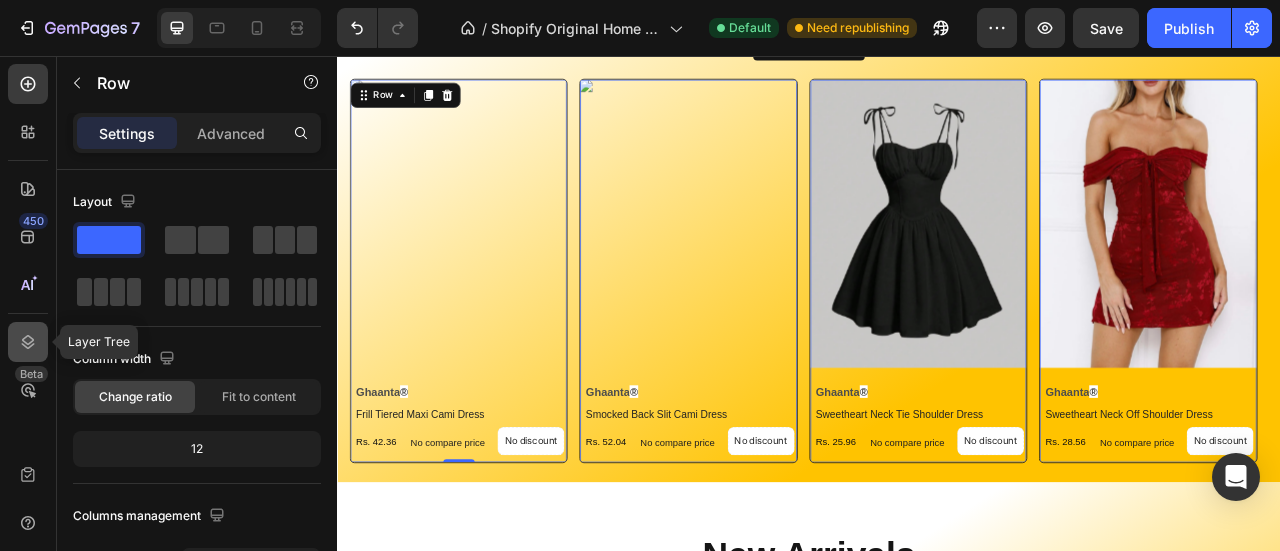 click 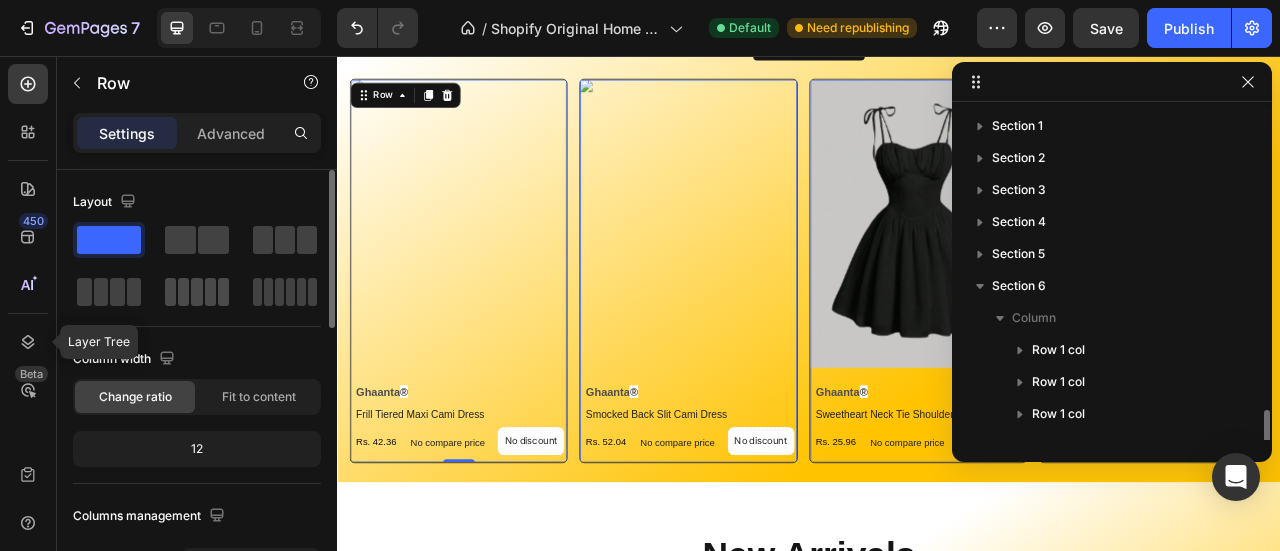scroll, scrollTop: 182, scrollLeft: 0, axis: vertical 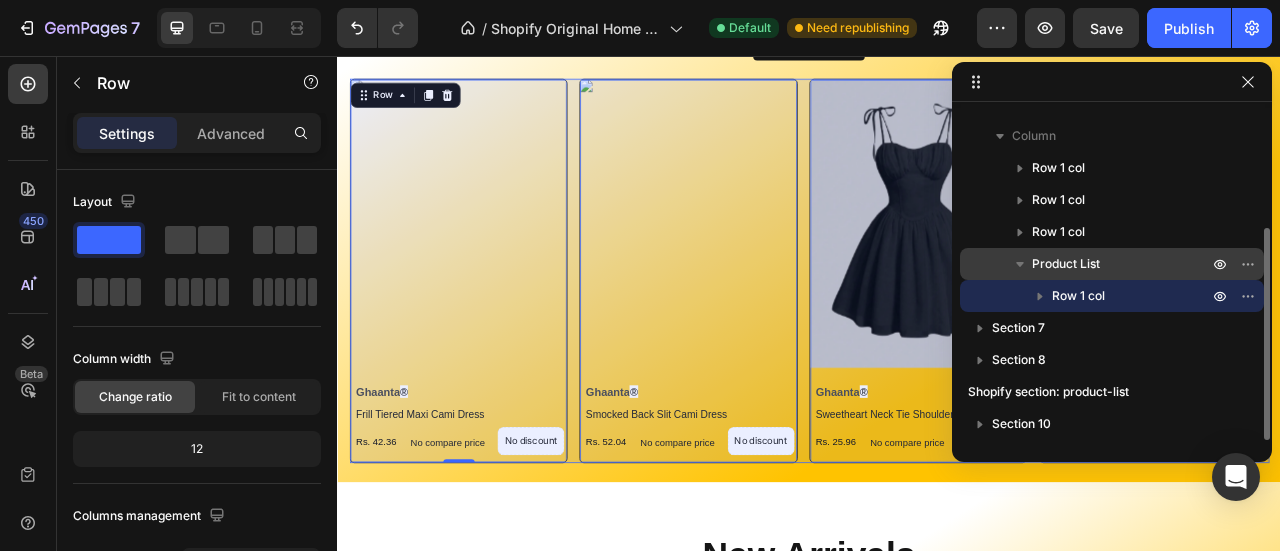 click on "Product List" at bounding box center (1066, 264) 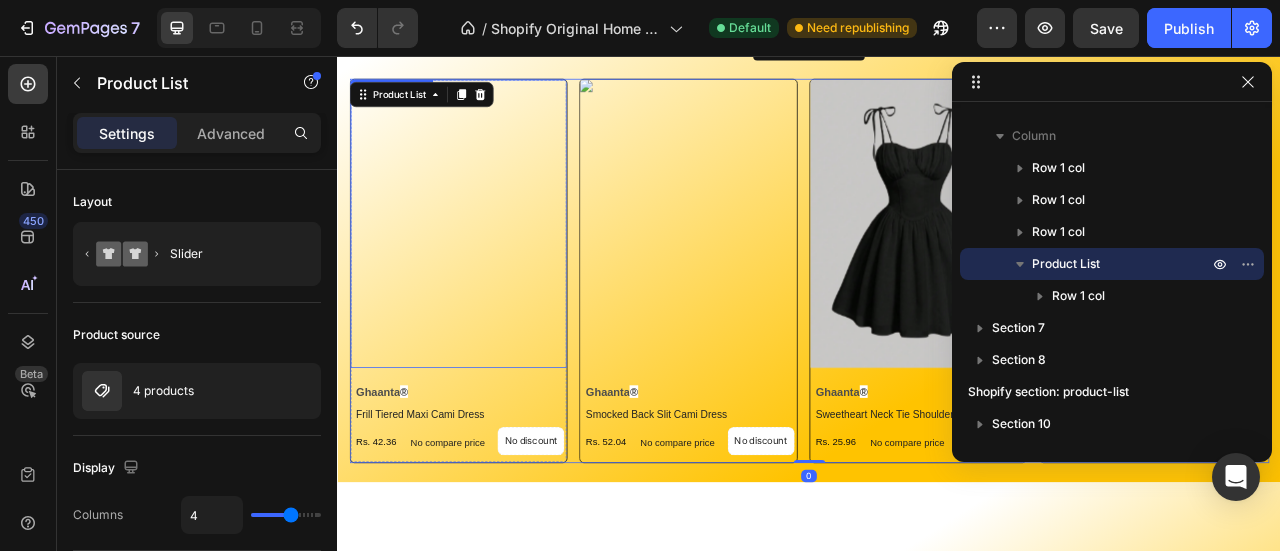 scroll, scrollTop: 2430, scrollLeft: 0, axis: vertical 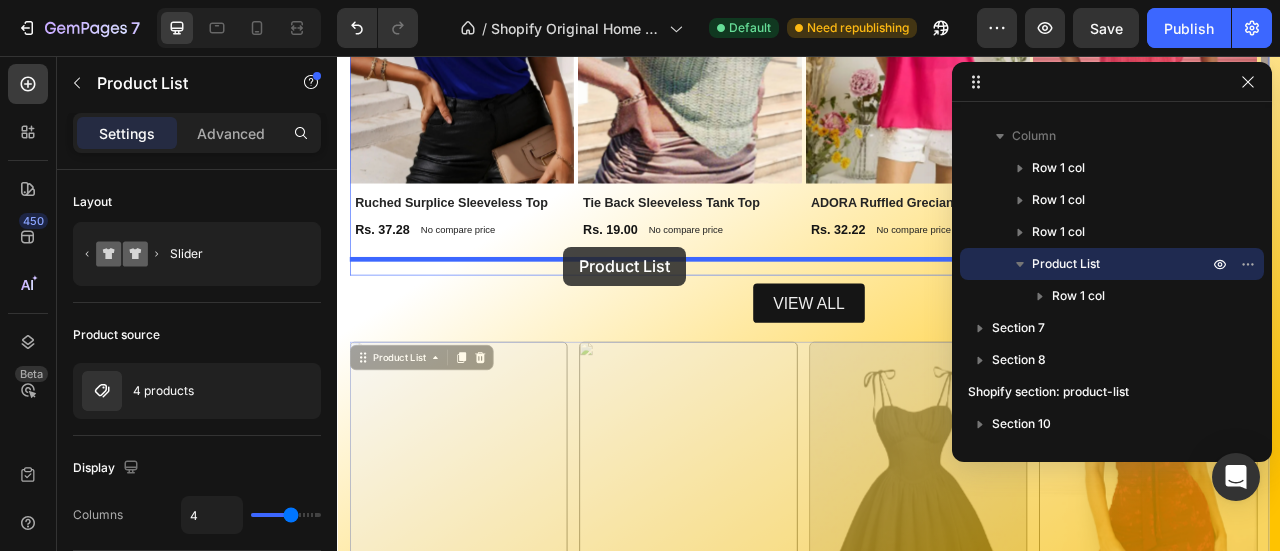 drag, startPoint x: 407, startPoint y: 436, endPoint x: 625, endPoint y: 301, distance: 256.41568 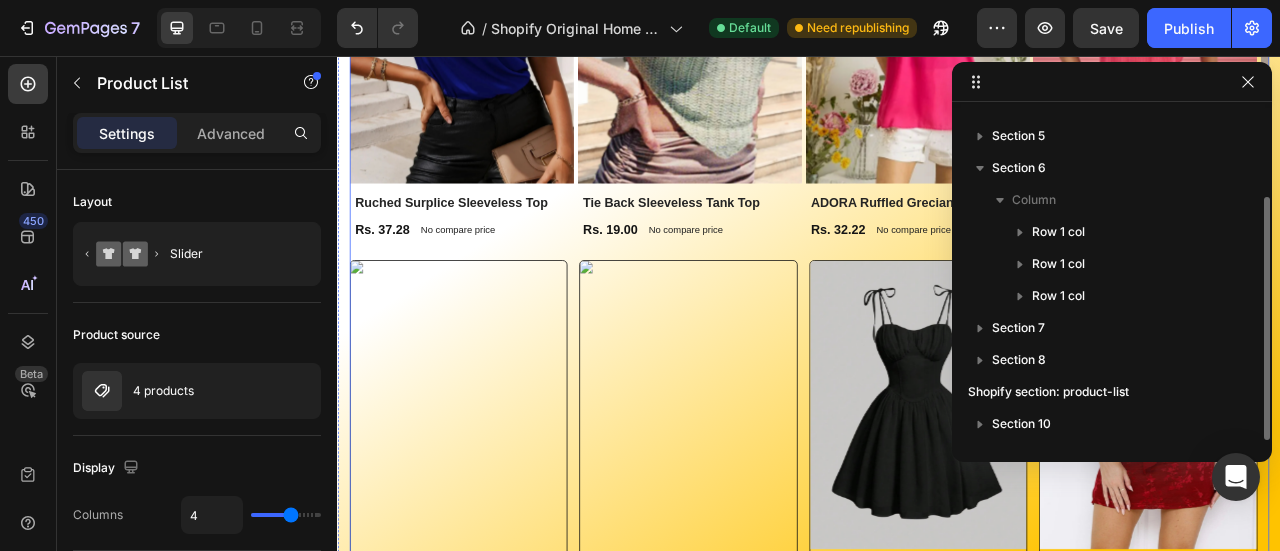 scroll, scrollTop: 118, scrollLeft: 0, axis: vertical 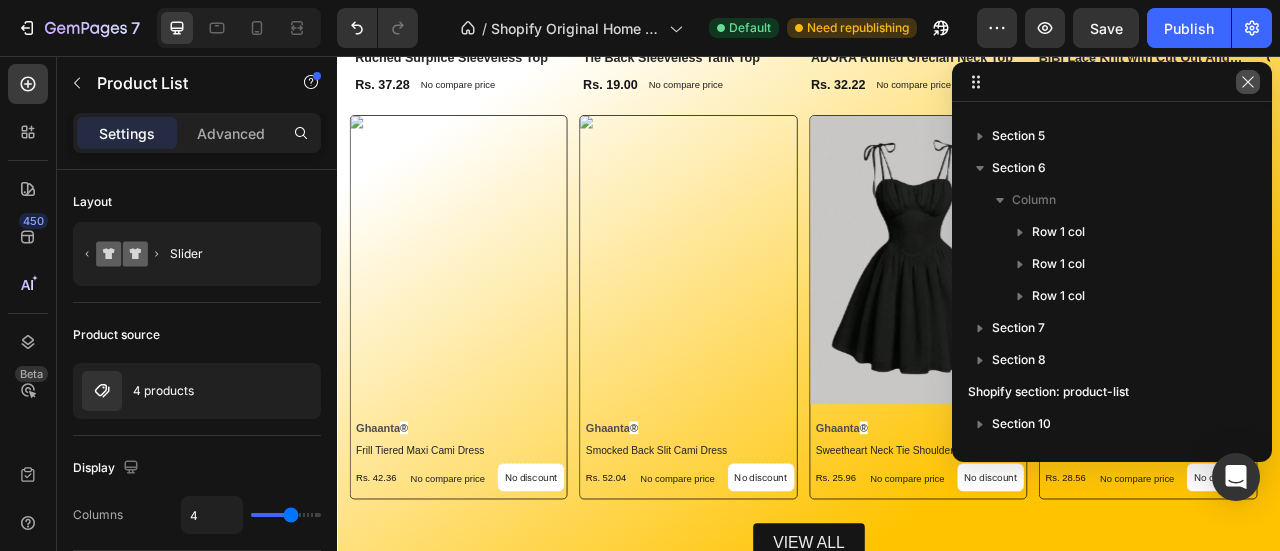 click 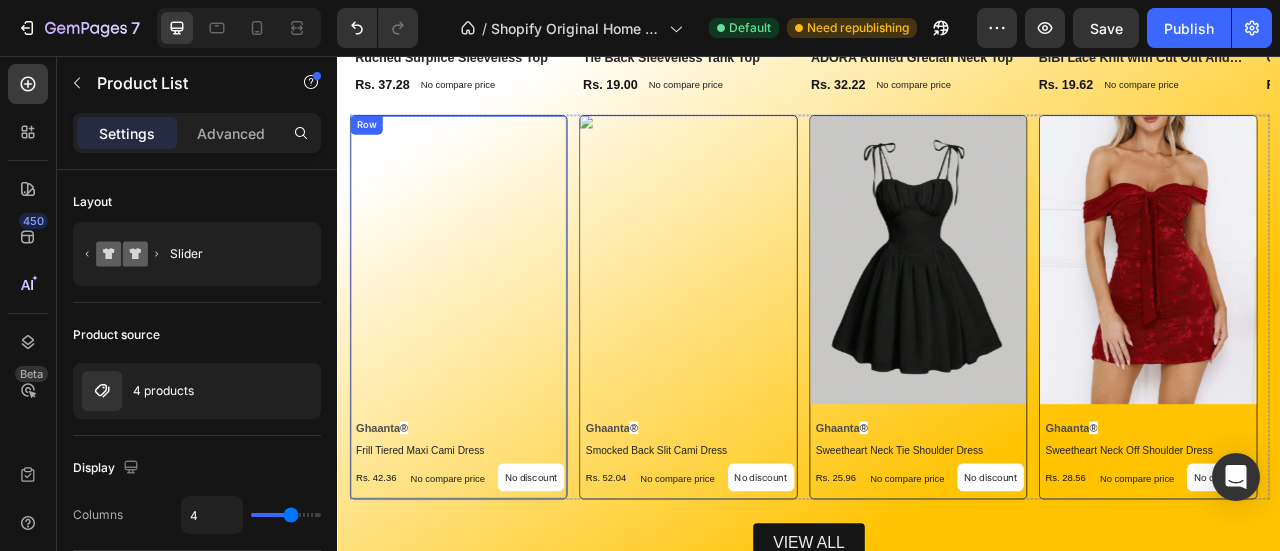 click on "Product Images Ghaanta ® Heading frill tiered maxi cami dress Product Title Rs. 42.36 Product Price Product Price No compare price Product Price No discount   Not be displayed when published Product Badge No discount   Not be displayed when published Product Badge Row Row" at bounding box center [490, 375] 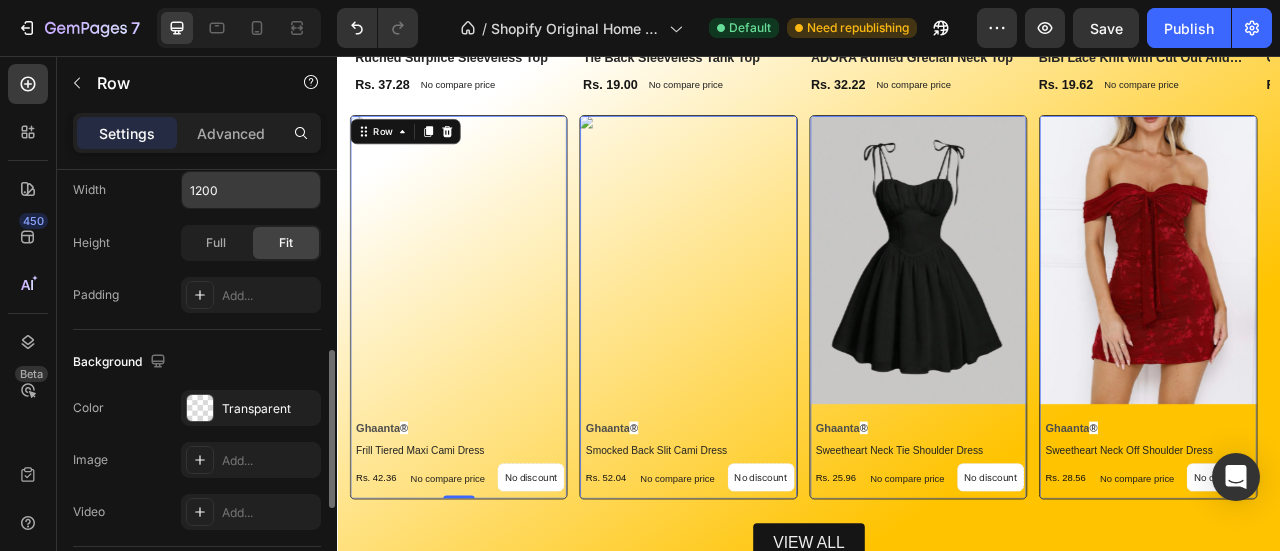 scroll, scrollTop: 493, scrollLeft: 0, axis: vertical 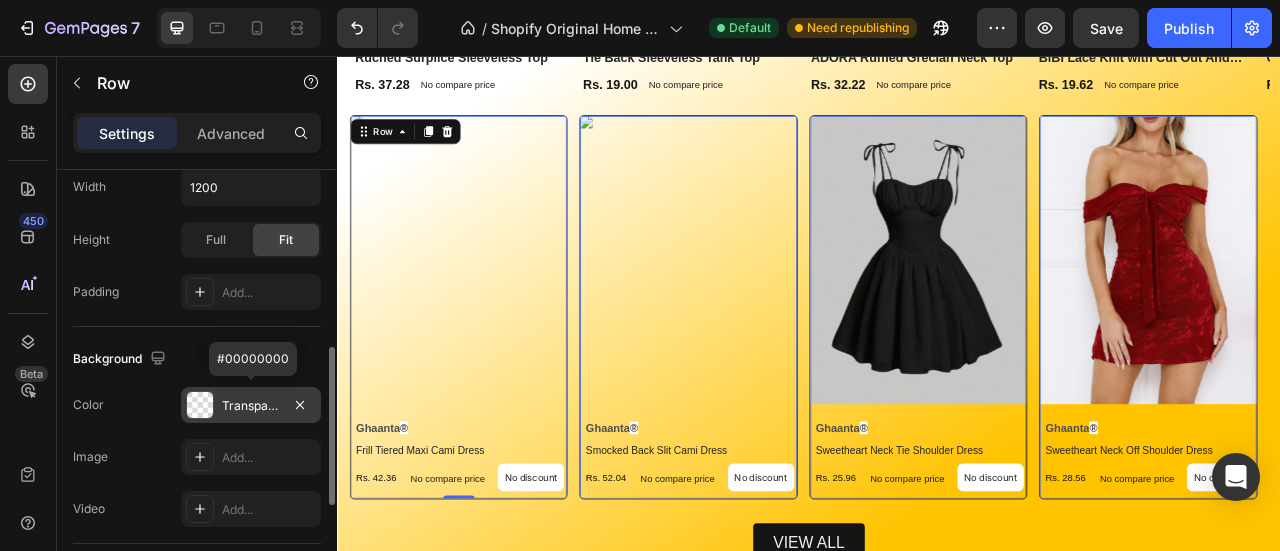 click at bounding box center [200, 405] 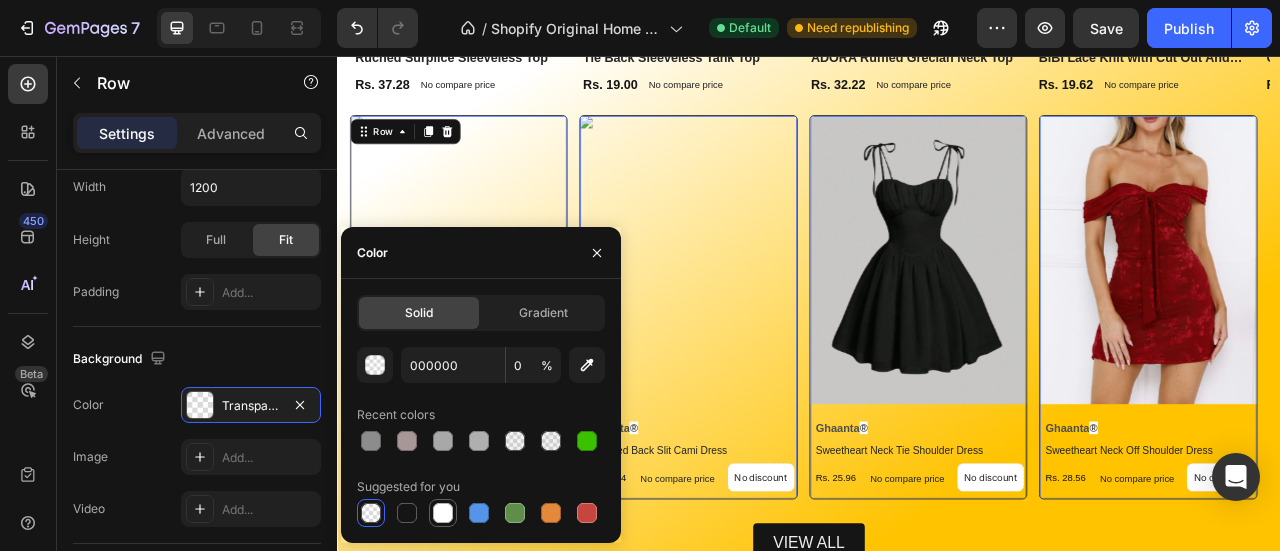 click at bounding box center (443, 513) 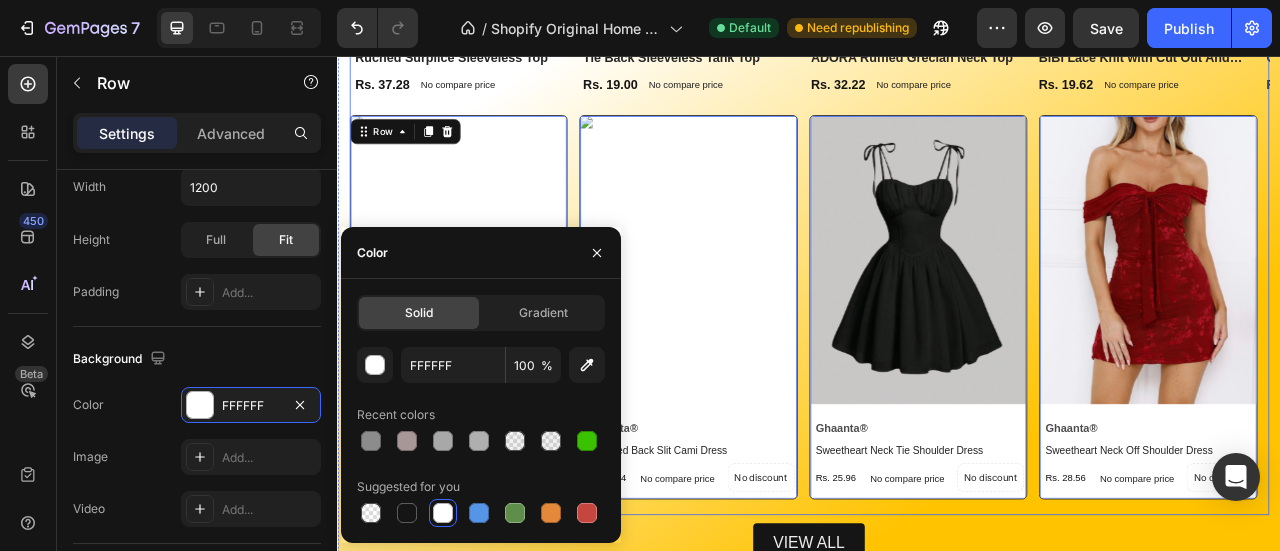 click on "No discount   Not be displayed when published Product Badge Product Images Row Ruched Surplice Sleeveless Top Product Title Rs. 37.28 Product Price Product Price No compare price Product Price Row Row Product List No discount   Not be displayed when published Product Badge Product Images Row Tie Back Sleeveless Tank Top Product Title Rs. 19.00 Product Price Product Price No compare price Product Price Row Row Product List No discount   Not be displayed when published Product Badge Product Images Row ADORA Ruffled Grecian Neck Top Product Title Rs. 32.22 Product Price Product Price No compare price Product Price Row Row Product List No discount   Not be displayed when published Product Badge Product Images Row BiBi Lace Knit with Cut Out And Cross Neck Banded Top Product Title Rs. 19.62 Product Price Product Price No compare price Product Price Row Row Product List No discount   Not be displayed when published Product Badge Product Images Row Cutout Ribbed Tank Top Product Title Rs. 21.28 Product Price Row Row" at bounding box center (937, 136) 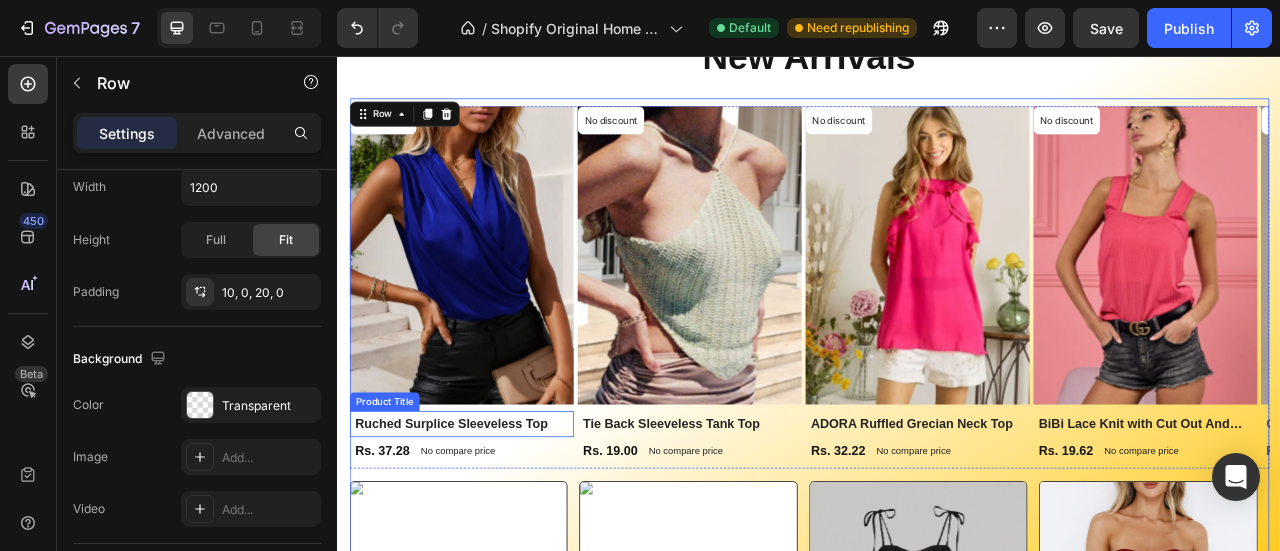 scroll, scrollTop: 2144, scrollLeft: 0, axis: vertical 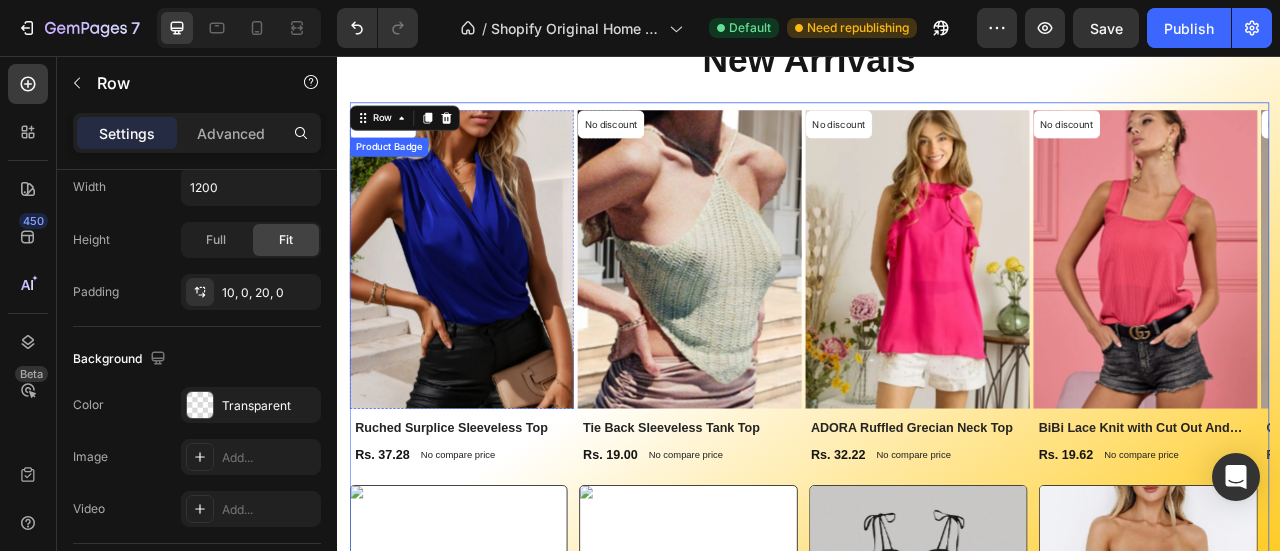 click on "No discount   Not be displayed when published Product Badge" at bounding box center [494, 314] 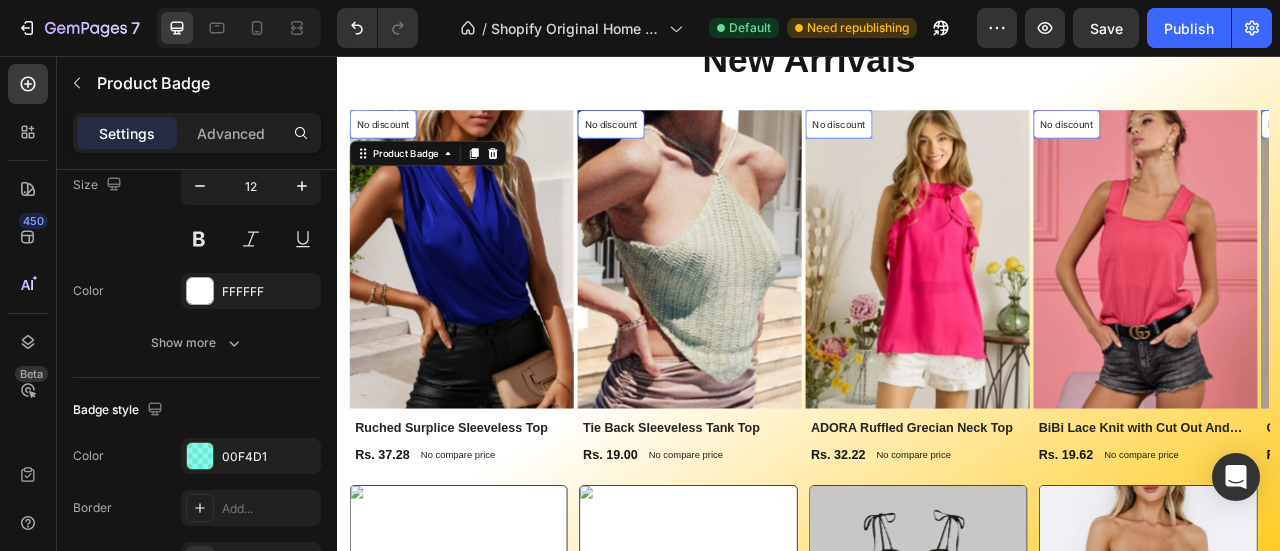 scroll, scrollTop: 0, scrollLeft: 0, axis: both 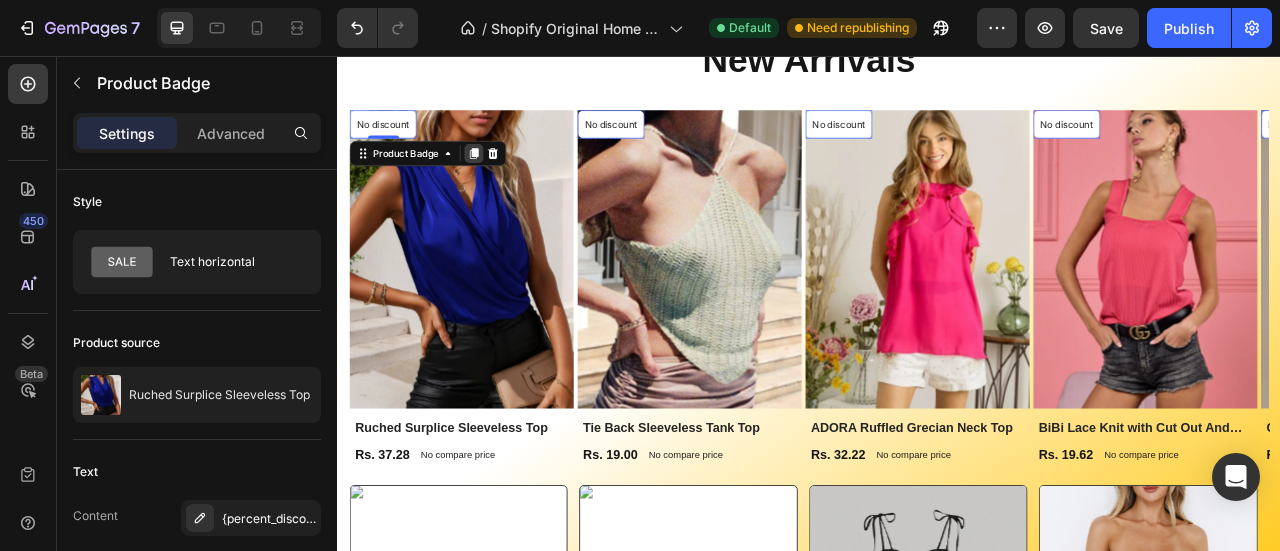 click 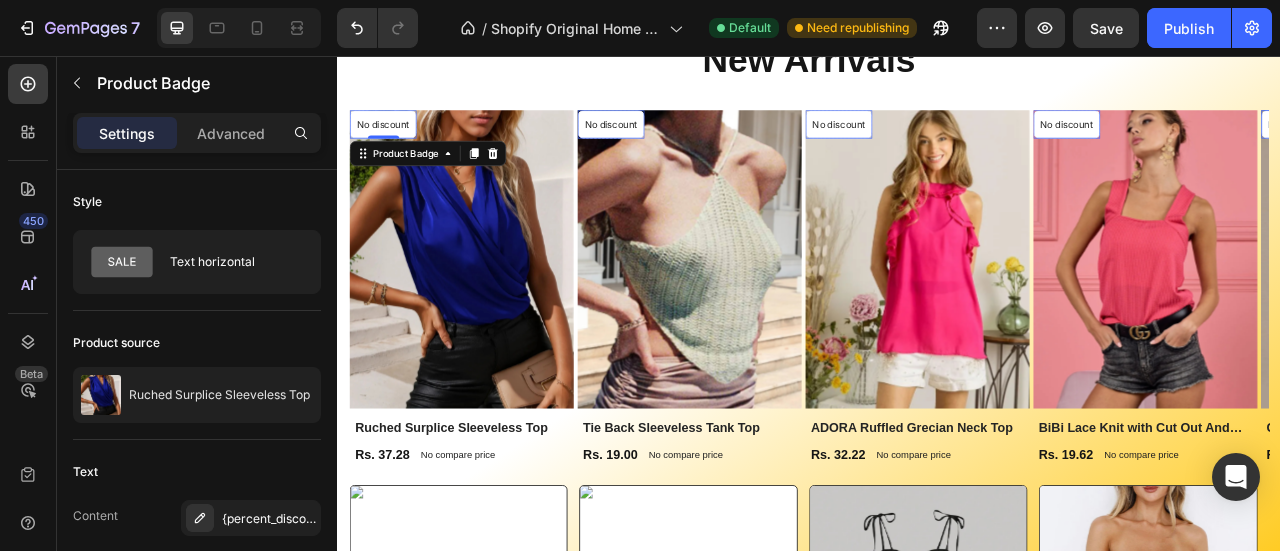 scroll, scrollTop: 2217, scrollLeft: 0, axis: vertical 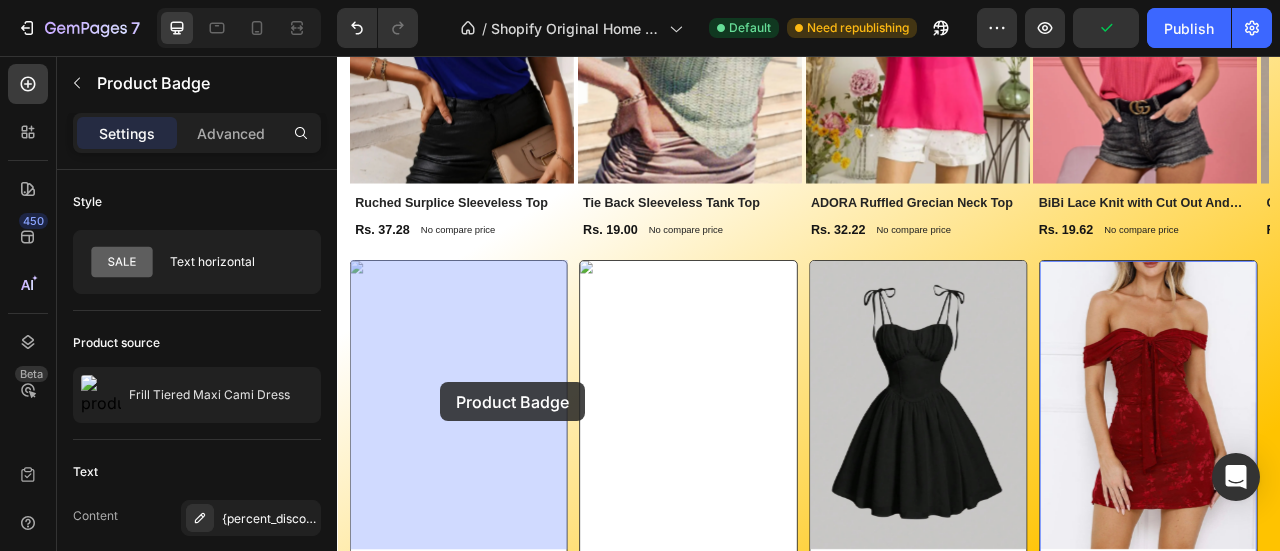 drag, startPoint x: 391, startPoint y: 103, endPoint x: 468, endPoint y: 471, distance: 375.96942 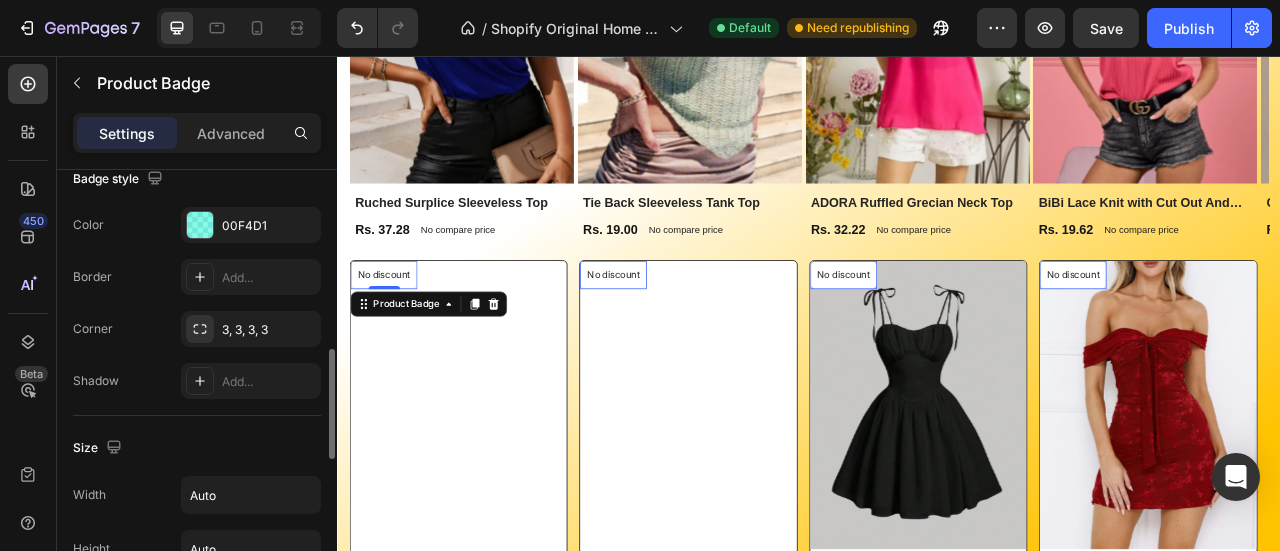 scroll, scrollTop: 716, scrollLeft: 0, axis: vertical 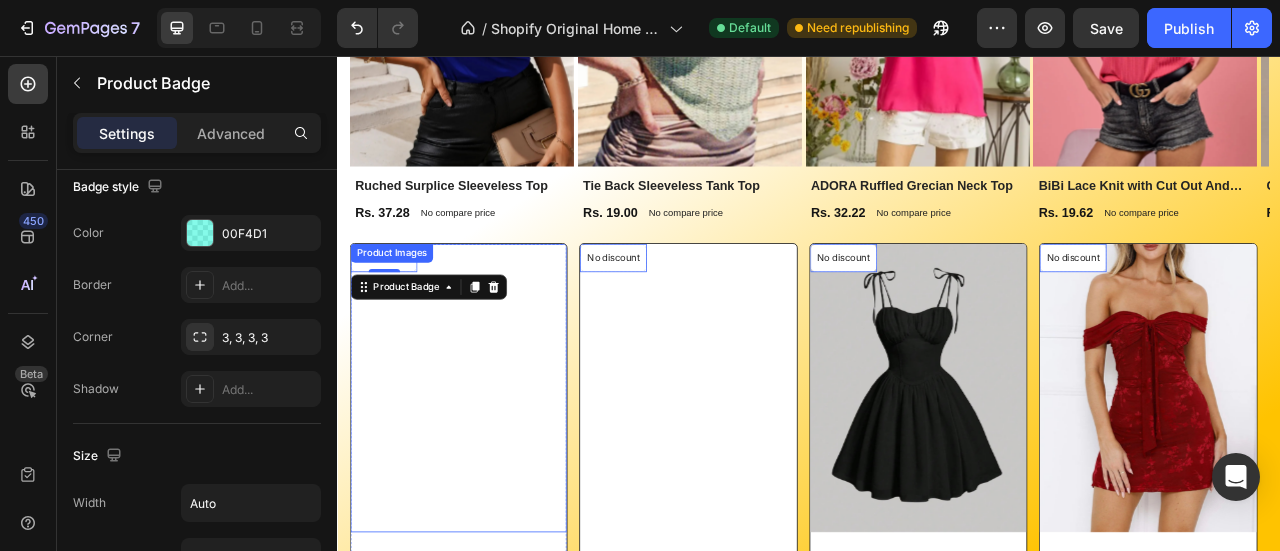click at bounding box center [490, 477] 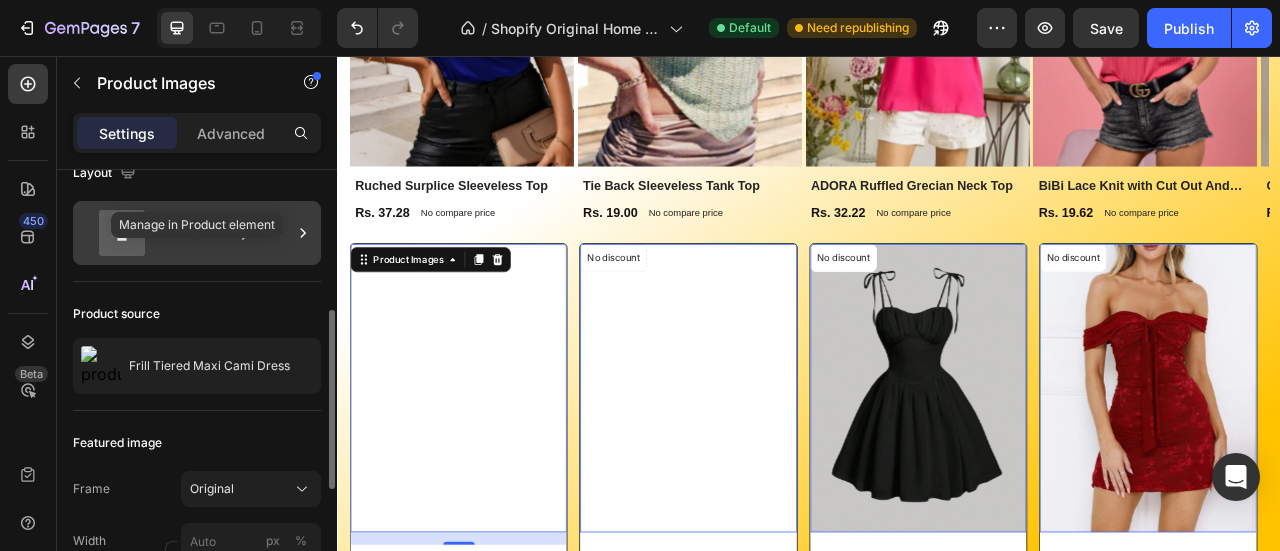 scroll, scrollTop: 0, scrollLeft: 0, axis: both 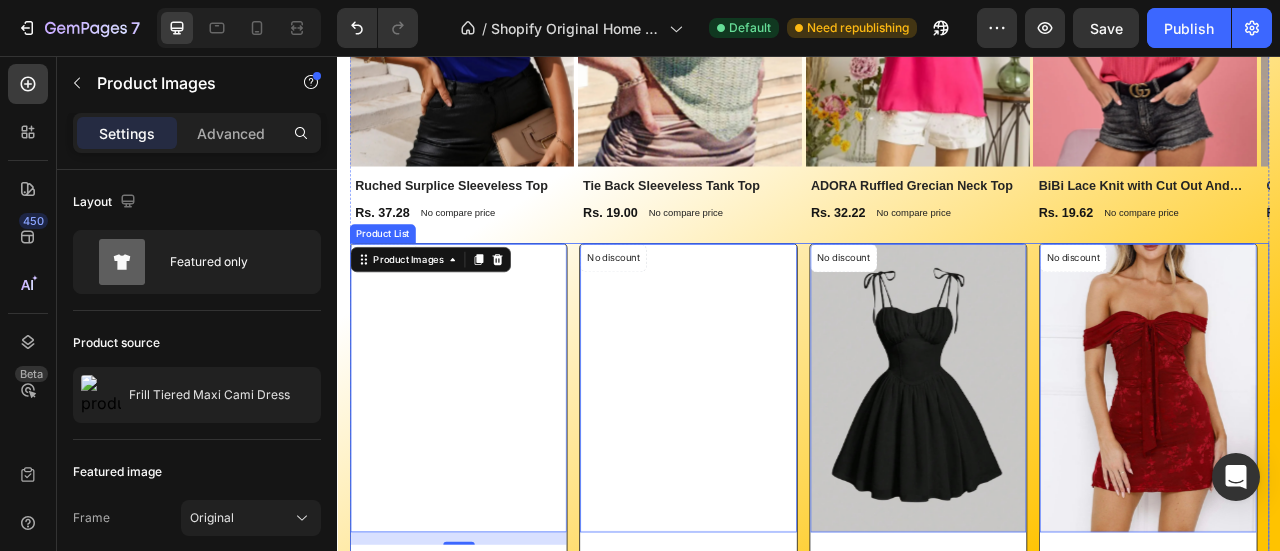 click on "No discount   Not be displayed when published Product Badge Product Images   16 Ghaanta ® Heading frill tiered maxi cami dress Product Title Rs. 42.36 Product Price Product Price No compare price Product Price No discount   Not be displayed when published Product Badge No discount   Not be displayed when published Product Badge Row Row Row Product List No discount   Not be displayed when published Product Badge Product Images   0 Ghaanta ® Heading smocked back slit cami dress Product Title Rs. 52.04 Product Price Product Price No compare price Product Price No discount   Not be displayed when published Product Badge No discount   Not be displayed when published Product Badge Row Row Row Product List No discount   Not be displayed when published Product Badge Product Images   0 Ghaanta ® Heading sweetheart neck tie shoulder dress Product Title Rs. 25.96 Product Price Product Price No compare price Product Price No discount   Not be displayed when published Product Badge No discount   Product Badge Row Row" at bounding box center (937, 537) 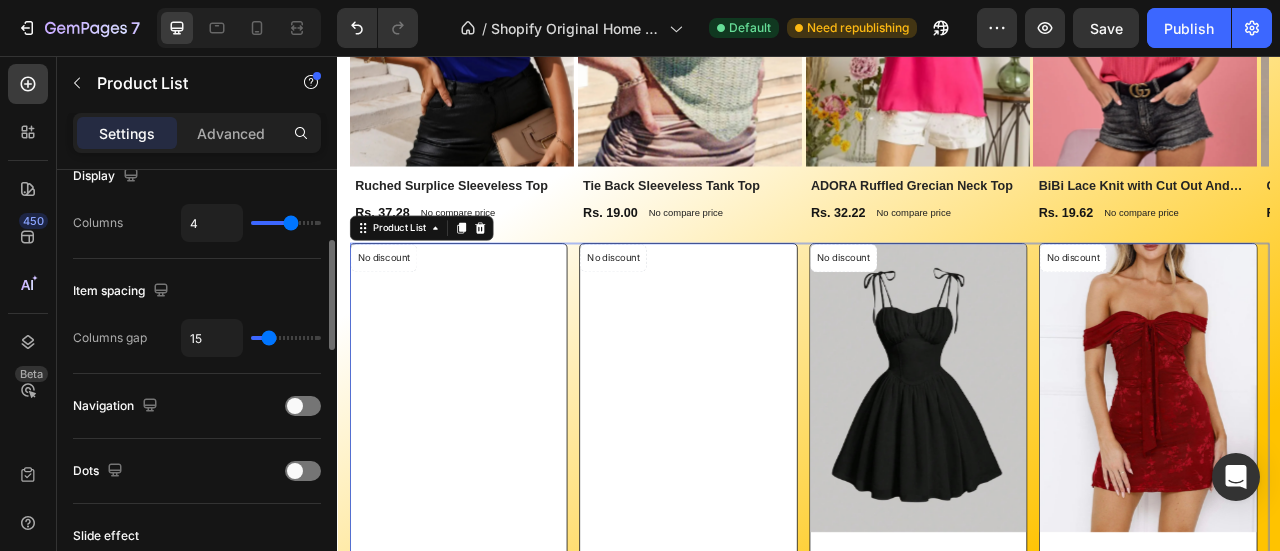 scroll, scrollTop: 298, scrollLeft: 0, axis: vertical 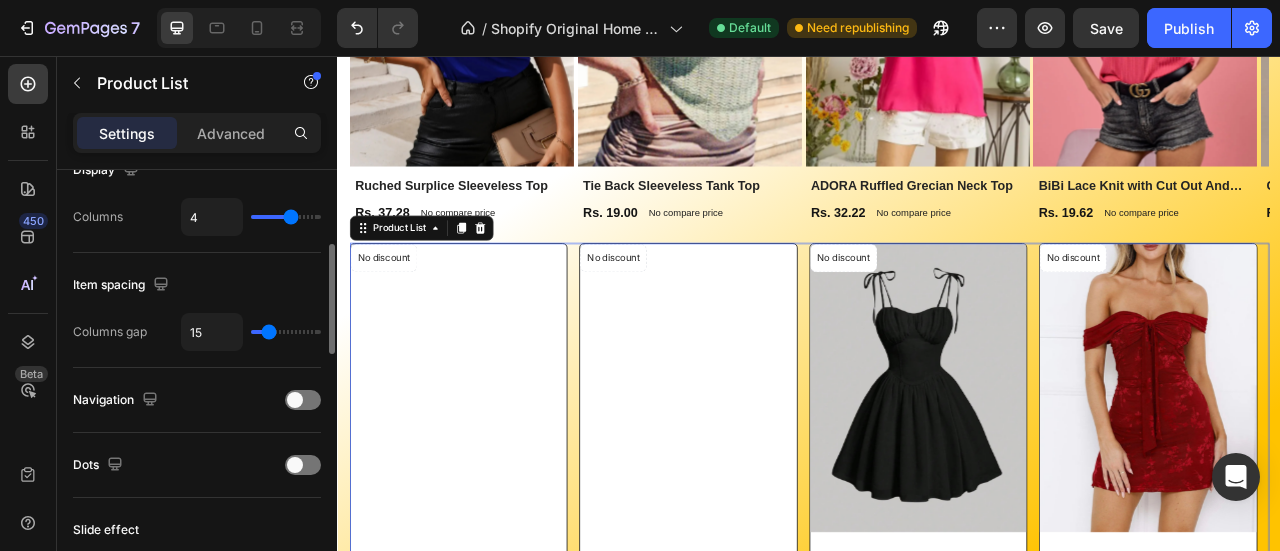 click on "15" at bounding box center [251, 332] 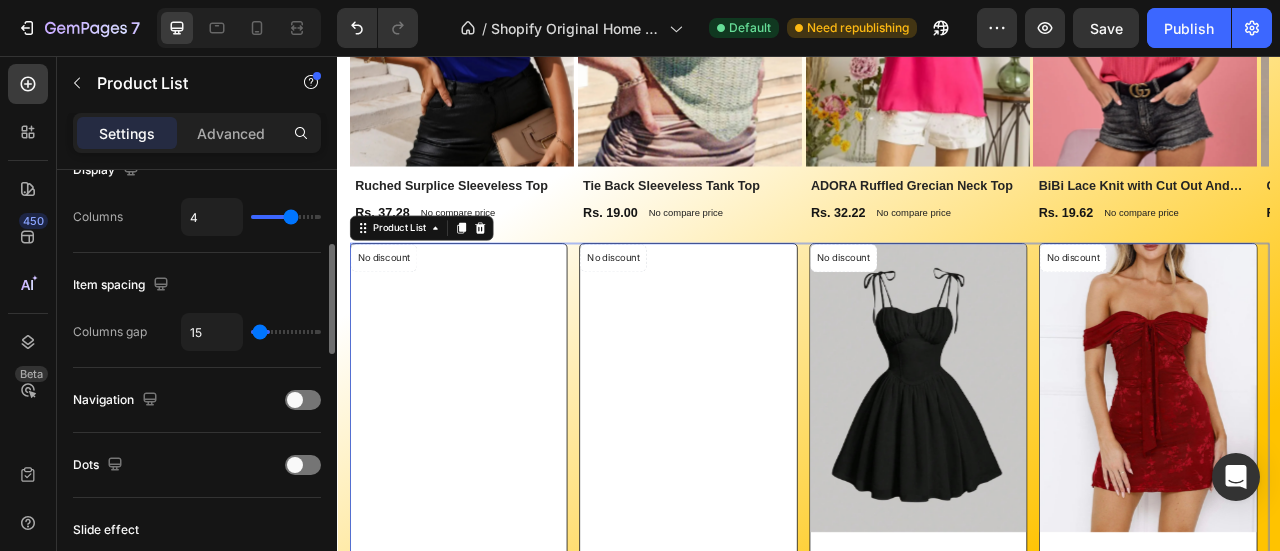 click at bounding box center (286, 332) 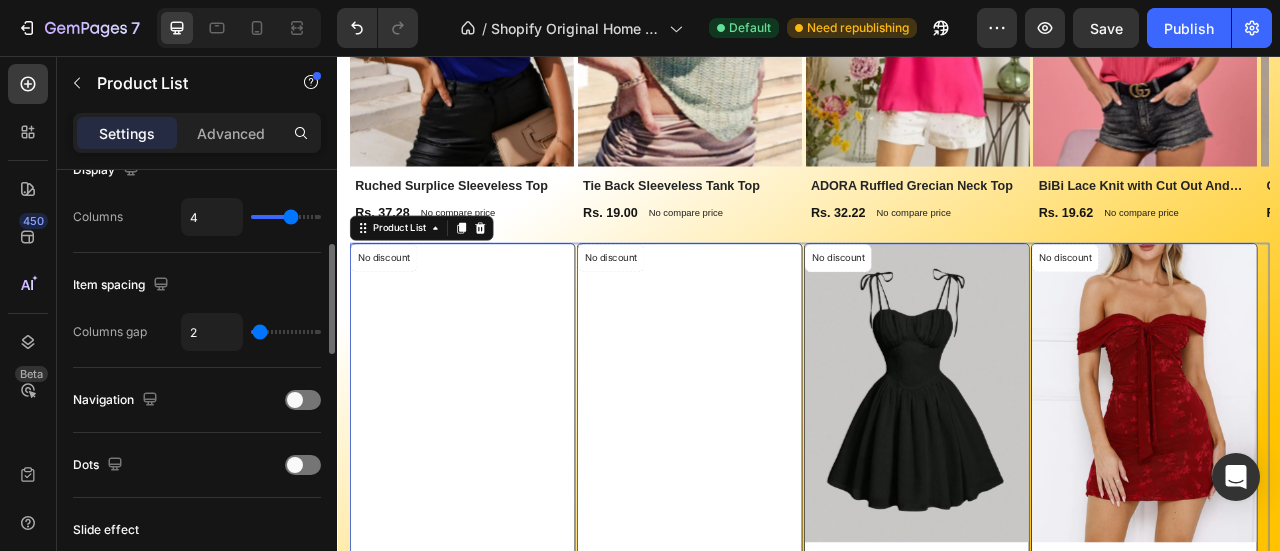 type on "9" 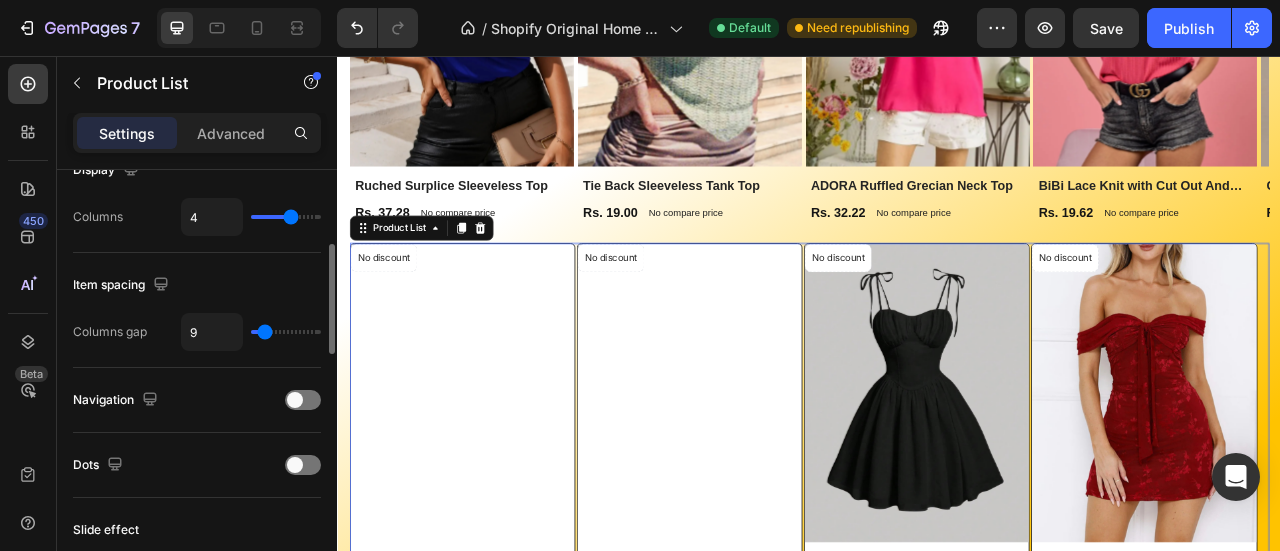 type on "9" 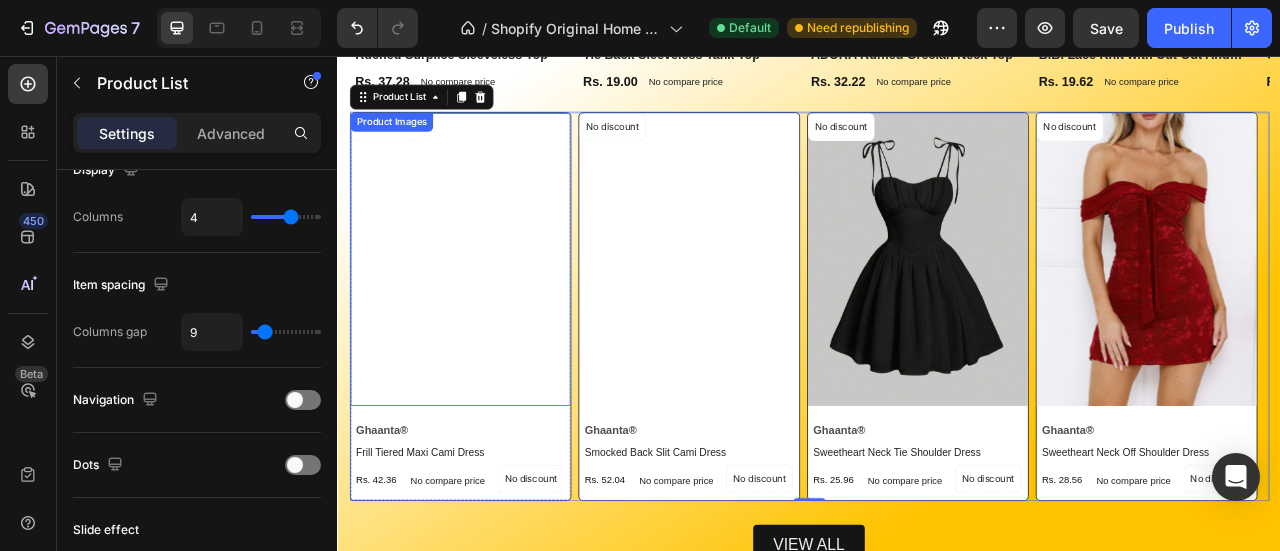 scroll, scrollTop: 2620, scrollLeft: 0, axis: vertical 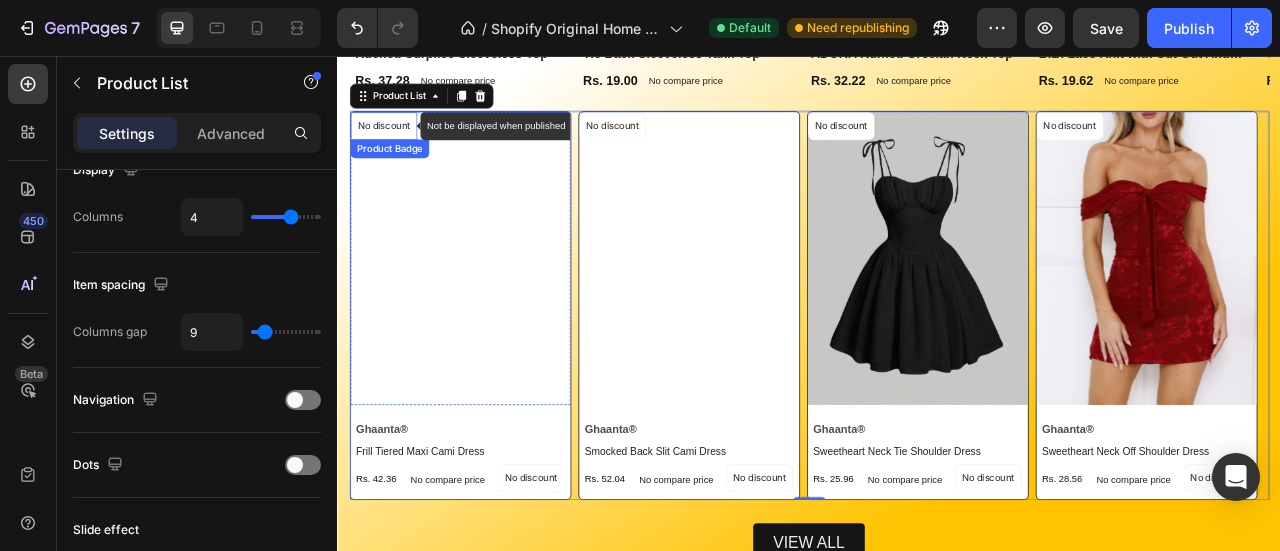 click on "No discount" at bounding box center [395, 144] 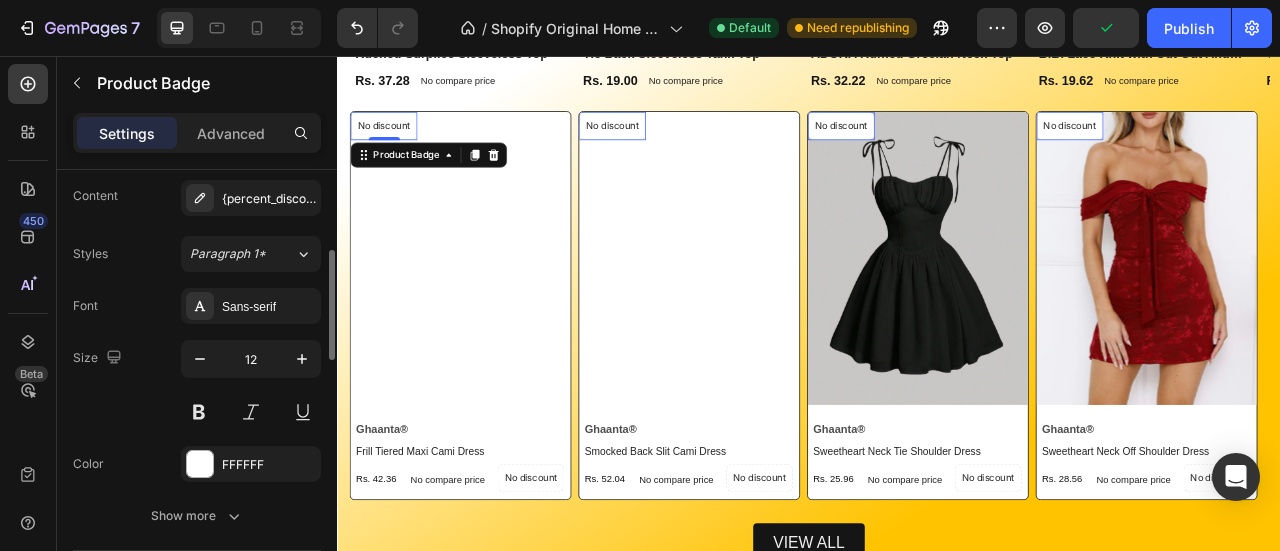scroll, scrollTop: 321, scrollLeft: 0, axis: vertical 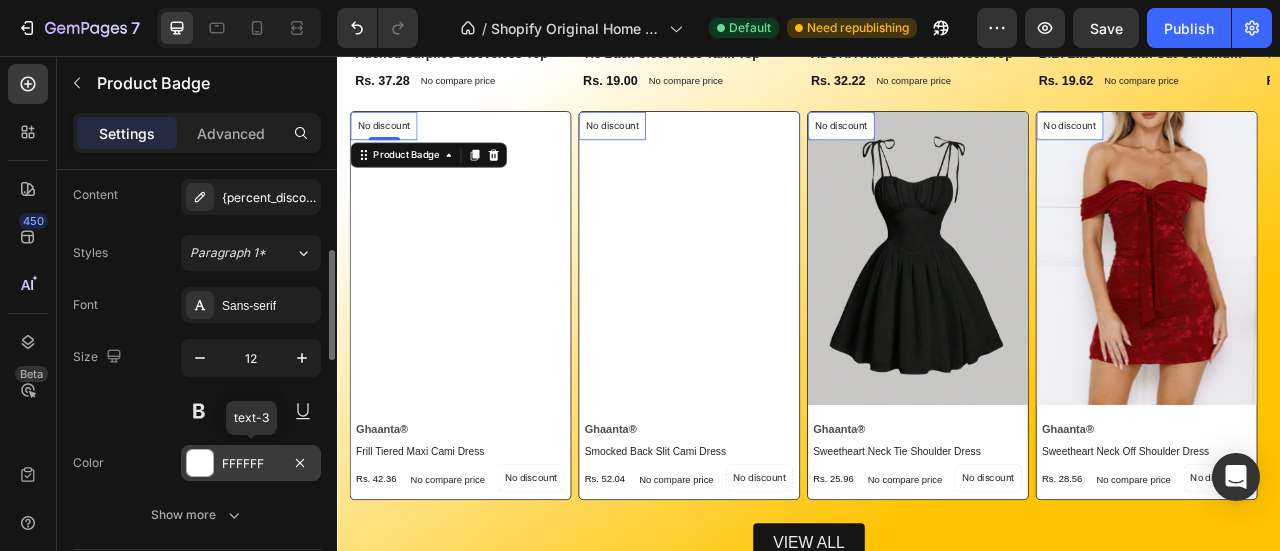 click at bounding box center (200, 463) 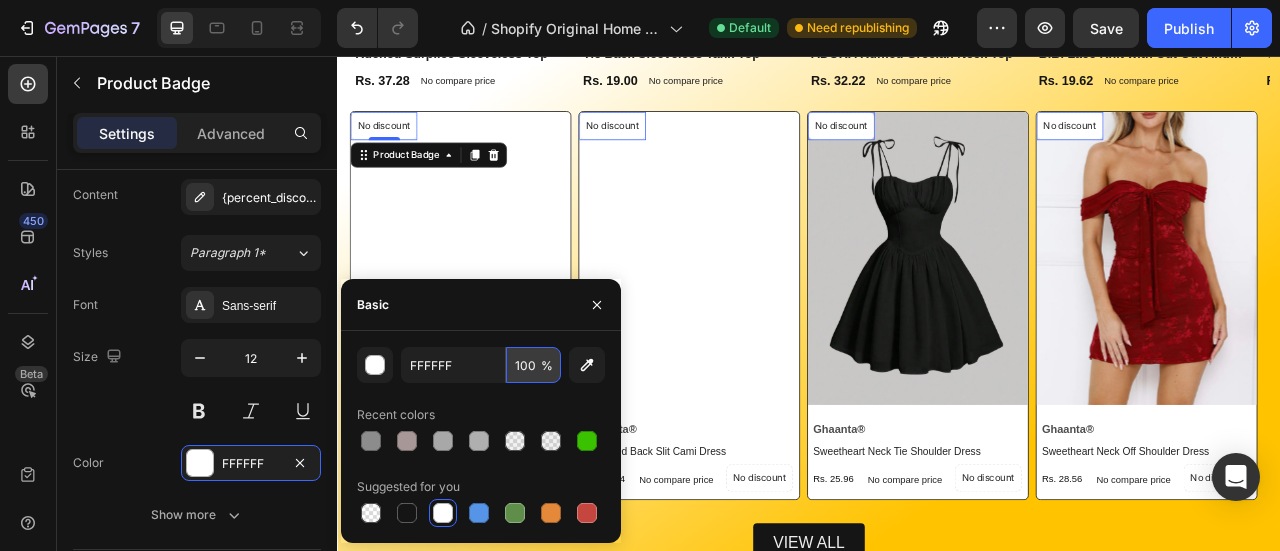click on "100" at bounding box center [533, 365] 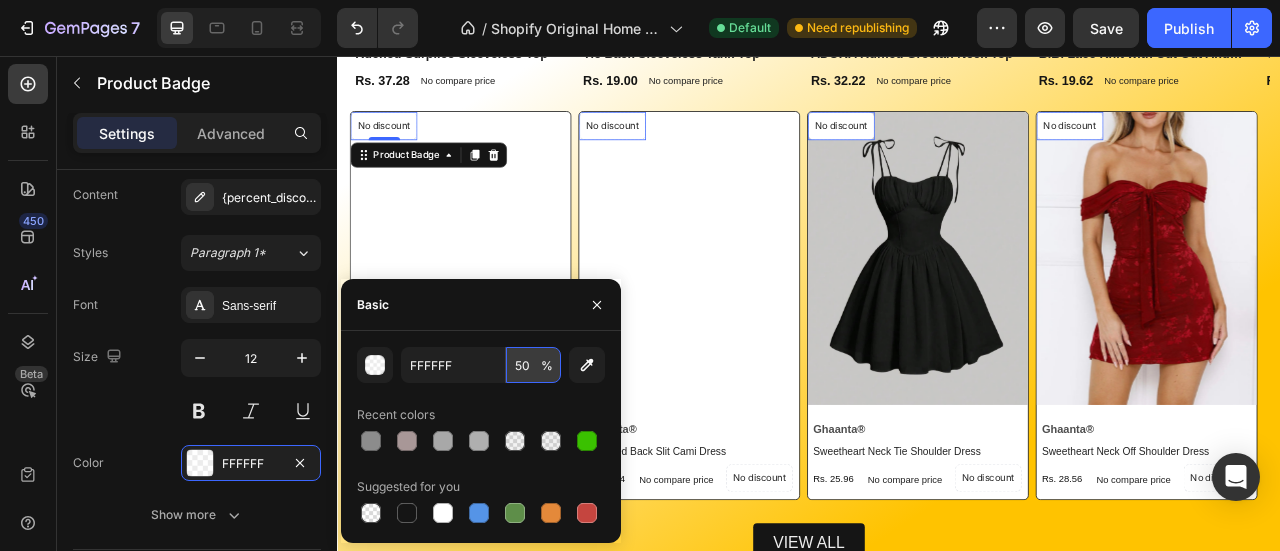 type on "50" 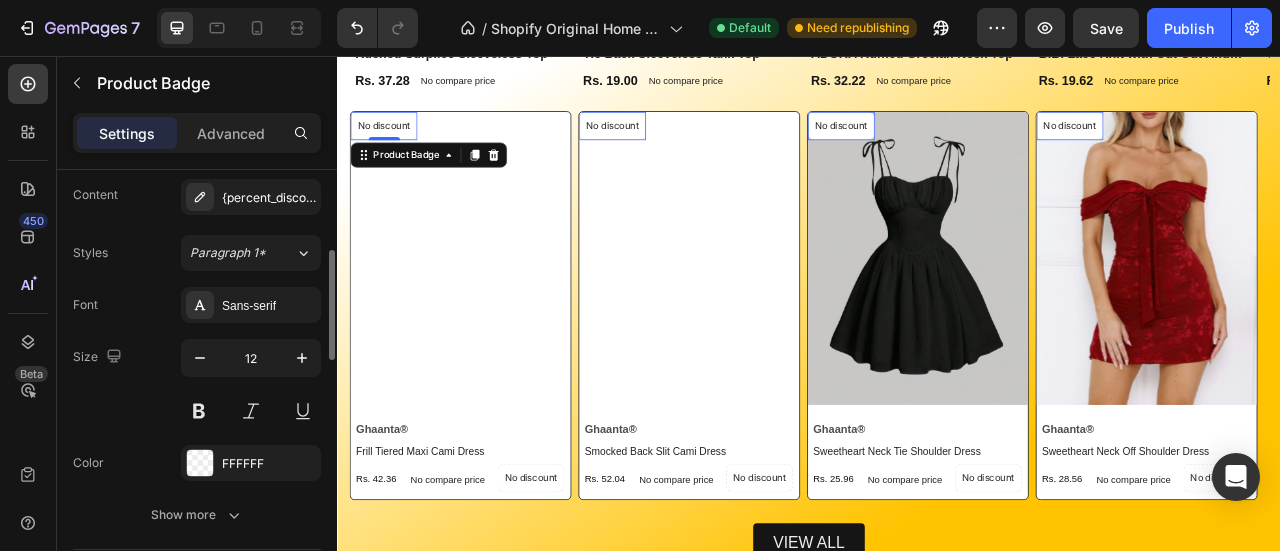 click on "Color FFFFFF" at bounding box center (197, 463) 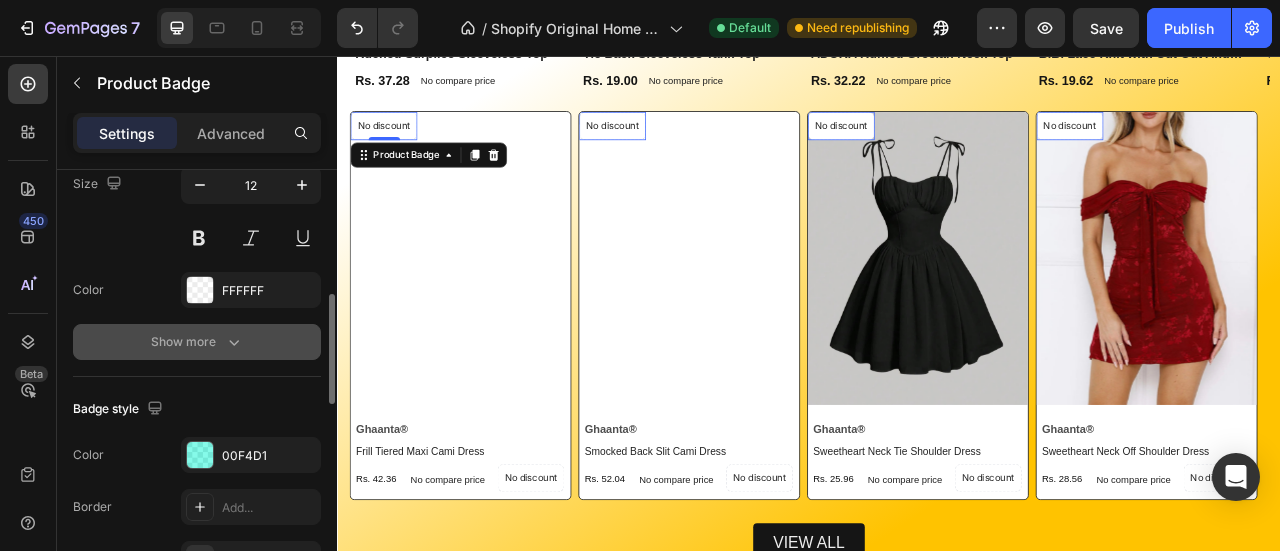 scroll, scrollTop: 496, scrollLeft: 0, axis: vertical 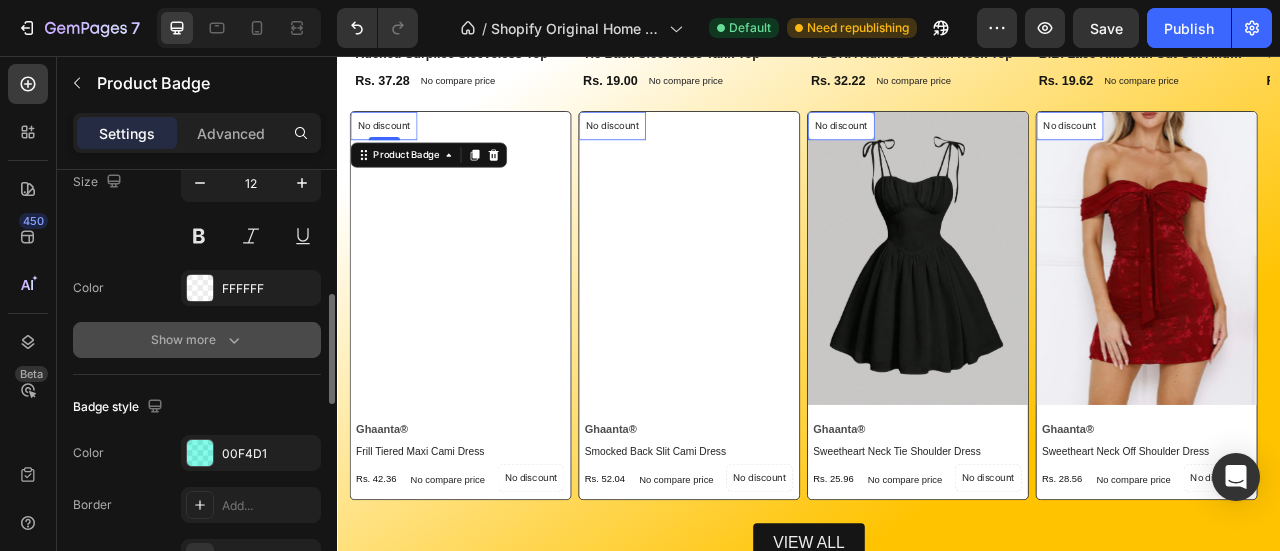 click 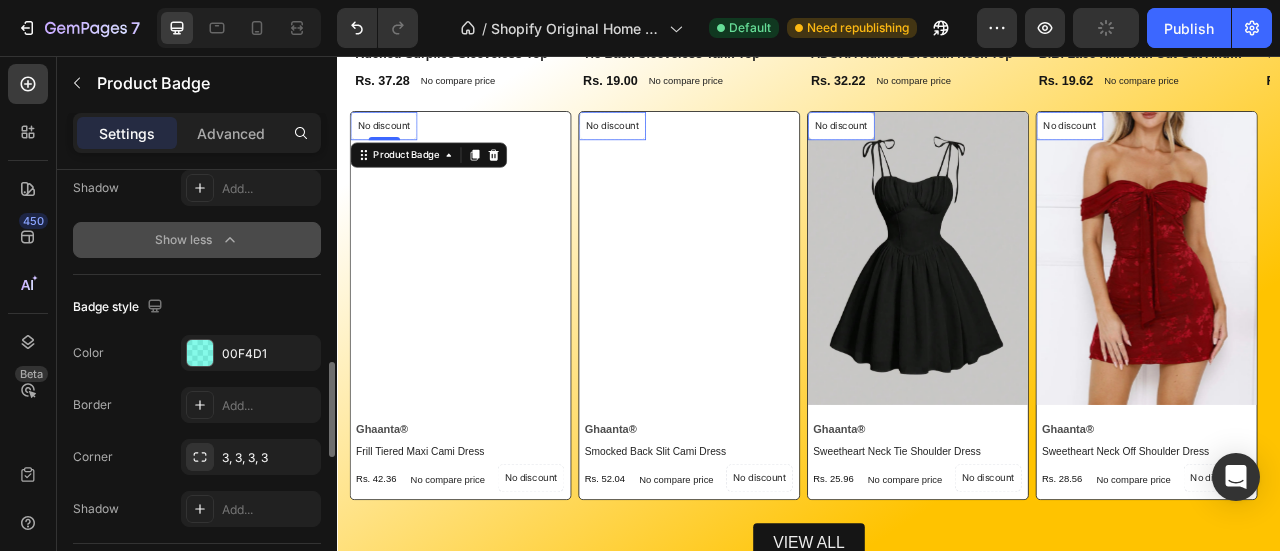 scroll, scrollTop: 864, scrollLeft: 0, axis: vertical 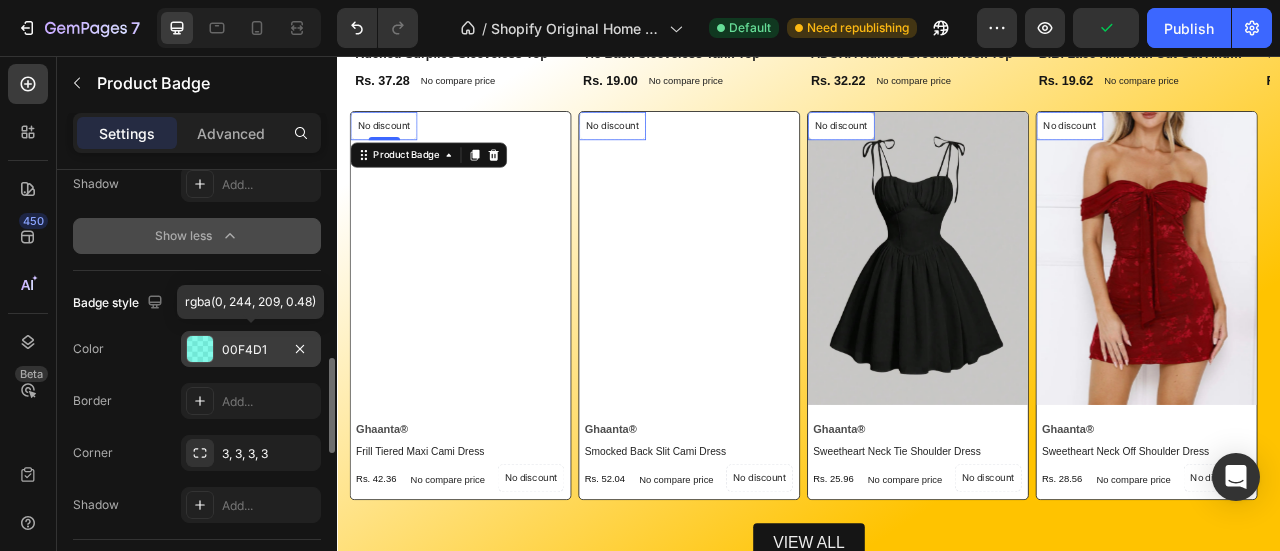 click on "00F4D1" at bounding box center [251, 350] 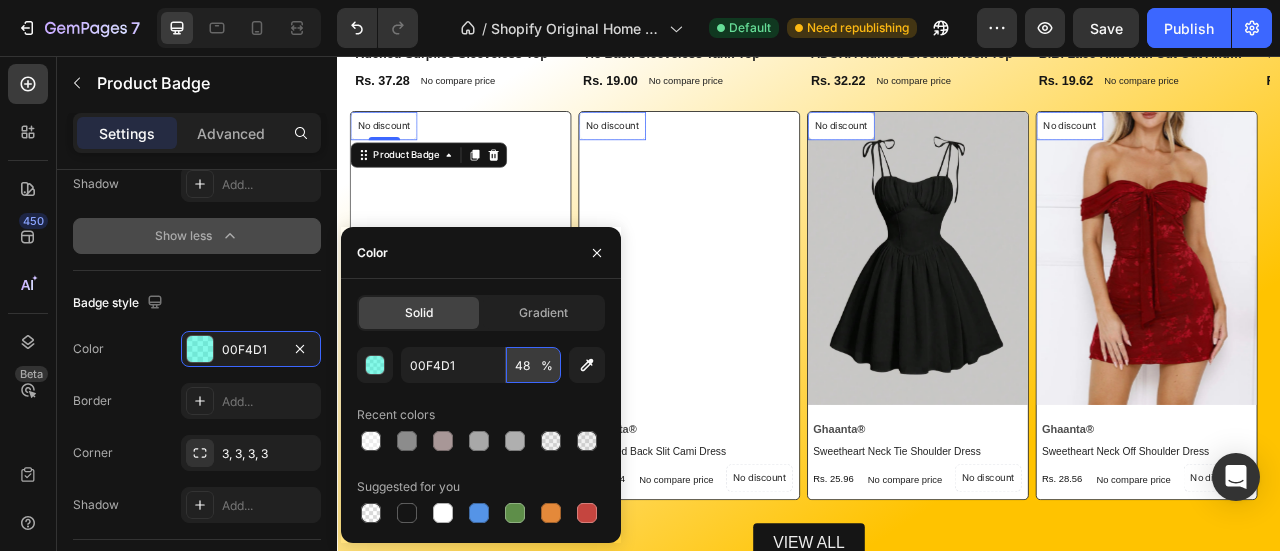 click on "48" at bounding box center [0, 0] 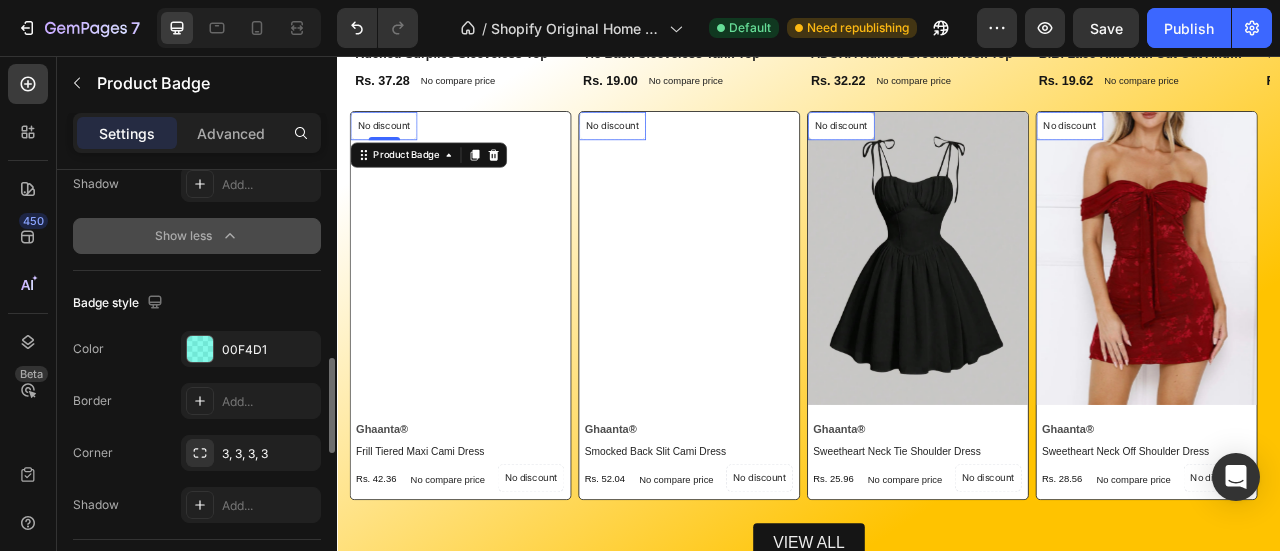 click on "Color 00F4D1 Border Add... Corner 3, 3, 3, 3 Shadow Add..." at bounding box center (197, 427) 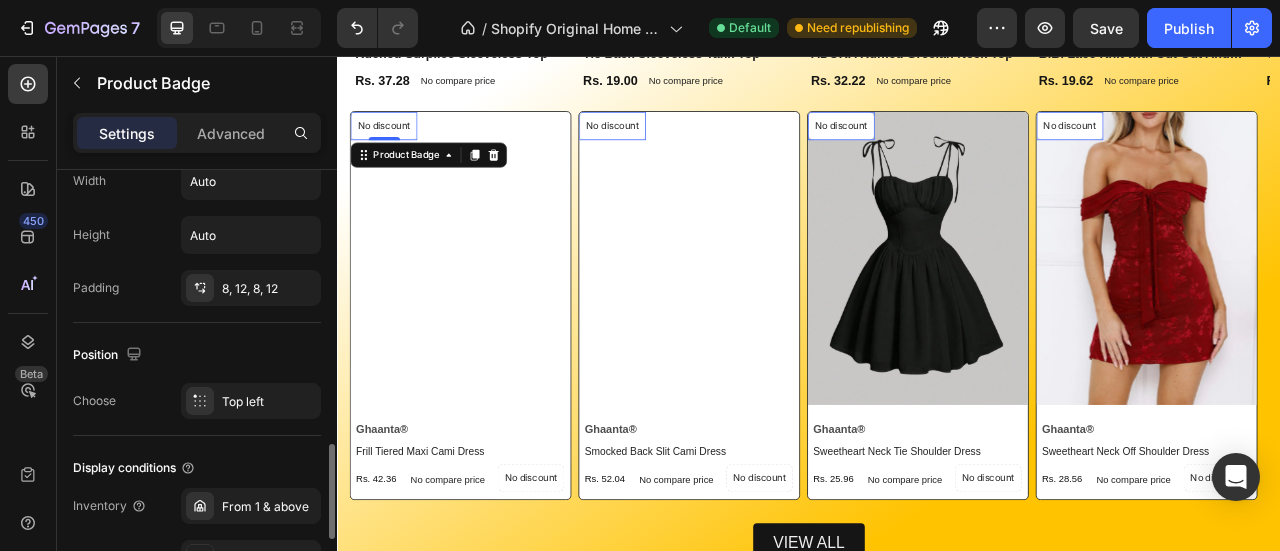 scroll, scrollTop: 1306, scrollLeft: 0, axis: vertical 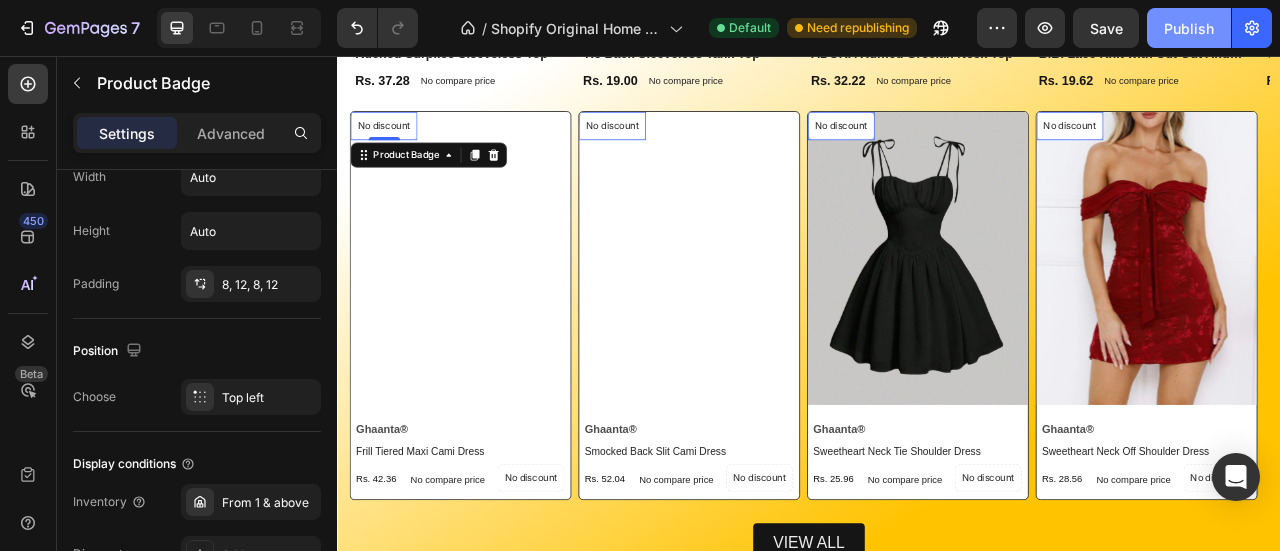 click on "Publish" at bounding box center [1189, 28] 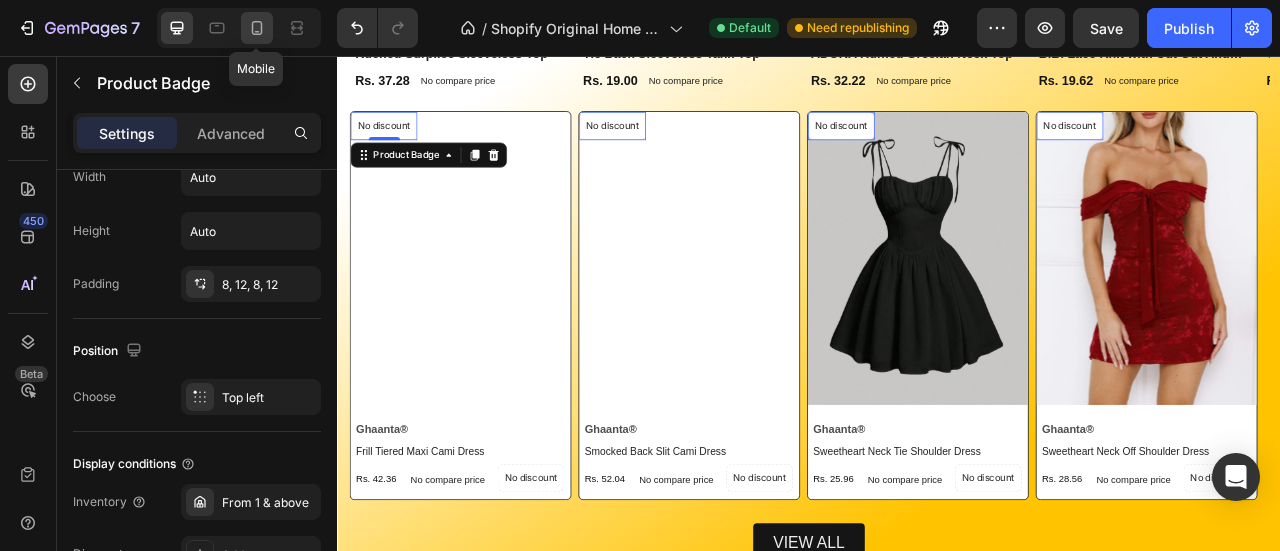 click 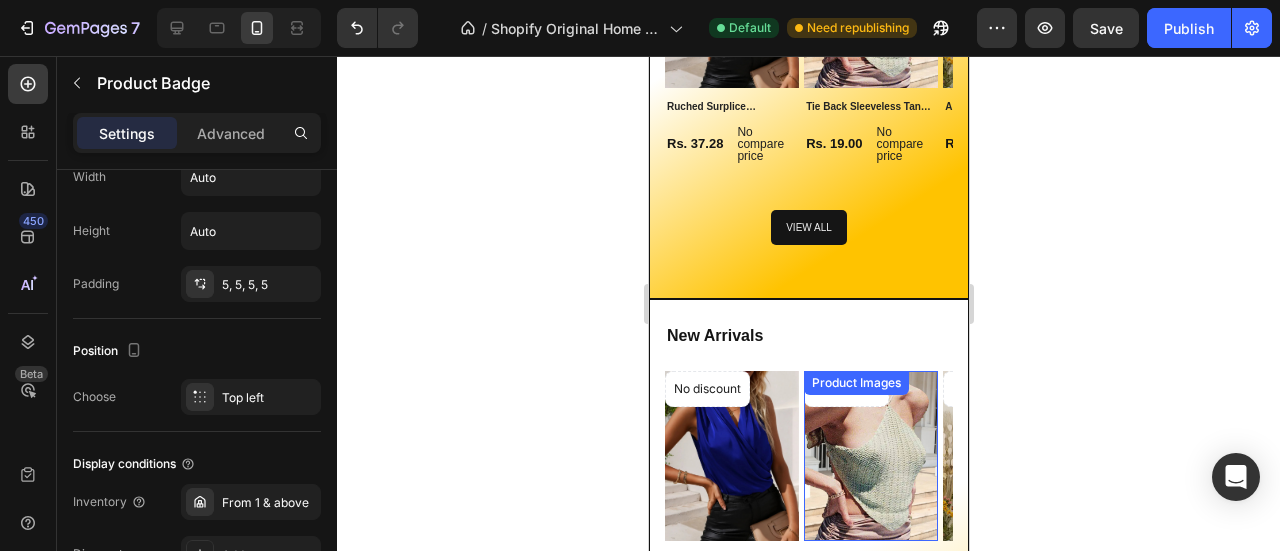 scroll, scrollTop: 1702, scrollLeft: 0, axis: vertical 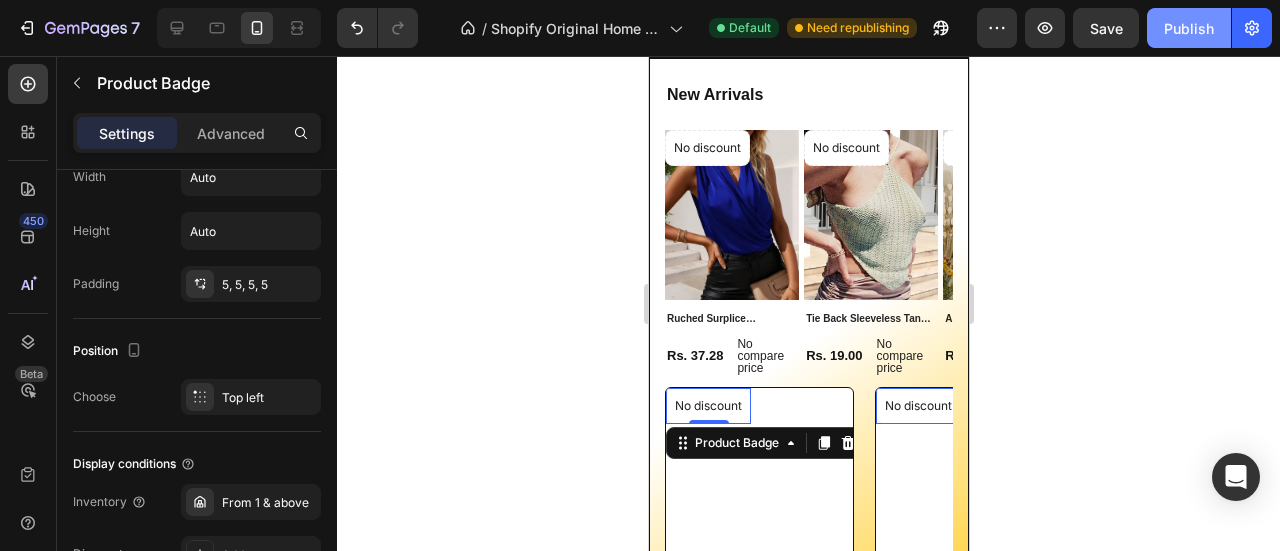 click on "Publish" 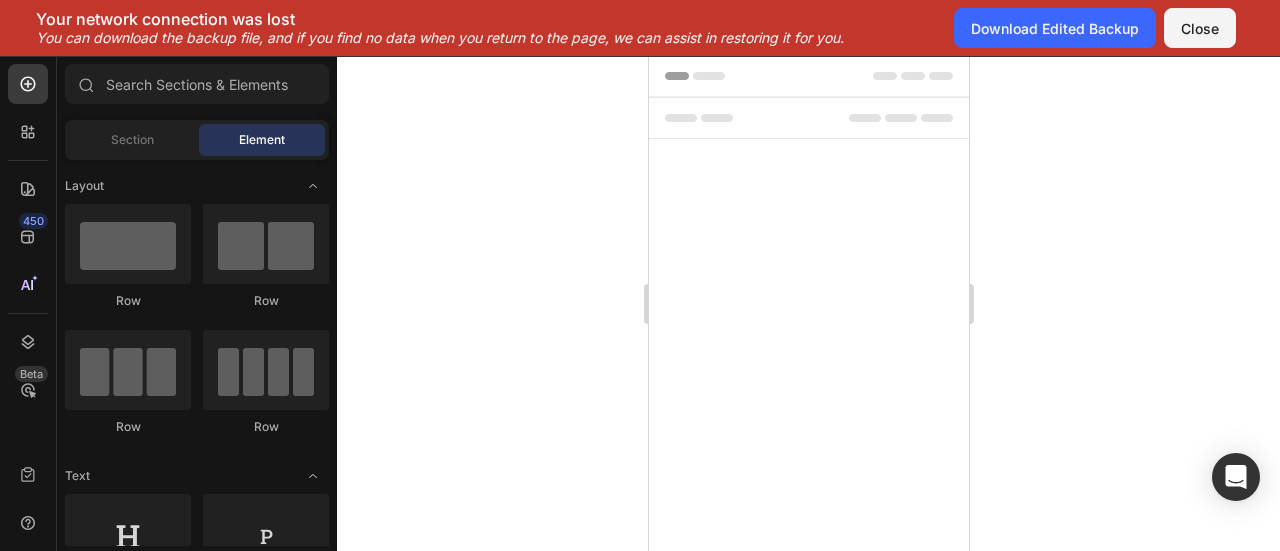 scroll, scrollTop: 0, scrollLeft: 0, axis: both 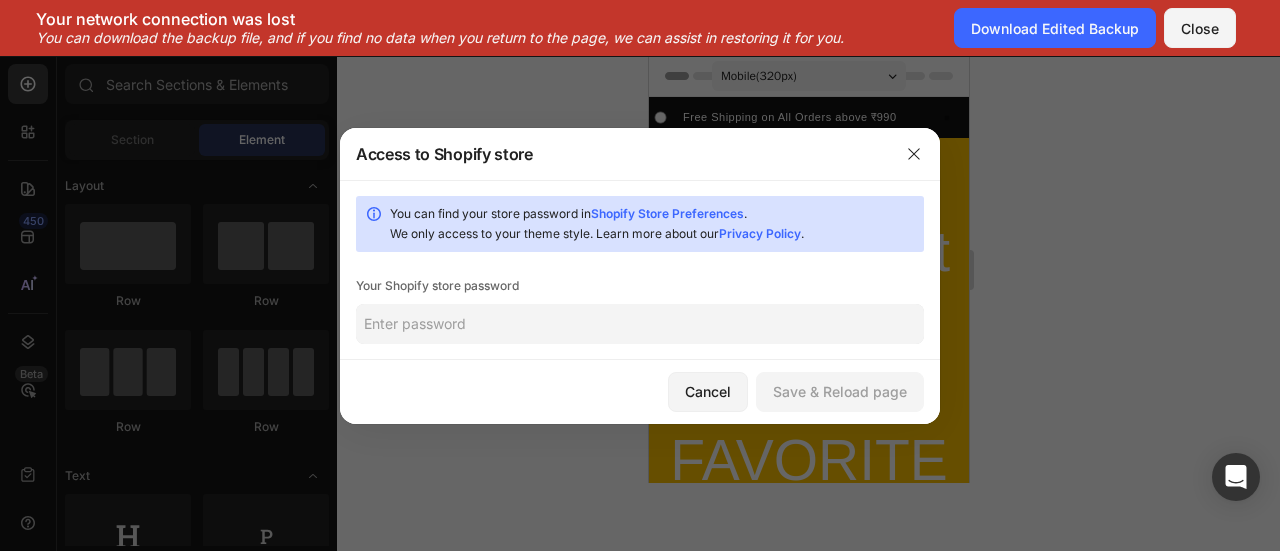 click 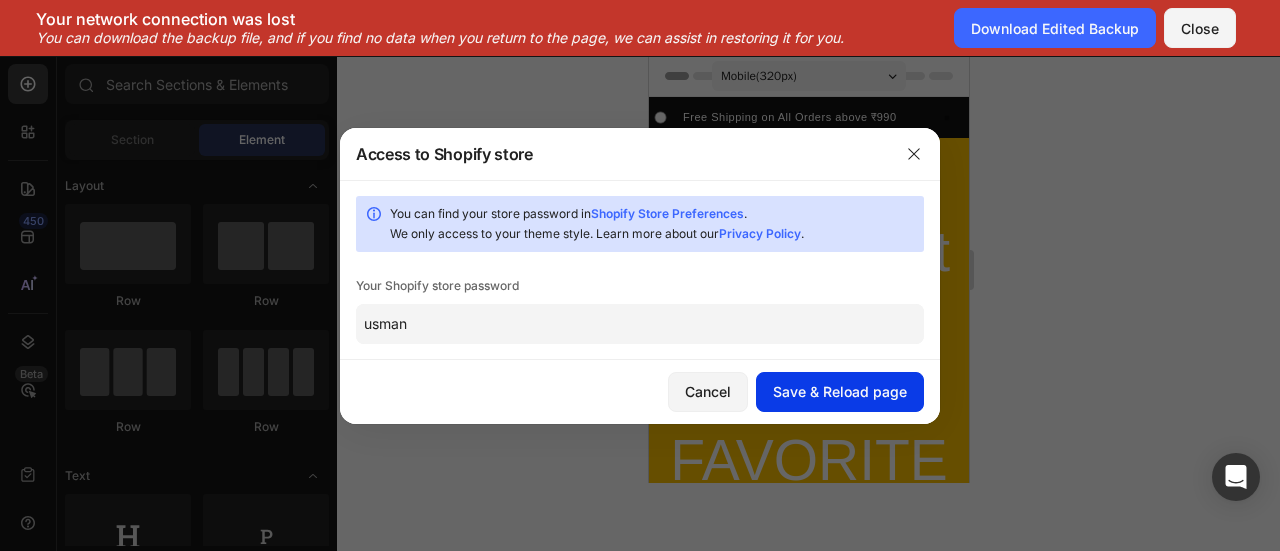 type on "usman" 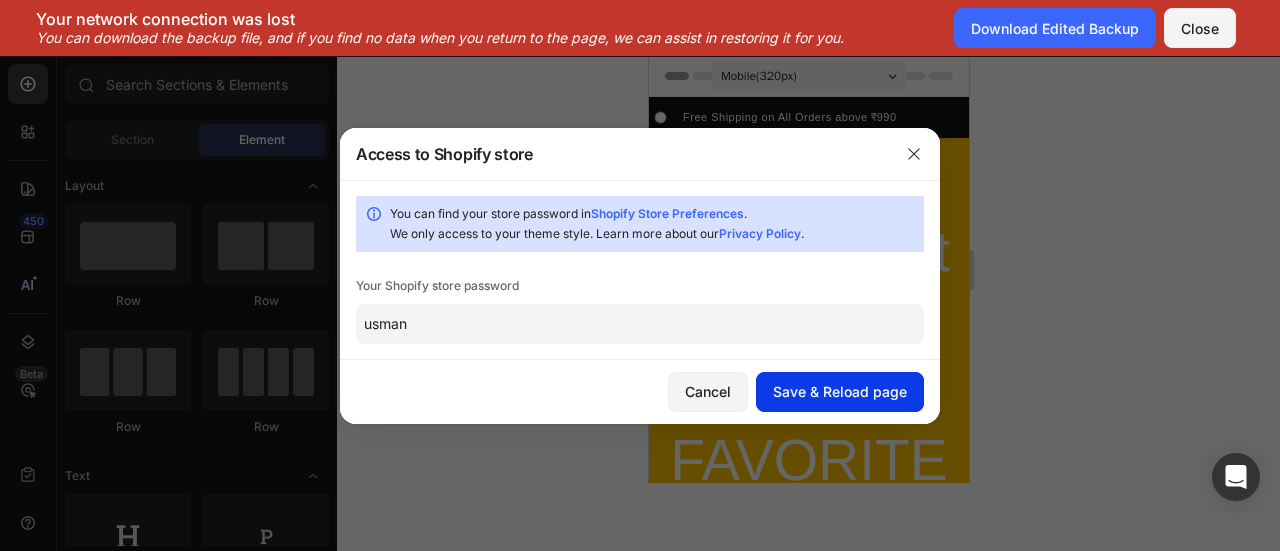 click on "Save & Reload page" at bounding box center (840, 391) 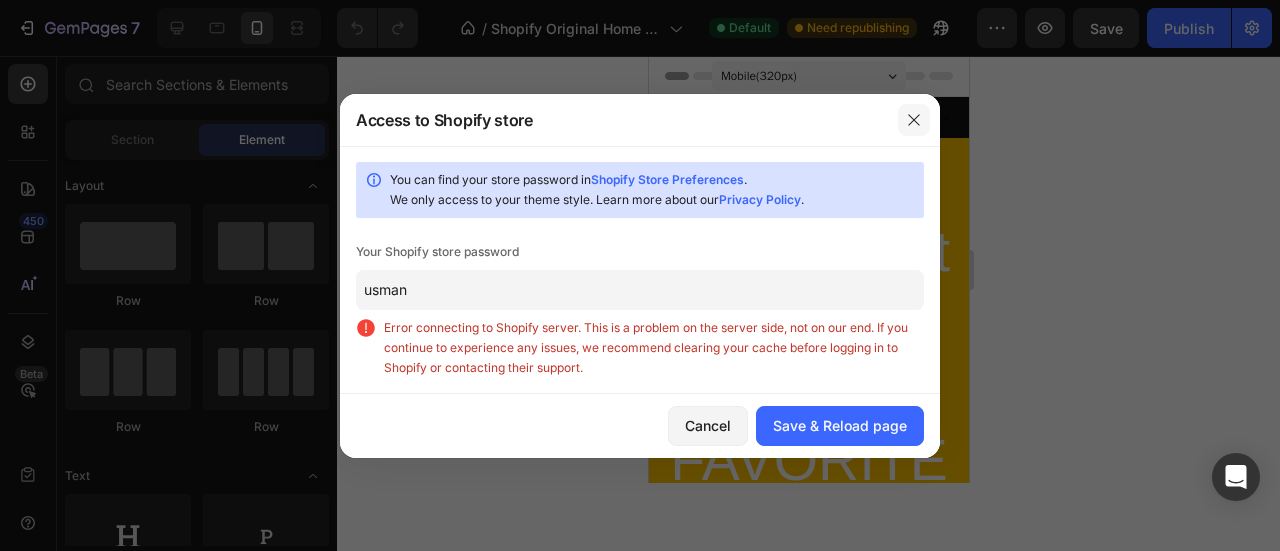 click 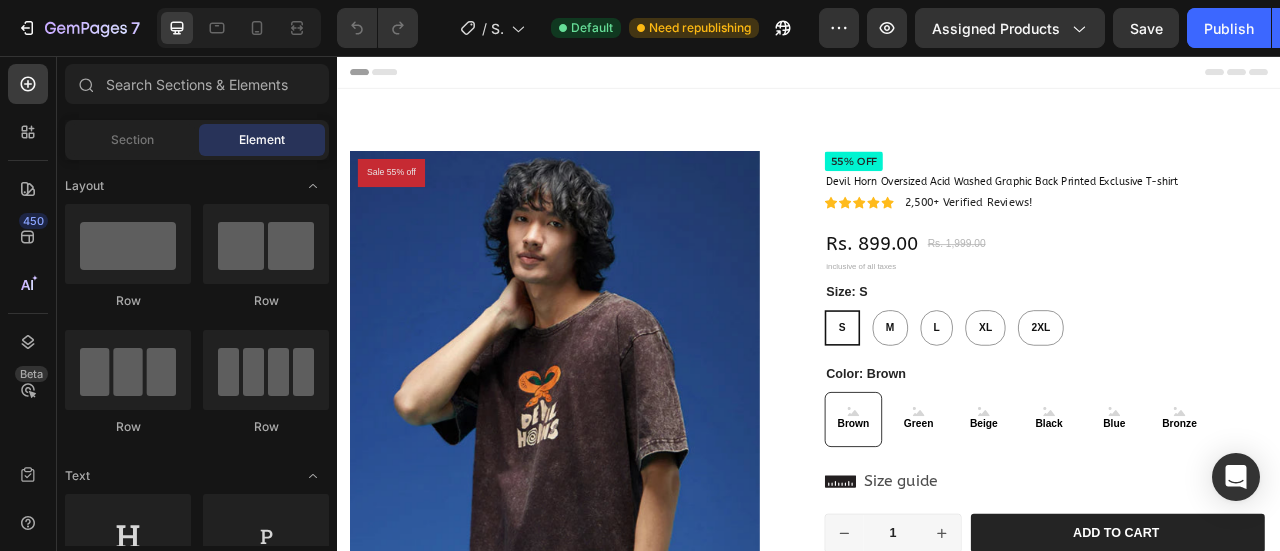 scroll, scrollTop: 0, scrollLeft: 0, axis: both 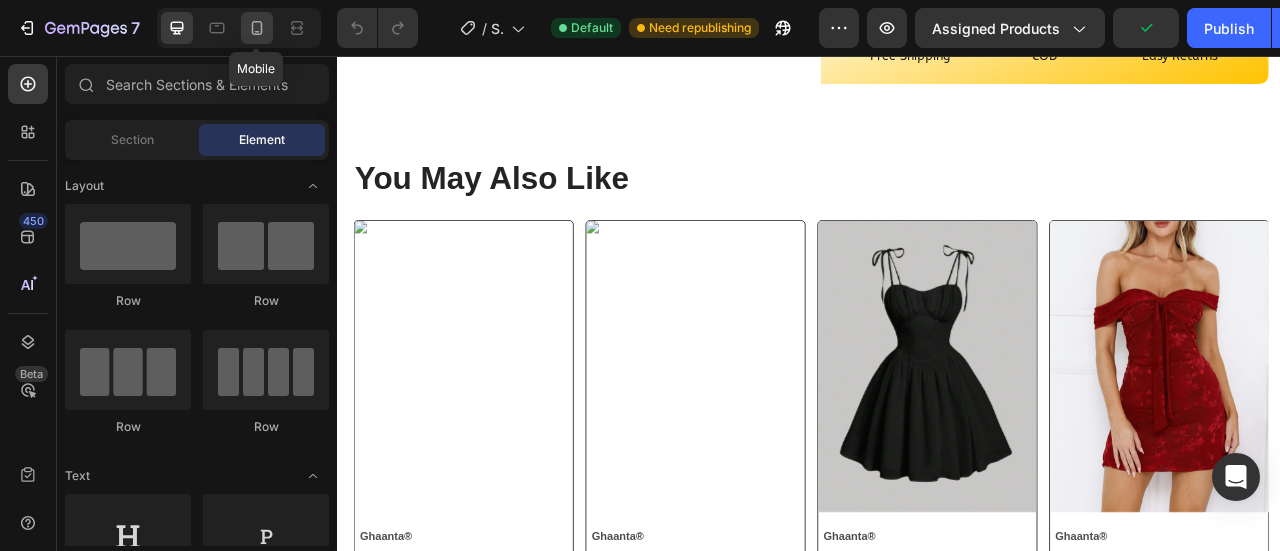 click 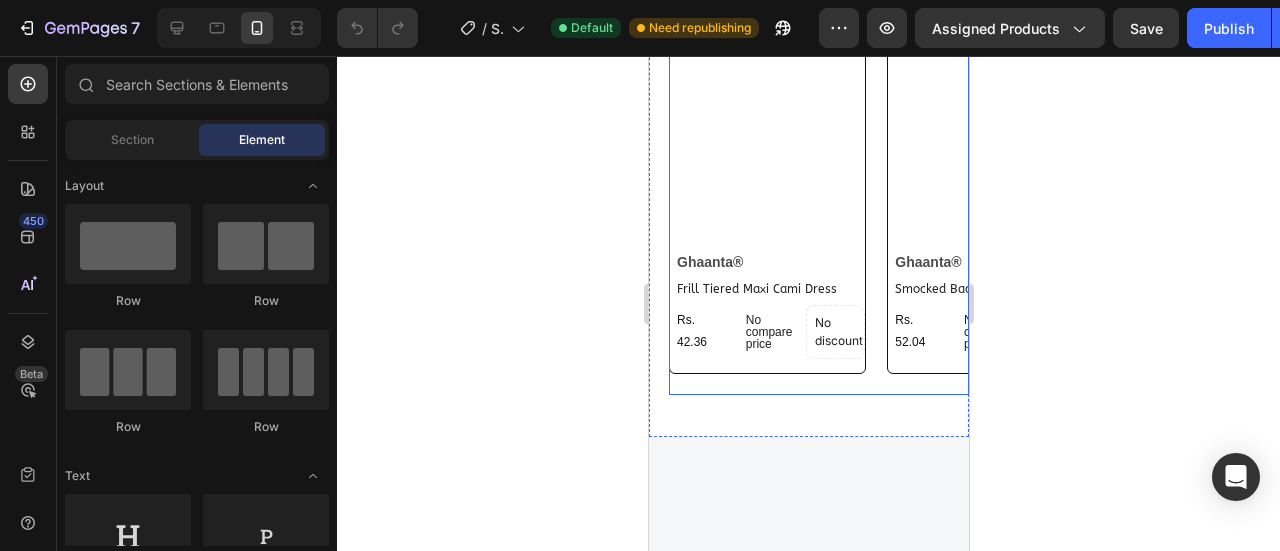 scroll, scrollTop: 1708, scrollLeft: 0, axis: vertical 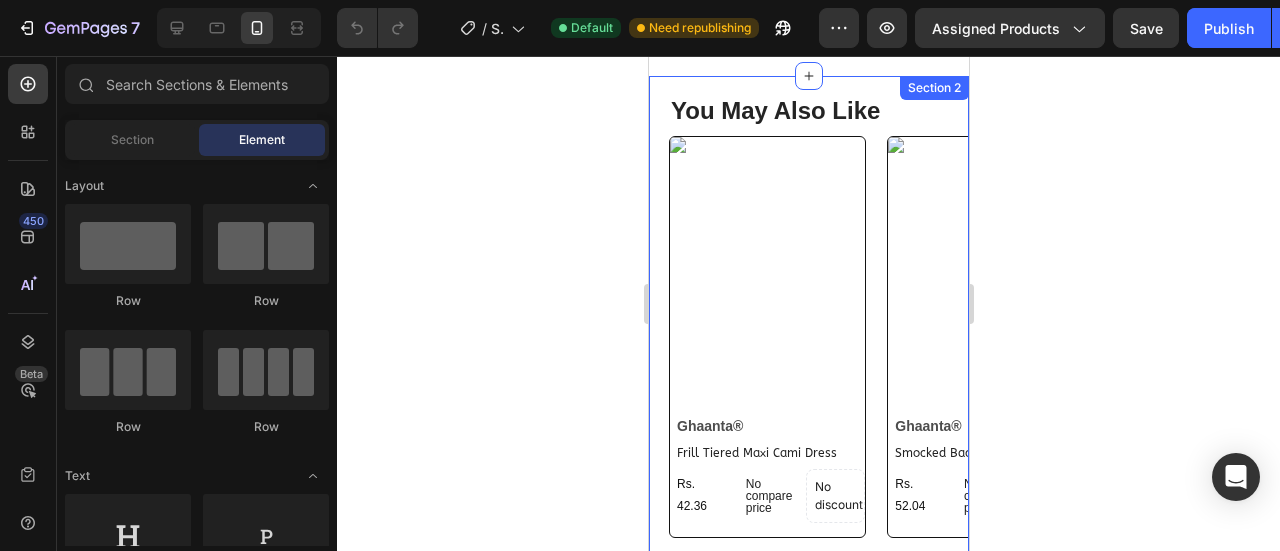 click on "Section 2" at bounding box center [933, 88] 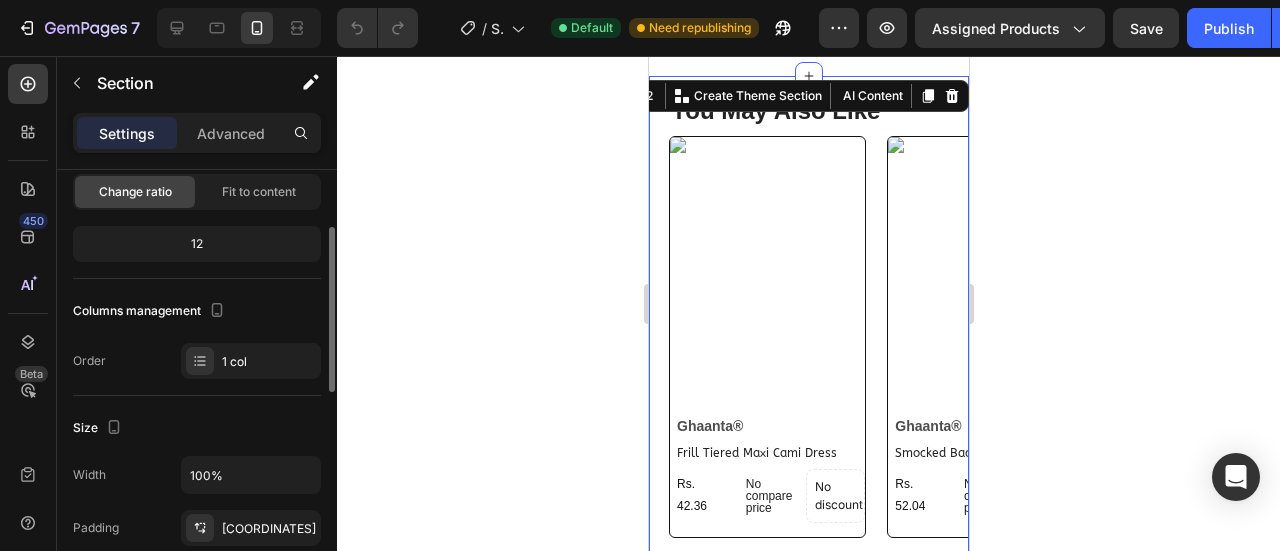 scroll, scrollTop: 160, scrollLeft: 0, axis: vertical 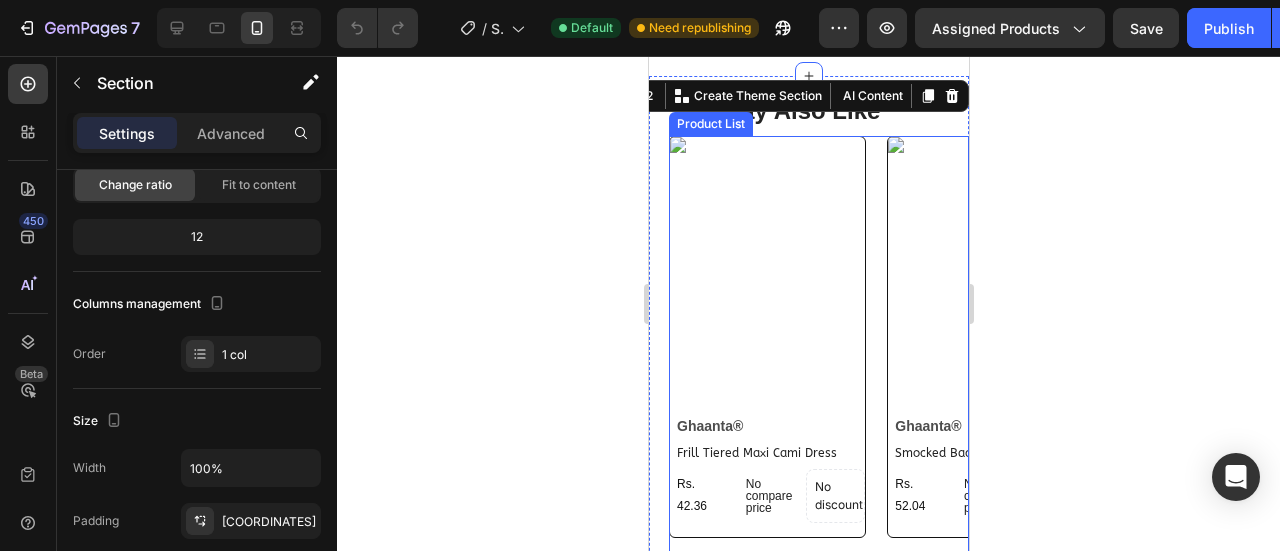 click on "Product Images Ghaanta ® Heading frill tiered maxi cami dress Product Title Rs. 42.36 Product Price Product Price No compare price Product Price No discount   Not be displayed when published Product Badge No discount   Not be displayed when published Product Badge Row Row Row Product List Product Images Ghaanta ® Heading smocked back slit cami dress Product Title Rs. 52.04 Product Price Product Price No compare price Product Price No discount   Not be displayed when published Product Badge No discount   Not be displayed when published Product Badge Row Row Row Product List Product Images Ghaanta ® Heading sweetheart neck tie shoulder dress Product Title Rs. 25.96 Product Price Product Price No compare price Product Price No discount   Not be displayed when published Product Badge No discount   Not be displayed when published Product Badge Row Row Row Product List Product Images Ghaanta ® Heading sweetheart neck off shoulder dress Product Title Rs. 28.56 Product Price Product Price No compare price     Row" at bounding box center (818, 347) 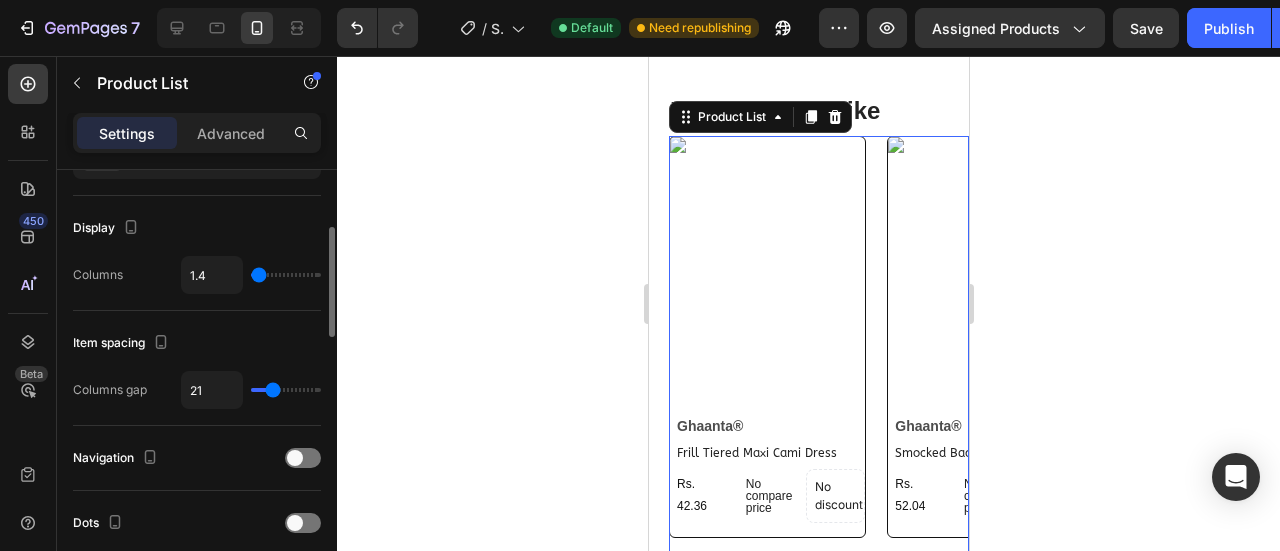 scroll, scrollTop: 242, scrollLeft: 0, axis: vertical 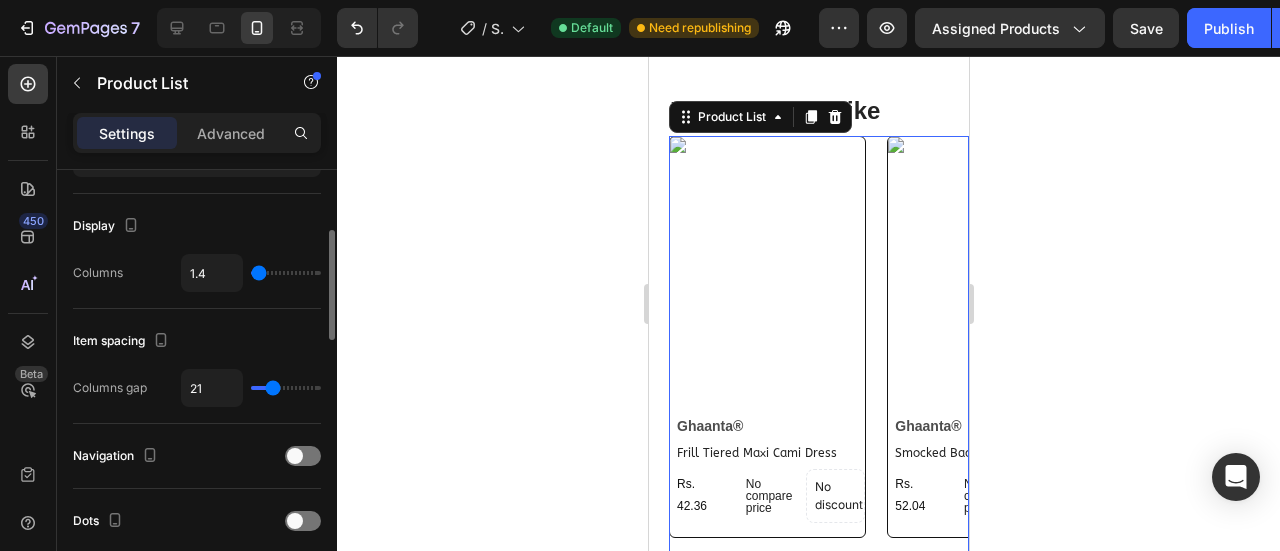 type on "0" 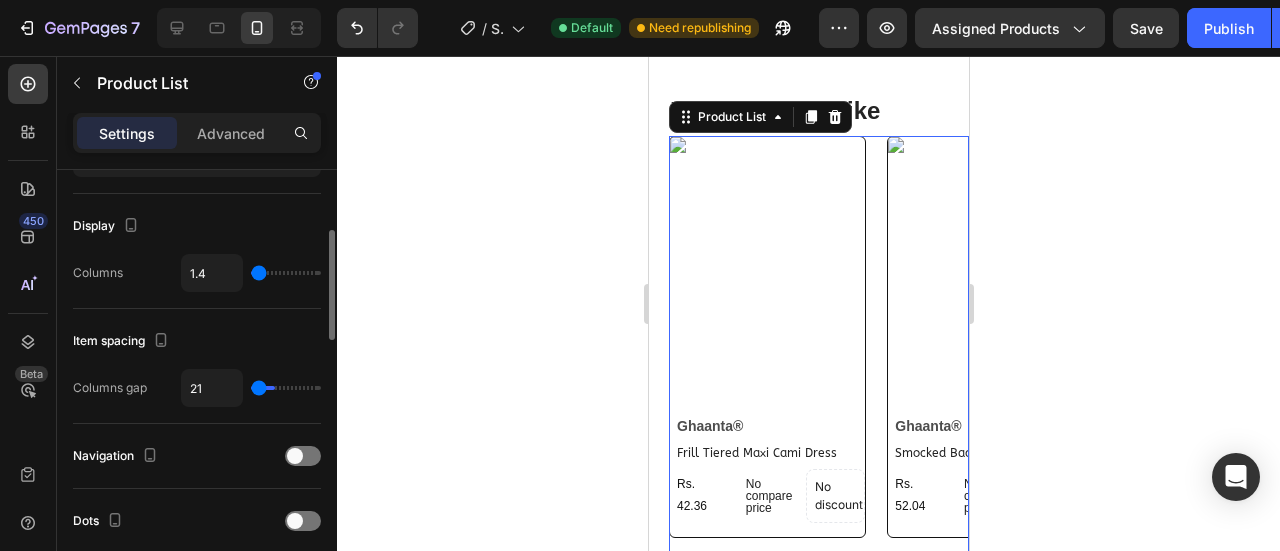 click at bounding box center [286, 388] 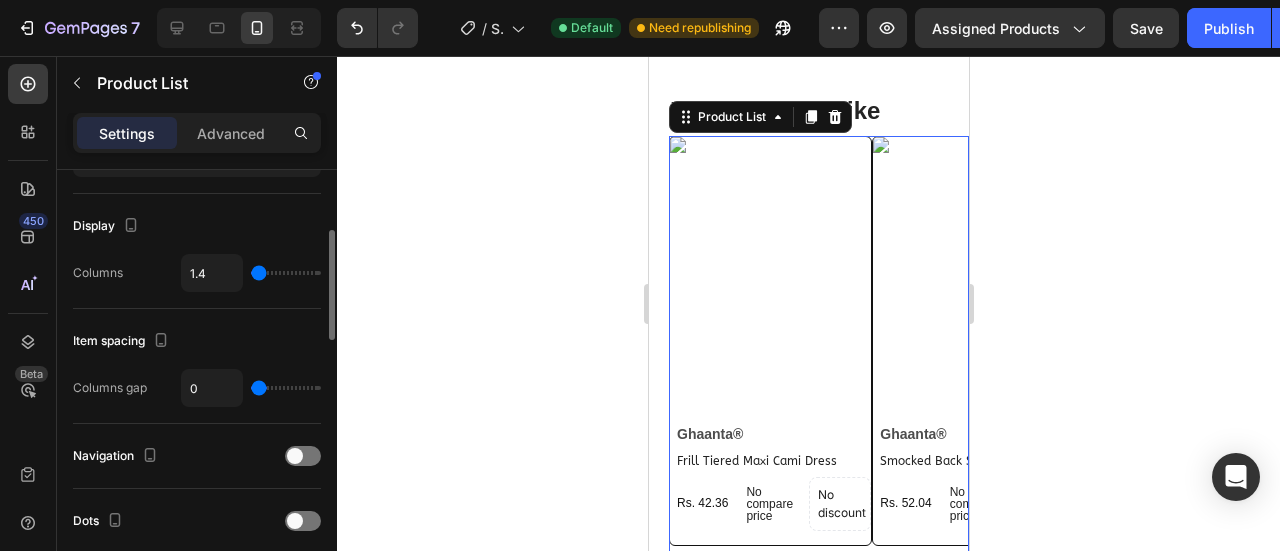 type on "12" 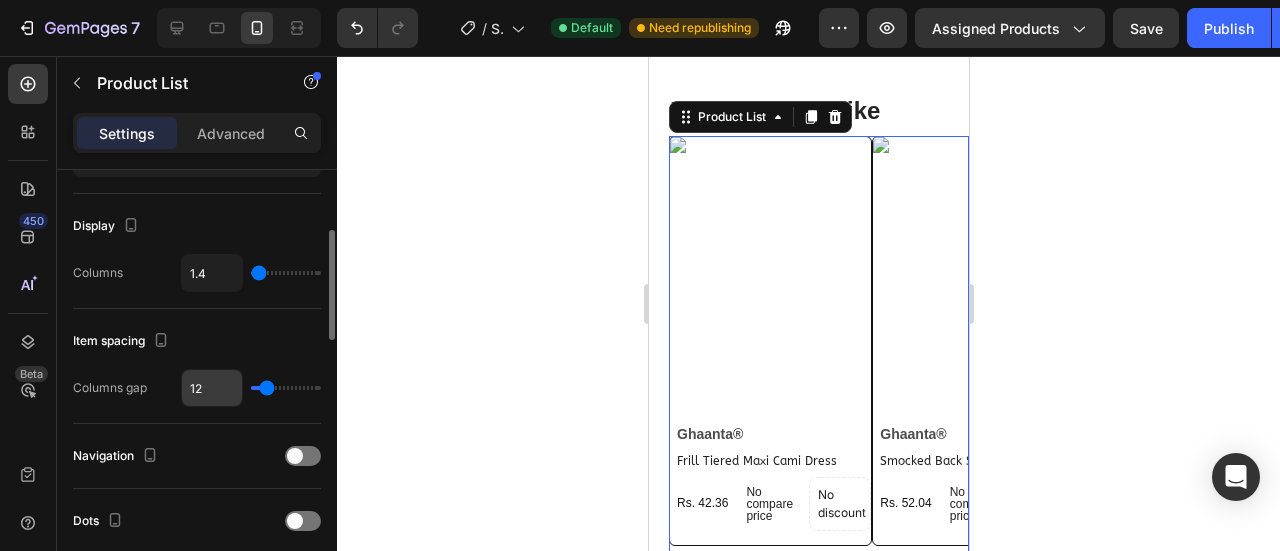 drag, startPoint x: 258, startPoint y: 383, endPoint x: 203, endPoint y: 388, distance: 55.226807 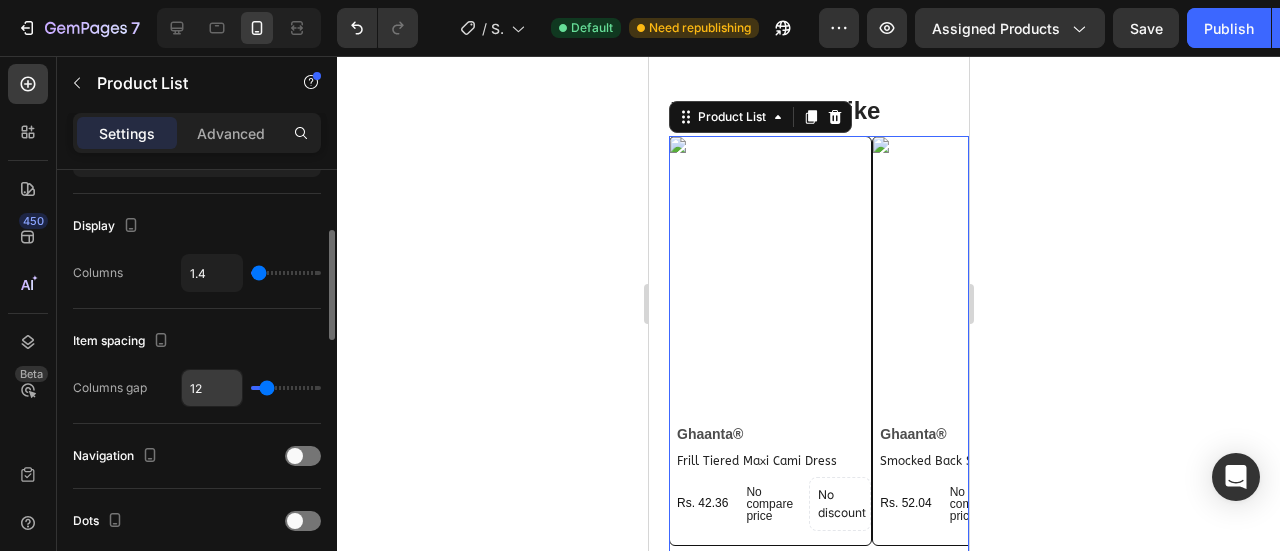 type on "14" 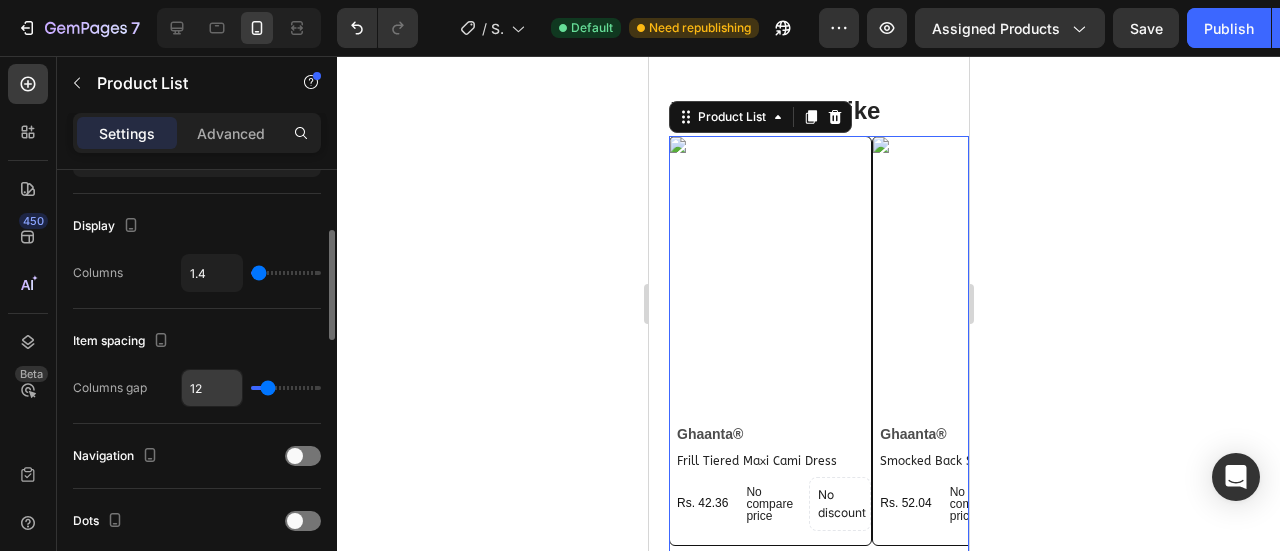click at bounding box center (286, 388) 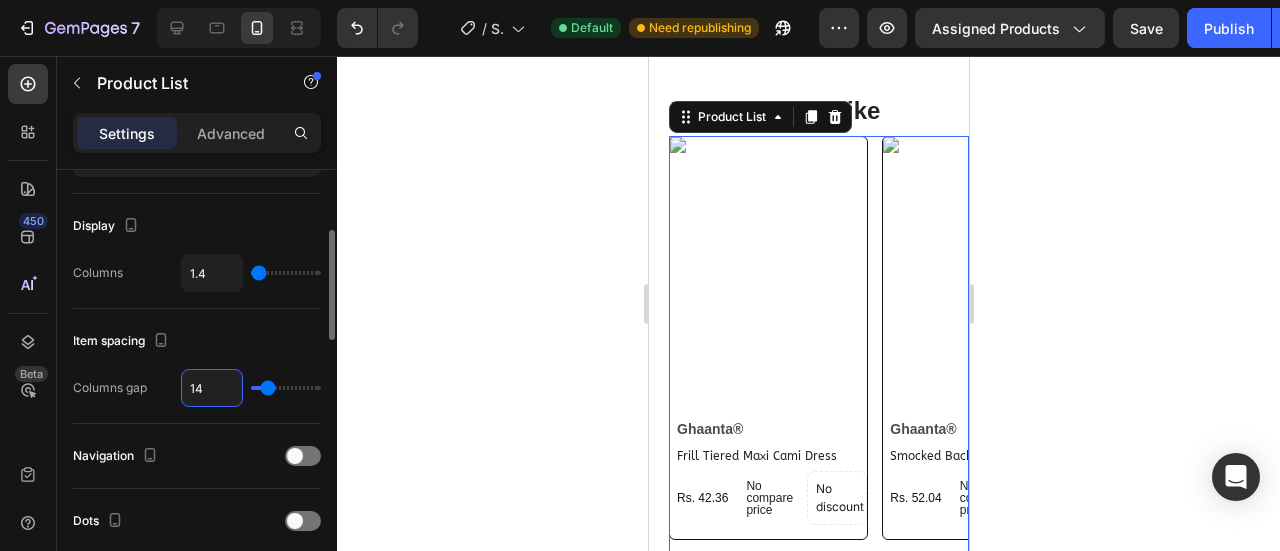 click on "14" at bounding box center (212, 388) 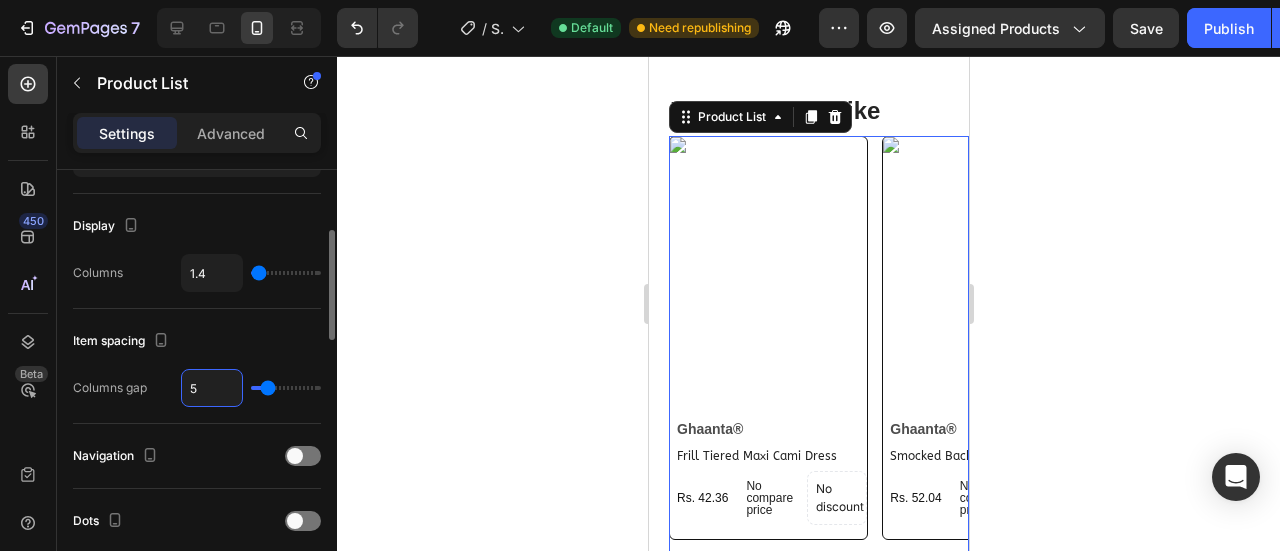 type on "5" 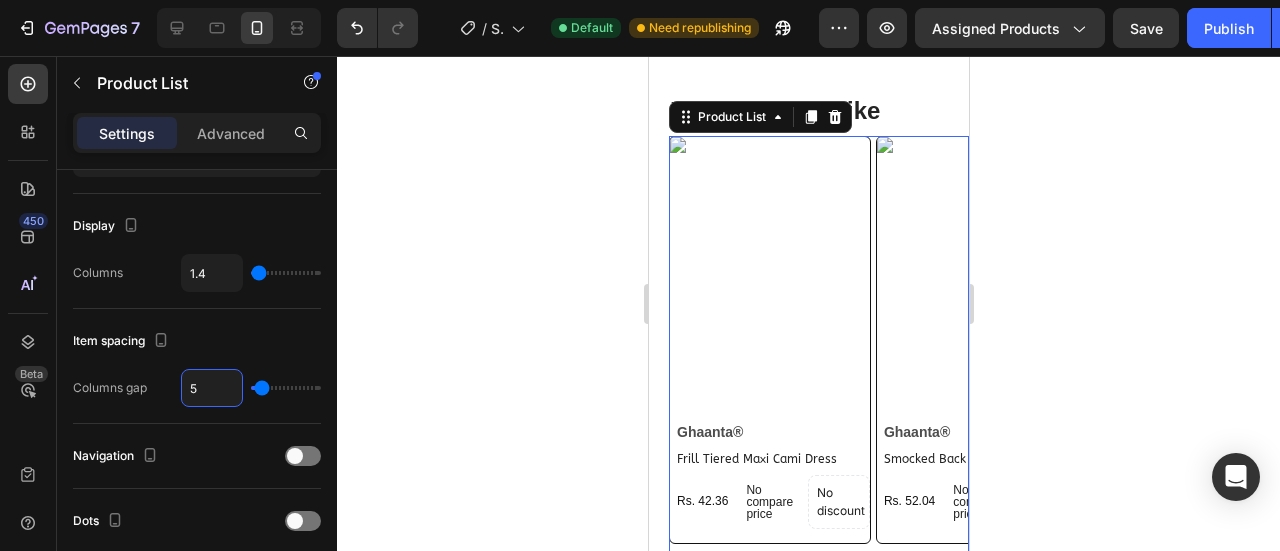 click 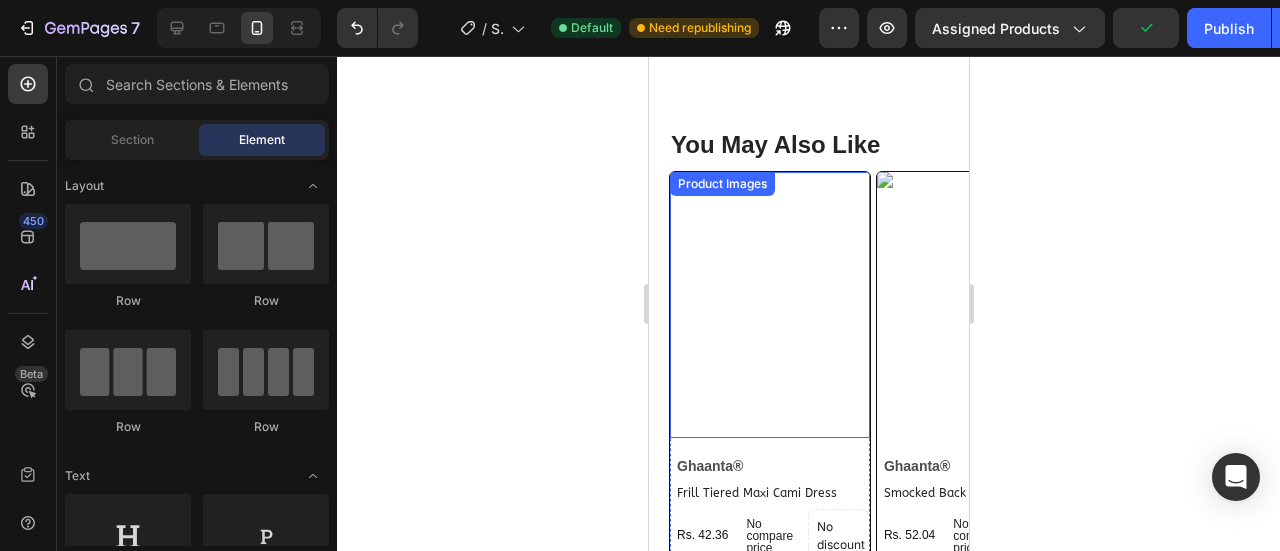 scroll, scrollTop: 1856, scrollLeft: 0, axis: vertical 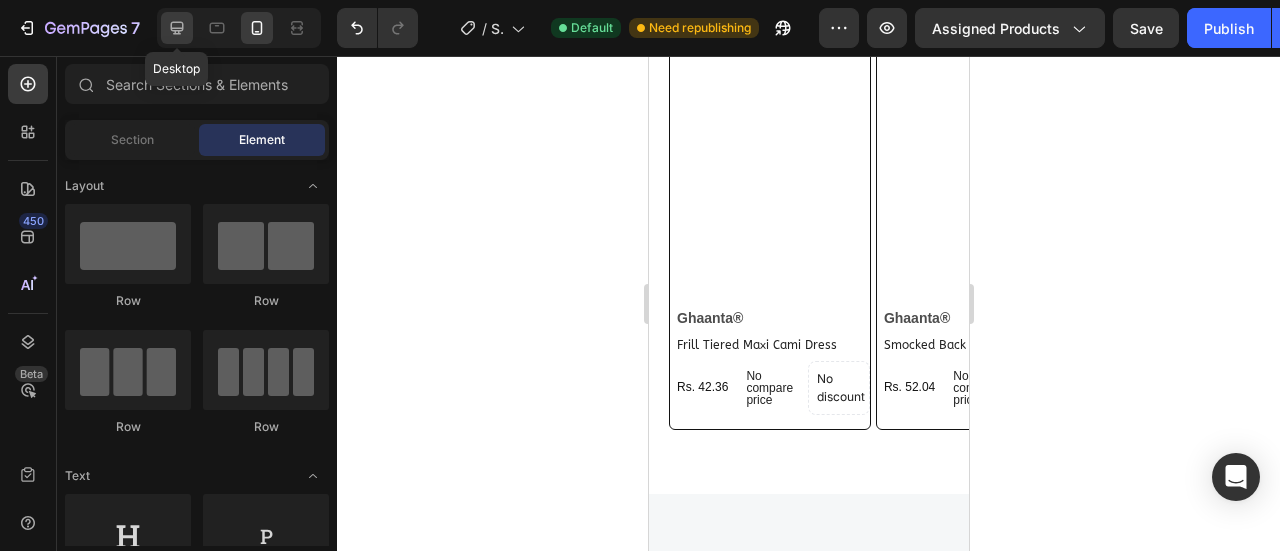 click 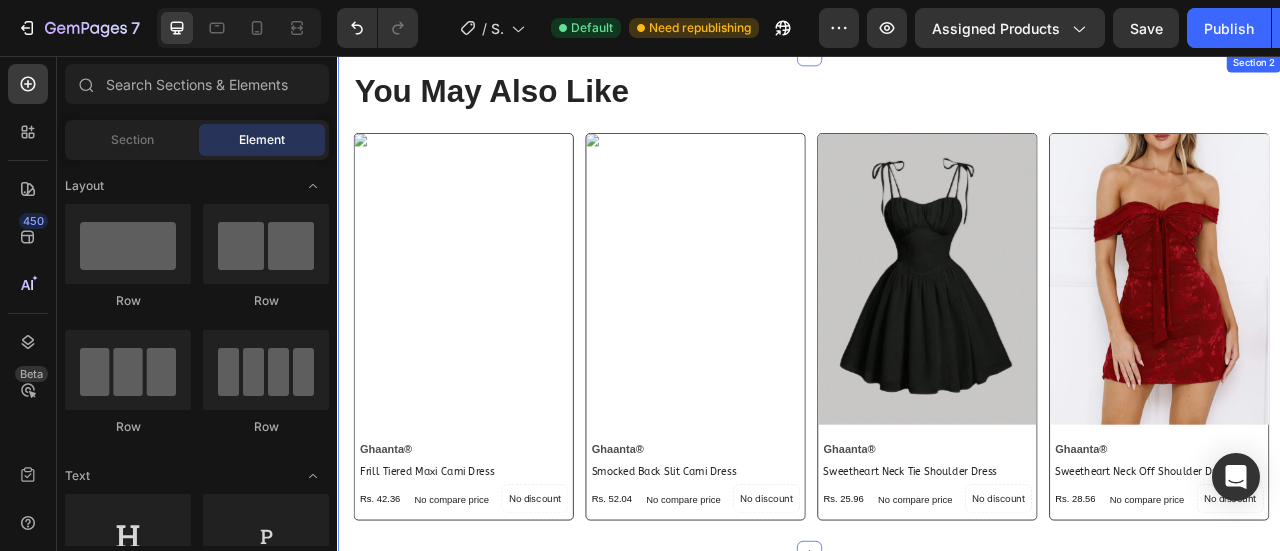 scroll, scrollTop: 1339, scrollLeft: 0, axis: vertical 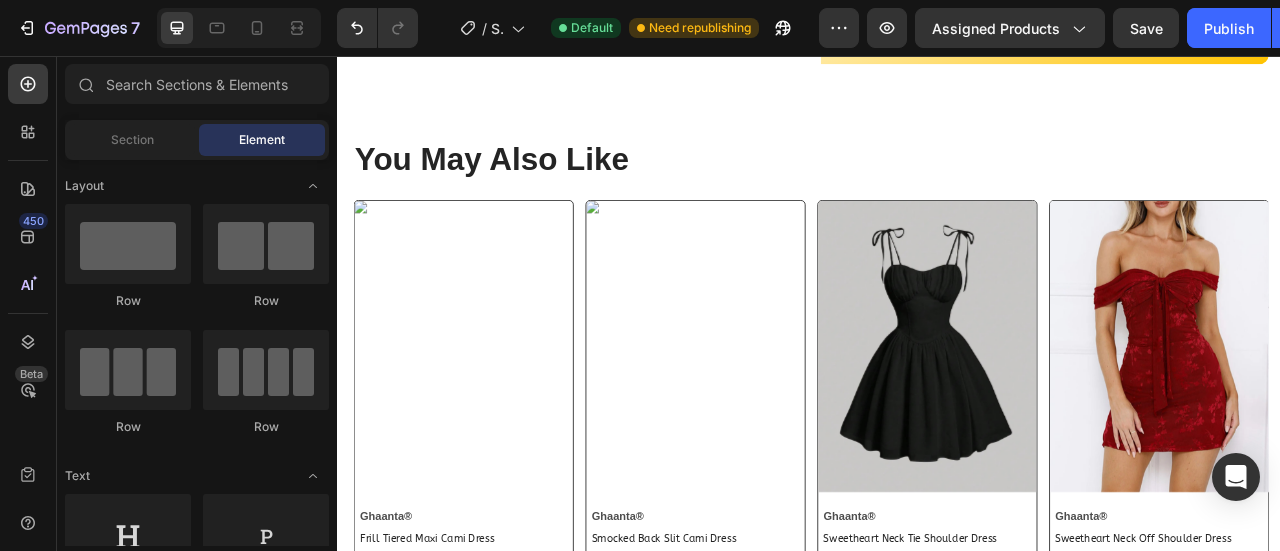 click on "7   /  Shopify Original Product Template Default Need republishing Preview Assigned Products  Save   Publish" 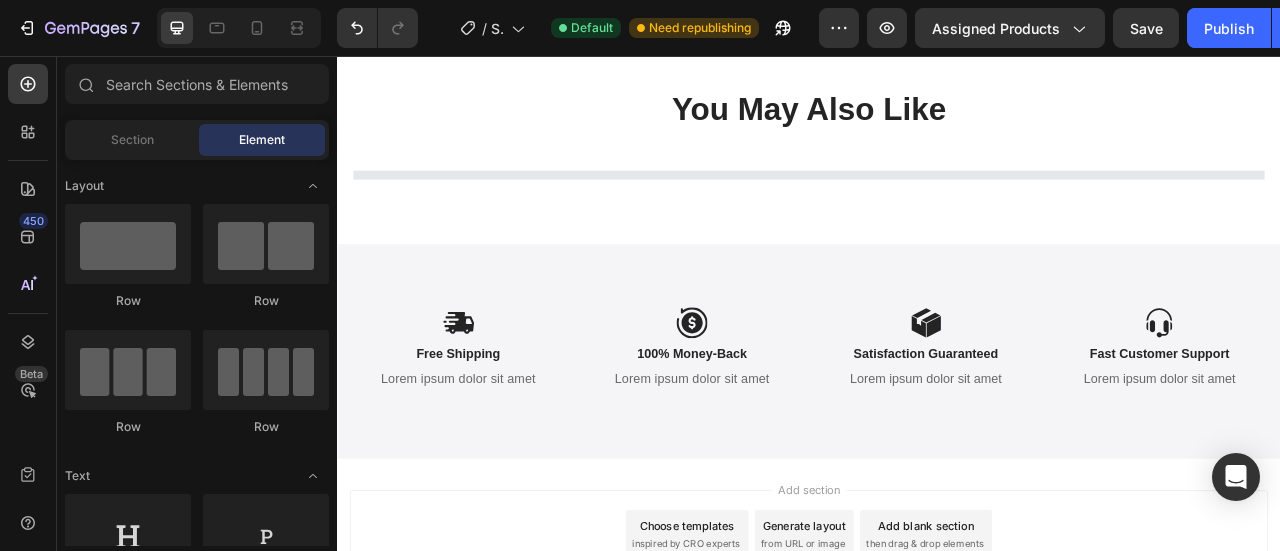 scroll, scrollTop: 2032, scrollLeft: 0, axis: vertical 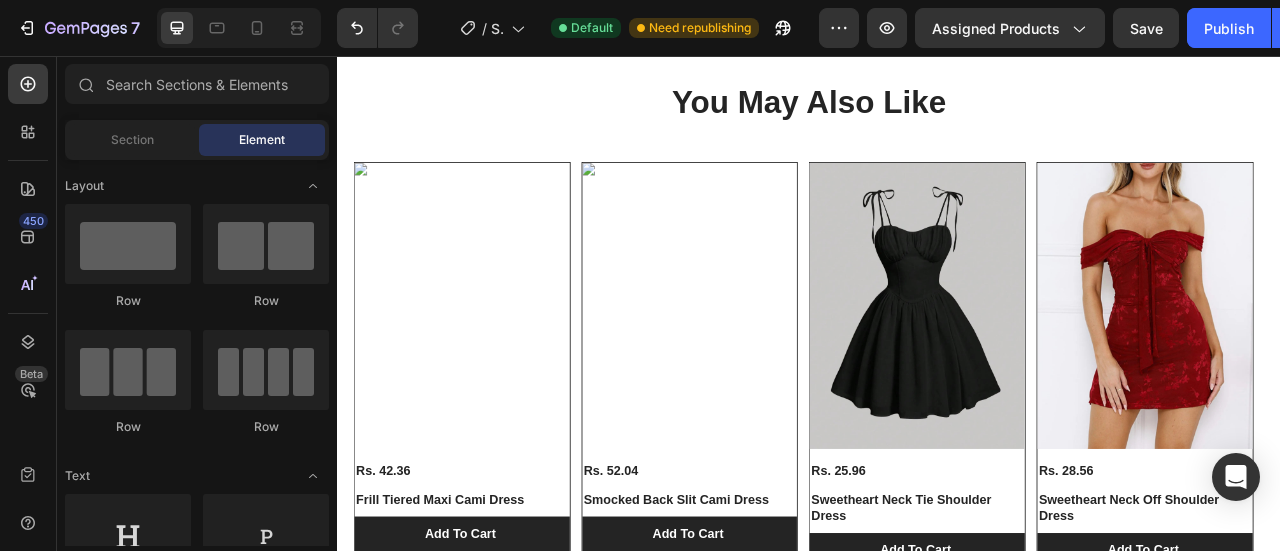 click on "7   /  Shopify Original Product Template Default Need republishing Preview Assigned Products  Save   Publish" 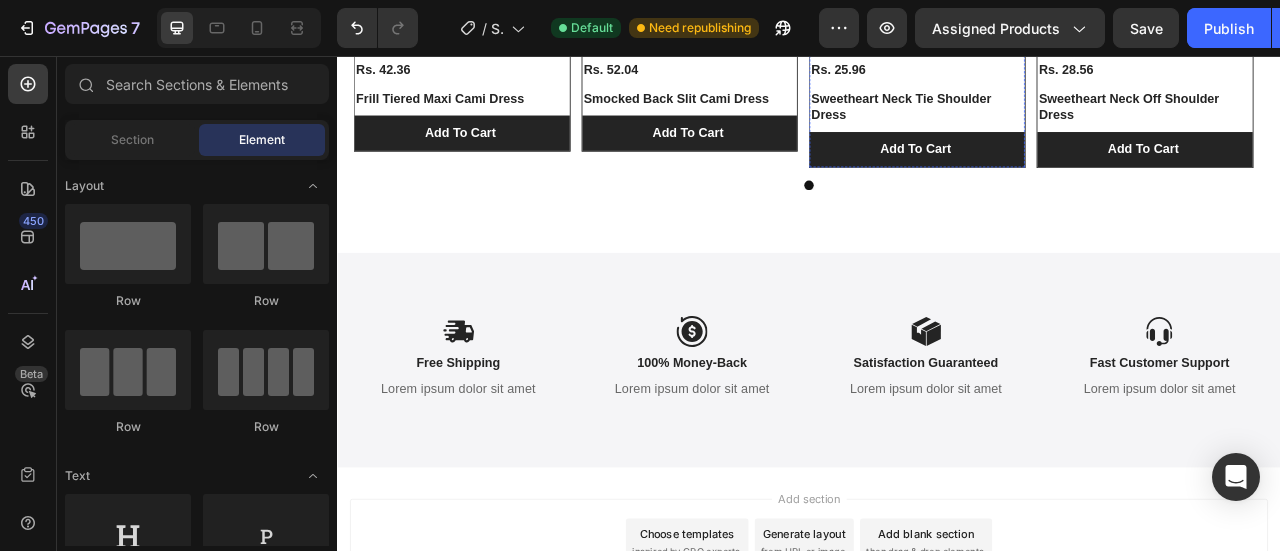 scroll, scrollTop: 2425, scrollLeft: 0, axis: vertical 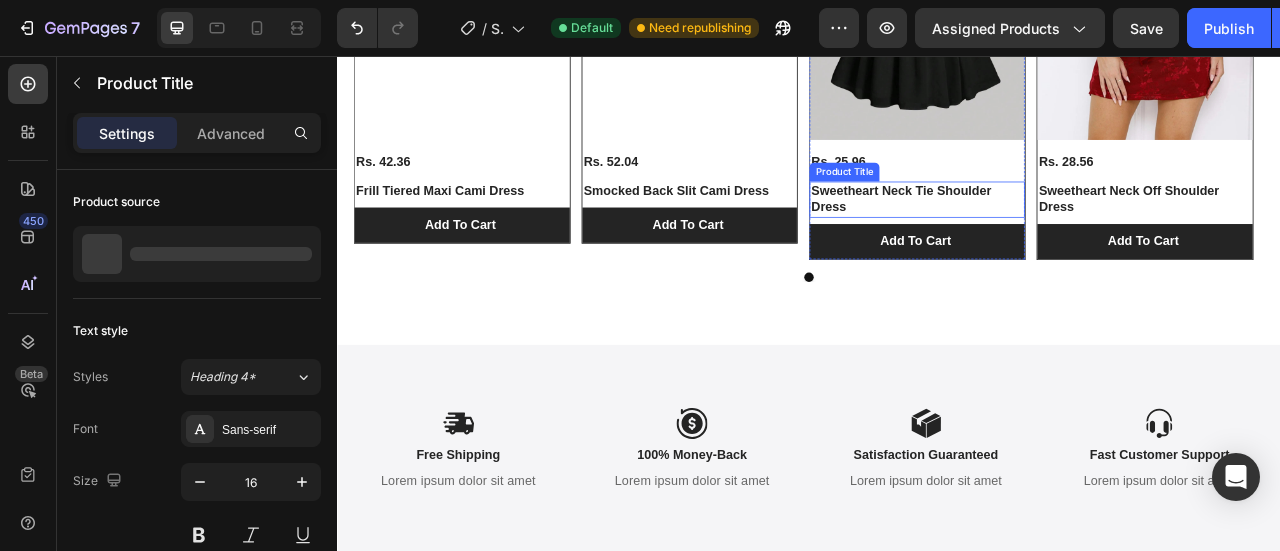 click on "Sweetheart Neck Tie Shoulder Dress" at bounding box center [495, 227] 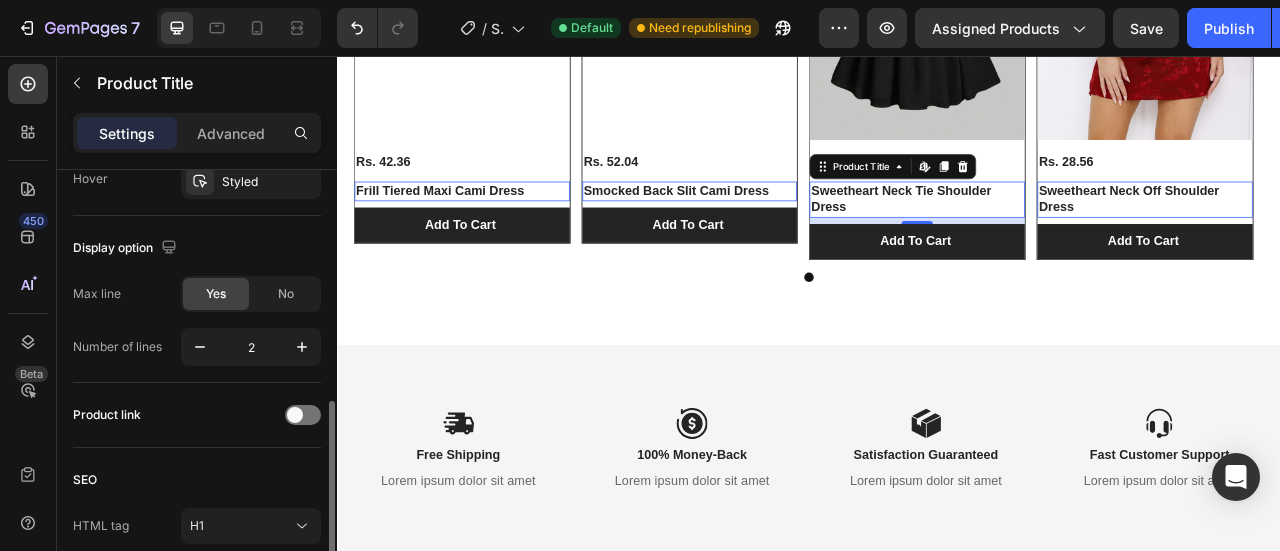 scroll, scrollTop: 624, scrollLeft: 0, axis: vertical 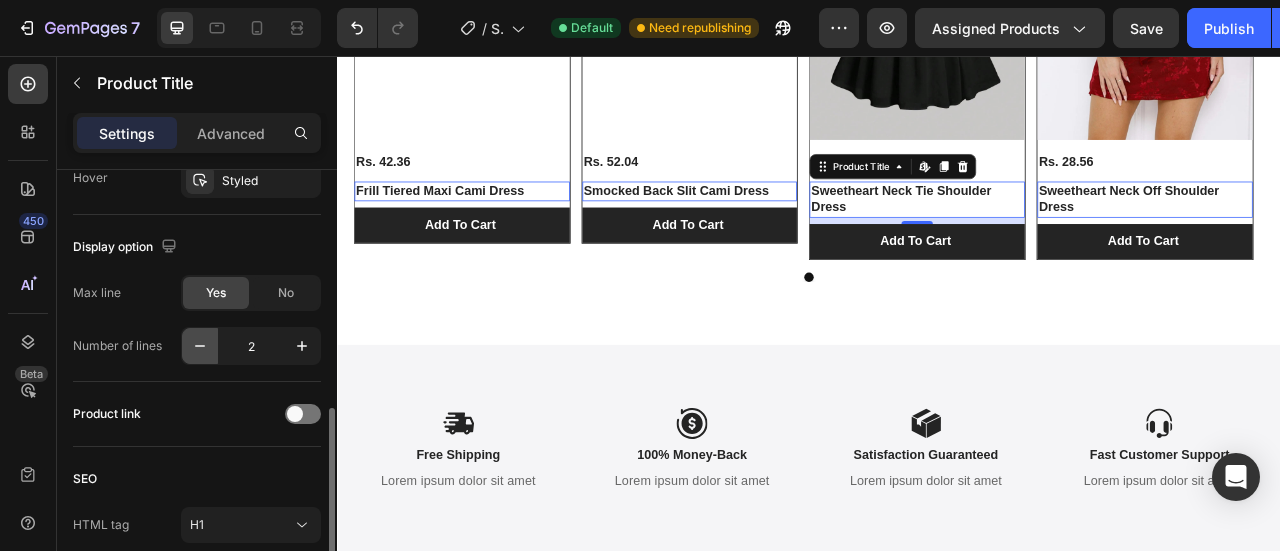 click 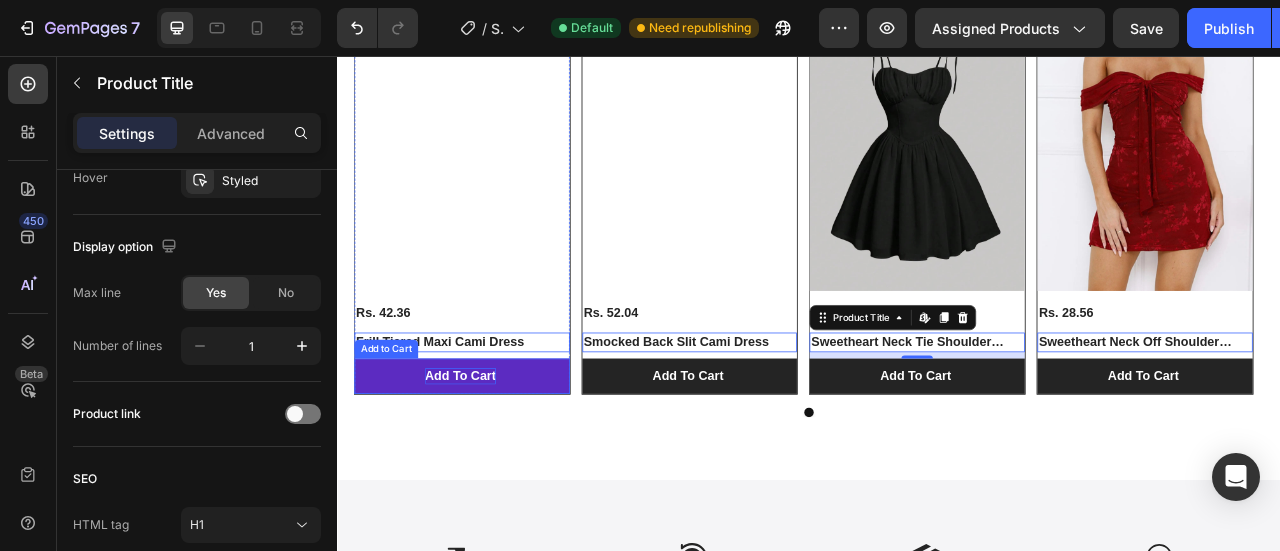 scroll, scrollTop: 2213, scrollLeft: 0, axis: vertical 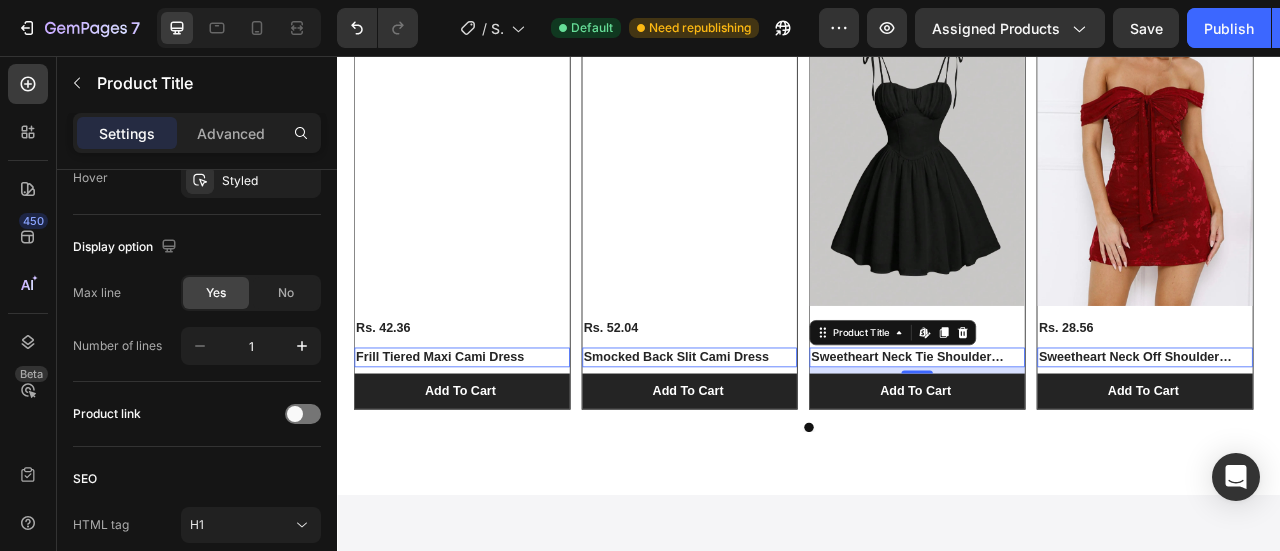 click on "7   /  Shopify Original Product Template Default Need republishing Preview Assigned Products  Save   Publish" 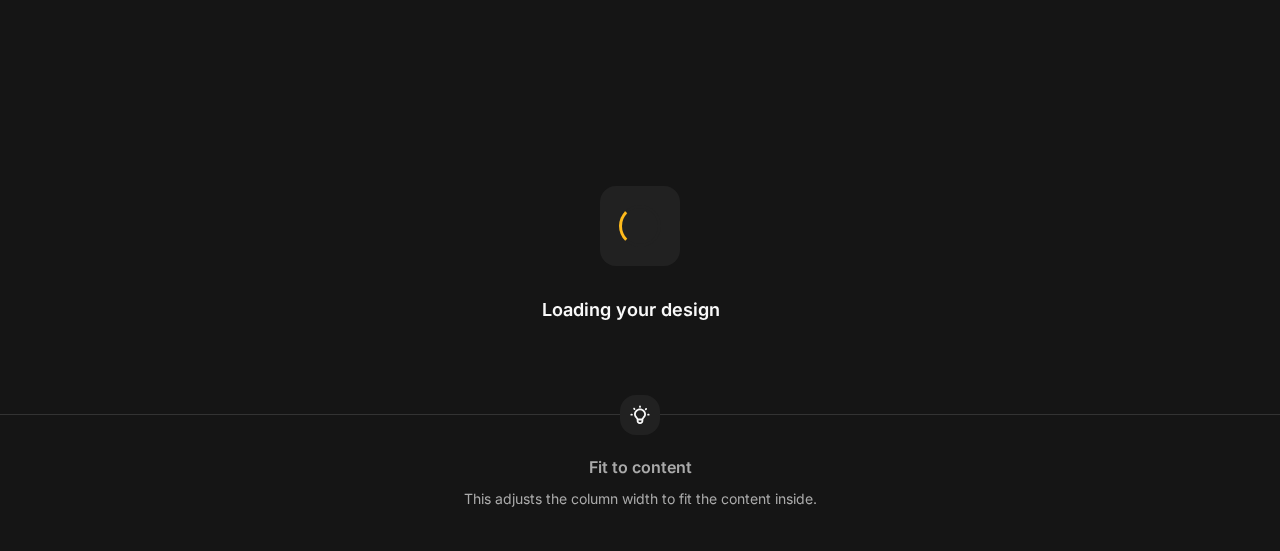 scroll, scrollTop: 0, scrollLeft: 0, axis: both 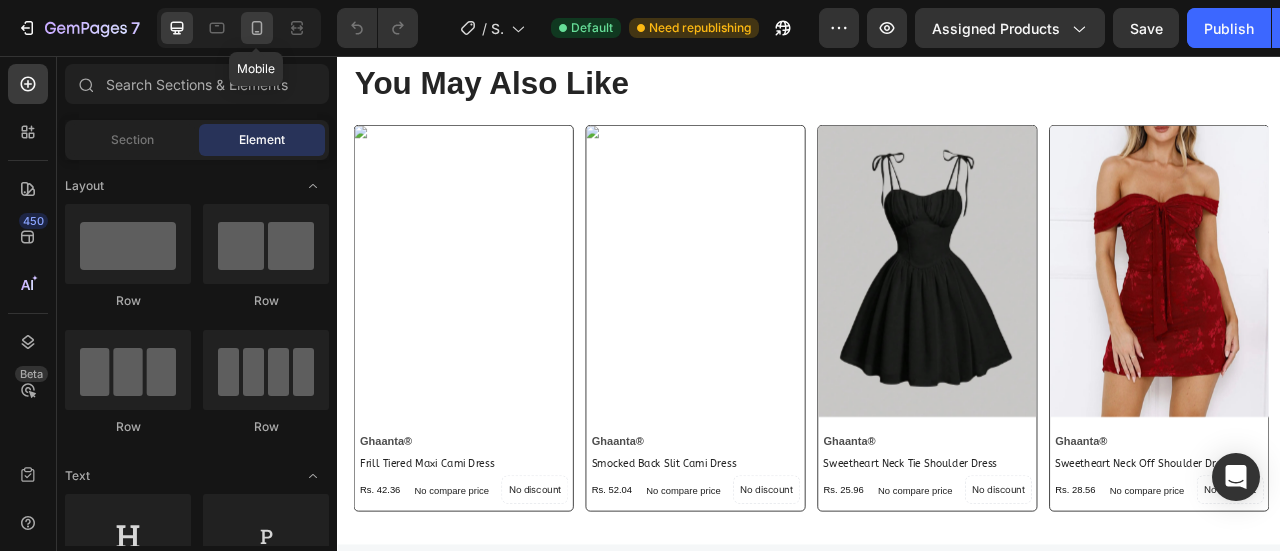 click 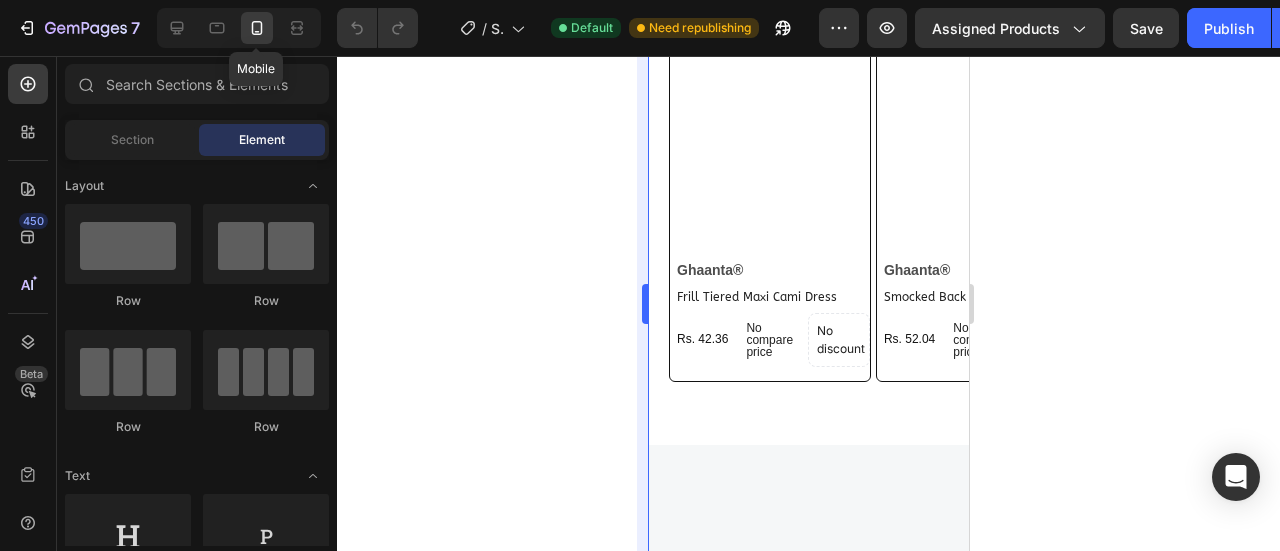scroll, scrollTop: 1303, scrollLeft: 0, axis: vertical 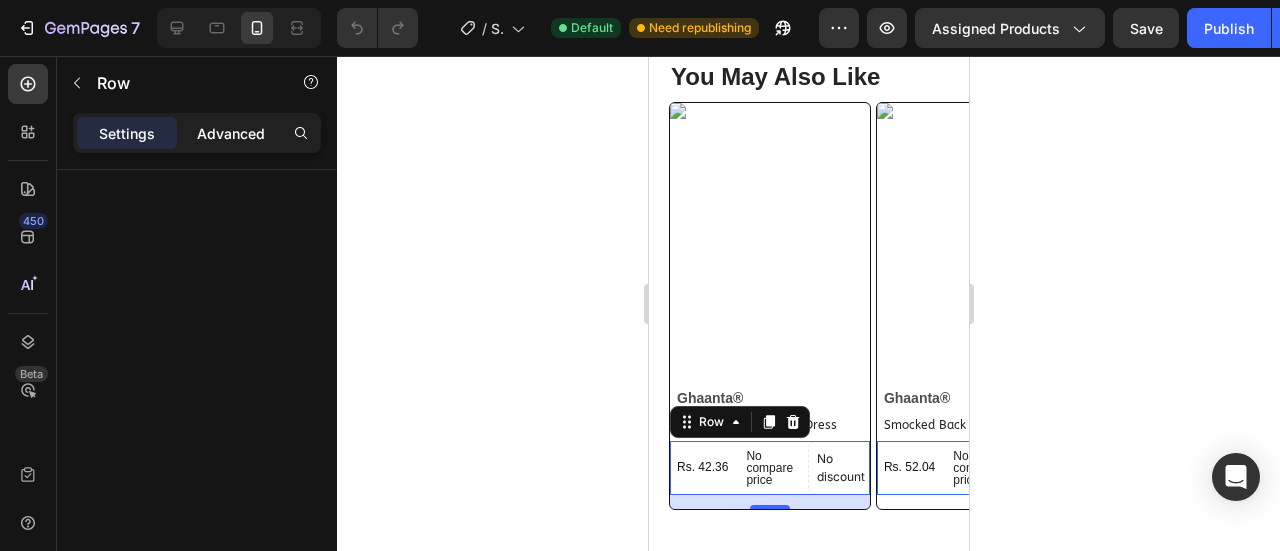 click on "Advanced" at bounding box center (231, 133) 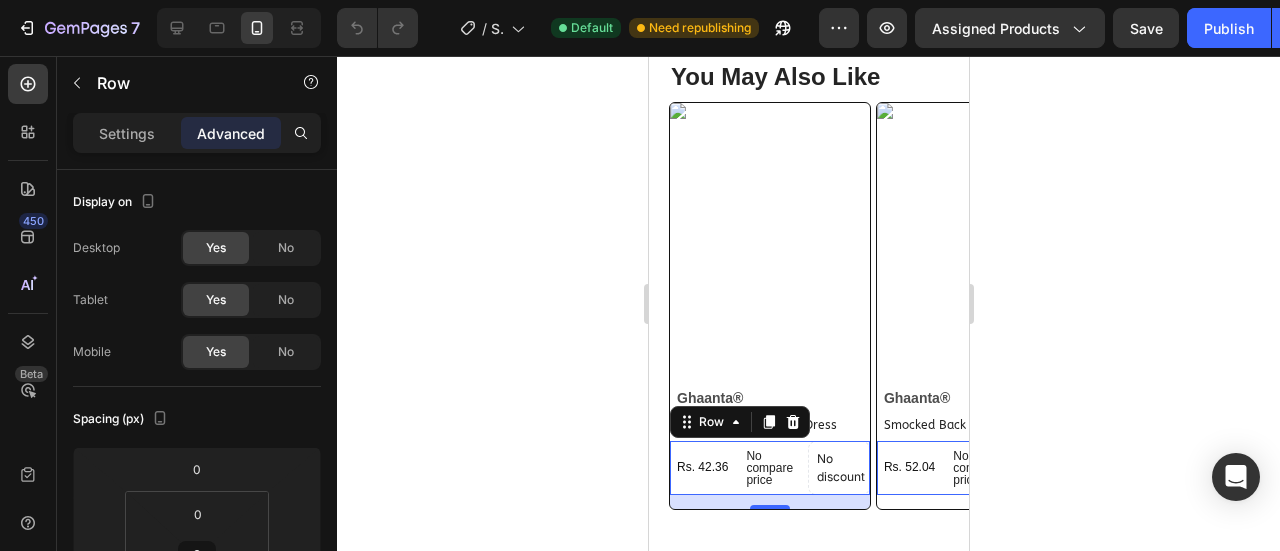 scroll, scrollTop: 0, scrollLeft: 0, axis: both 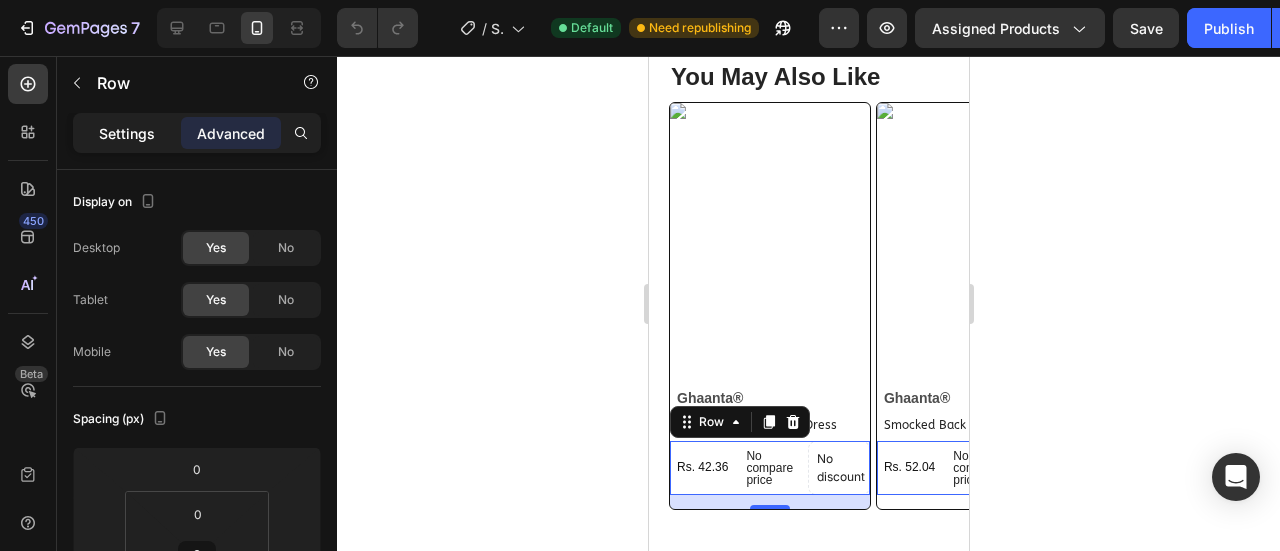 click on "Settings" at bounding box center (127, 133) 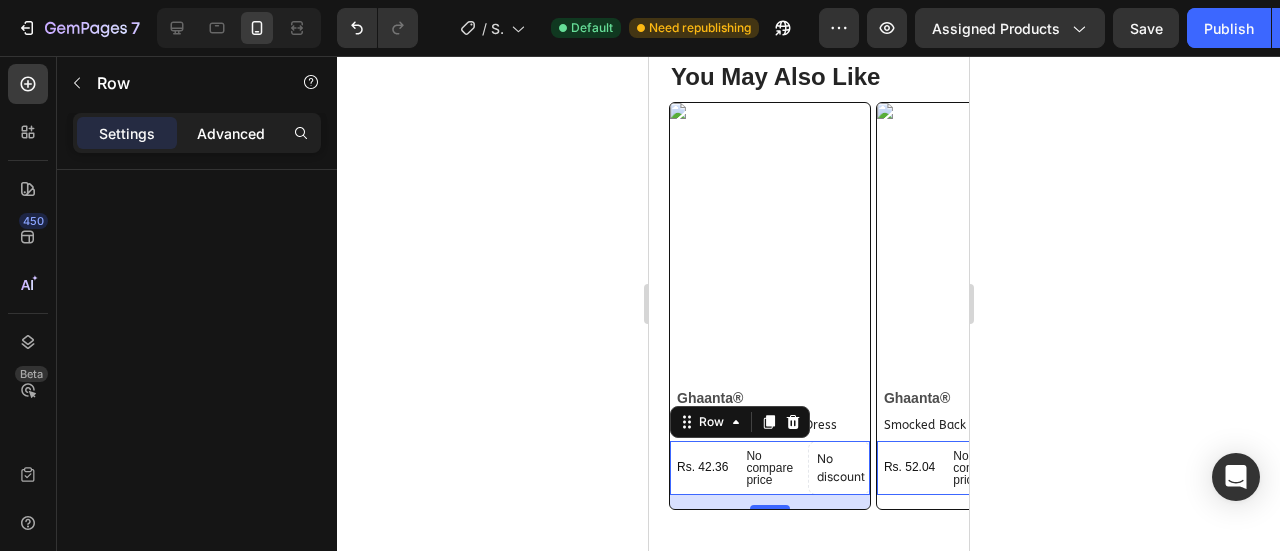 click on "Advanced" at bounding box center [231, 133] 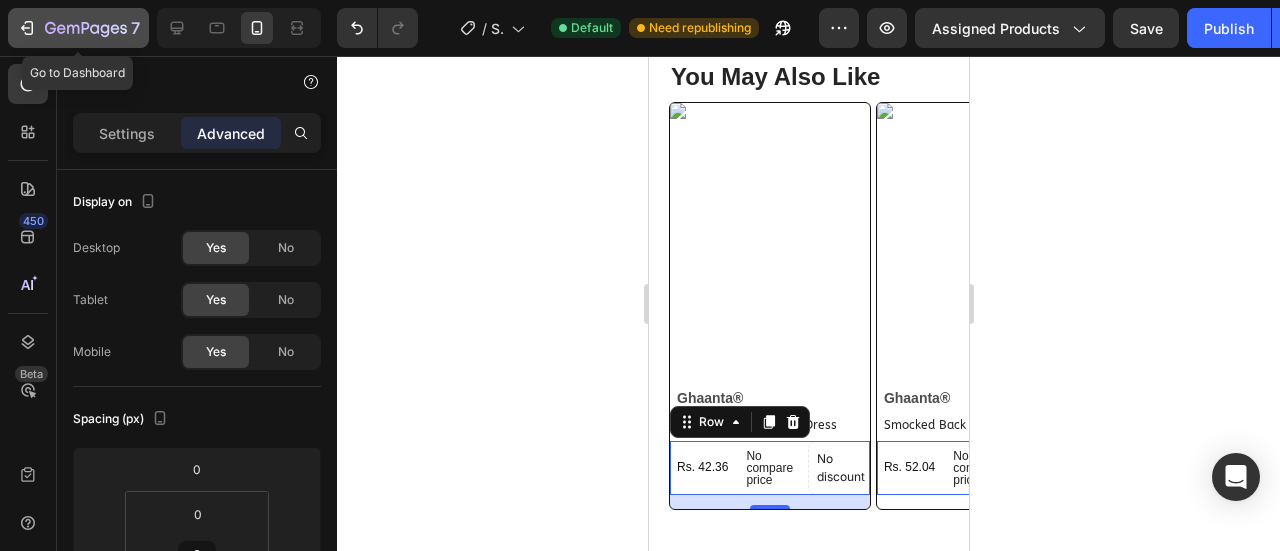 click on "7" at bounding box center (78, 28) 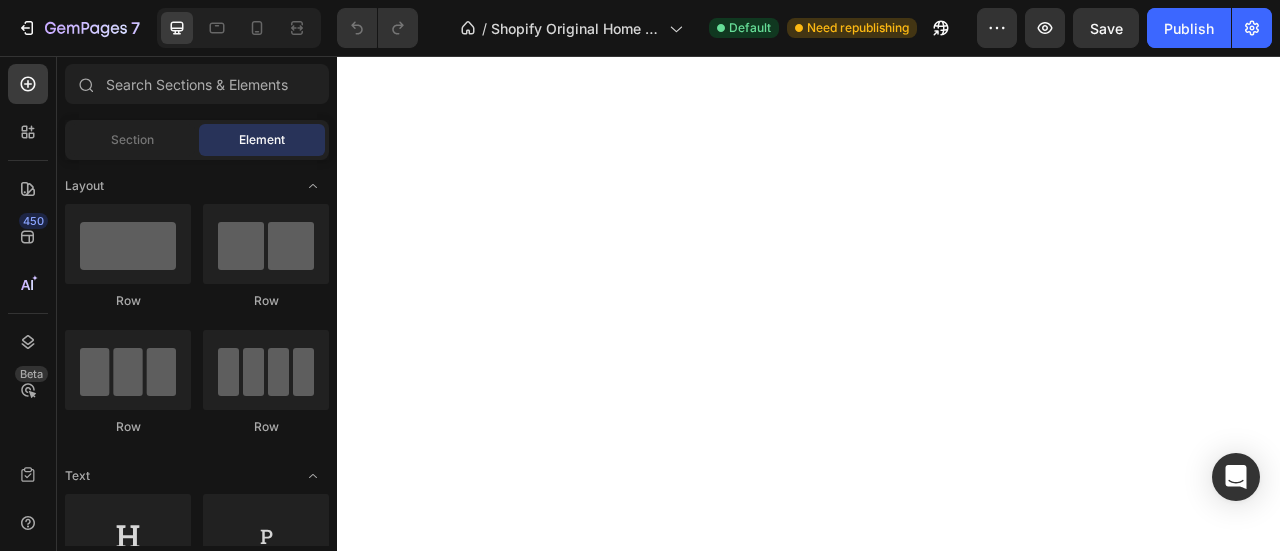 scroll, scrollTop: 0, scrollLeft: 0, axis: both 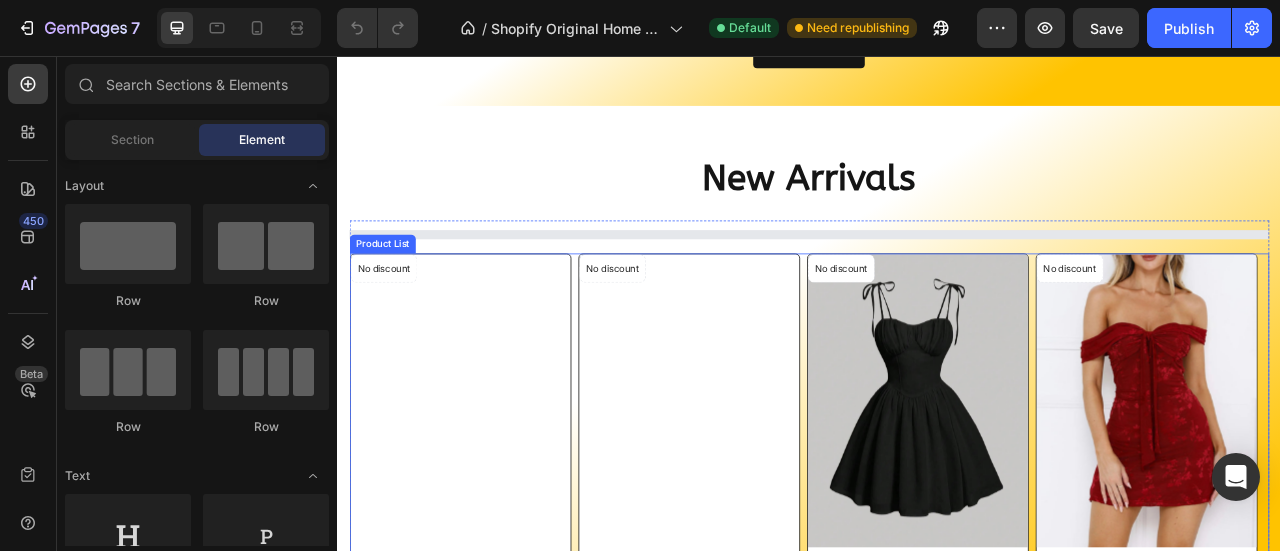 click on "No discount   Not be displayed when published Product Badge Product Images Ghaanta ® Heading frill tiered maxi cami dress Product Title Rs. 42.36 Product Price Product Price No compare price Product Price No discount   Not be displayed when published Product Badge No discount   Not be displayed when published Product Badge Row Row Row Product List No discount   Not be displayed when published Product Badge Product Images Ghaanta ® Heading smocked back slit cami dress Product Title Rs. 52.04 Product Price Product Price No compare price Product Price No discount   Not be displayed when published Product Badge No discount   Not be displayed when published Product Badge Row Row Row Product List No discount   Not be displayed when published Product Badge Product Images Ghaanta ® Heading sweetheart neck tie shoulder dress Product Title Rs. 25.96 Product Price Product Price No compare price Product Price No discount   Not be displayed when published Product Badge No discount   Not be displayed when published Row" at bounding box center [937, 554] 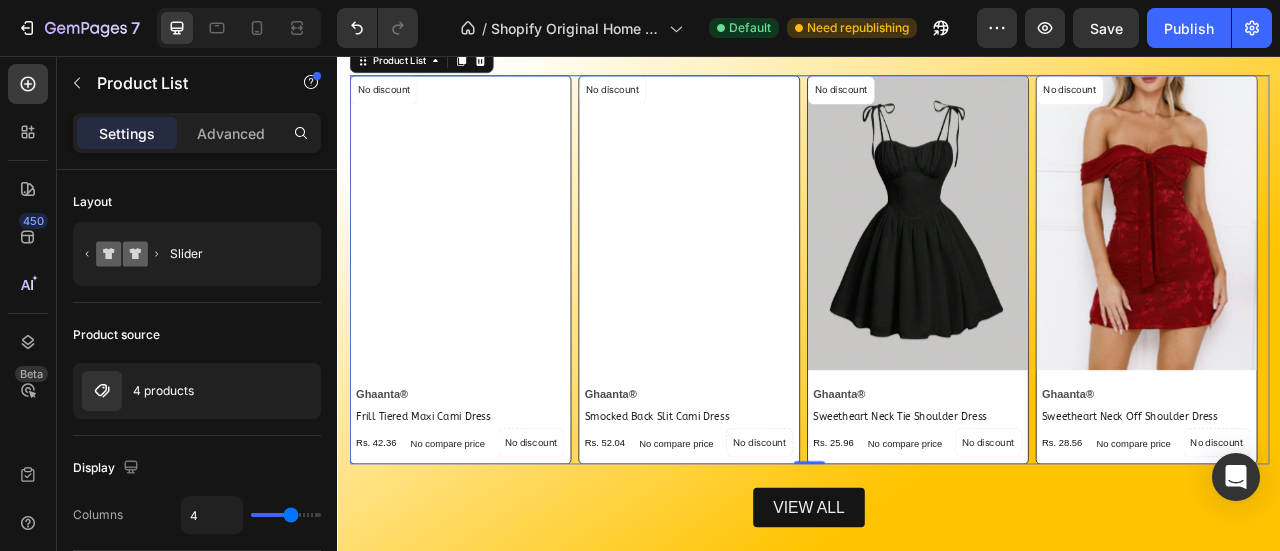 scroll, scrollTop: 2235, scrollLeft: 0, axis: vertical 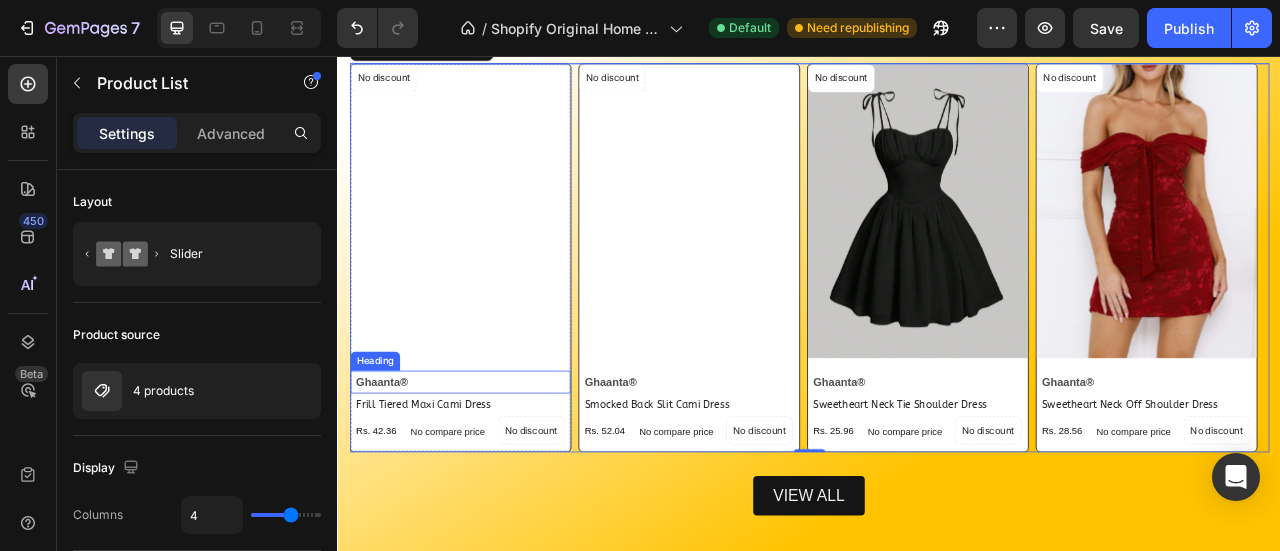 click on "Ghaanta ®" at bounding box center (495, 470) 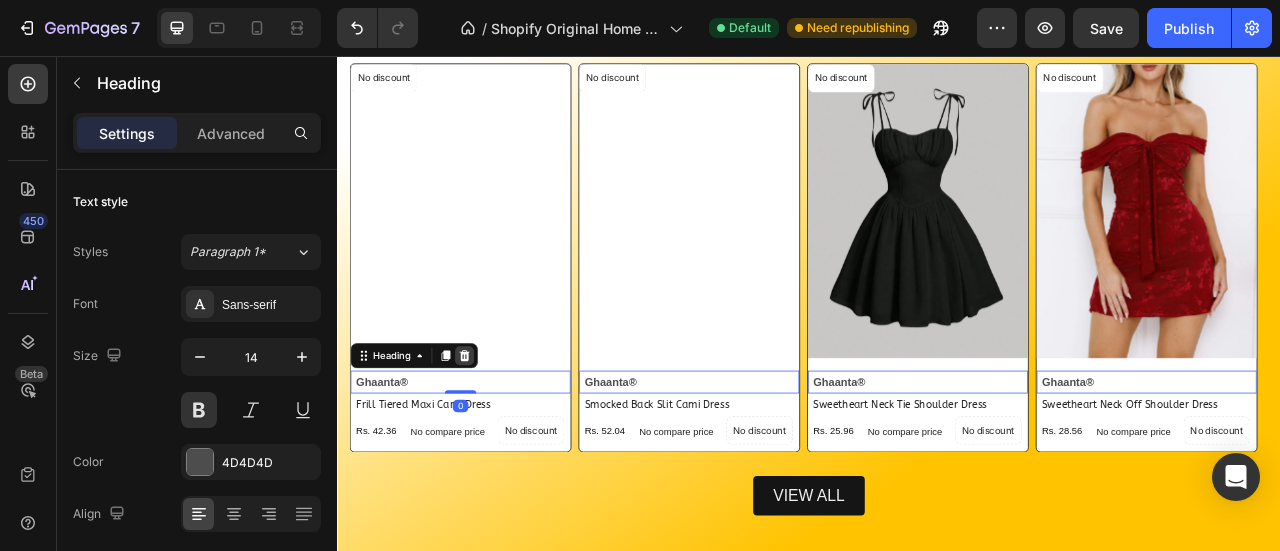 click 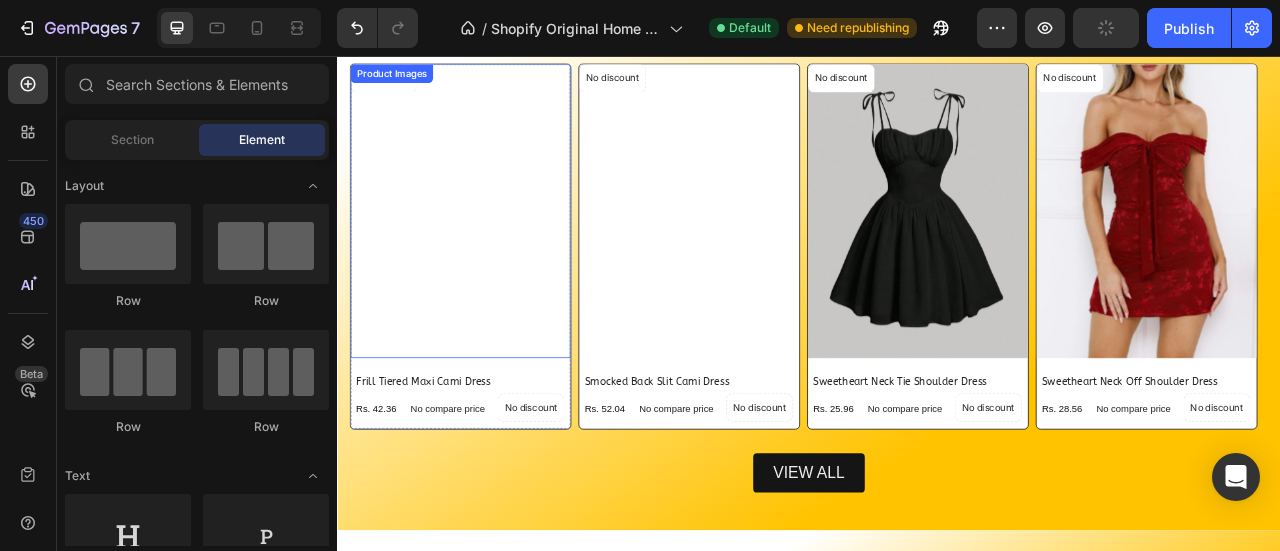 click at bounding box center [493, 252] 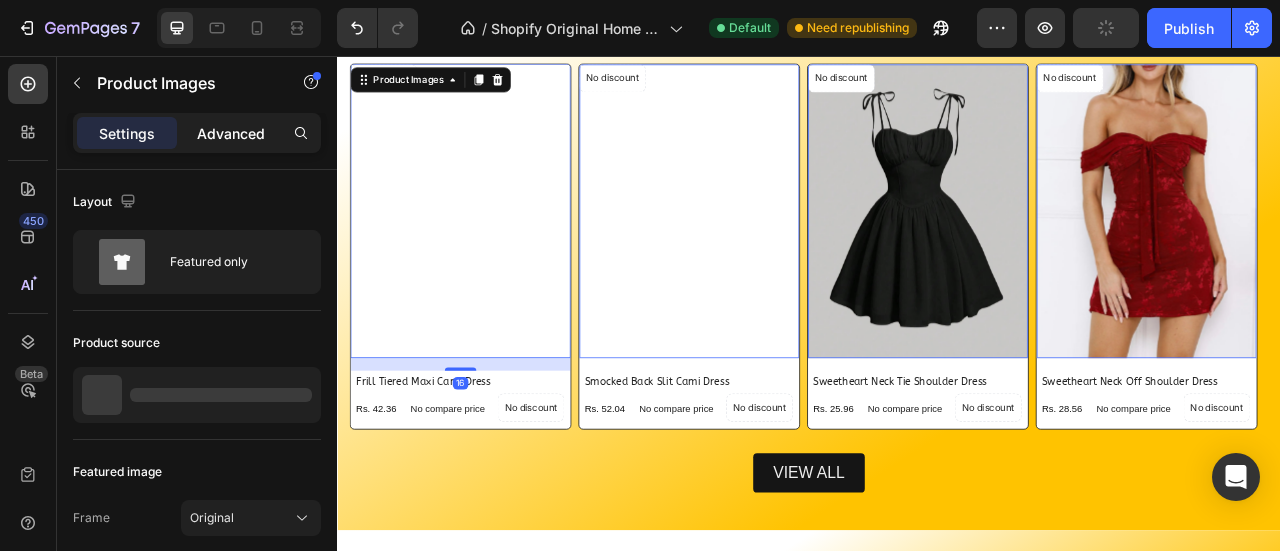 click on "Advanced" at bounding box center (231, 133) 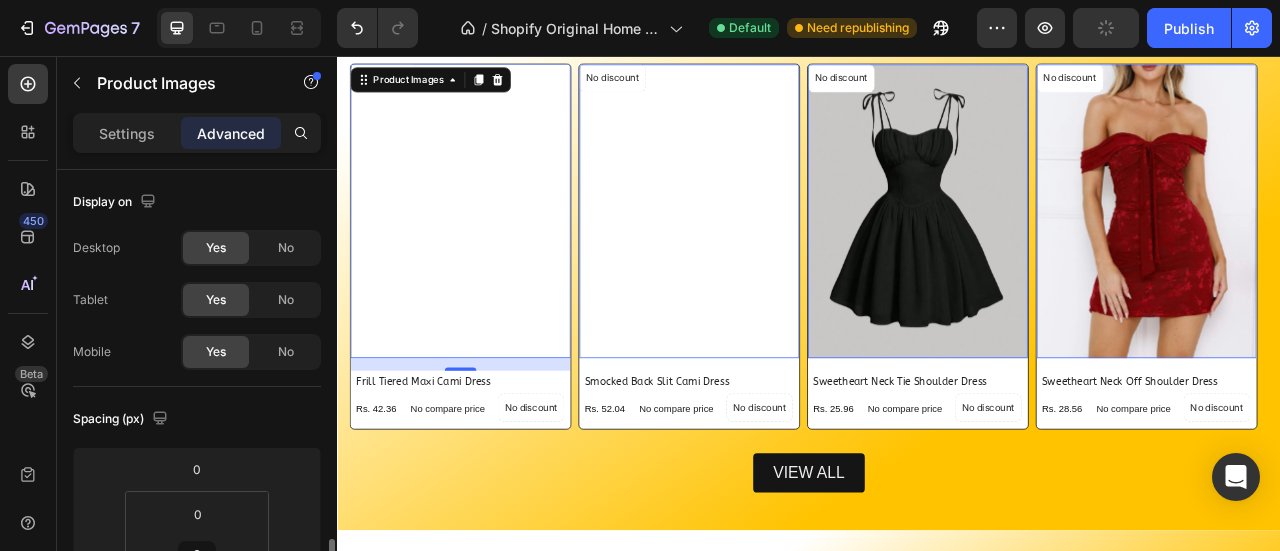 scroll, scrollTop: 284, scrollLeft: 0, axis: vertical 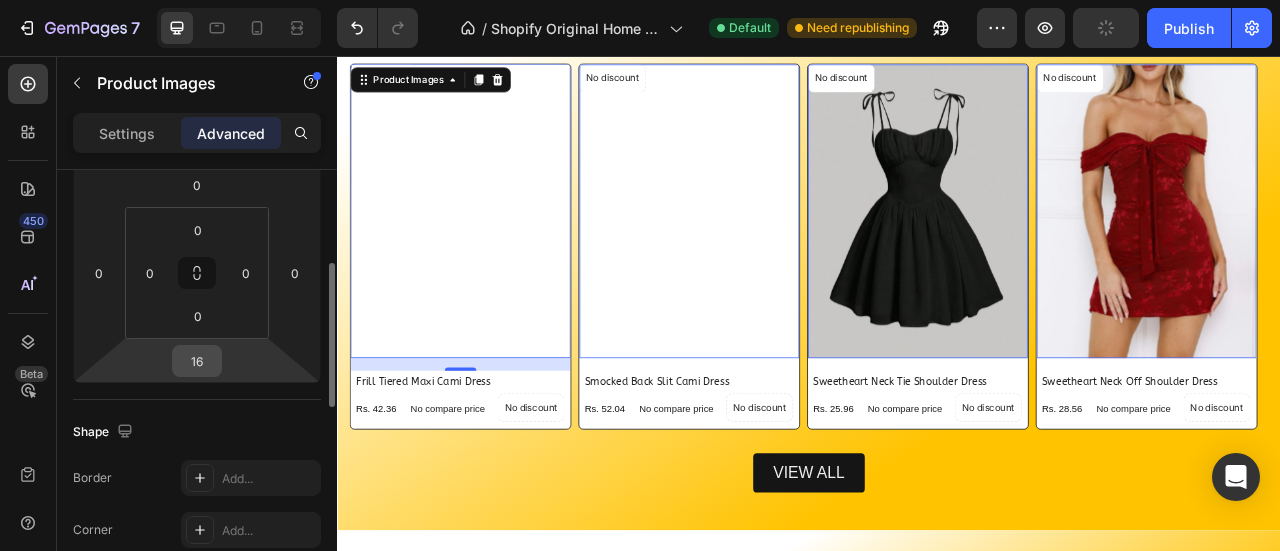 click on "16" at bounding box center (197, 361) 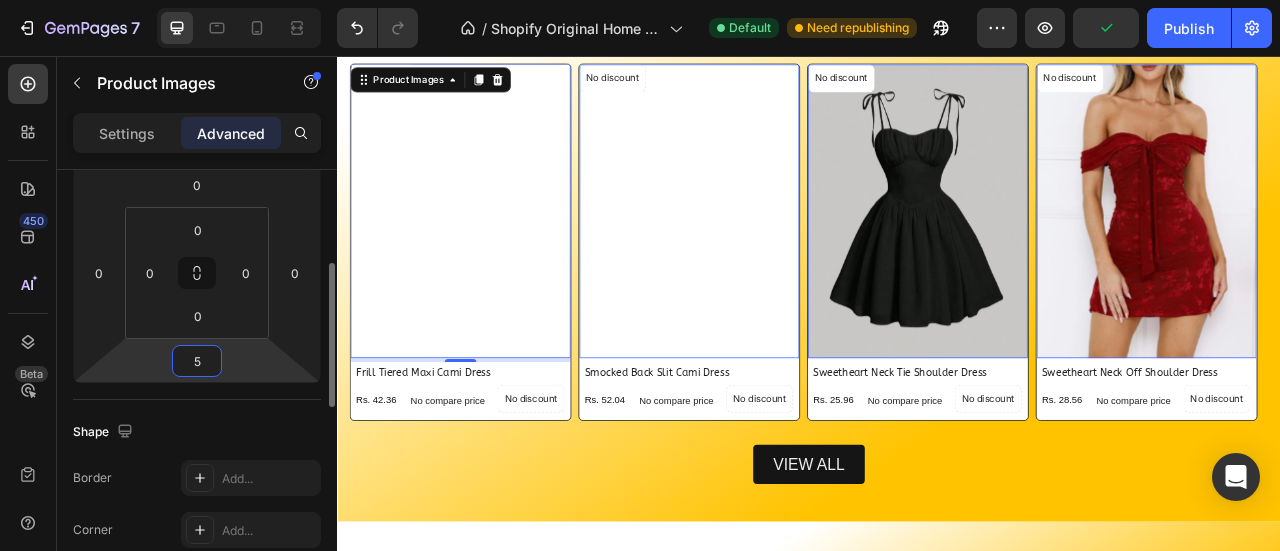 click on "5" at bounding box center [197, 361] 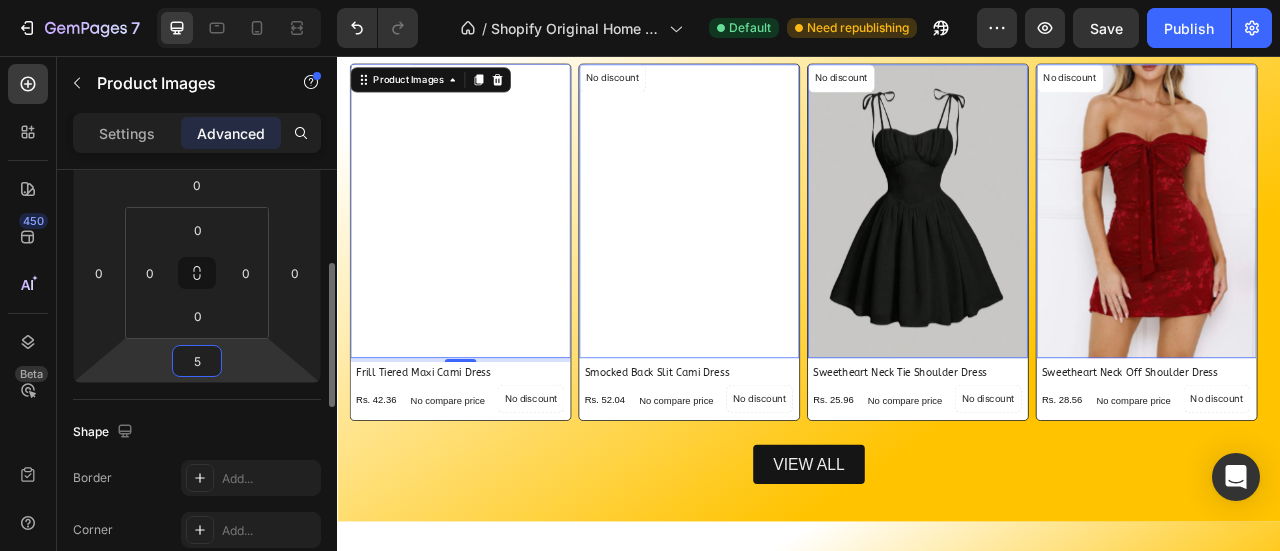 click on "5" at bounding box center (197, 361) 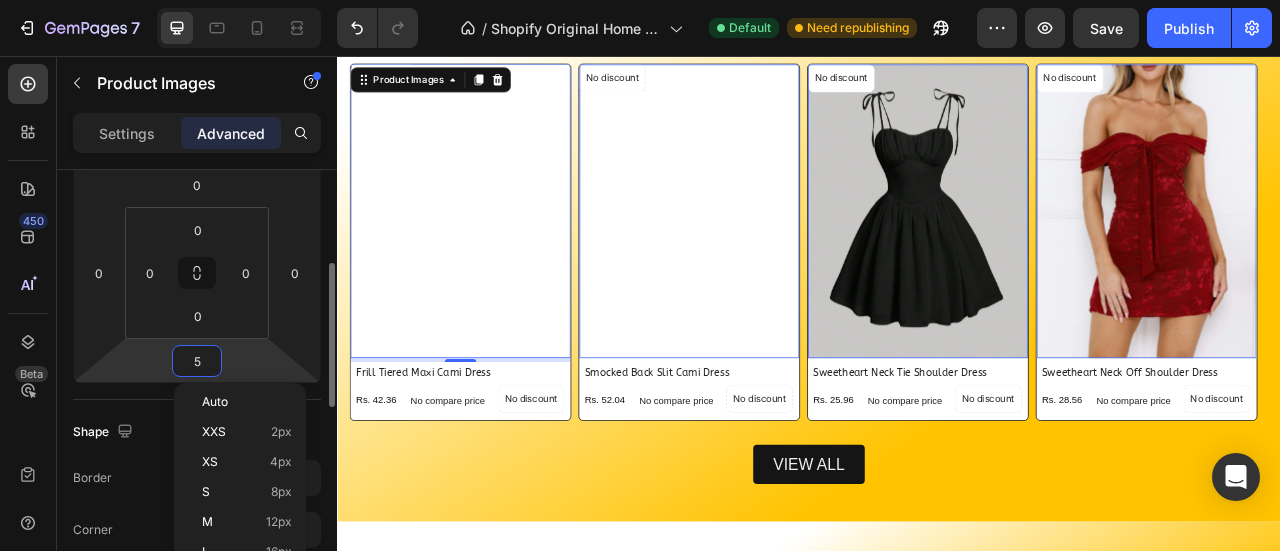 scroll, scrollTop: 0, scrollLeft: 0, axis: both 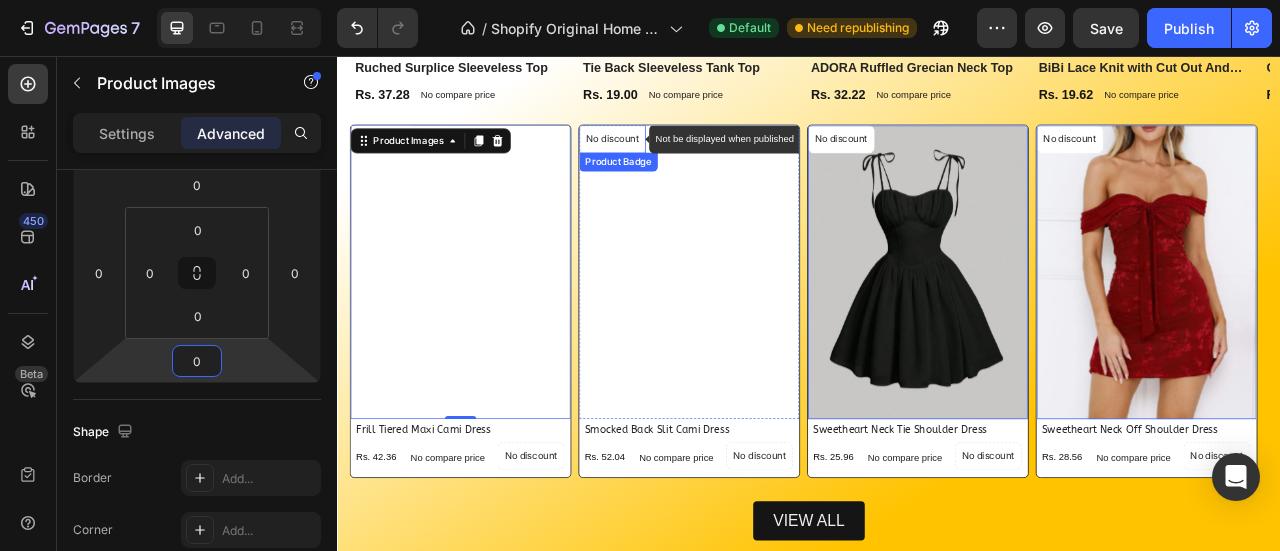 click on "No discount" at bounding box center (395, 161) 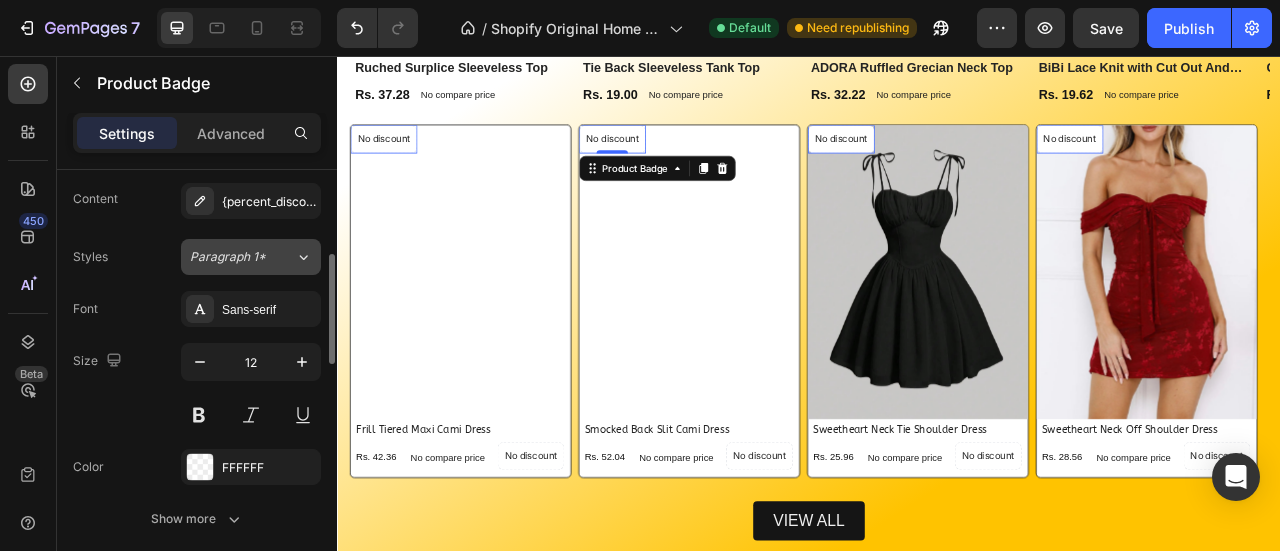 scroll, scrollTop: 321, scrollLeft: 0, axis: vertical 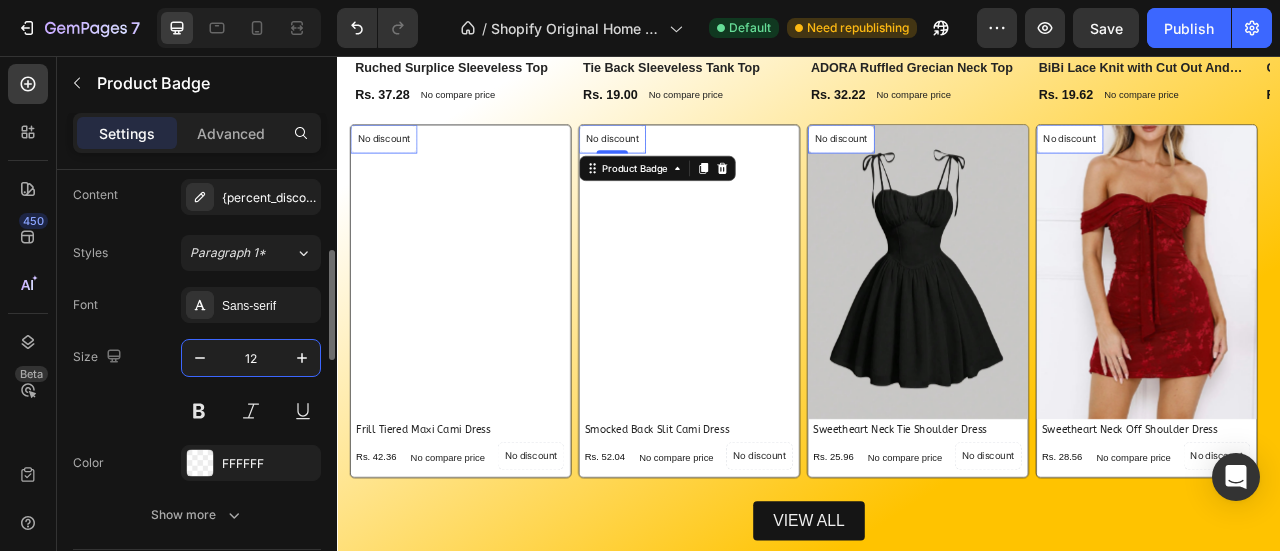 click on "12" at bounding box center [251, 358] 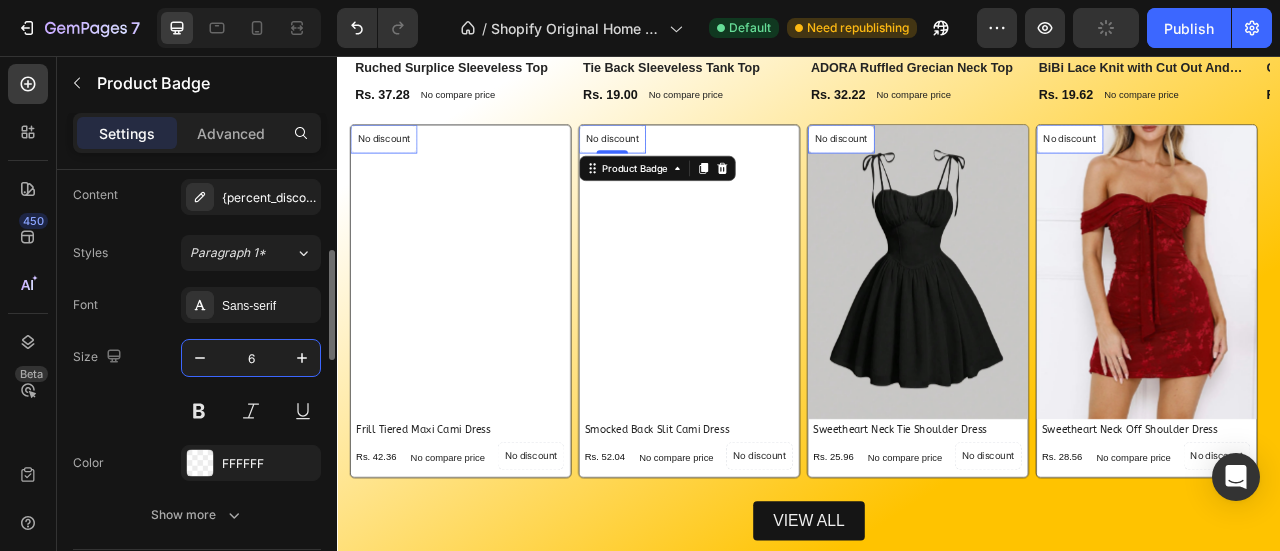type on "6" 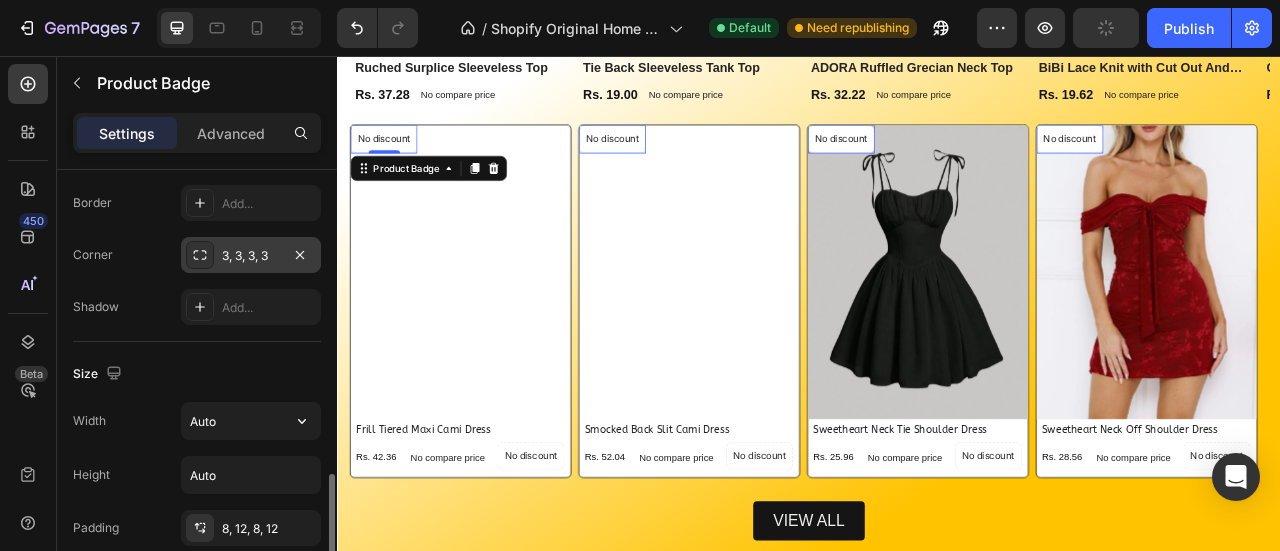 scroll, scrollTop: 881, scrollLeft: 0, axis: vertical 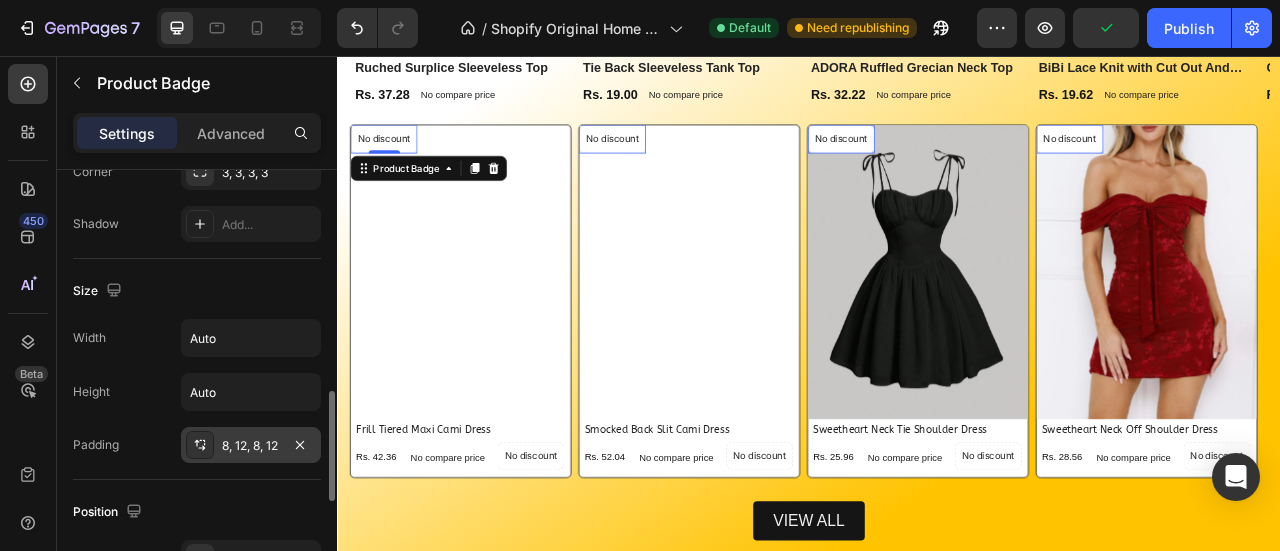 click on "8, 12, 8, 12" at bounding box center [251, 446] 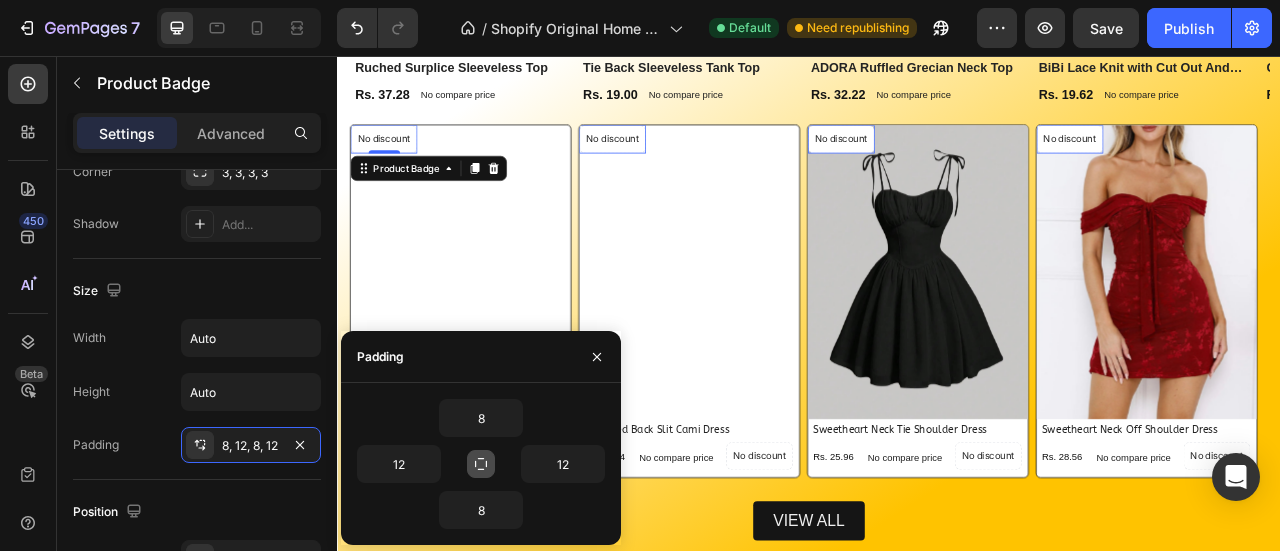 click at bounding box center [481, 464] 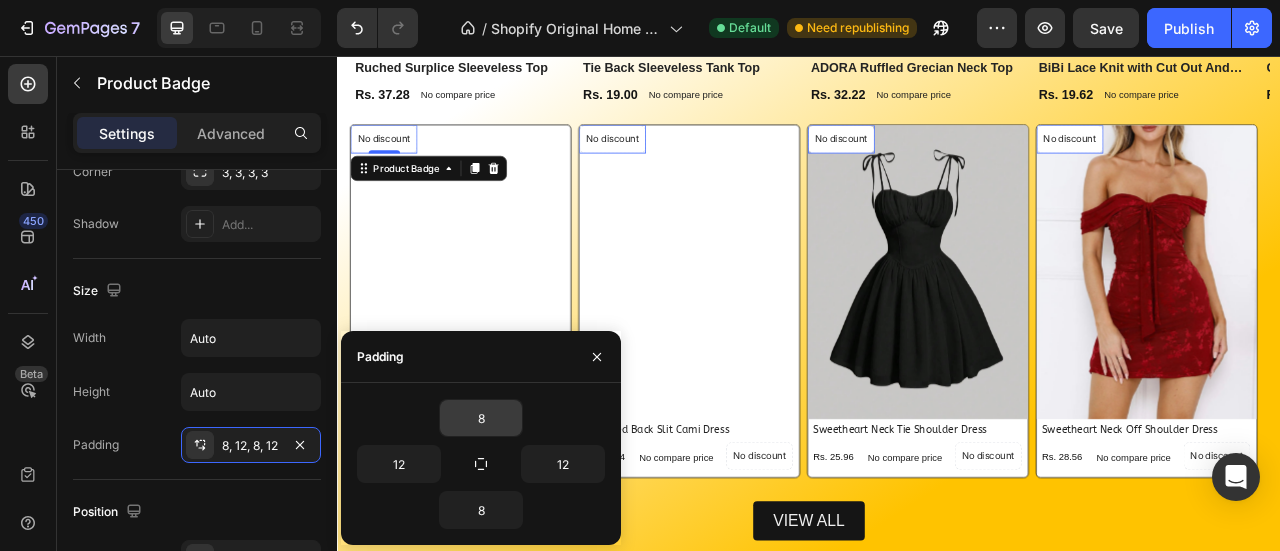 type on "8" 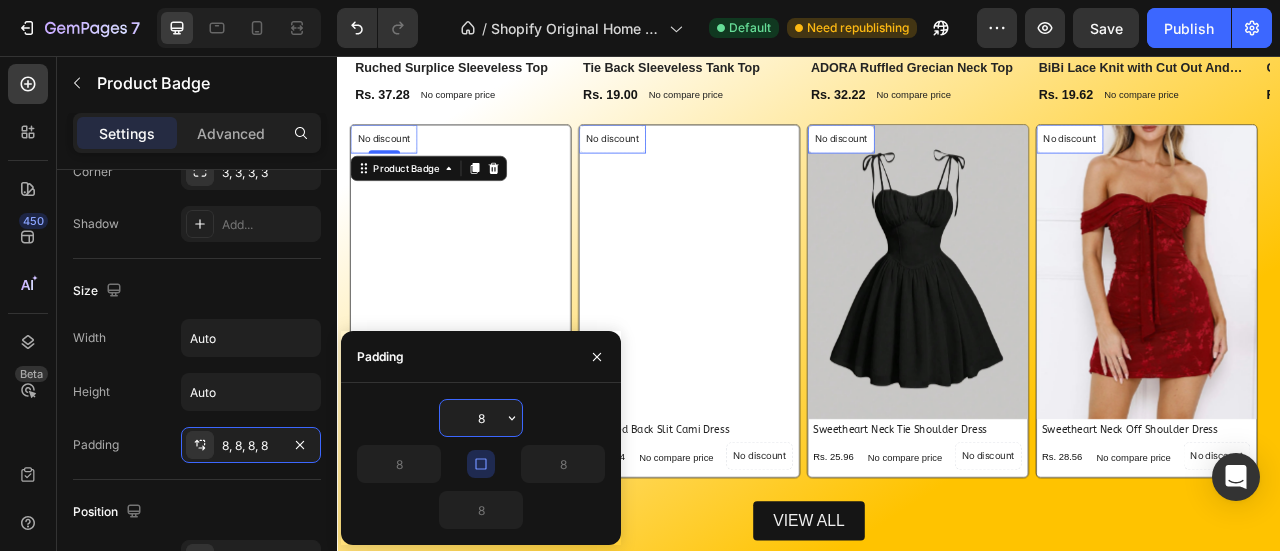 click on "8" at bounding box center (481, 418) 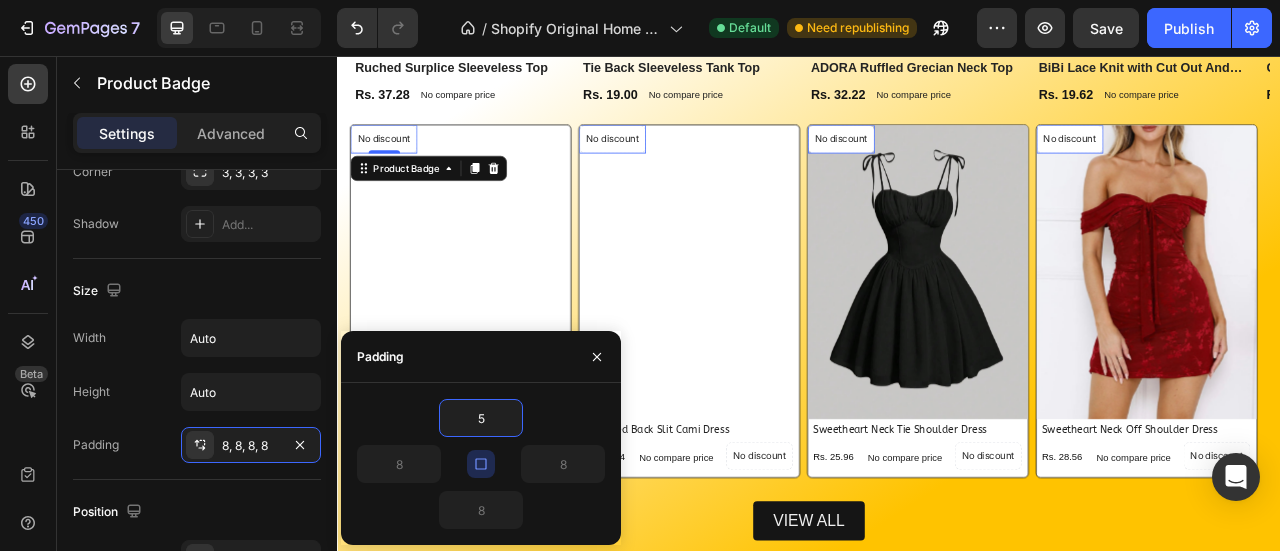 type on "5" 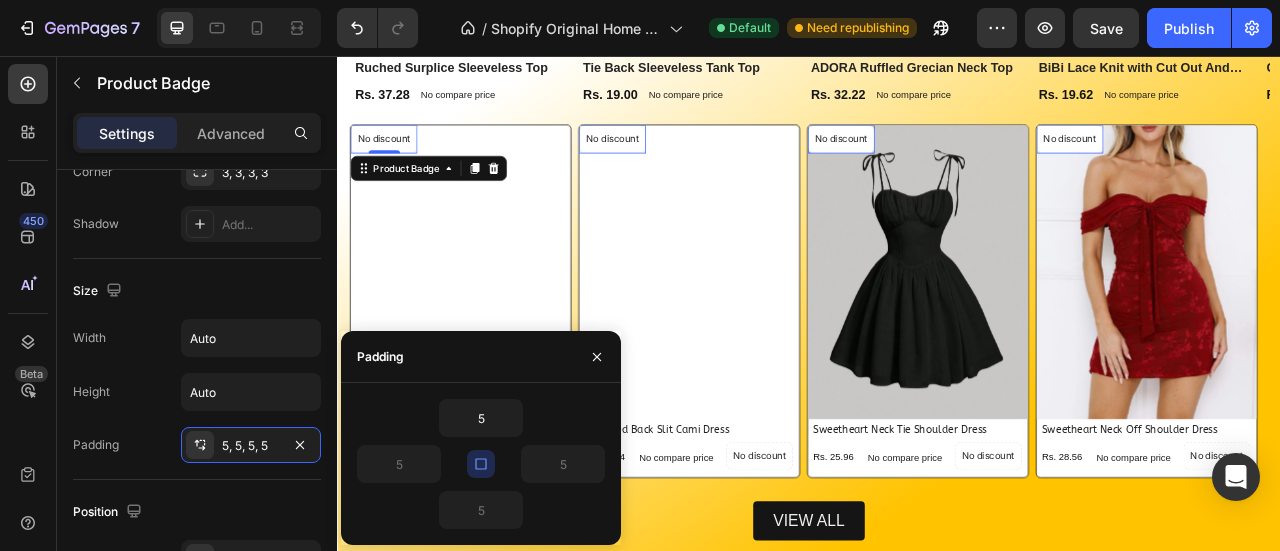 click 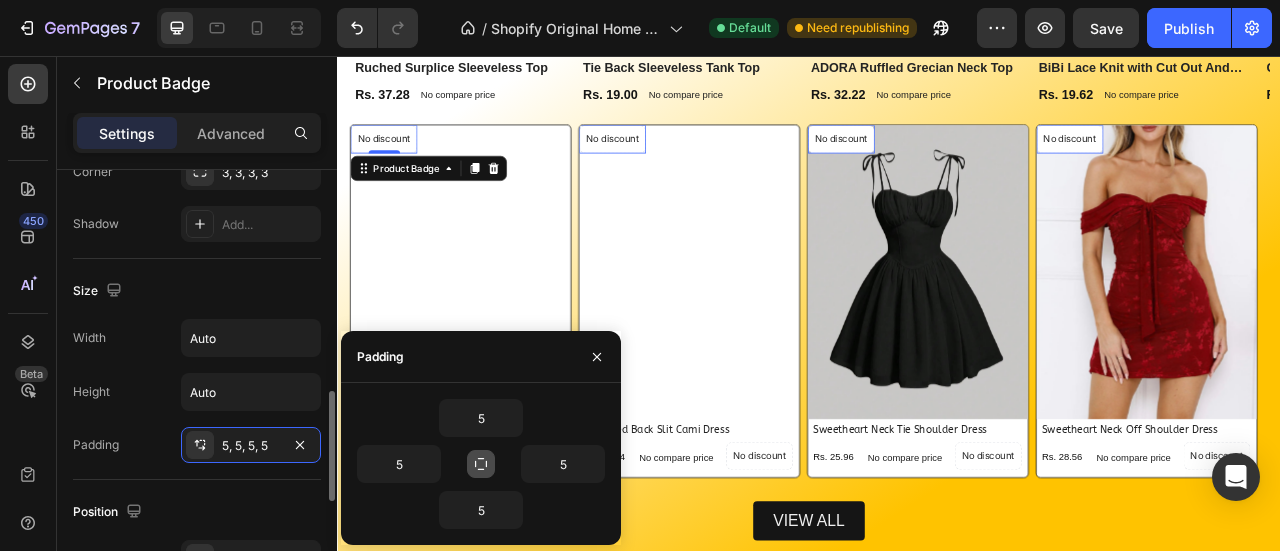 click on "Position Choose Top left" 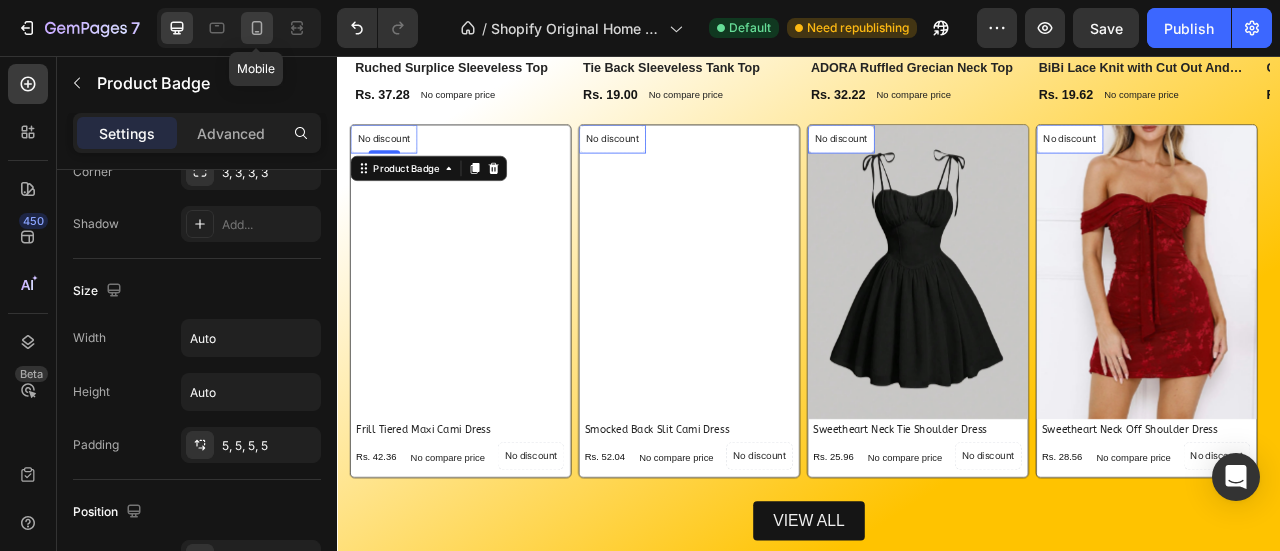 click 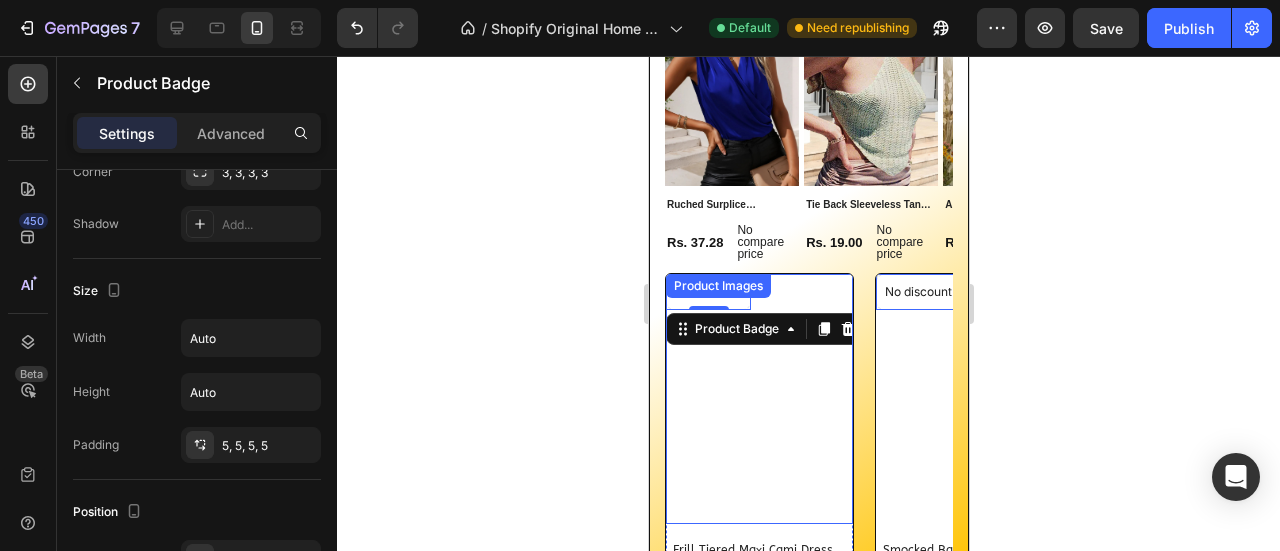 scroll, scrollTop: 1708, scrollLeft: 0, axis: vertical 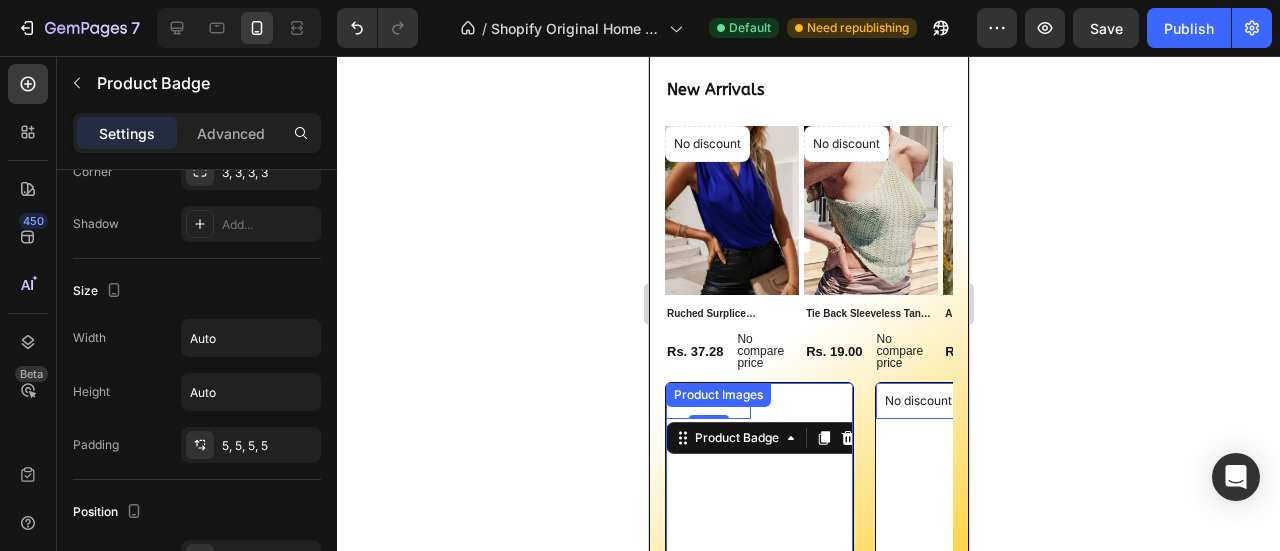 click at bounding box center [731, 211] 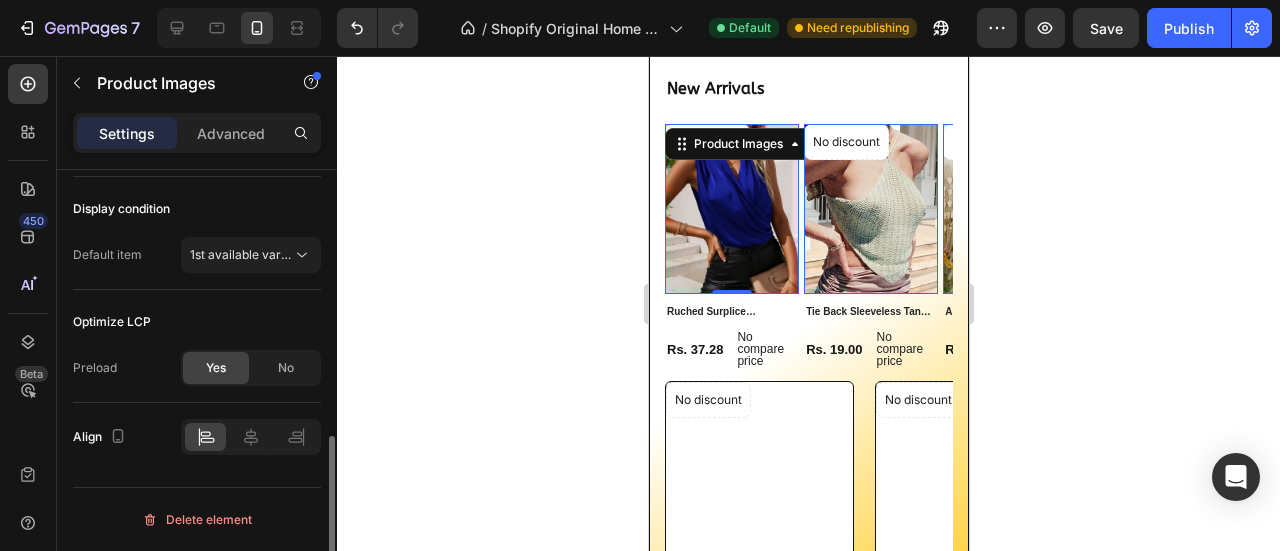 scroll, scrollTop: 1677, scrollLeft: 0, axis: vertical 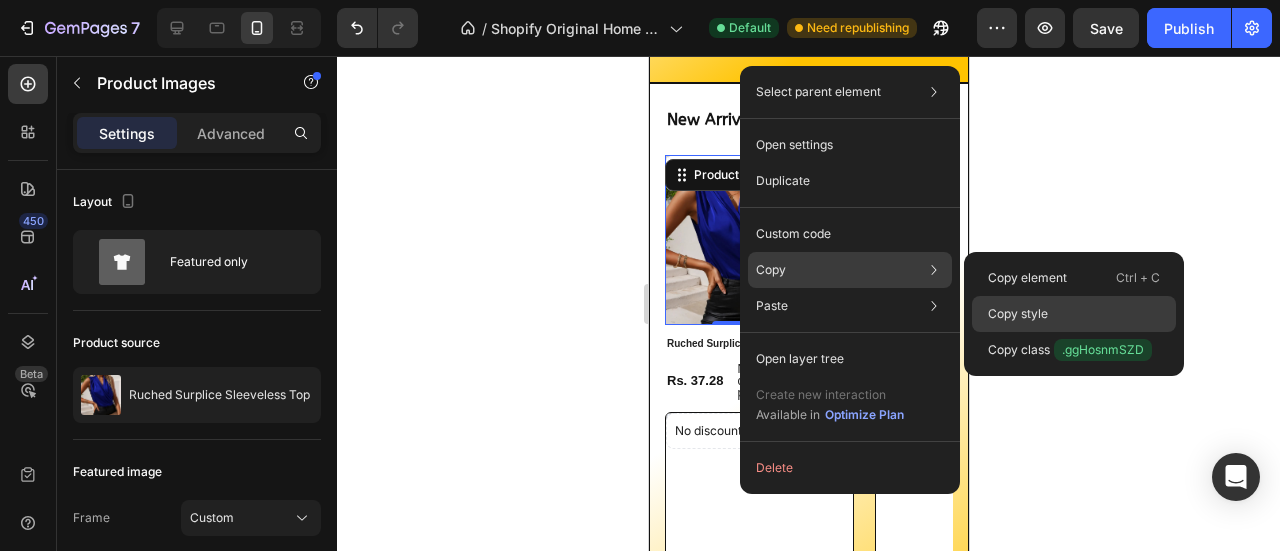 click on "Copy style" at bounding box center (1018, 314) 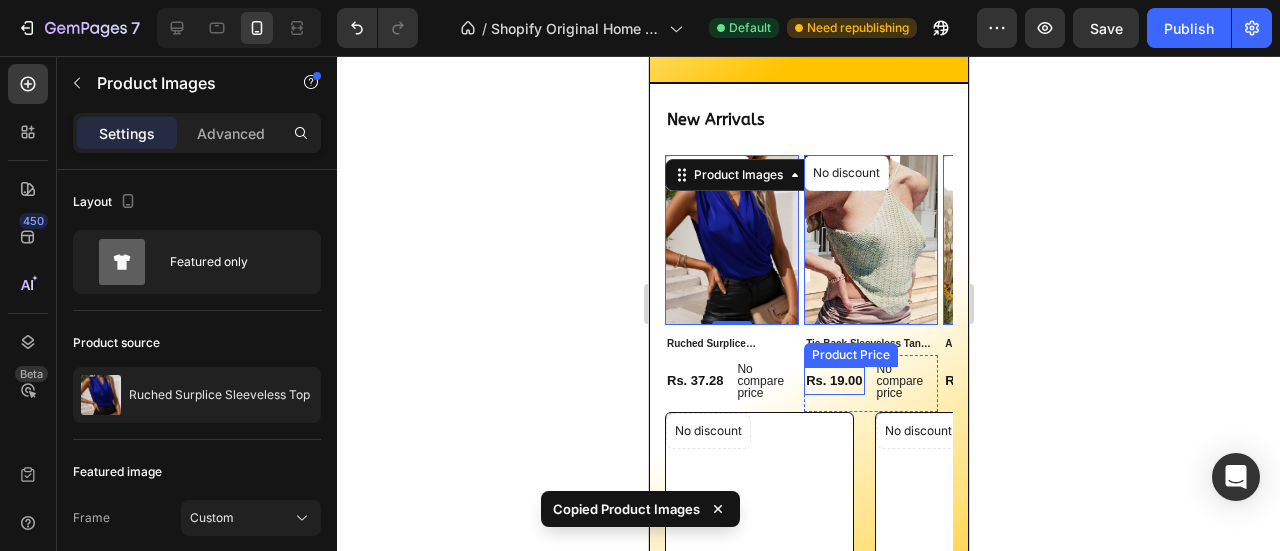click at bounding box center [758, 538] 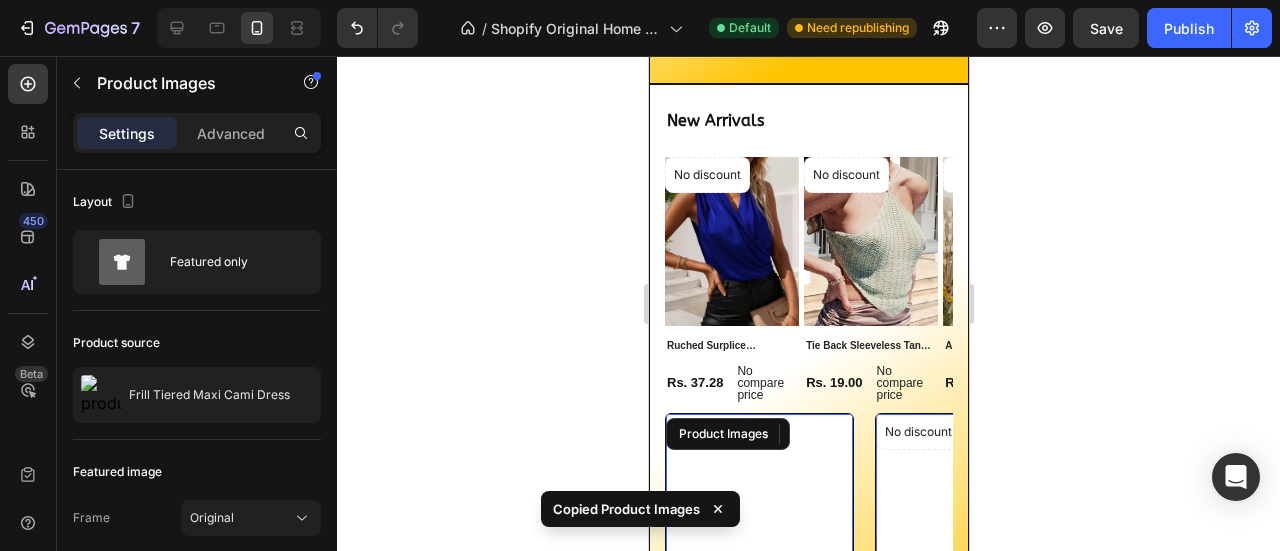 scroll, scrollTop: 1816, scrollLeft: 0, axis: vertical 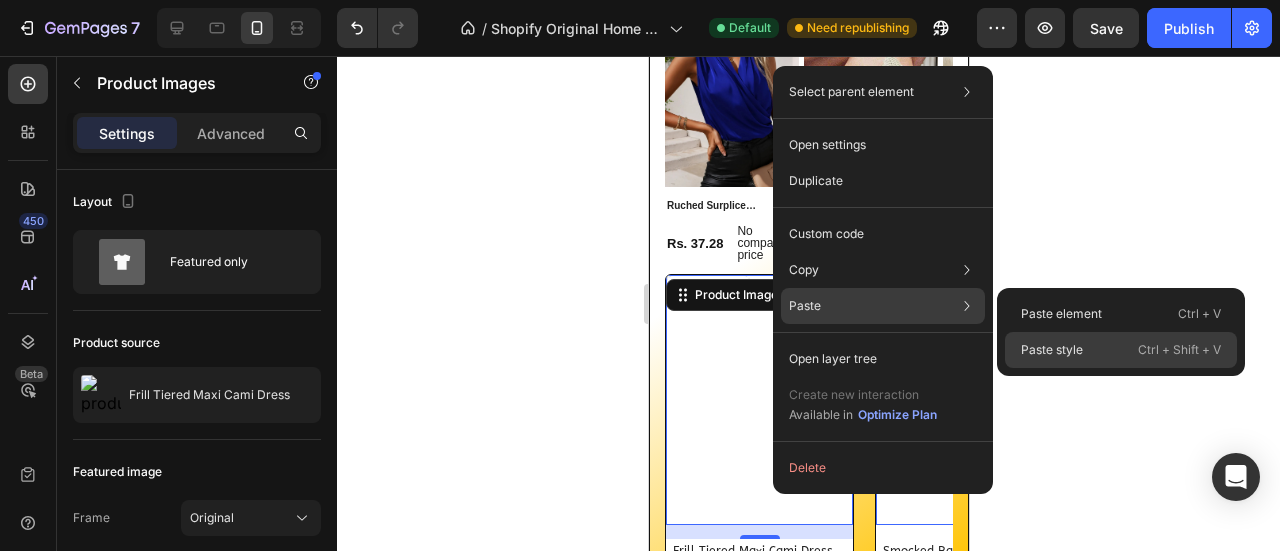 click on "Paste style" at bounding box center [1052, 350] 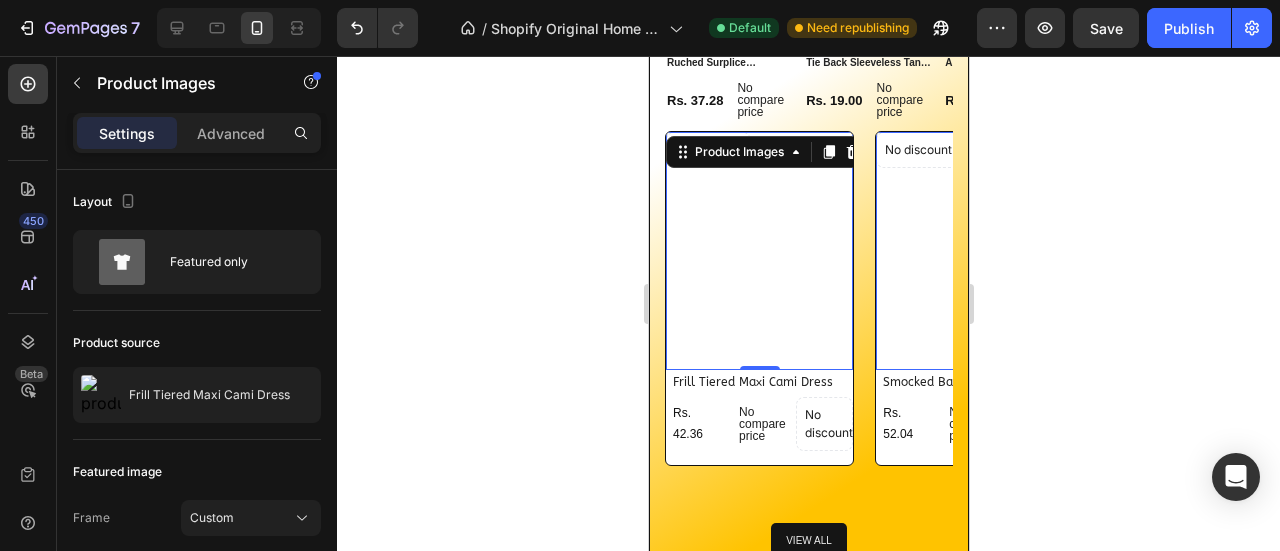 scroll, scrollTop: 1961, scrollLeft: 0, axis: vertical 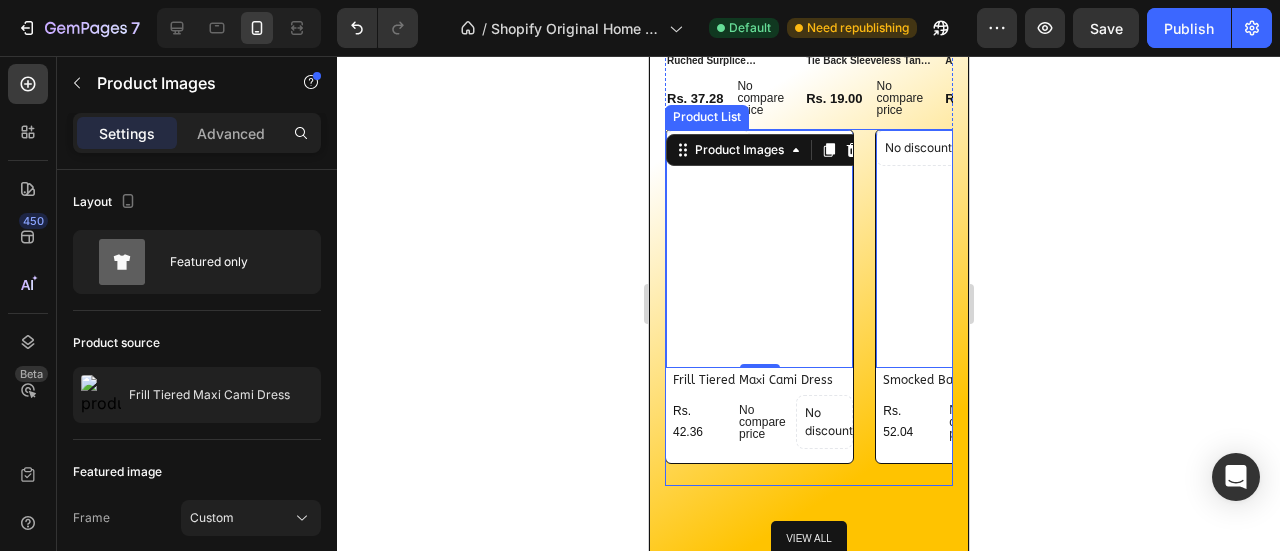 click on "No discount   Not be displayed when published Product Badge Product Images   0 frill tiered maxi cami dress Product Title Rs. 42.36 Product Price Product Price No compare price Product Price No discount   Not be displayed when published Product Badge No discount   Not be displayed when published Product Badge Row Row Row Product List" at bounding box center (758, 307) 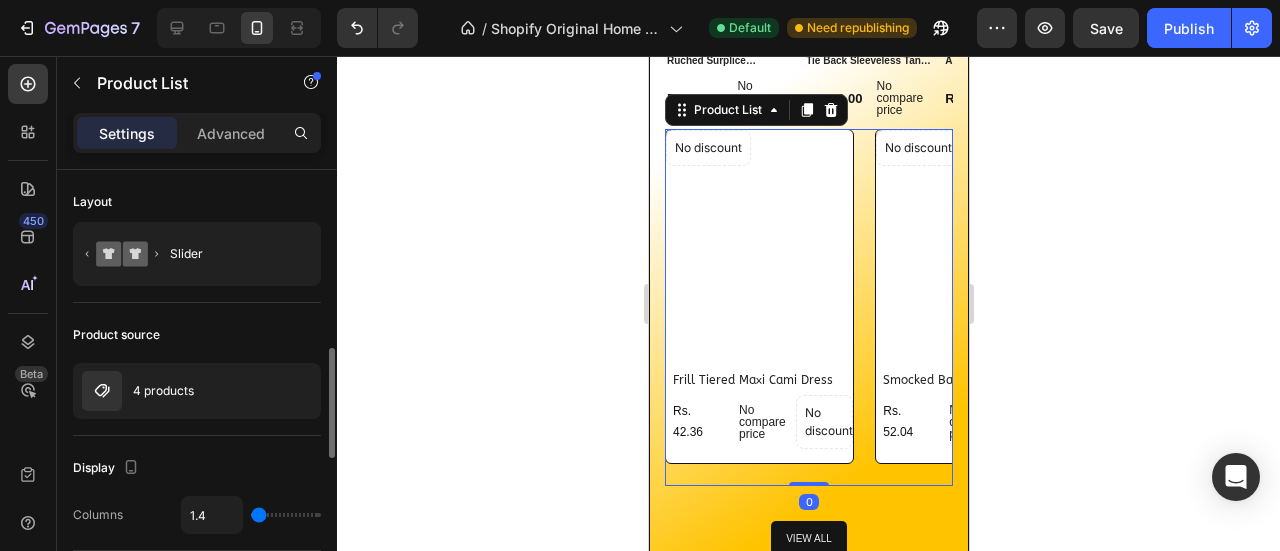 scroll, scrollTop: 150, scrollLeft: 0, axis: vertical 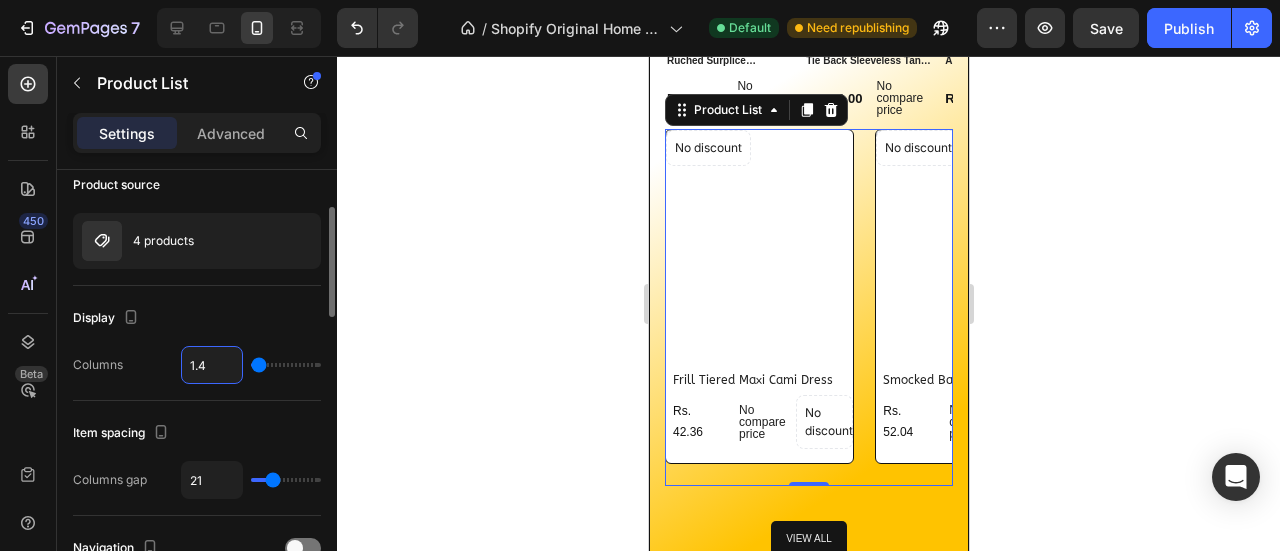 click on "1.4" at bounding box center [212, 365] 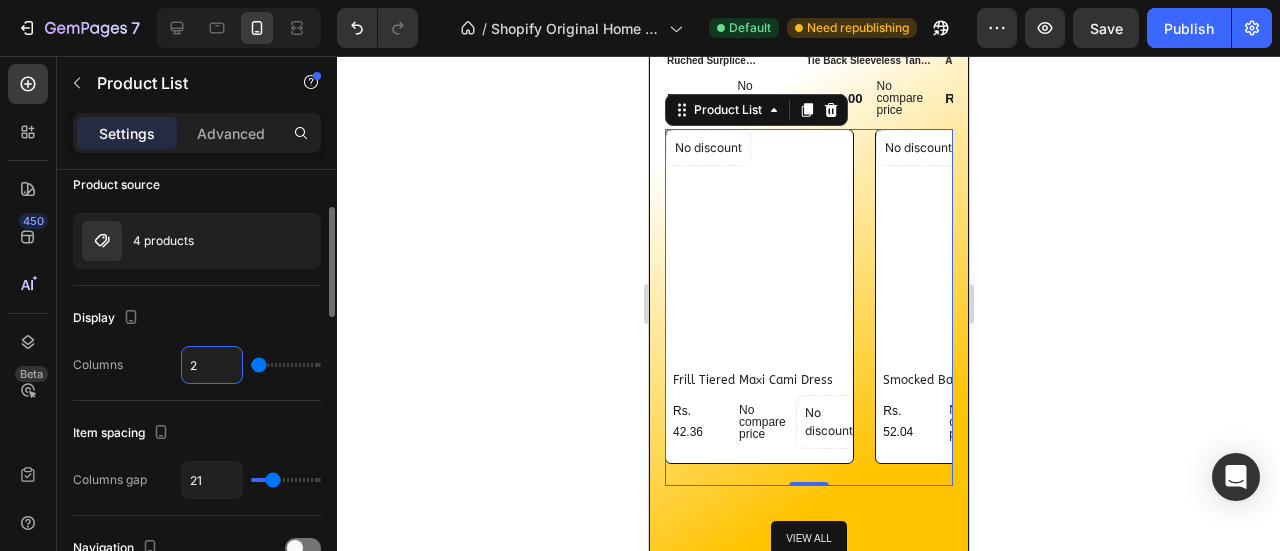 type on "2" 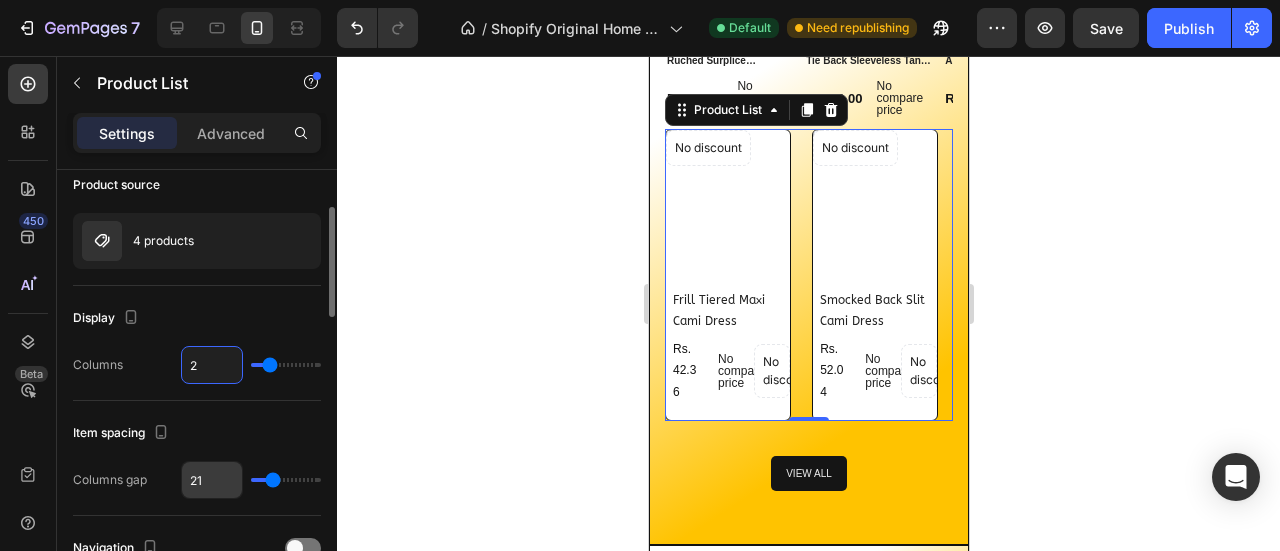 type on "2" 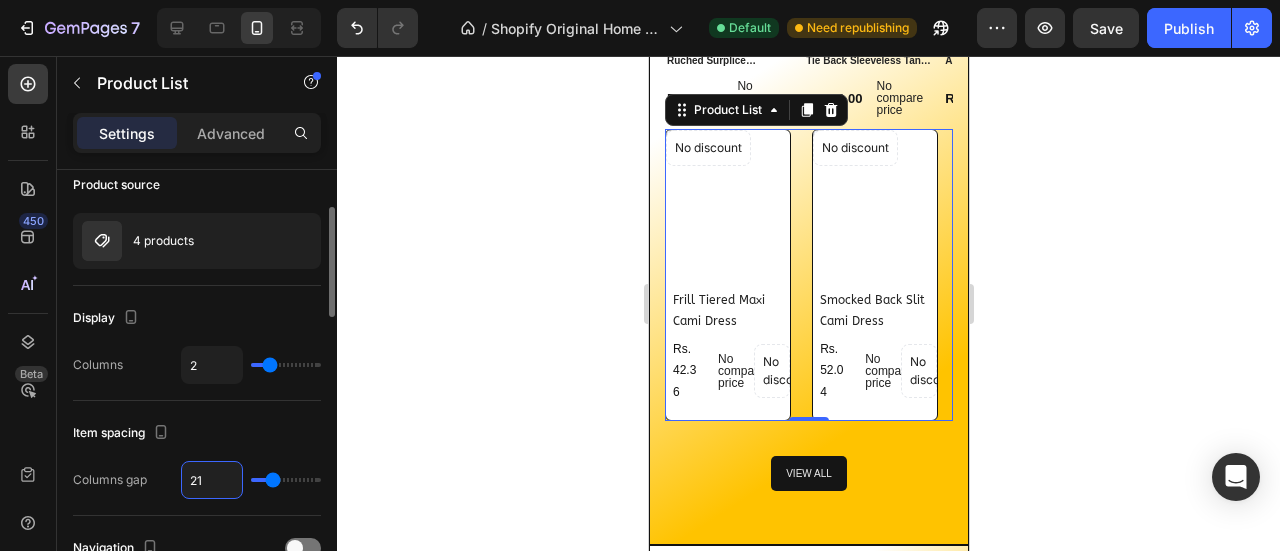 type on "0" 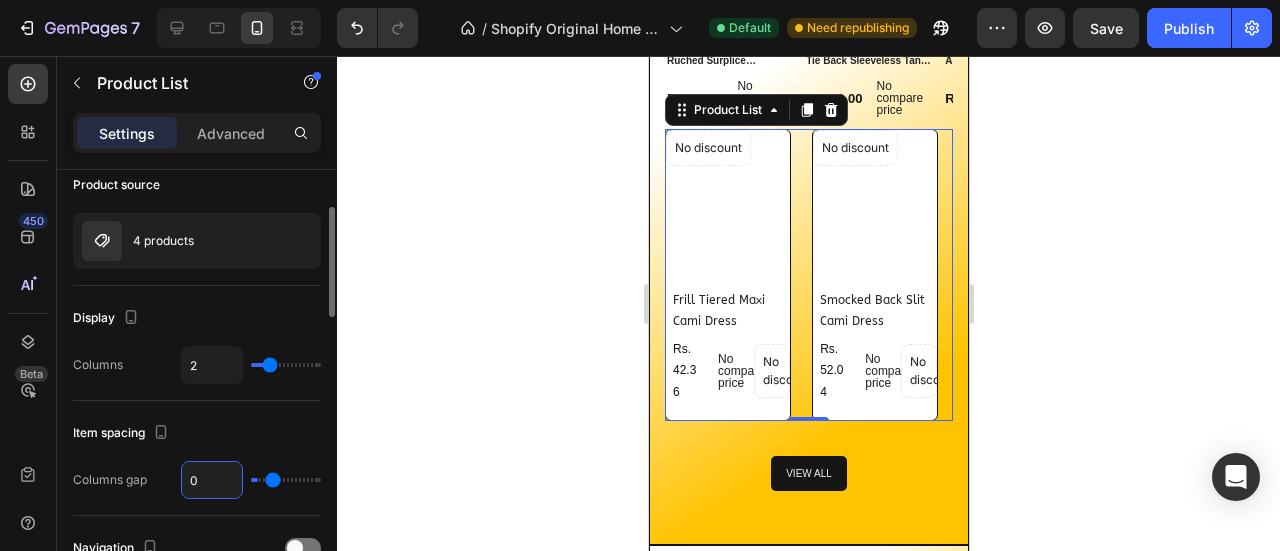 type on "0" 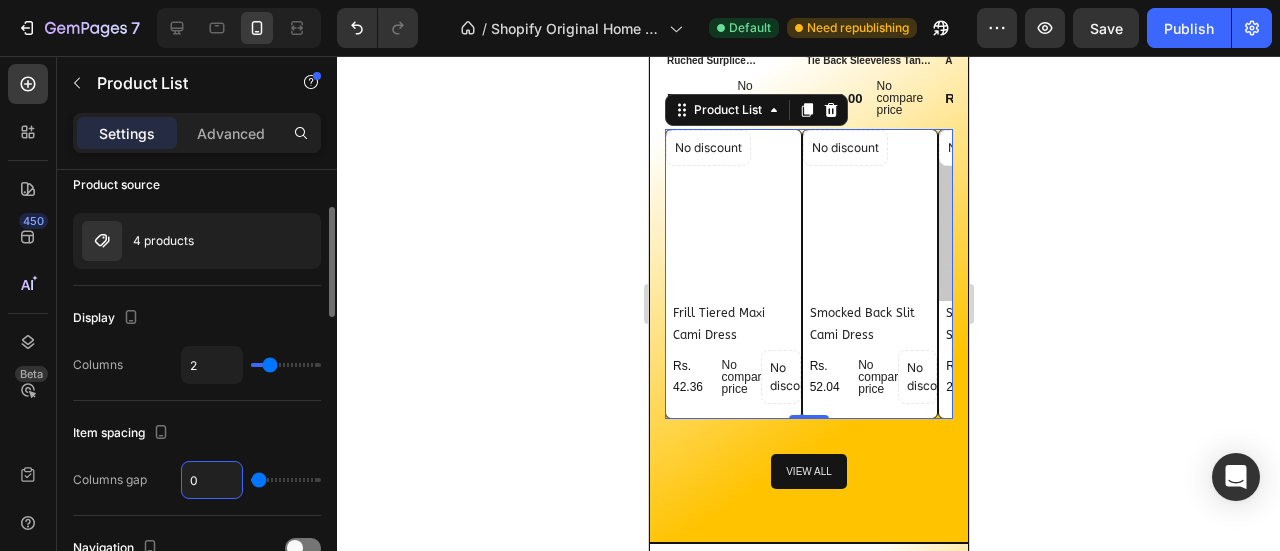 click on "0" at bounding box center [212, 480] 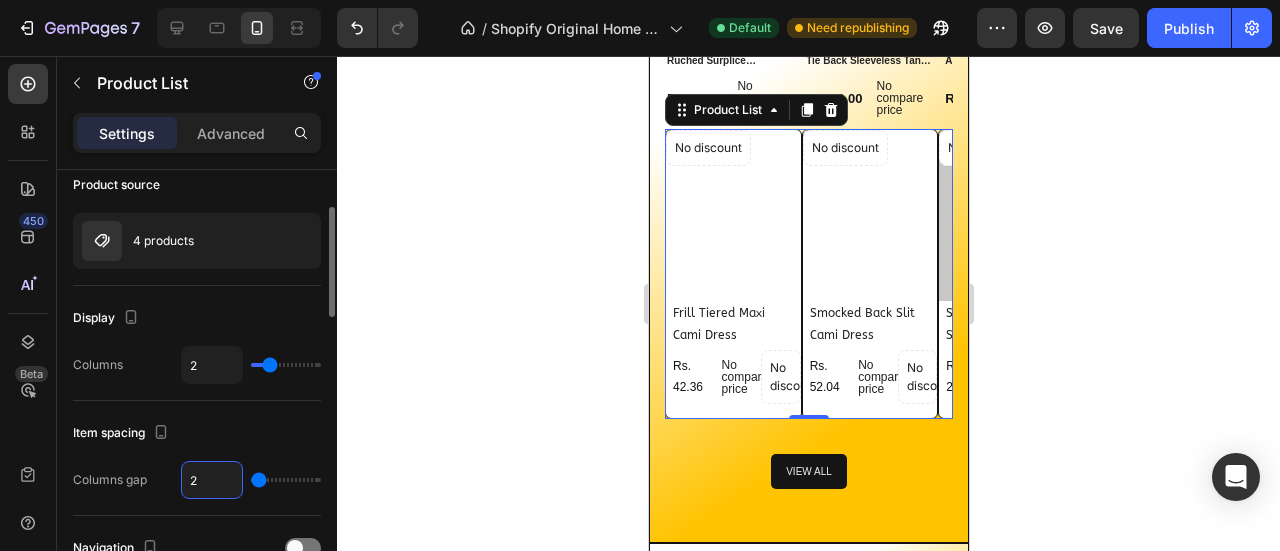 type on "2" 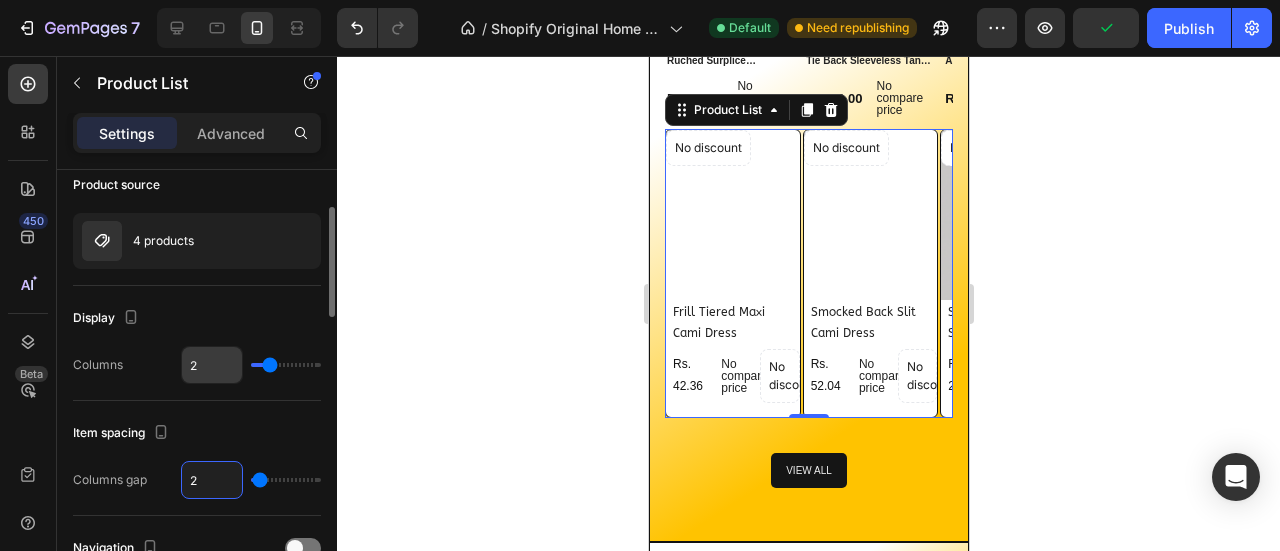 type on "2" 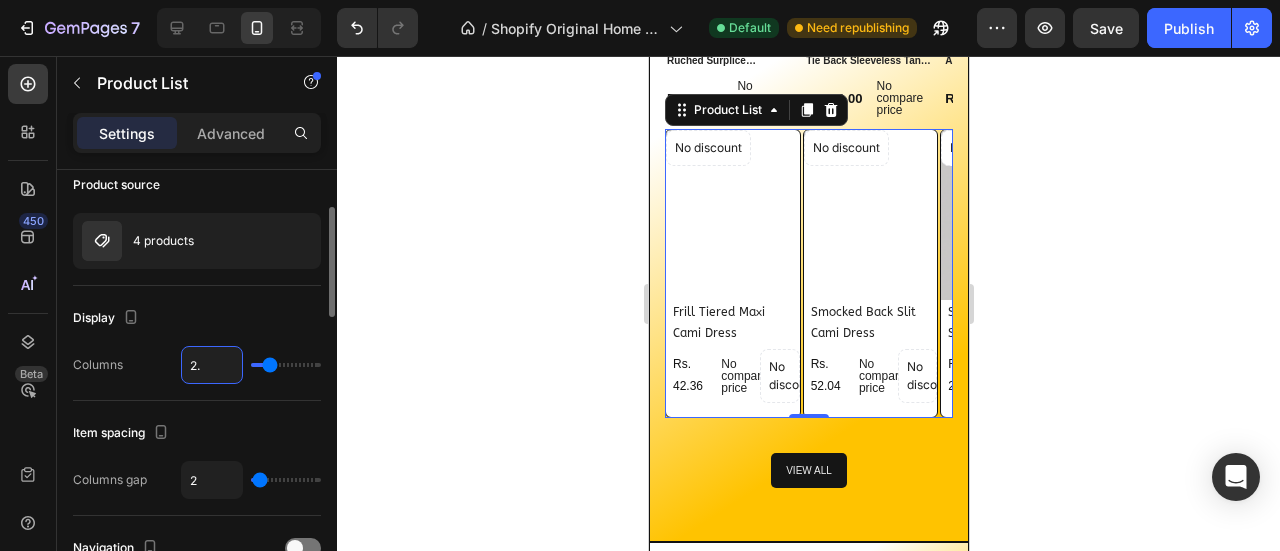 type on "2.5" 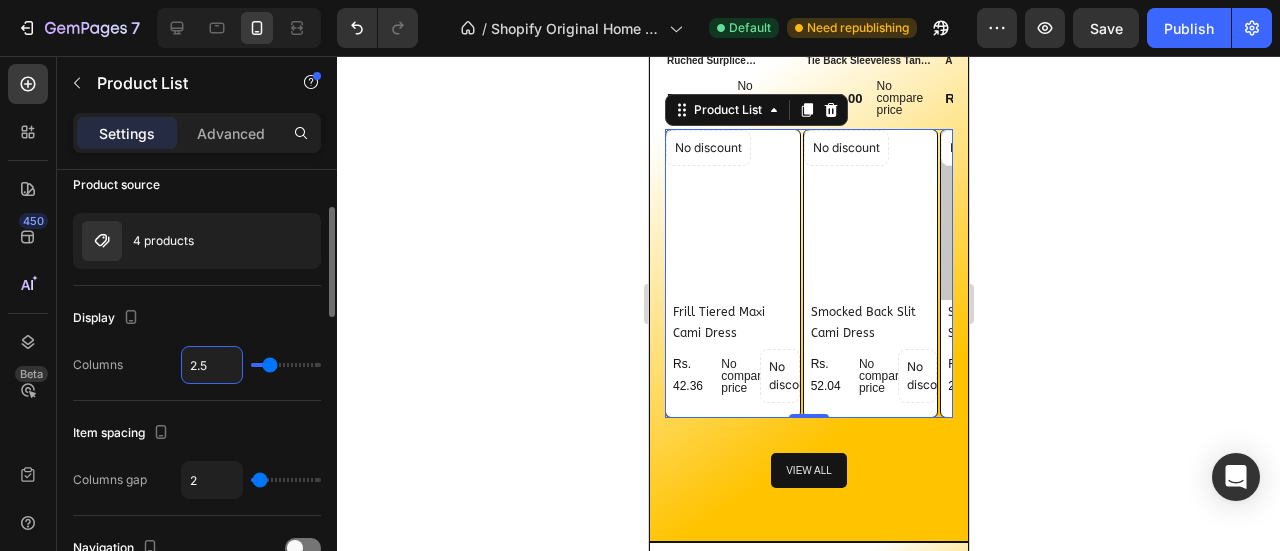 type on "3" 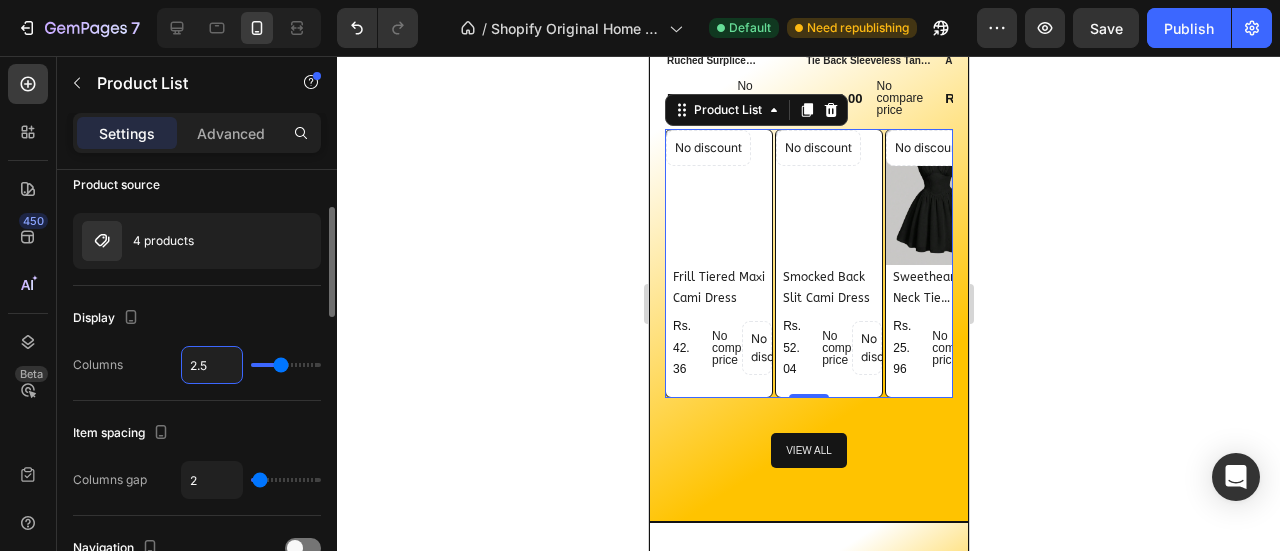 click on "2.5" at bounding box center [212, 365] 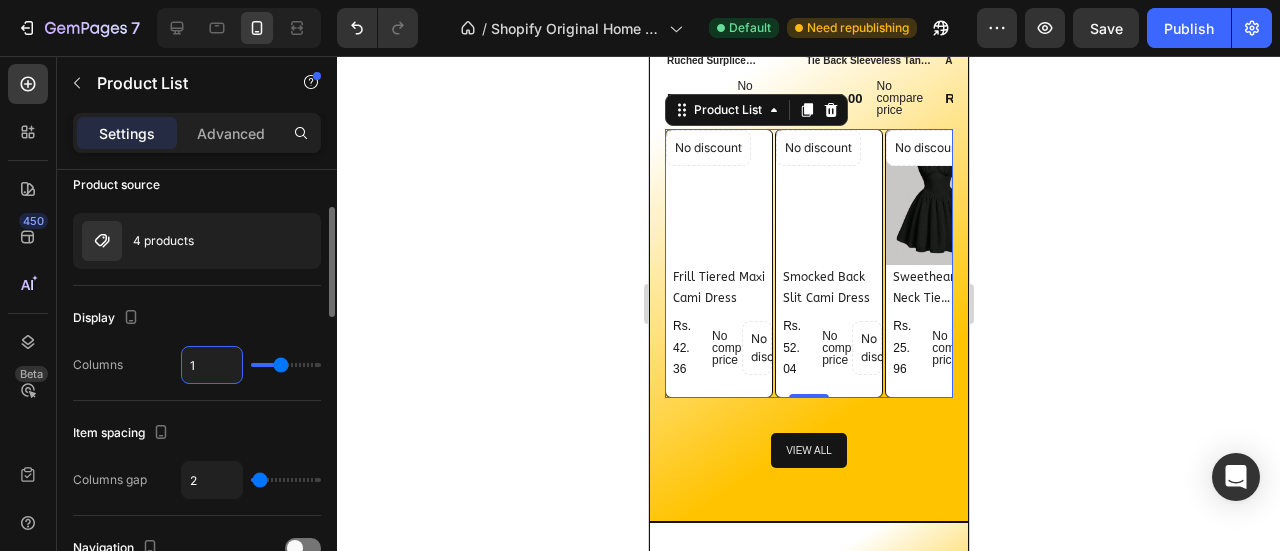 type on "1." 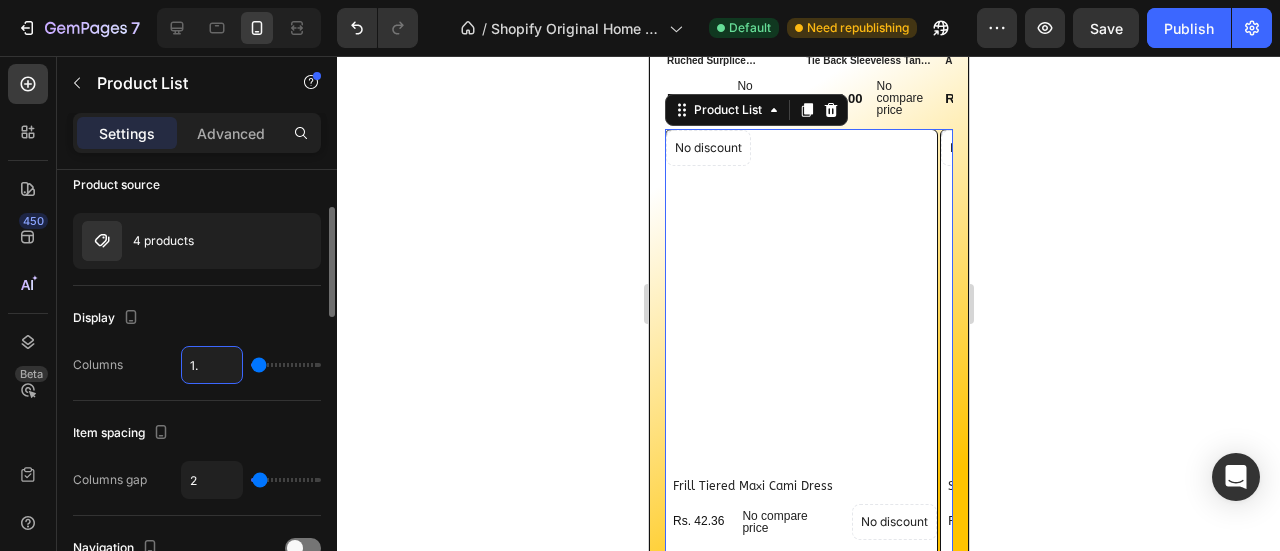 type on "1.9" 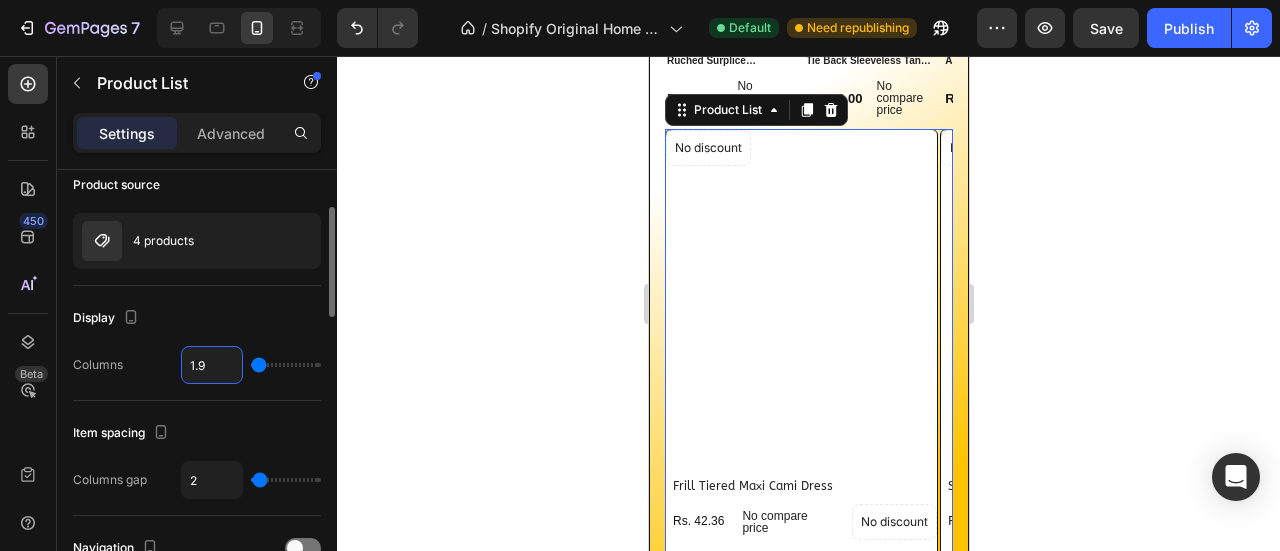 type on "2" 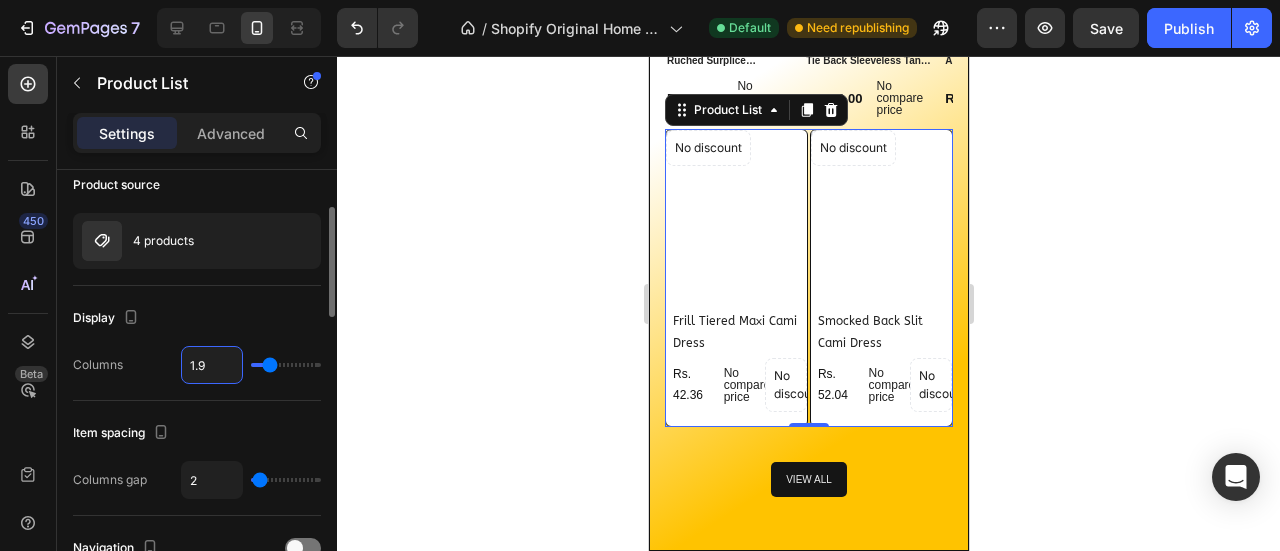 click on "1.9" at bounding box center (212, 365) 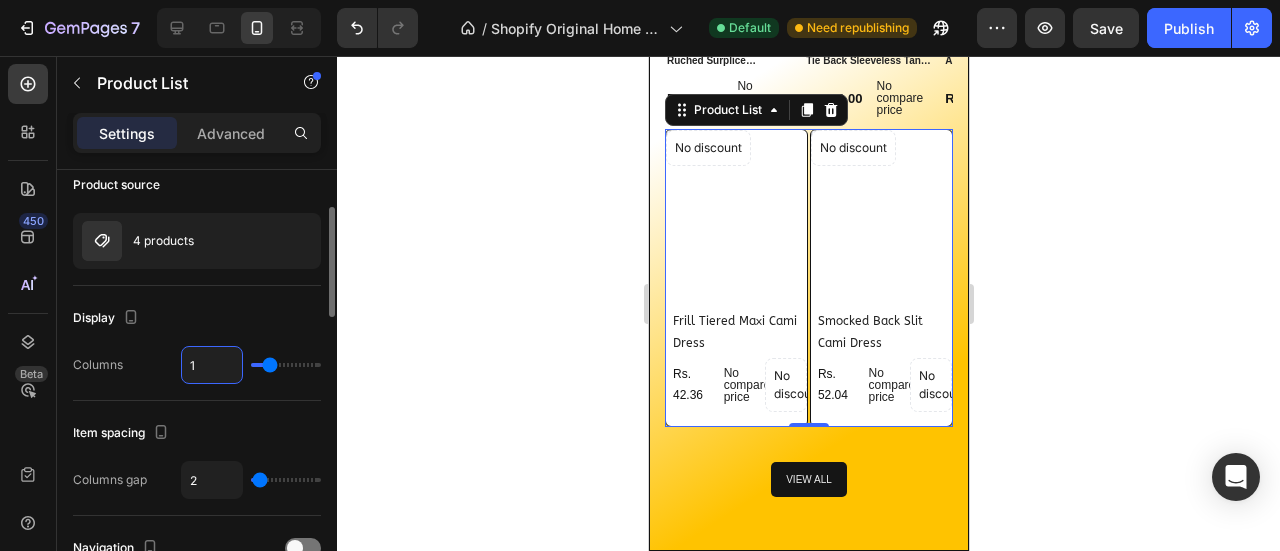 type on "1" 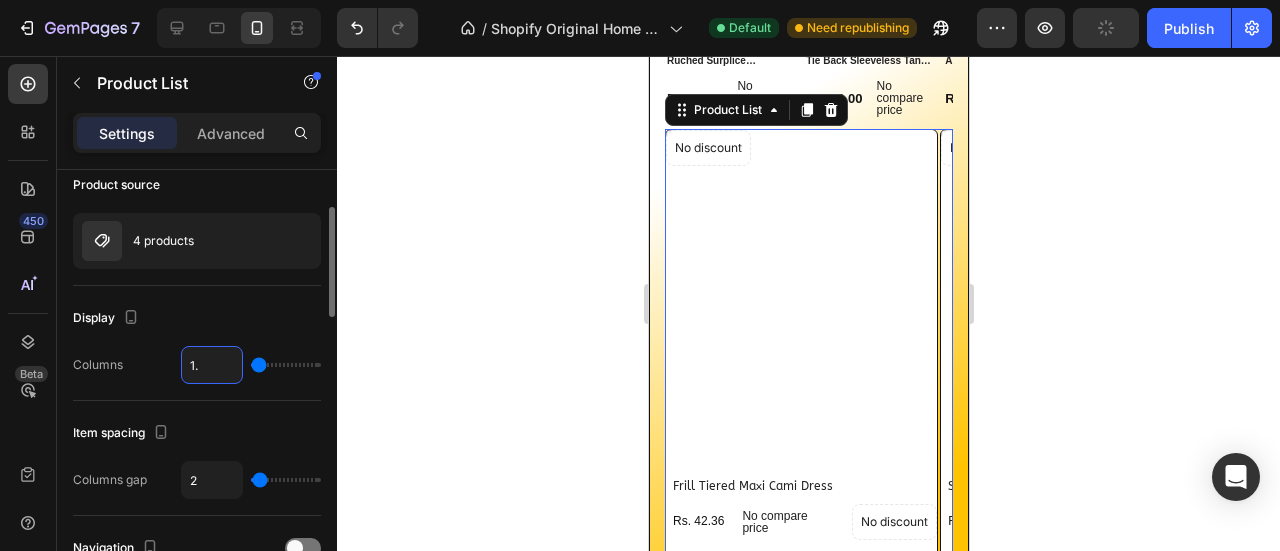 type on "1.5" 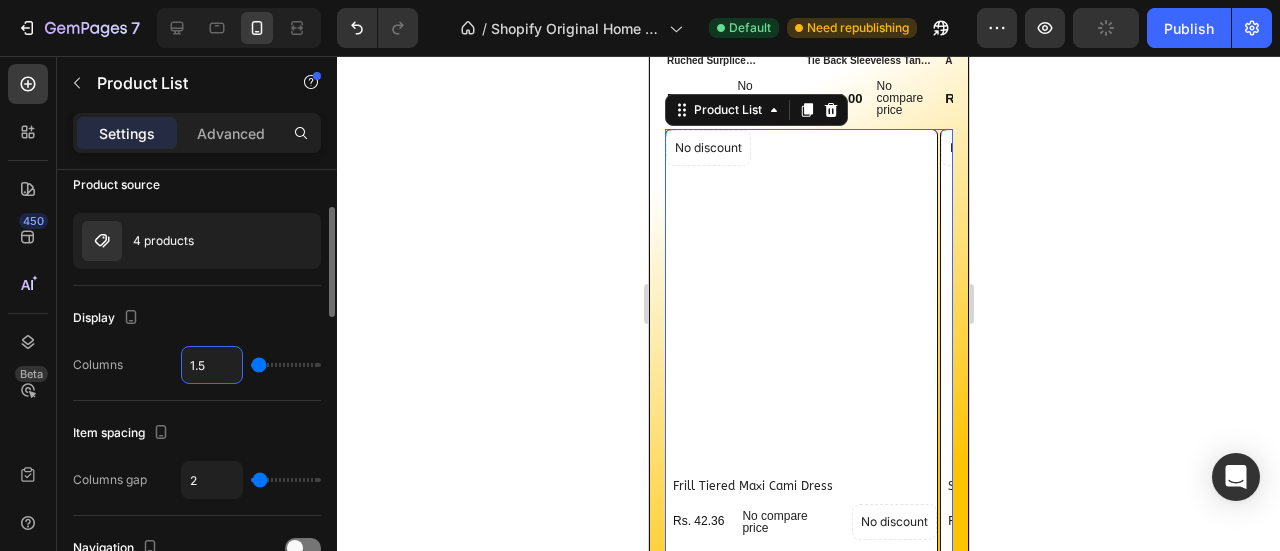 type on "2" 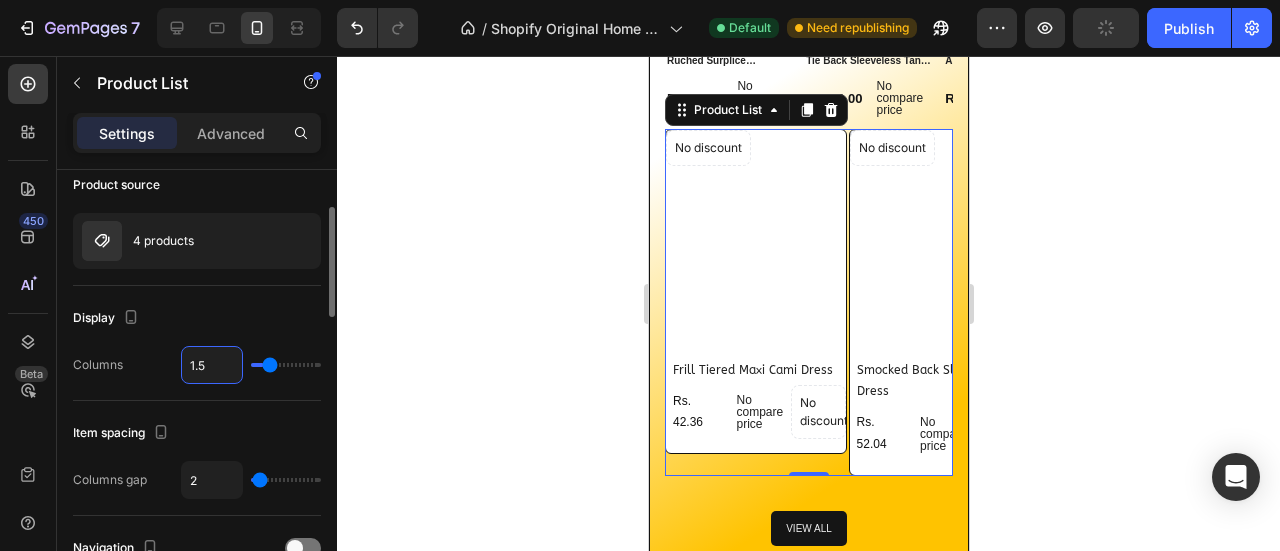 click on "1.5" at bounding box center [212, 365] 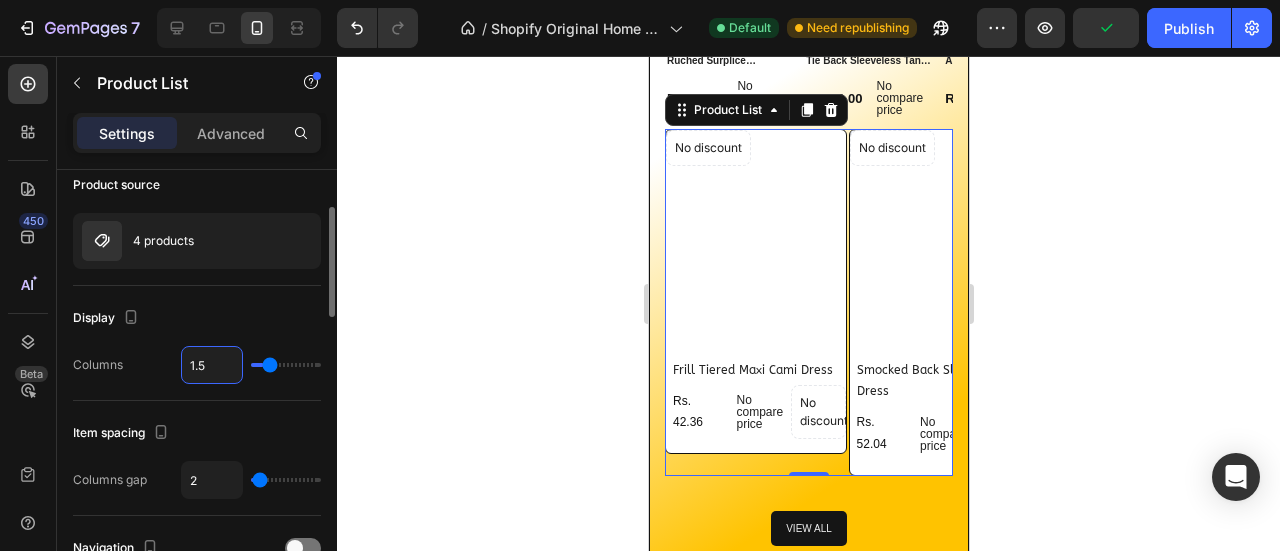type on "2" 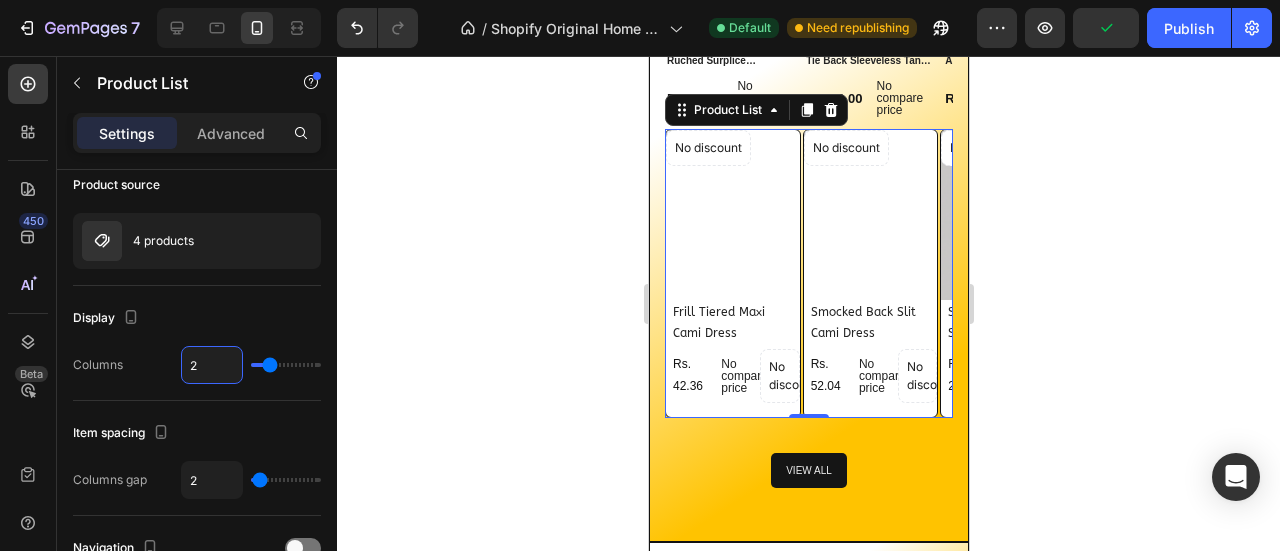 click on "view all Button" at bounding box center [808, 465] 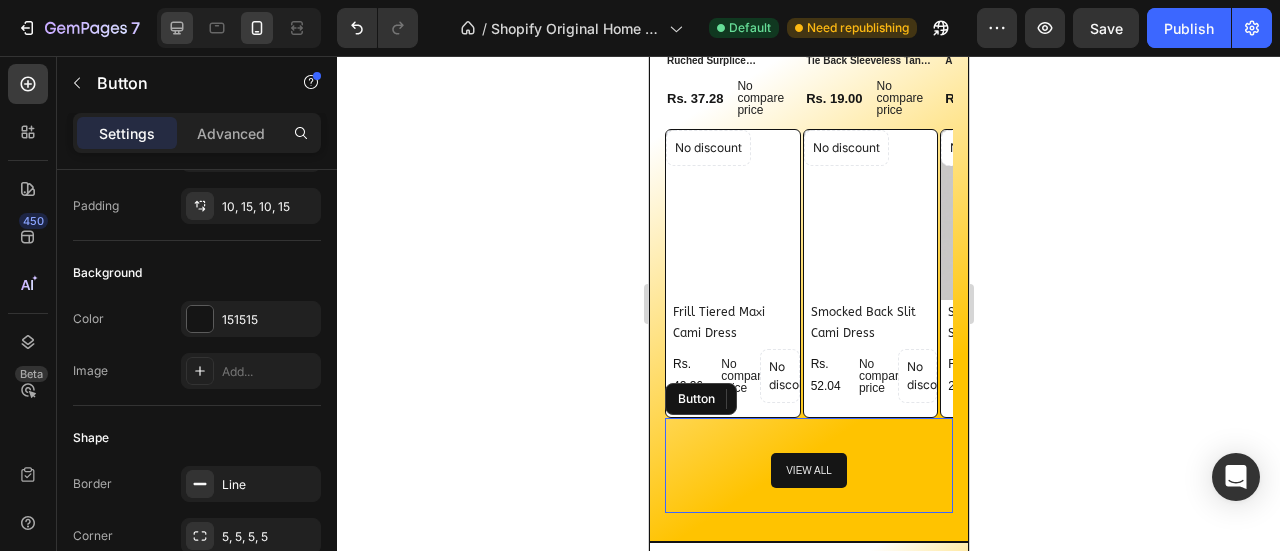 click 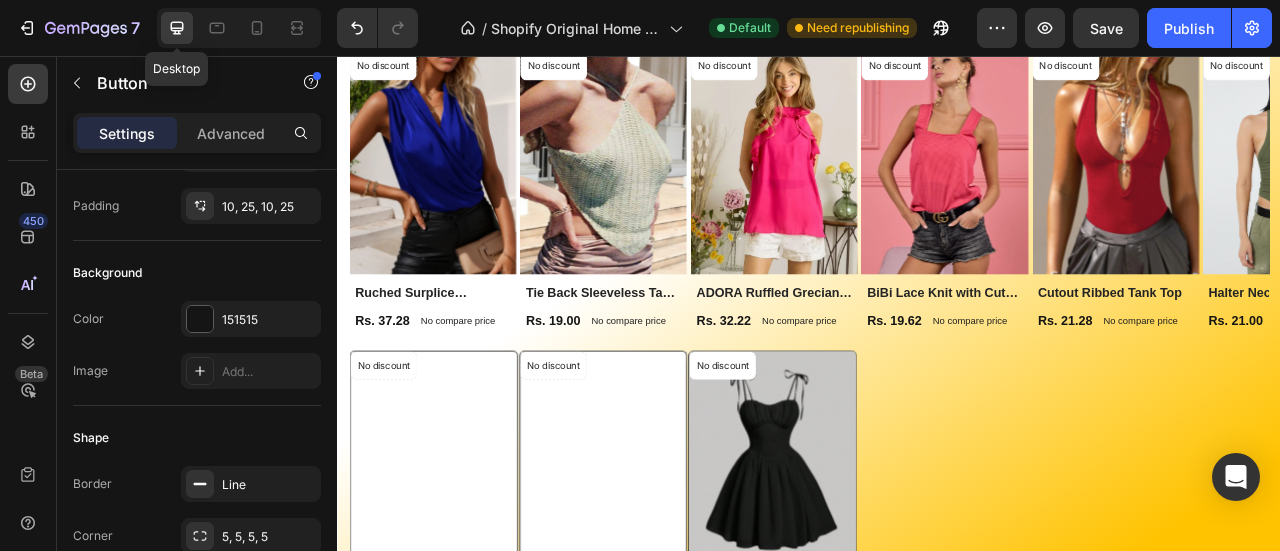 type on "20" 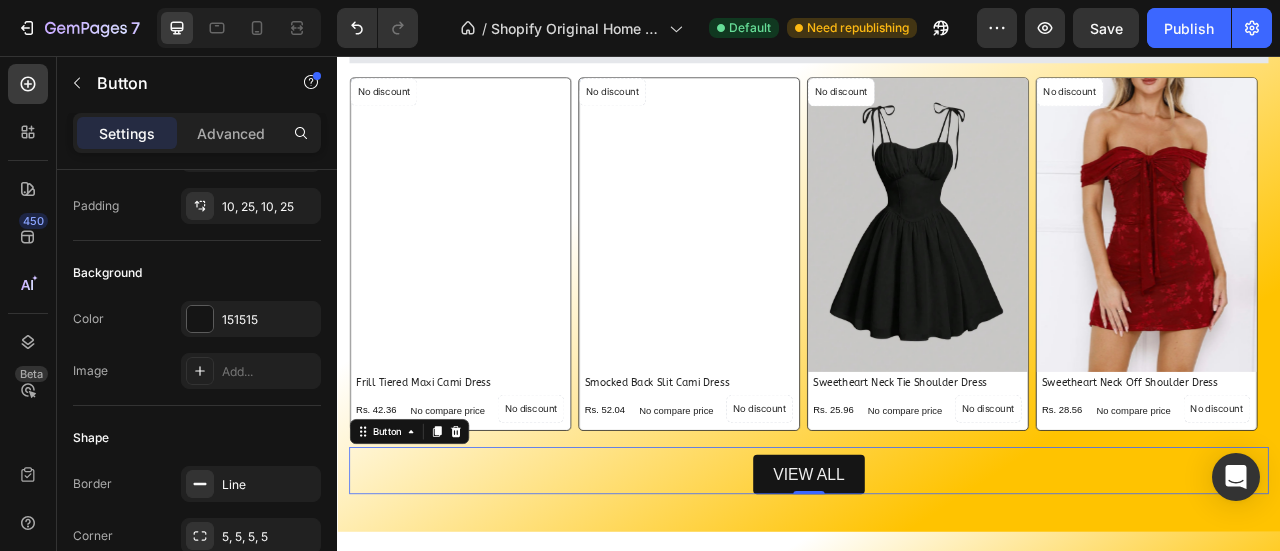 scroll, scrollTop: 0, scrollLeft: 0, axis: both 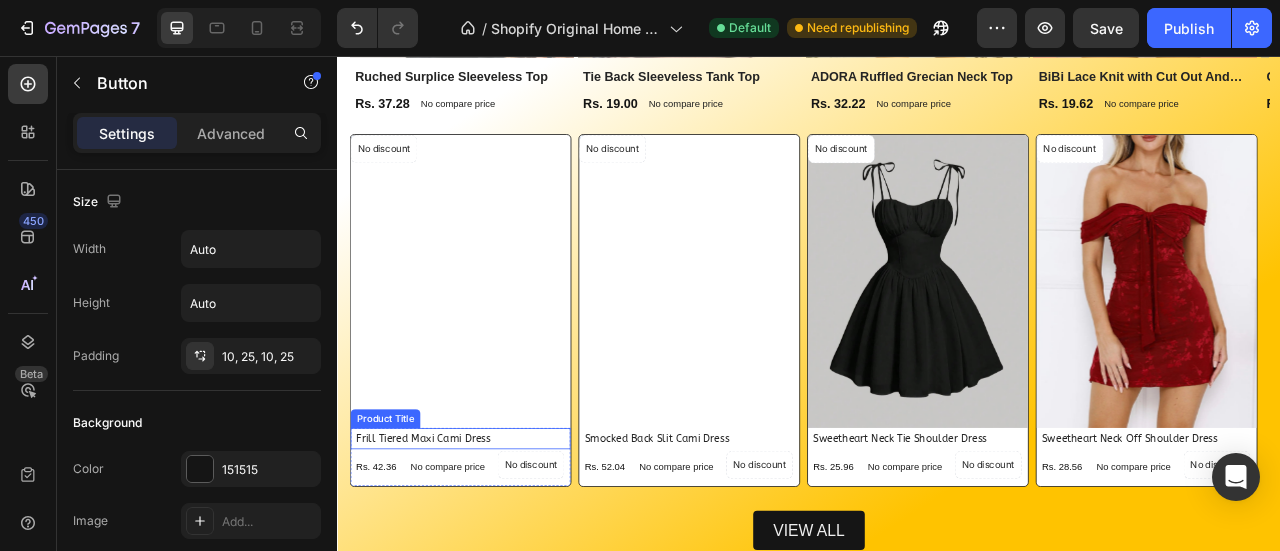 click on "frill tiered maxi cami dress" at bounding box center [493, 542] 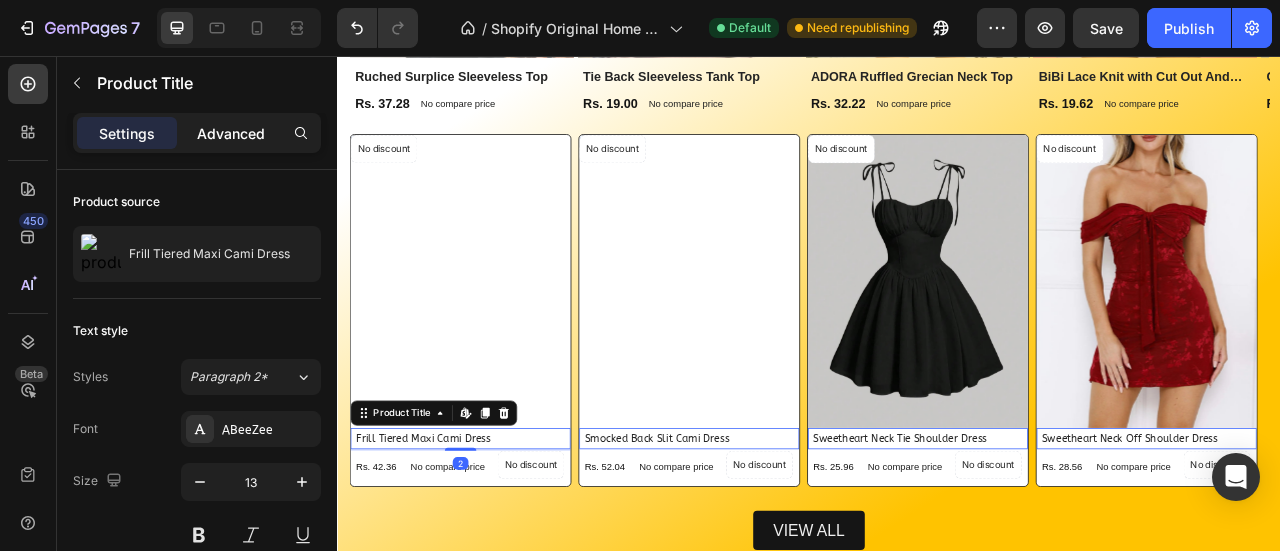 click on "Advanced" at bounding box center [231, 133] 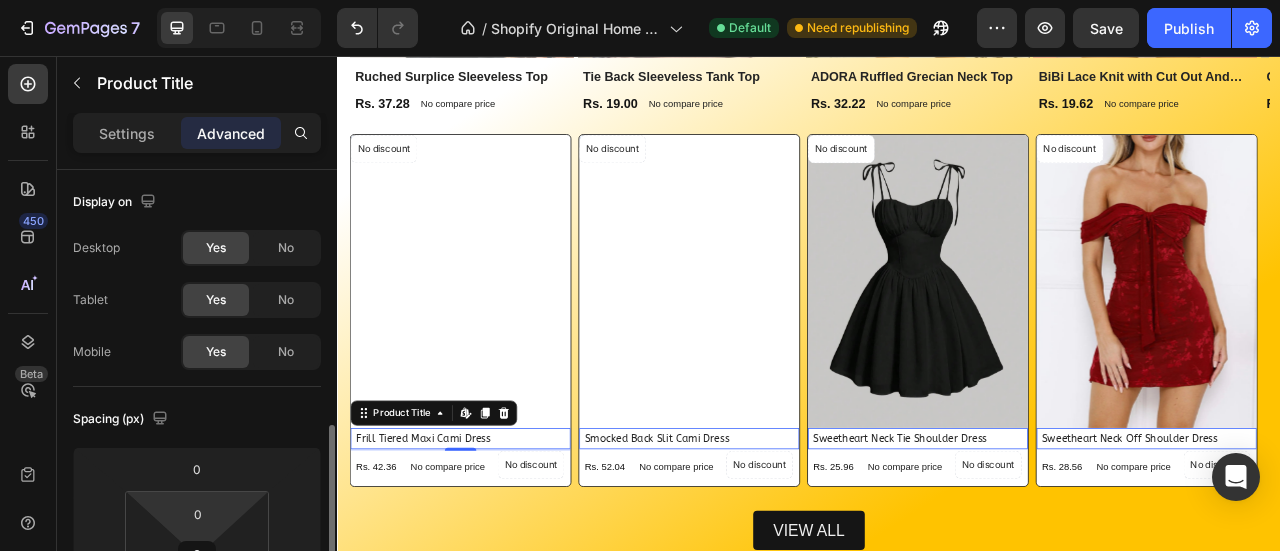 scroll, scrollTop: 195, scrollLeft: 0, axis: vertical 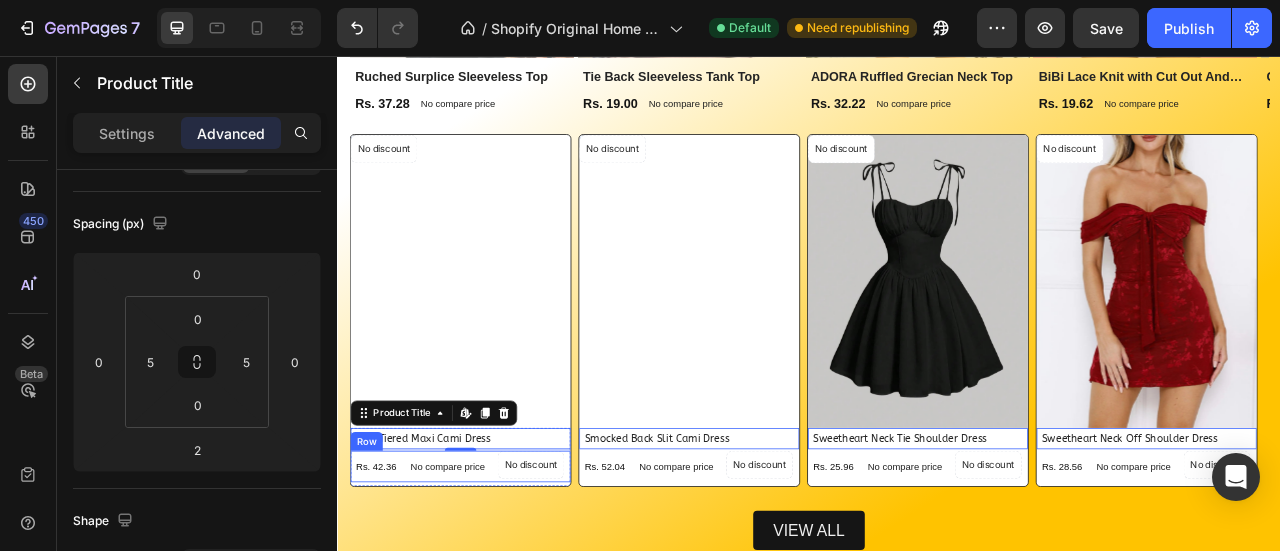 click on "Rs. 42.36 Product Price Product Price" at bounding box center (383, 578) 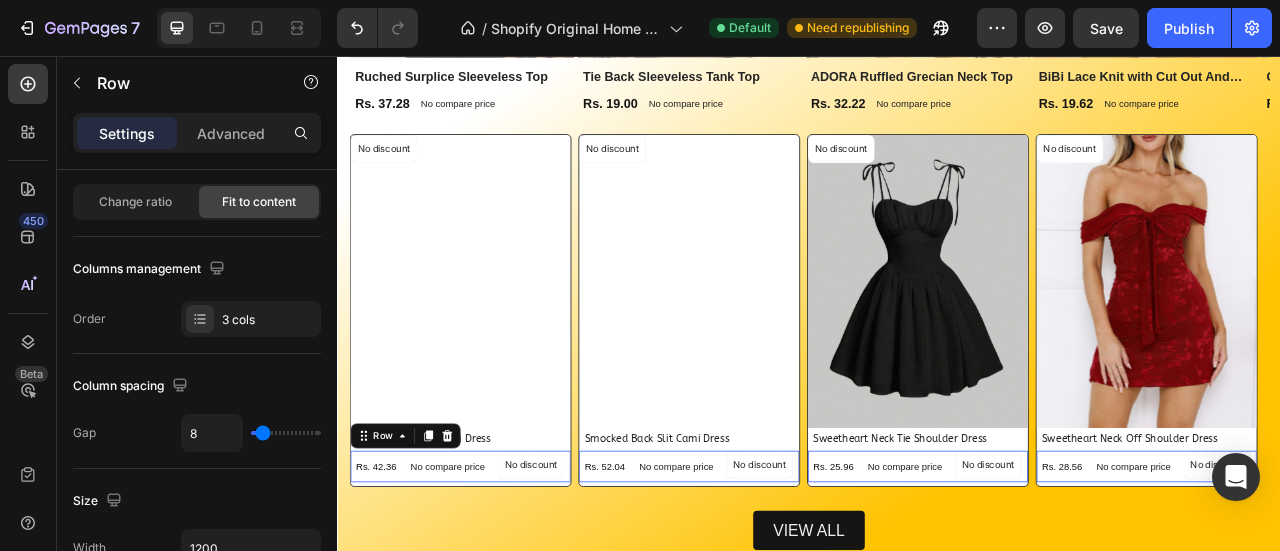 scroll, scrollTop: 0, scrollLeft: 0, axis: both 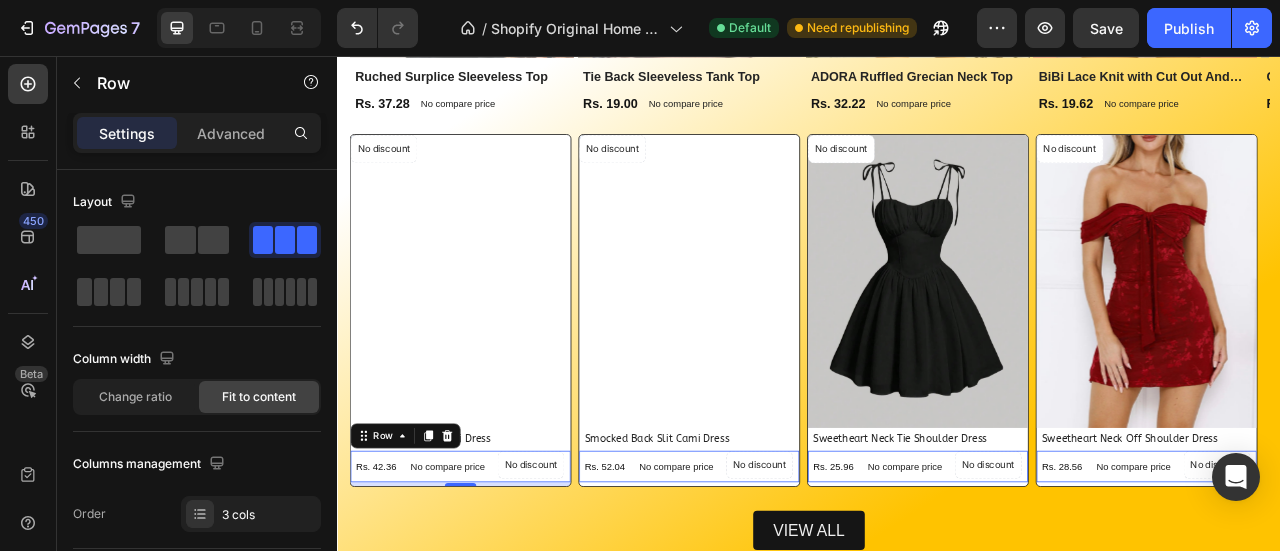 click on "Settings Advanced" at bounding box center (197, 141) 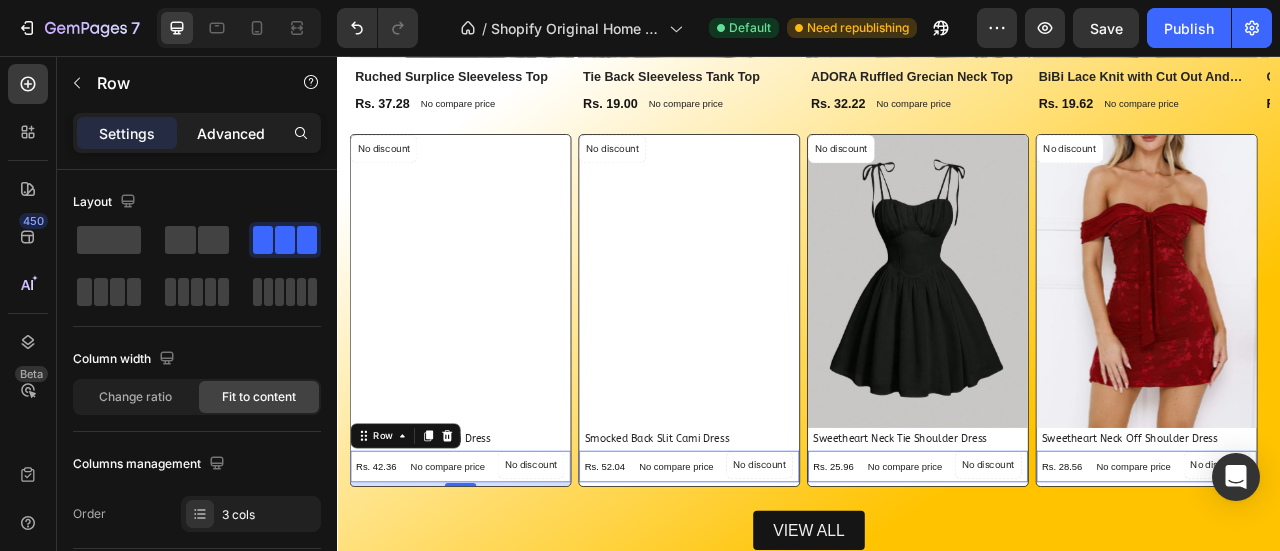 click on "Advanced" at bounding box center (231, 133) 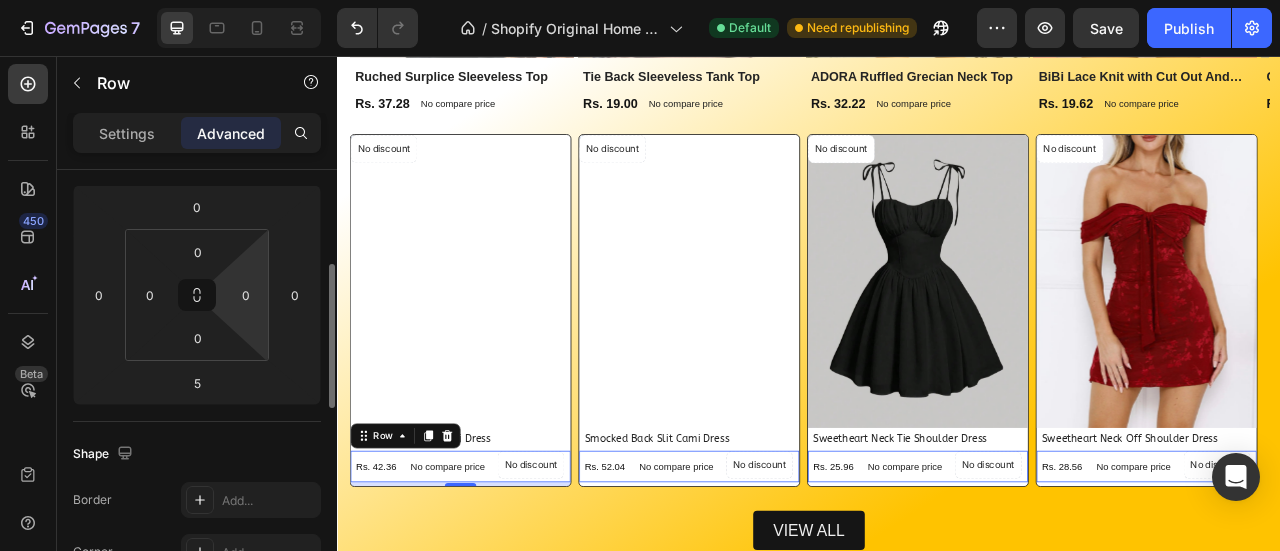 scroll, scrollTop: 272, scrollLeft: 0, axis: vertical 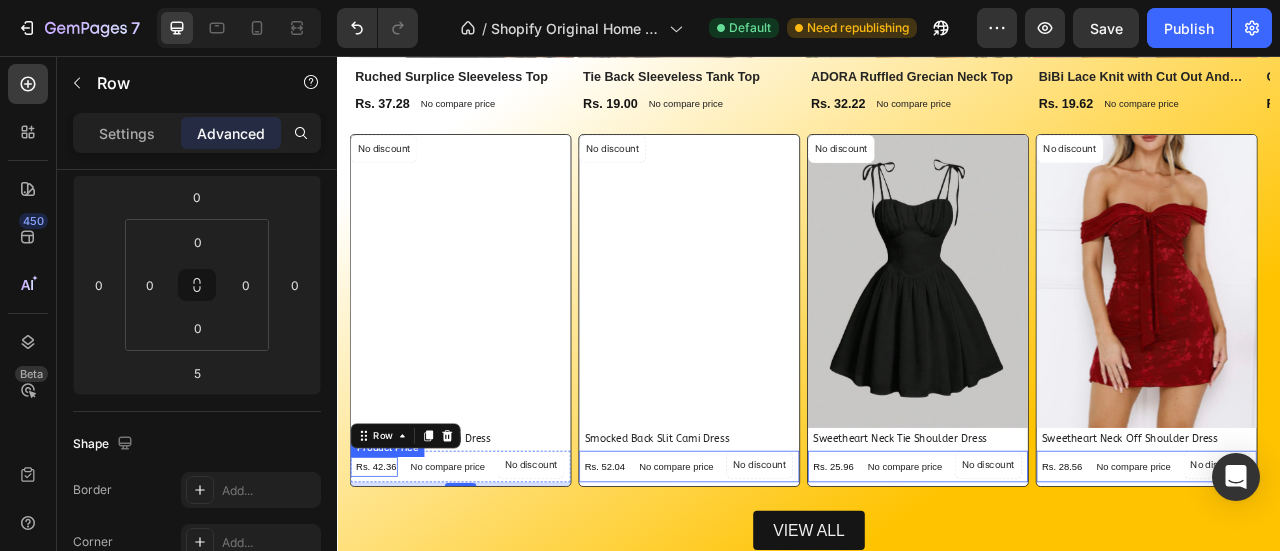 click on "Rs. 42.36" at bounding box center (385, 579) 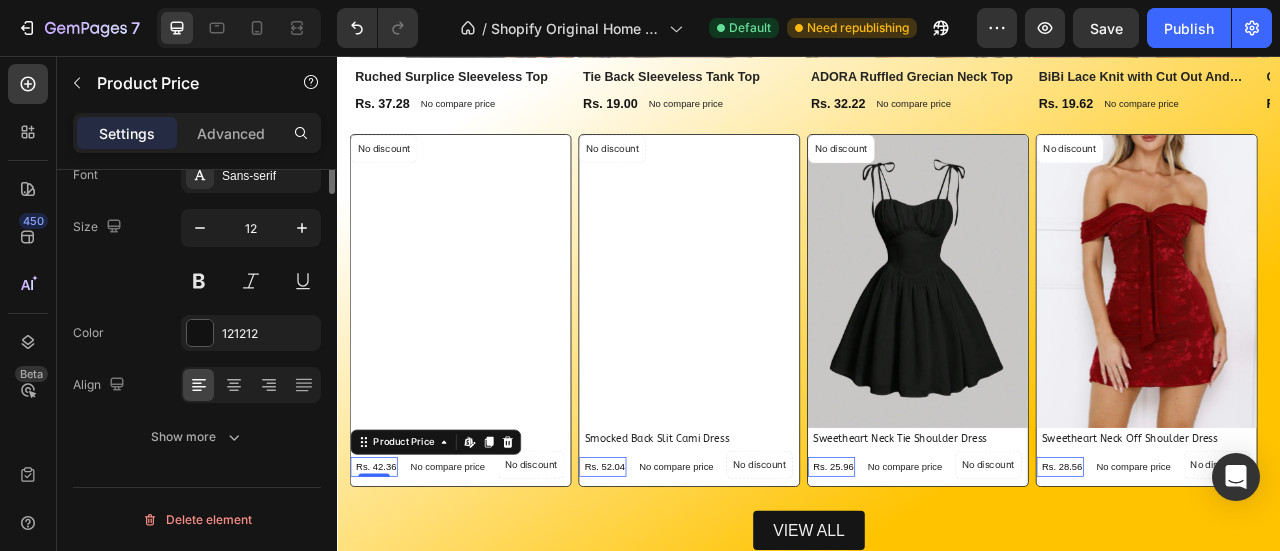 scroll, scrollTop: 0, scrollLeft: 0, axis: both 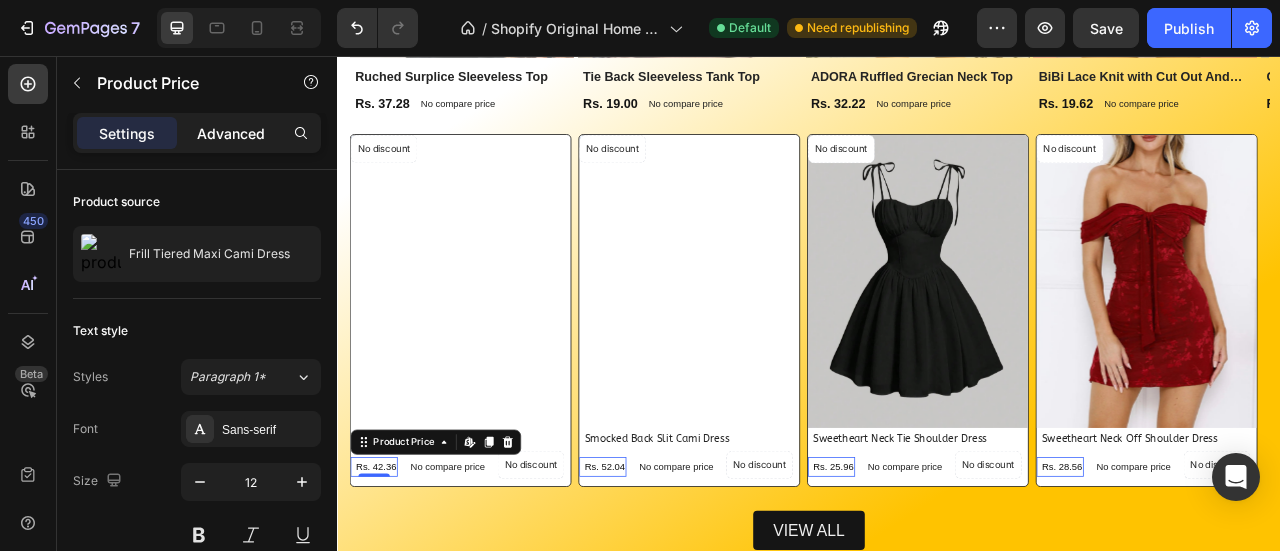 click on "Advanced" at bounding box center (231, 133) 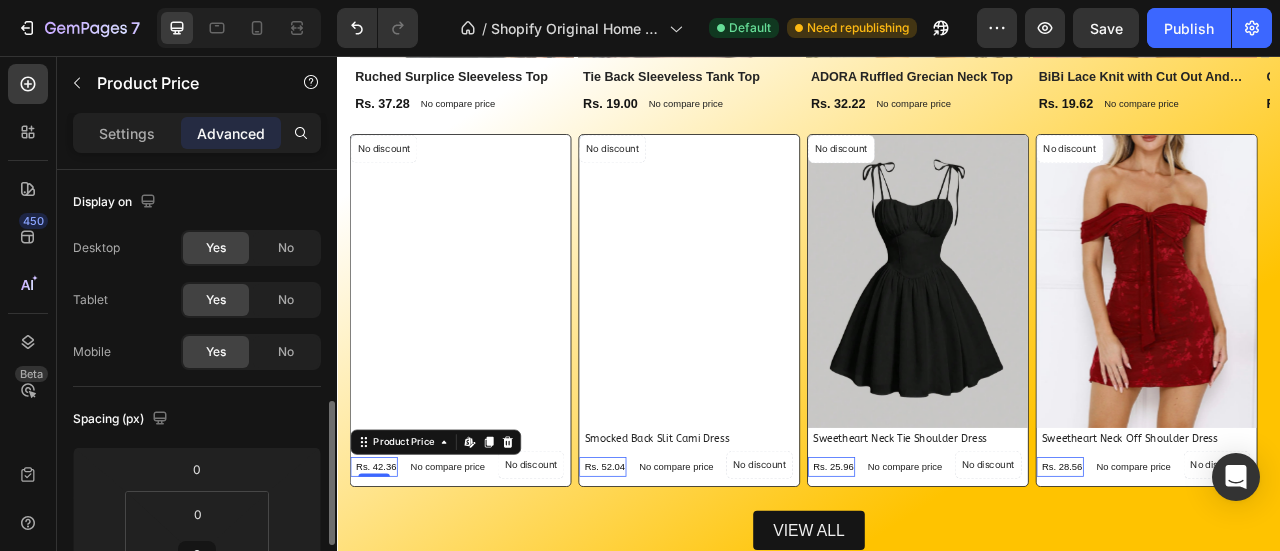 scroll, scrollTop: 176, scrollLeft: 0, axis: vertical 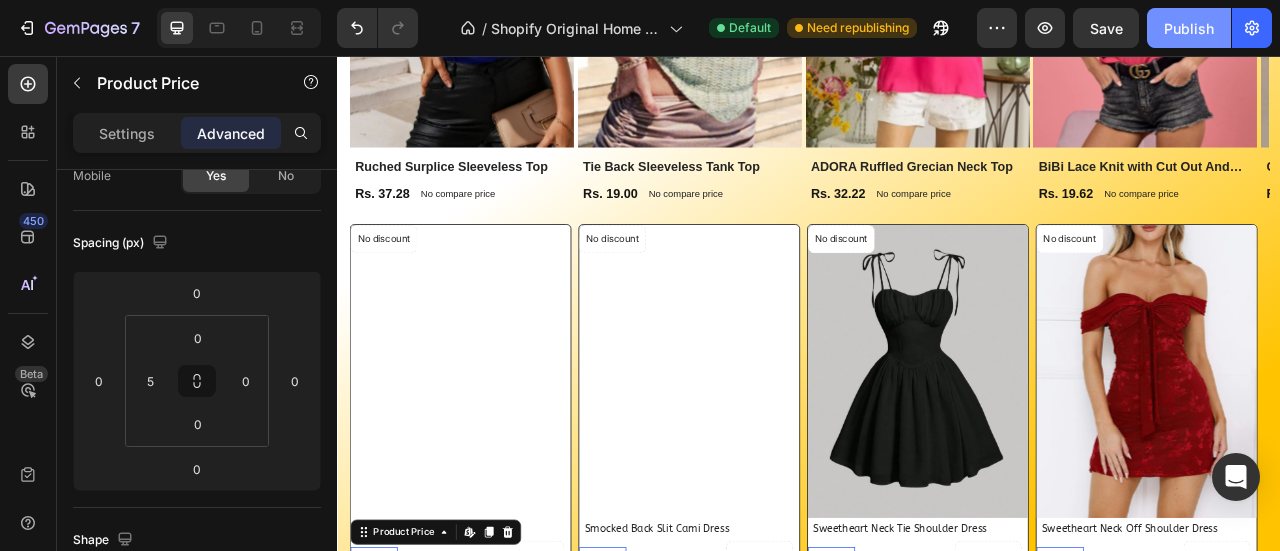 click on "Publish" at bounding box center [1189, 28] 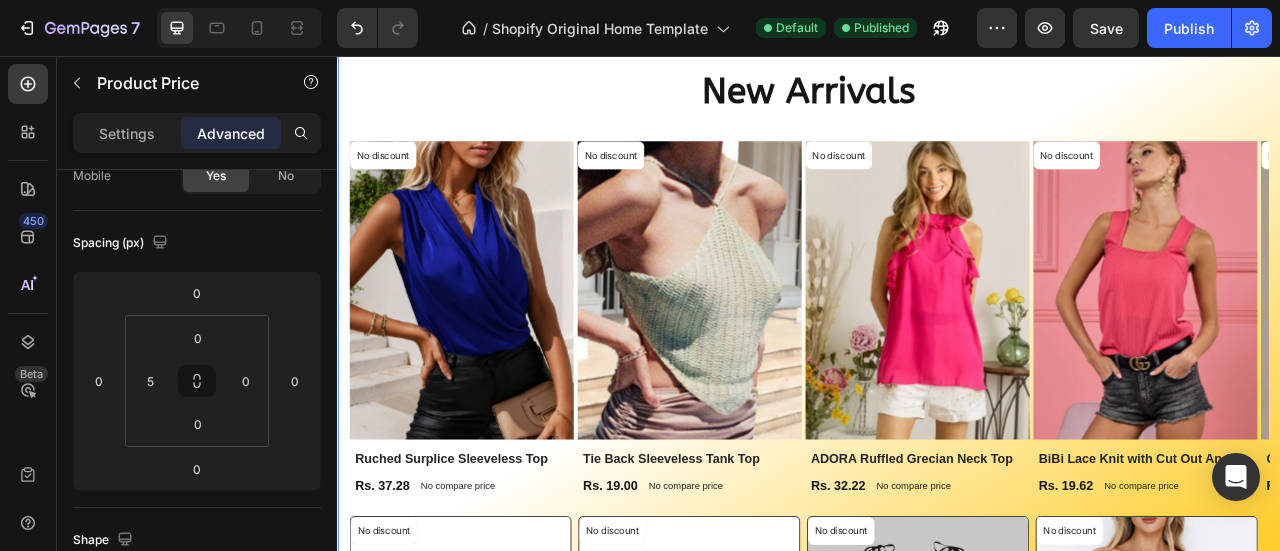 scroll, scrollTop: 2102, scrollLeft: 0, axis: vertical 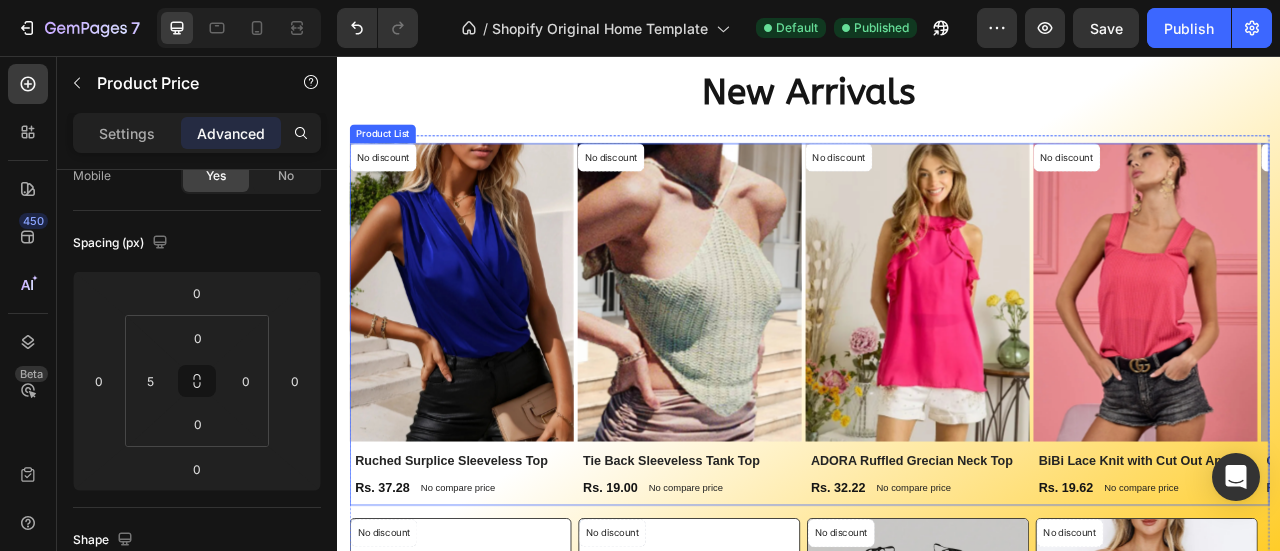 click on "No discount   Not be displayed when published Product Badge Product Images Row Ruched Surplice Sleeveless Top Product Title Rs. 37.28 Product Price Product Price No compare price Product Price Row Row Product List No discount   Not be displayed when published Product Badge Product Images Row Tie Back Sleeveless Tank Top Product Title Rs. 19.00 Product Price Product Price No compare price Product Price Row Row Product List No discount   Not be displayed when published Product Badge Product Images Row ADORA Ruffled Grecian Neck Top Product Title Rs. 32.22 Product Price Product Price No compare price Product Price Row Row Product List No discount   Not be displayed when published Product Badge Product Images Row BiBi Lace Knit with Cut Out And Cross Neck Banded Top Product Title Rs. 19.62 Product Price Product Price No compare price Product Price Row Row Product List No discount   Not be displayed when published Product Badge Product Images Row Cutout Ribbed Tank Top Product Title Rs. 21.28 Product Price Row Row" at bounding box center [937, 396] 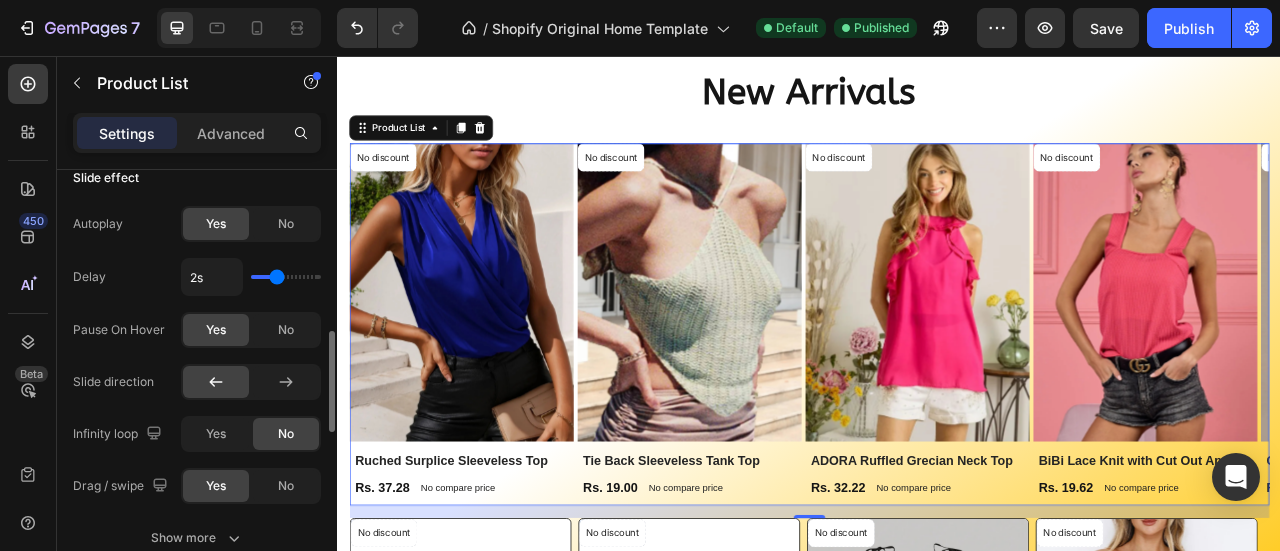 scroll, scrollTop: 705, scrollLeft: 0, axis: vertical 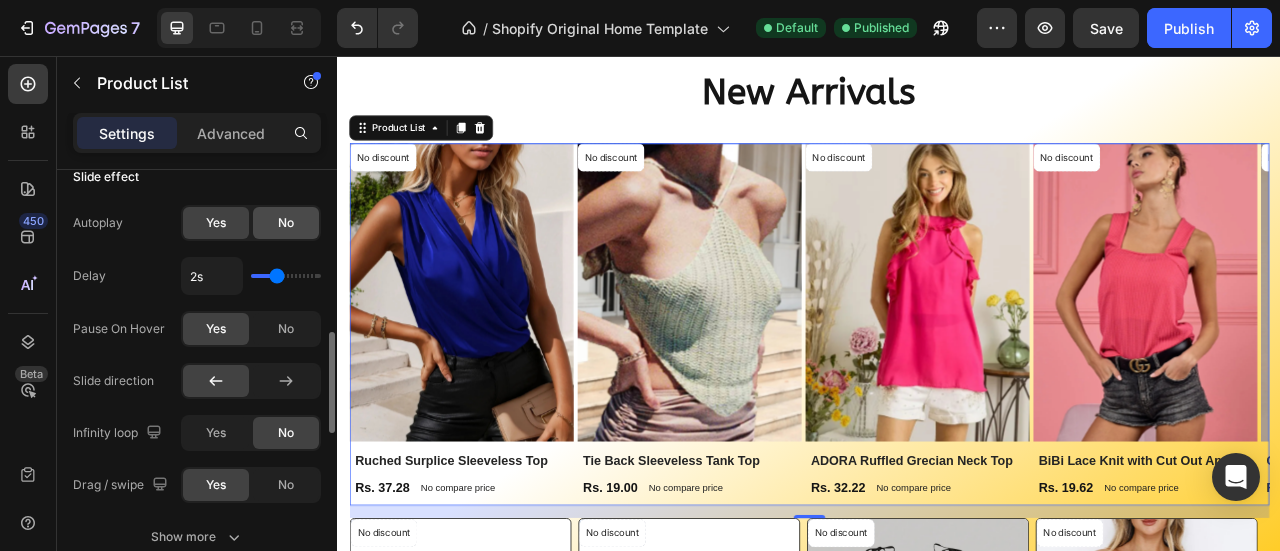 click on "No" 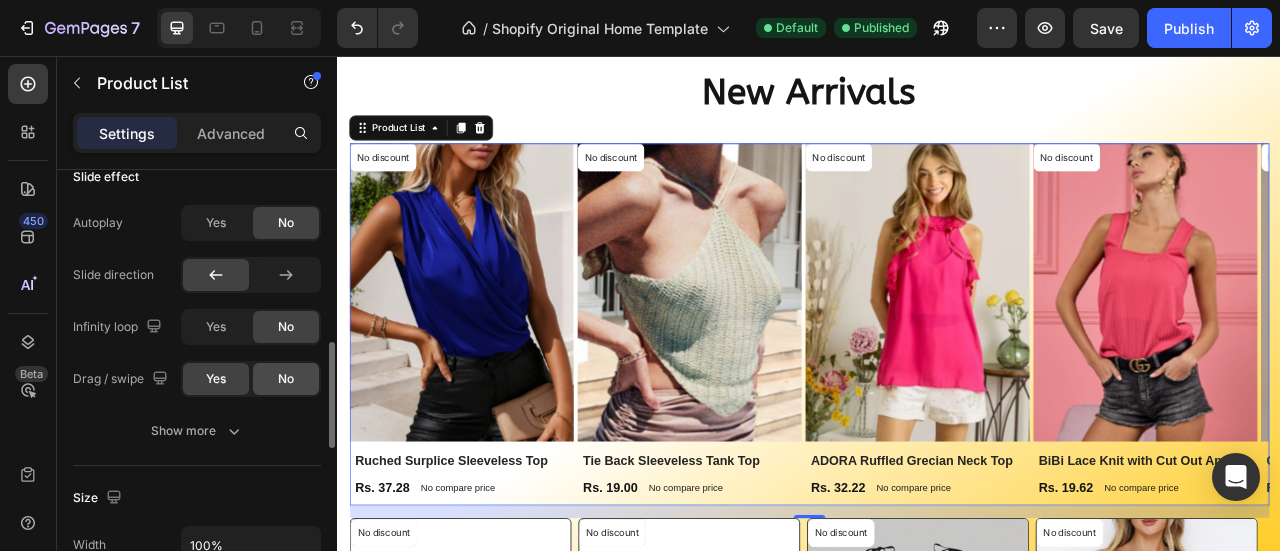 click on "No" 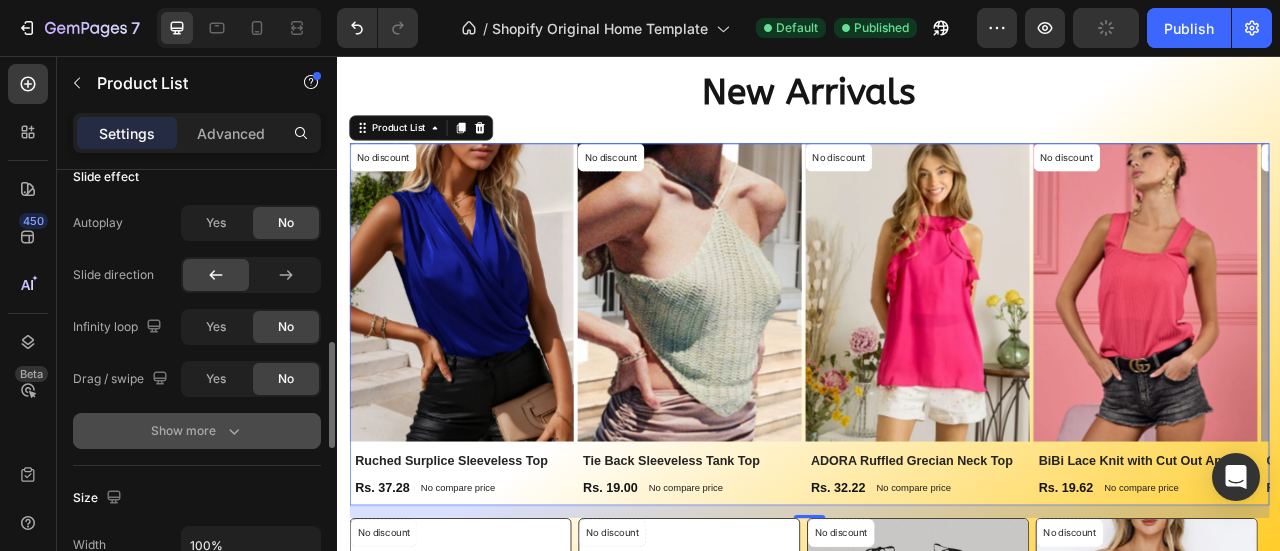 click on "Show more" at bounding box center (197, 431) 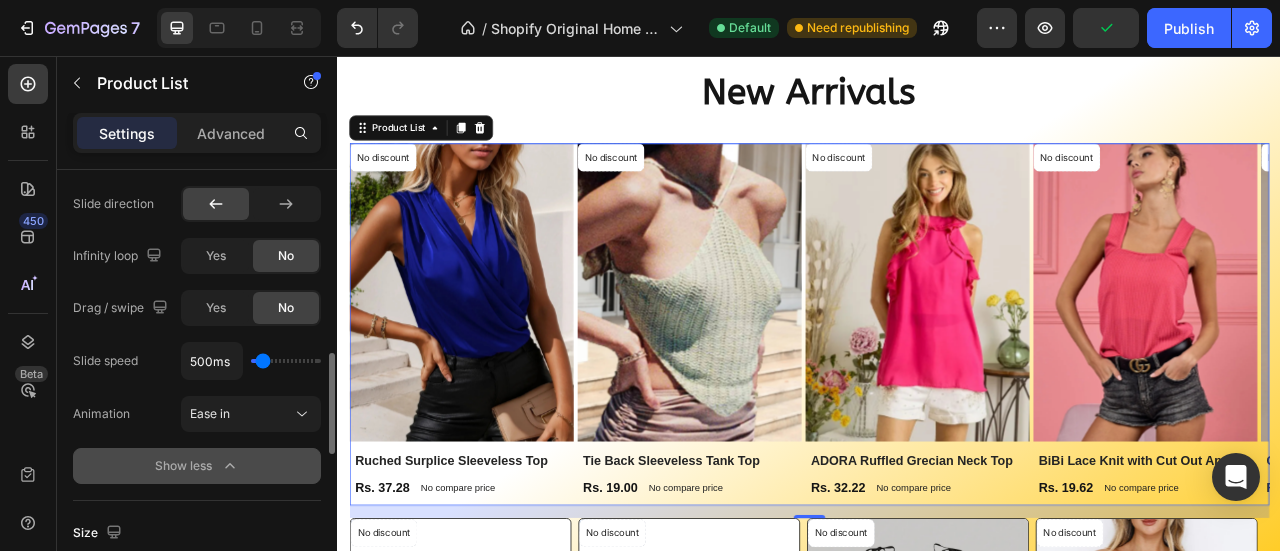 scroll, scrollTop: 788, scrollLeft: 0, axis: vertical 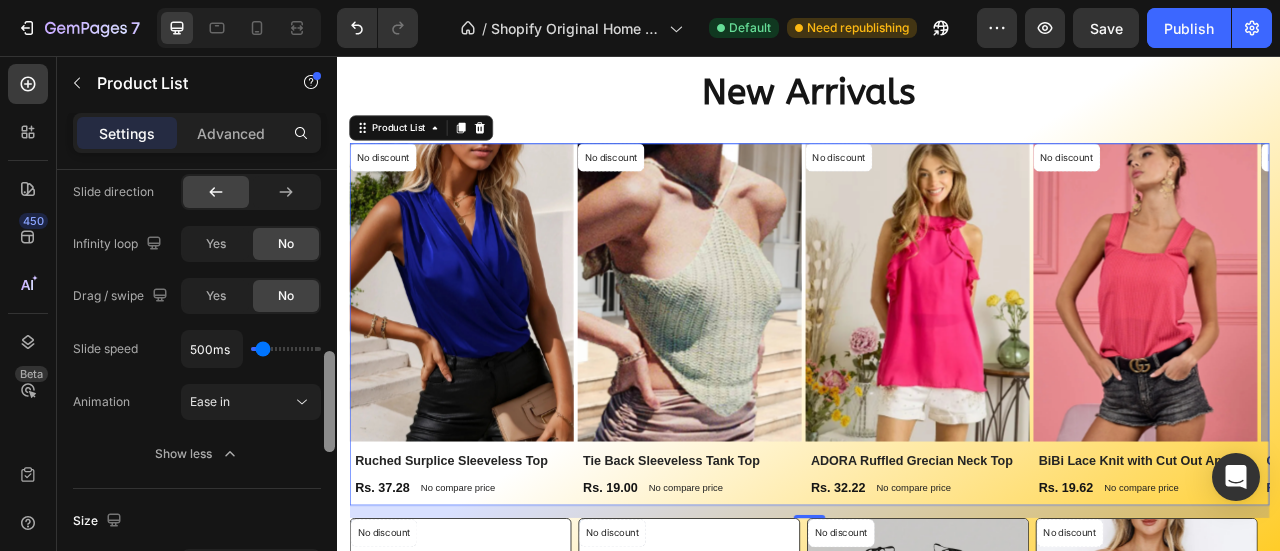 drag, startPoint x: 261, startPoint y: 343, endPoint x: 326, endPoint y: 343, distance: 65 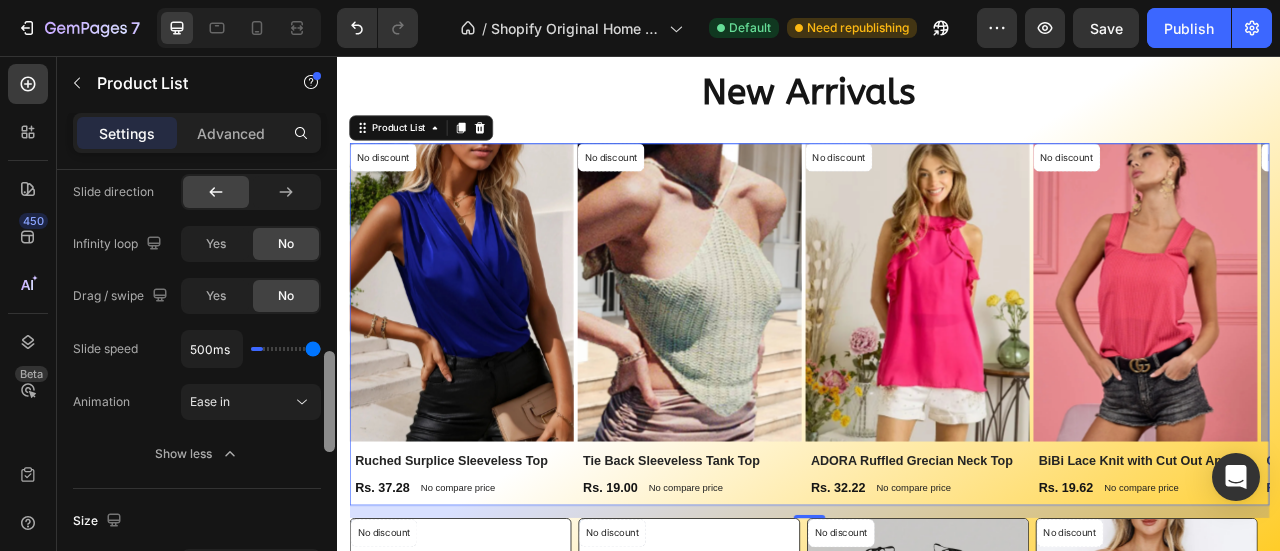 click at bounding box center (286, 349) 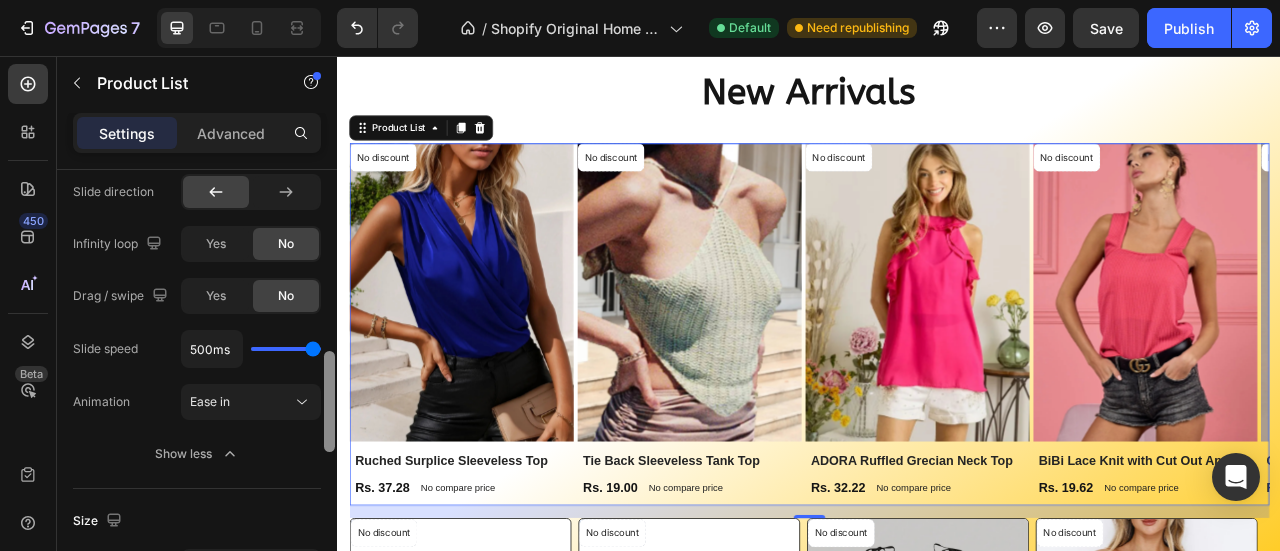 type on "5000ms" 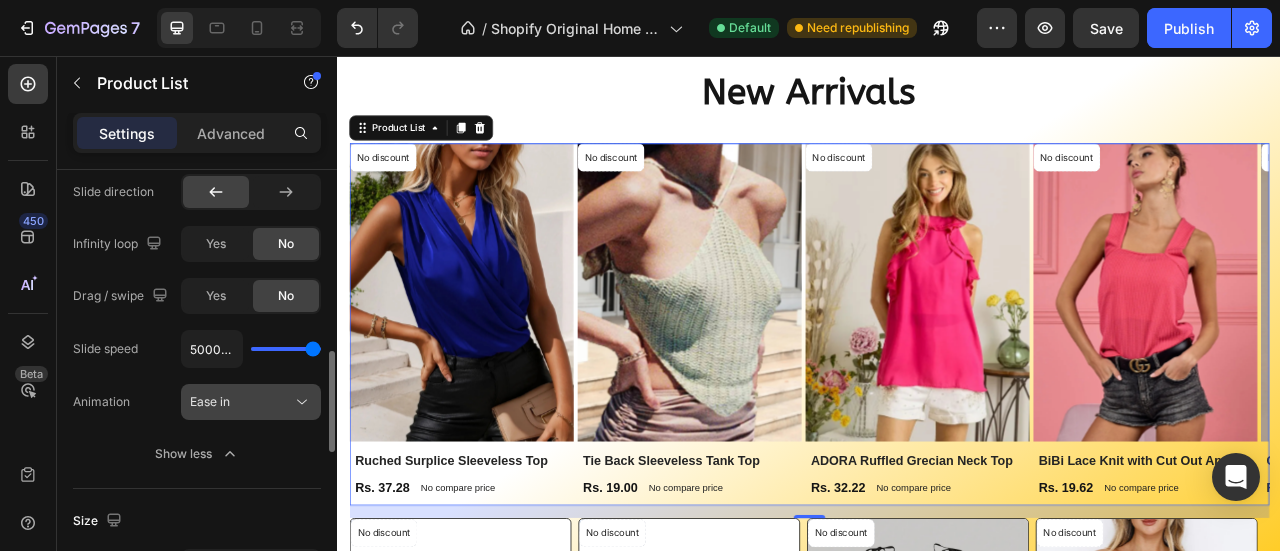 click 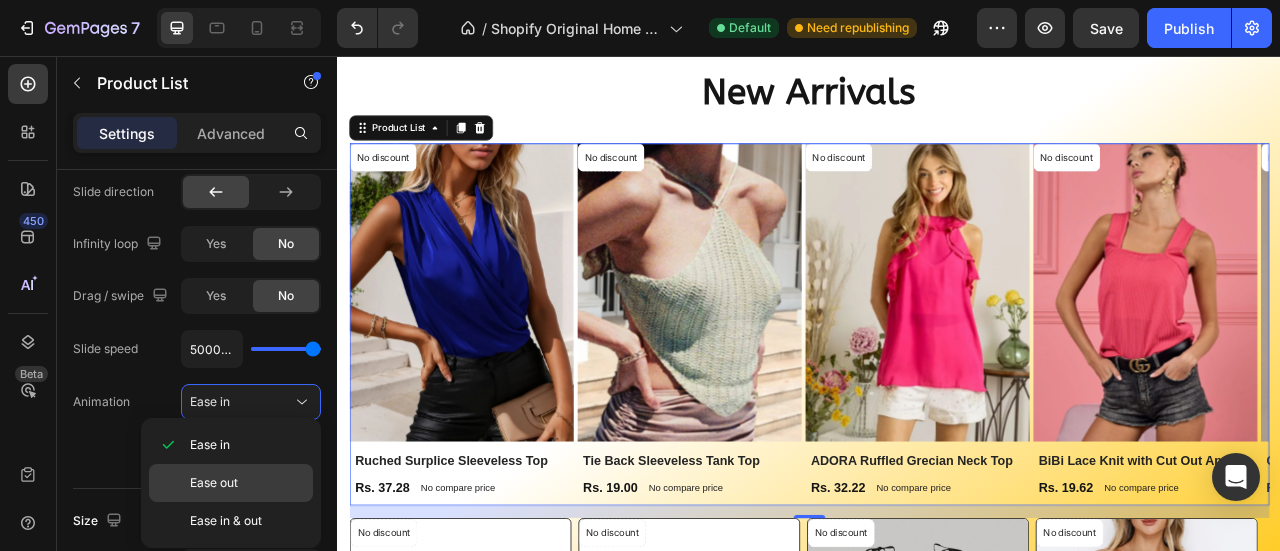 click on "Ease out" at bounding box center (214, 483) 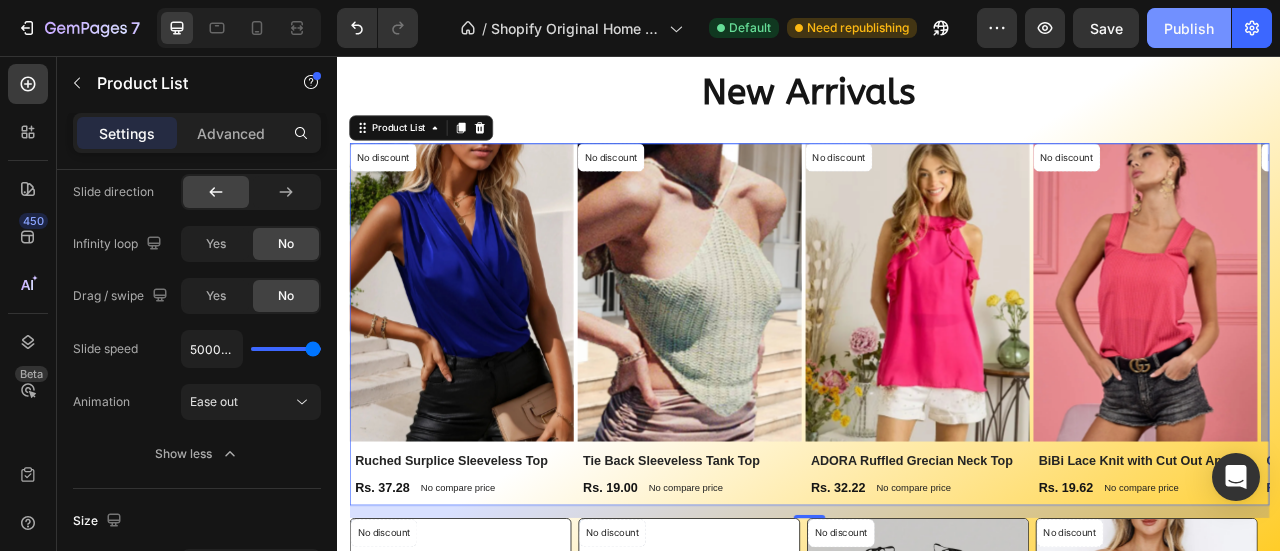 click on "Publish" at bounding box center (1189, 28) 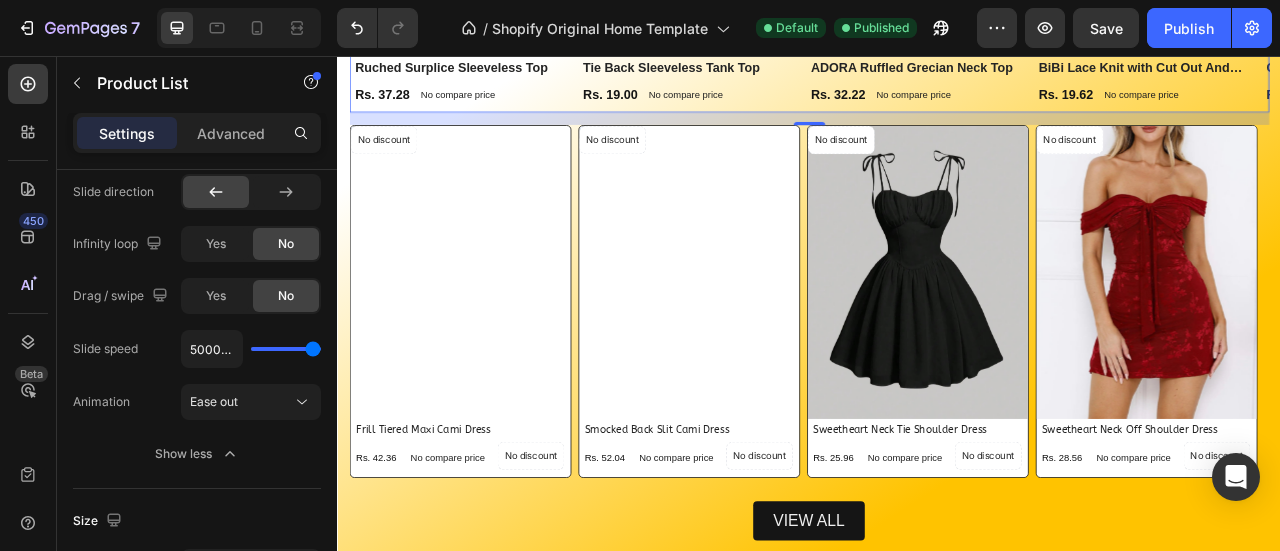 scroll, scrollTop: 2604, scrollLeft: 0, axis: vertical 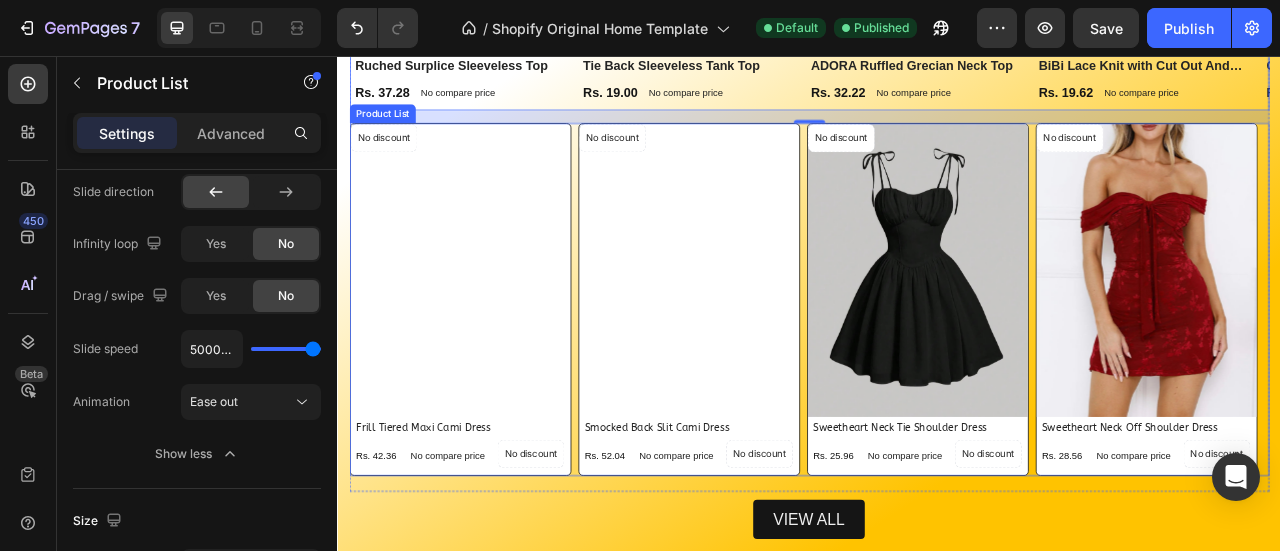 click on "No discount   Not be displayed when published Product Badge Product Images frill tiered maxi cami dress Product Title Rs. 42.36 Product Price Product Price No compare price Product Price No discount   Not be displayed when published Product Badge No discount   Not be displayed when published Product Badge Row Row Row Product List No discount   Not be displayed when published Product Badge Product Images smocked back slit cami dress Product Title Rs. 52.04 Product Price Product Price No compare price Product Price No discount   Not be displayed when published Product Badge No discount   Not be displayed when published Product Badge Row Row Row Product List No discount   Not be displayed when published Product Badge Product Images sweetheart neck tie shoulder dress Product Title Rs. 25.96 Product Price Product Price No compare price Product Price No discount   Not be displayed when published Product Badge No discount   Not be displayed when published Product Badge Row Row Row Product List No discount       Row" at bounding box center (937, 366) 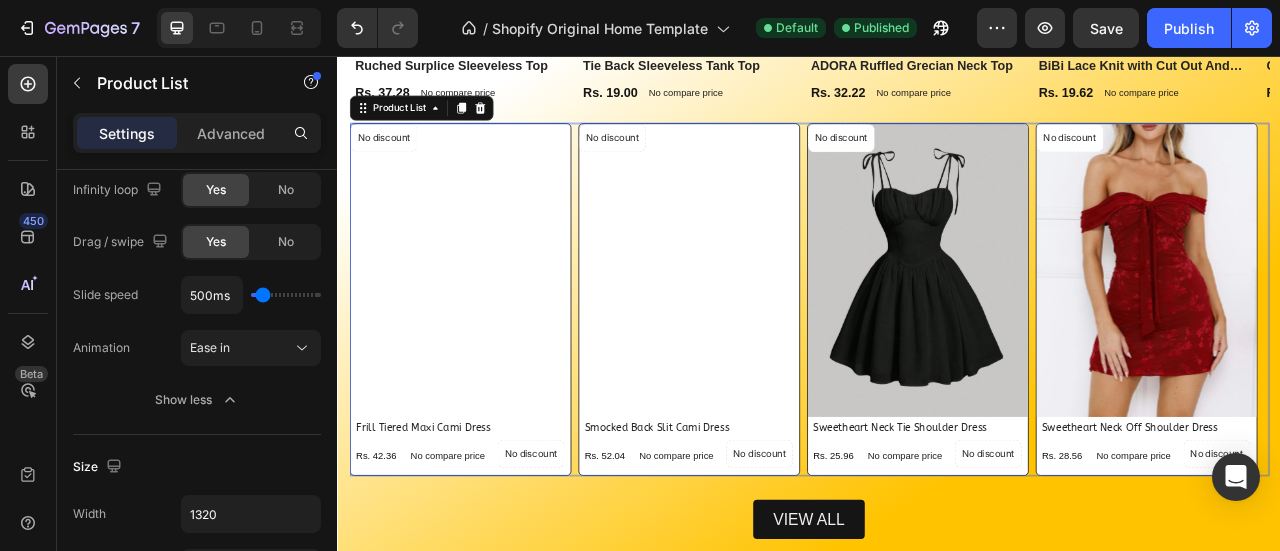 scroll, scrollTop: 788, scrollLeft: 0, axis: vertical 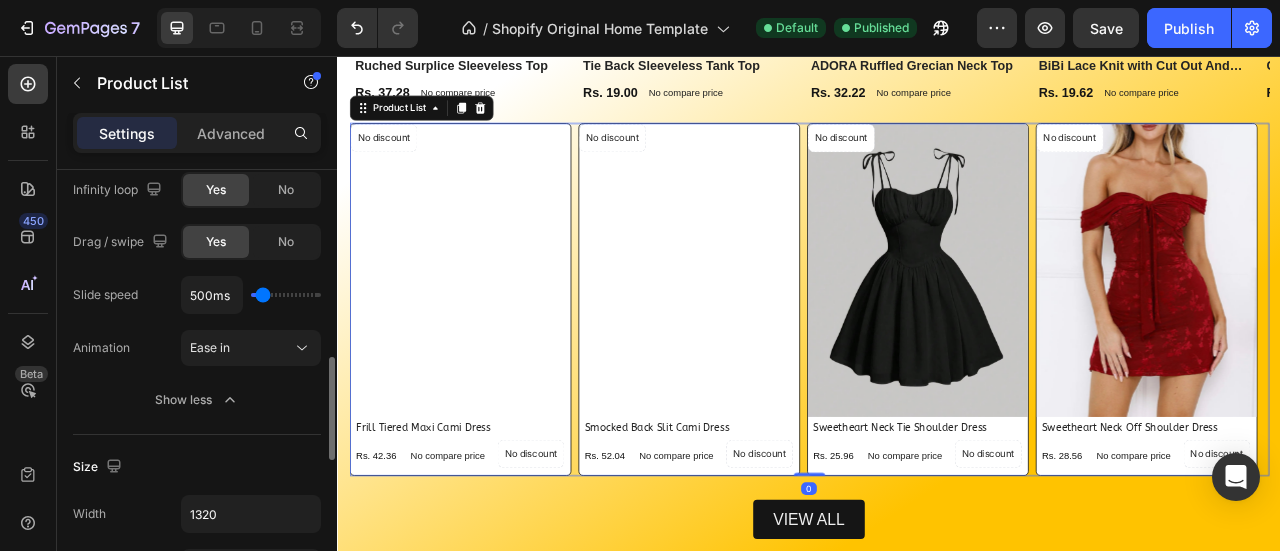 type on "5000ms" 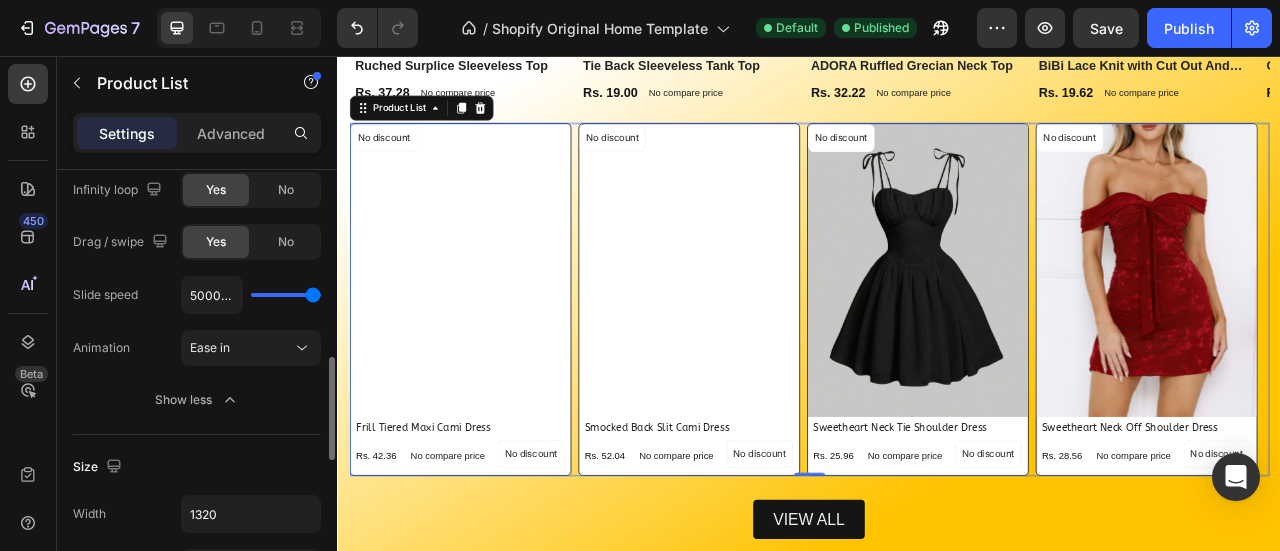 drag, startPoint x: 264, startPoint y: 288, endPoint x: 323, endPoint y: 292, distance: 59.135437 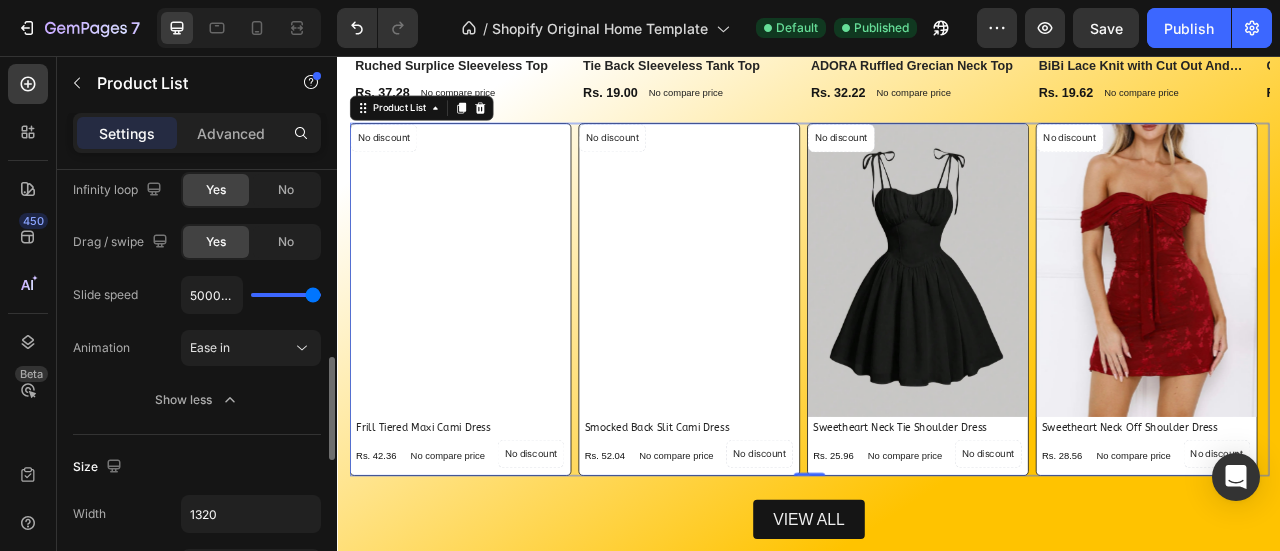 type on "5000" 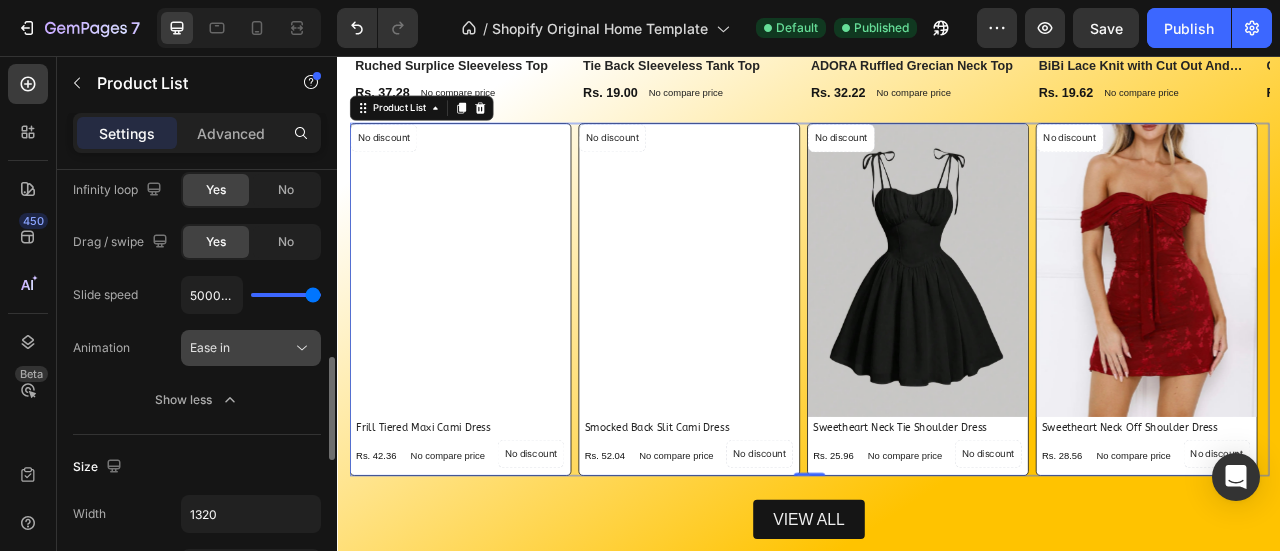 click 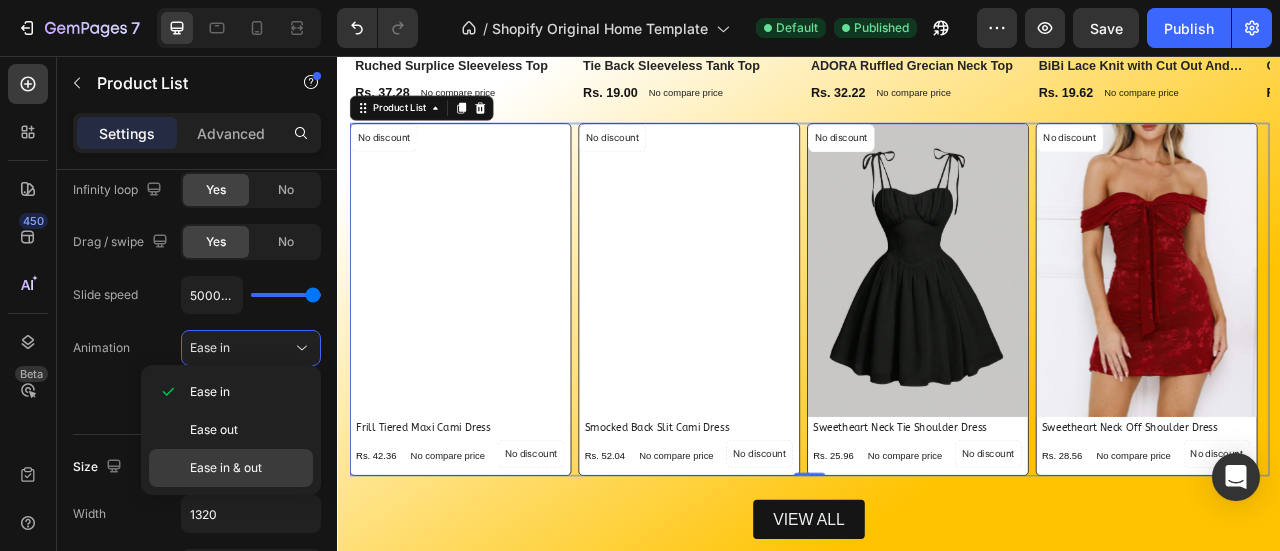 click on "Ease in & out" at bounding box center (226, 468) 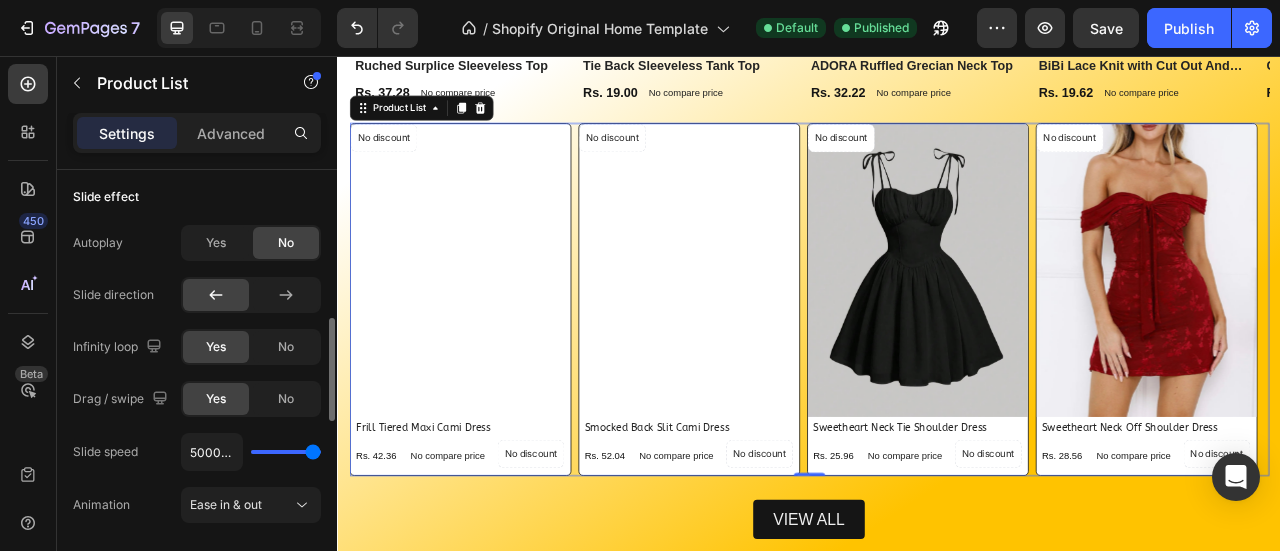 scroll, scrollTop: 630, scrollLeft: 0, axis: vertical 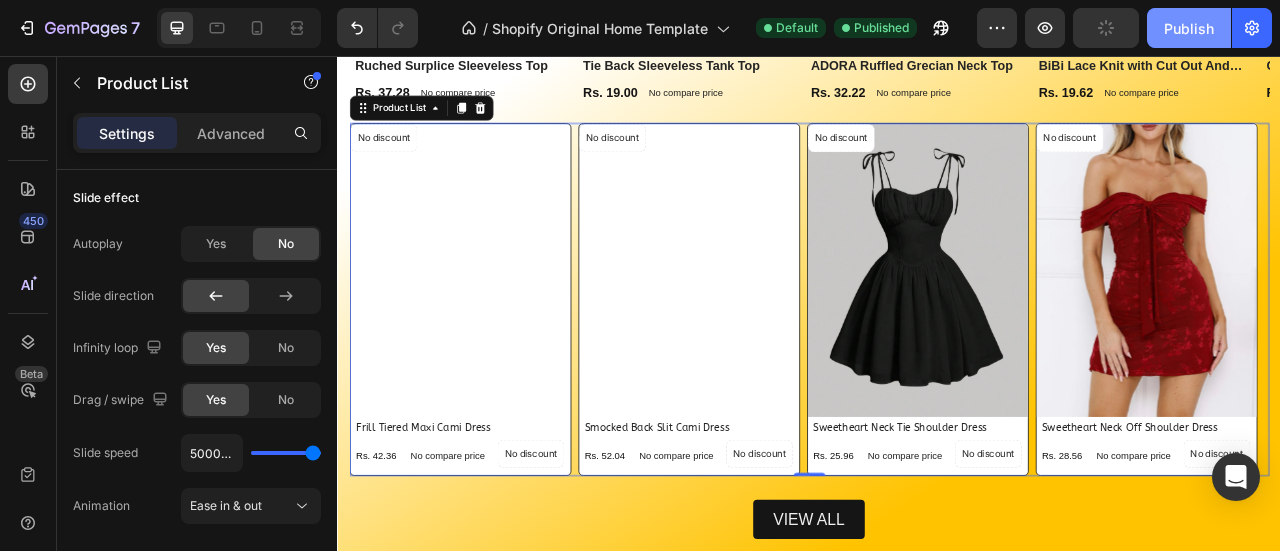 click on "Publish" at bounding box center (1189, 28) 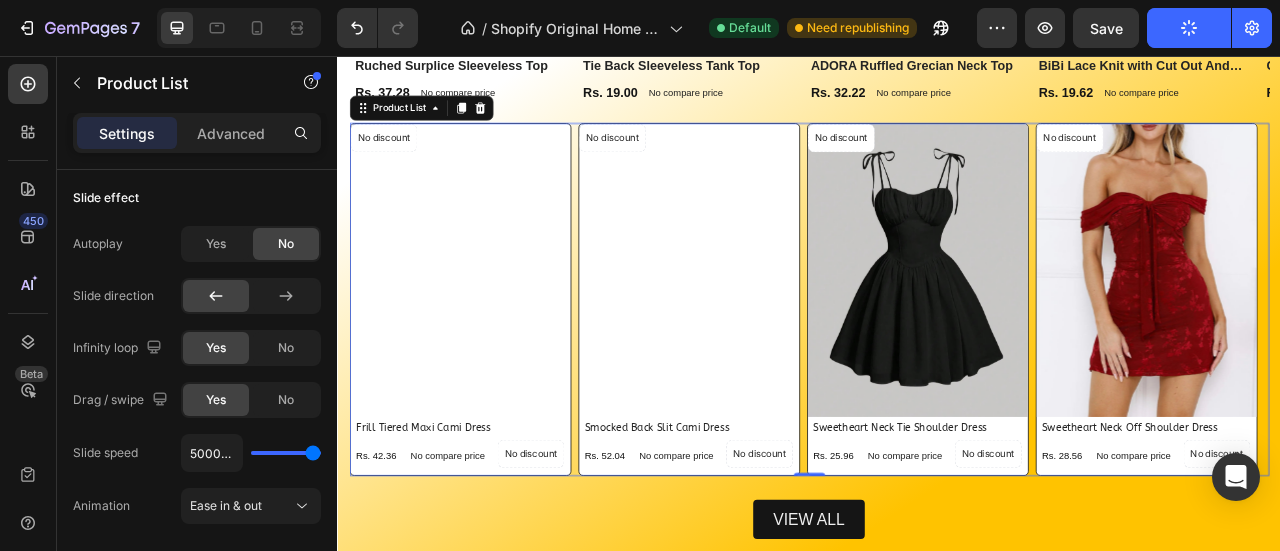 scroll, scrollTop: 2456, scrollLeft: 0, axis: vertical 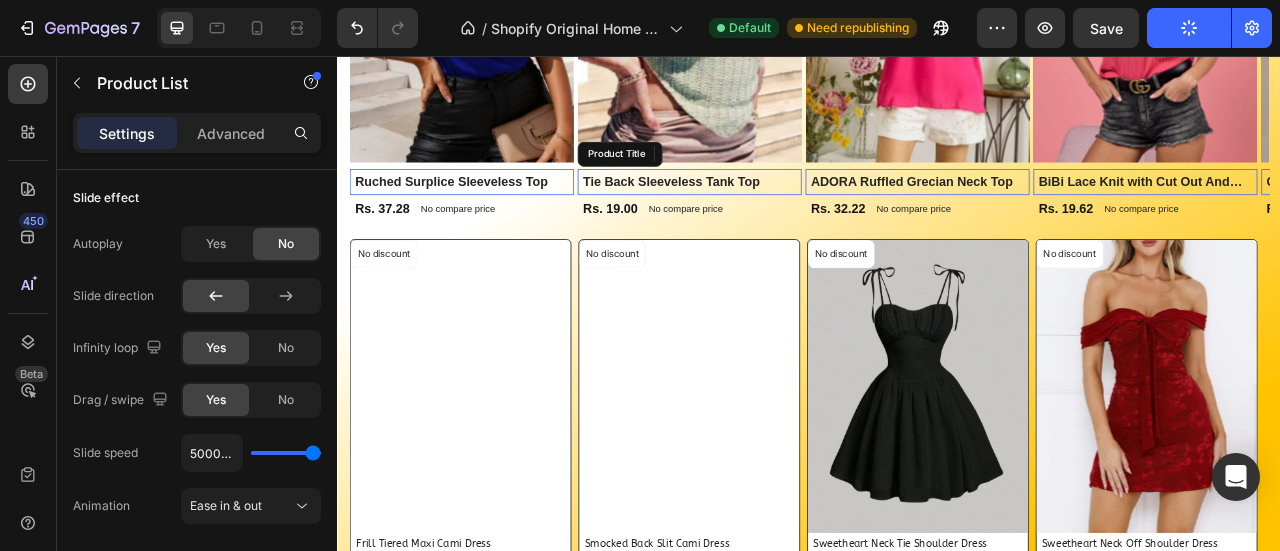 click on "Tie Back Sleeveless Tank Top" at bounding box center (494, 216) 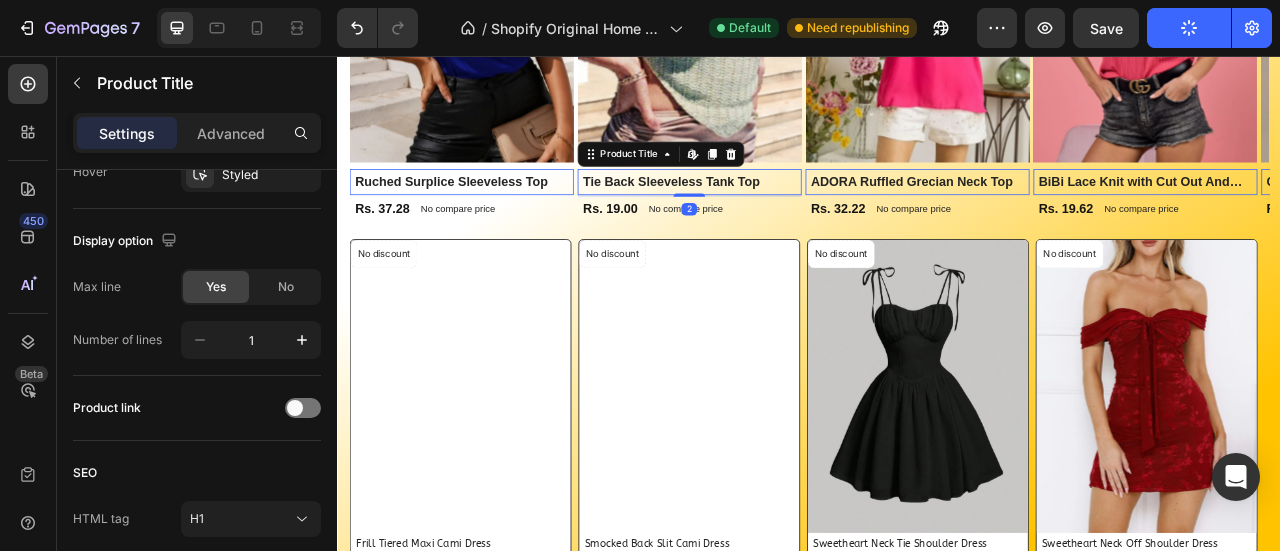 scroll, scrollTop: 0, scrollLeft: 0, axis: both 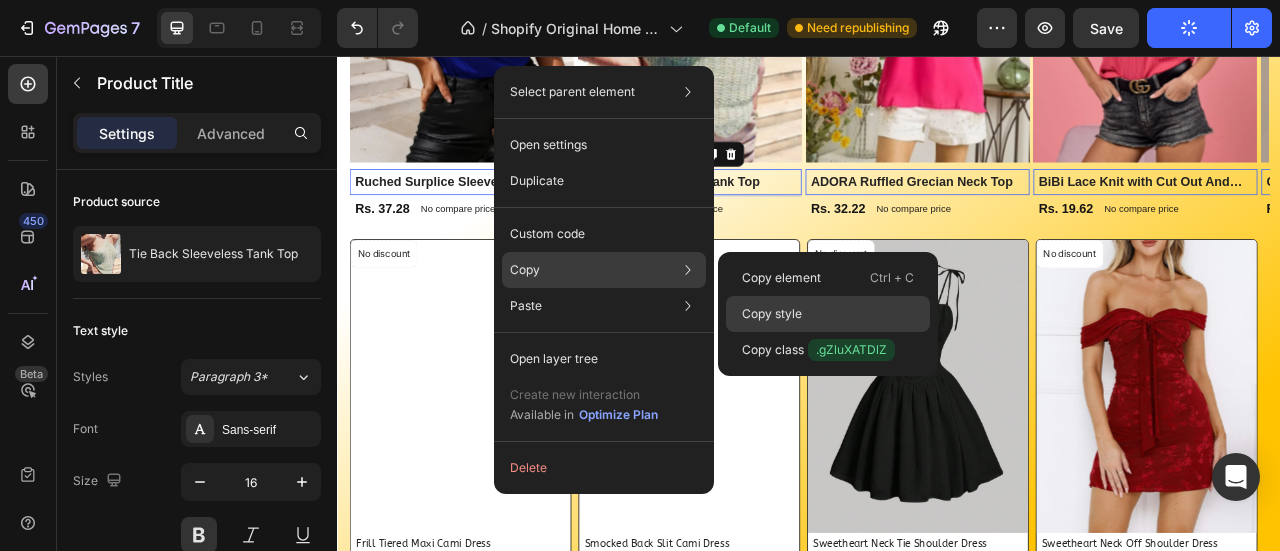 click on "Copy style" at bounding box center [772, 314] 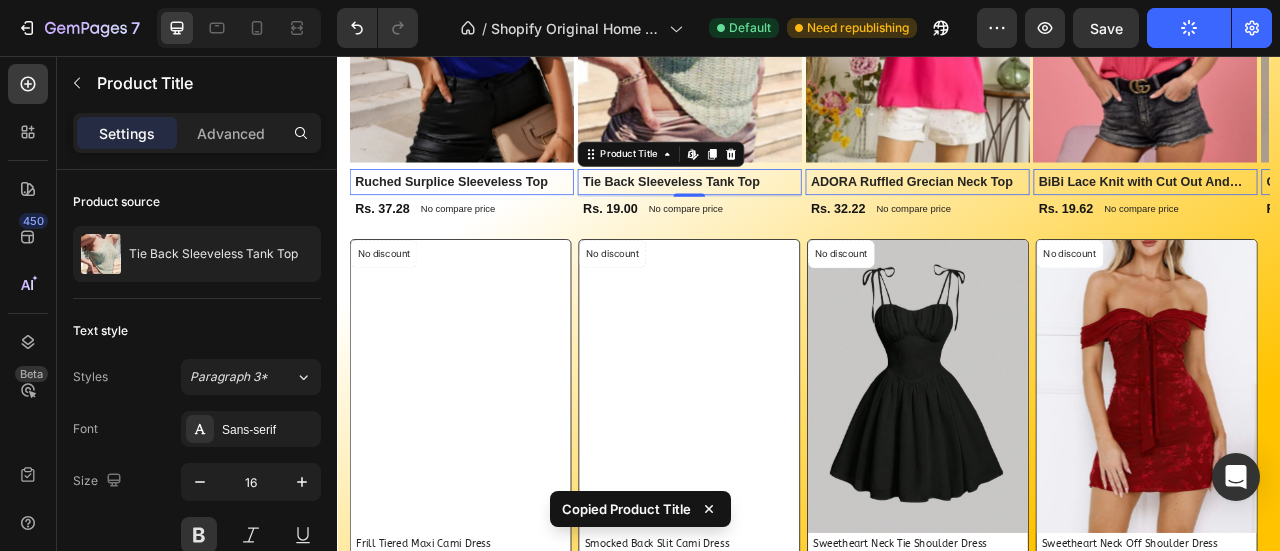 scroll, scrollTop: 2534, scrollLeft: 0, axis: vertical 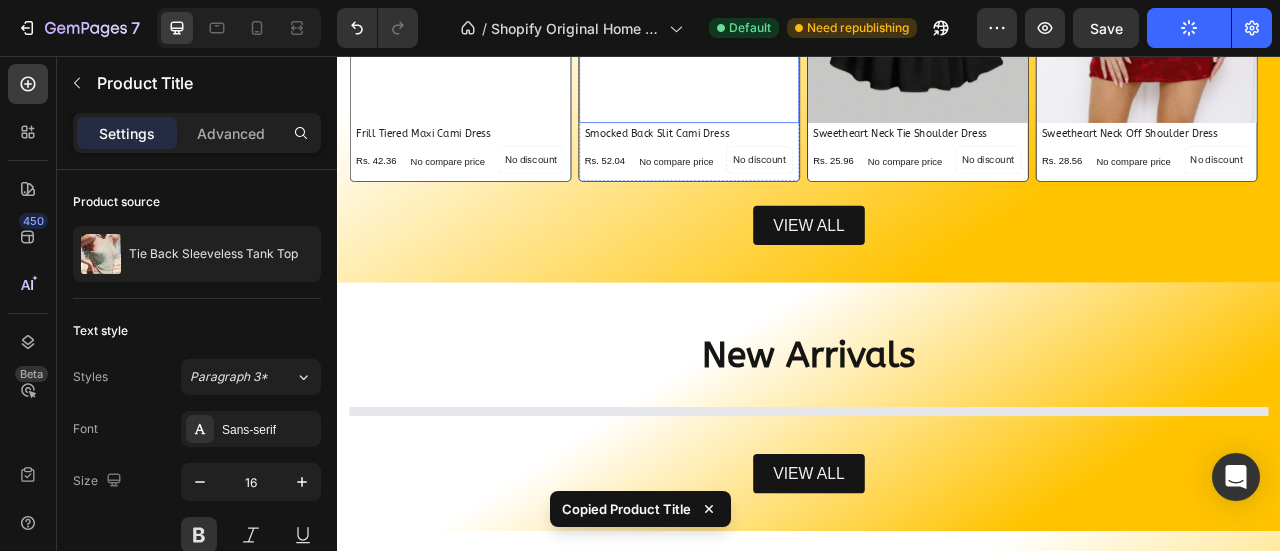 click on "view all Button" at bounding box center (937, 582) 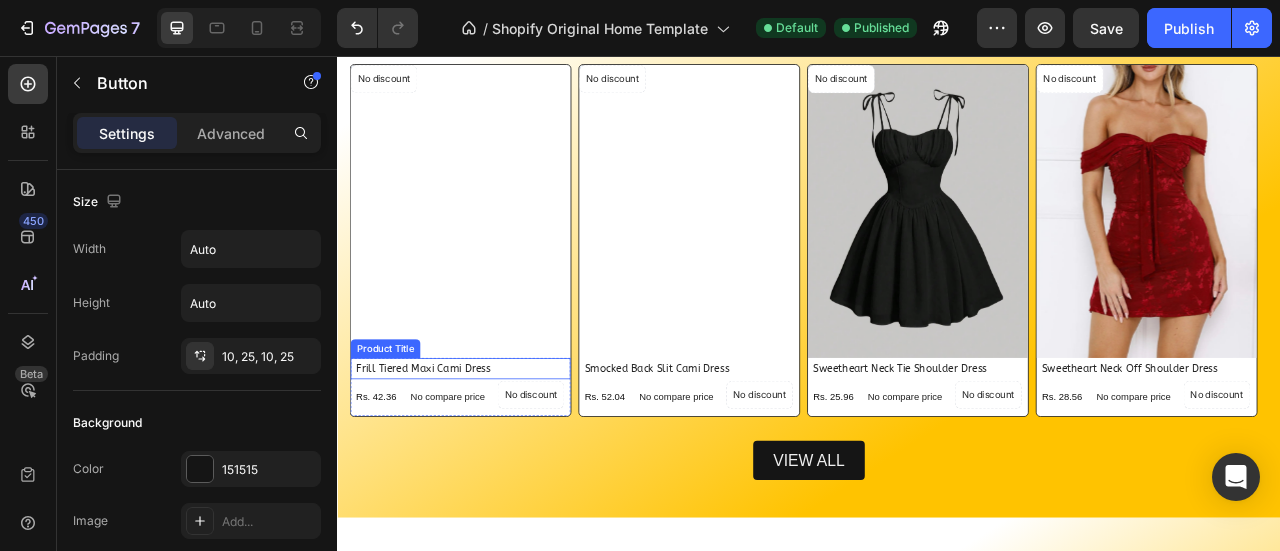 scroll, scrollTop: 2687, scrollLeft: 0, axis: vertical 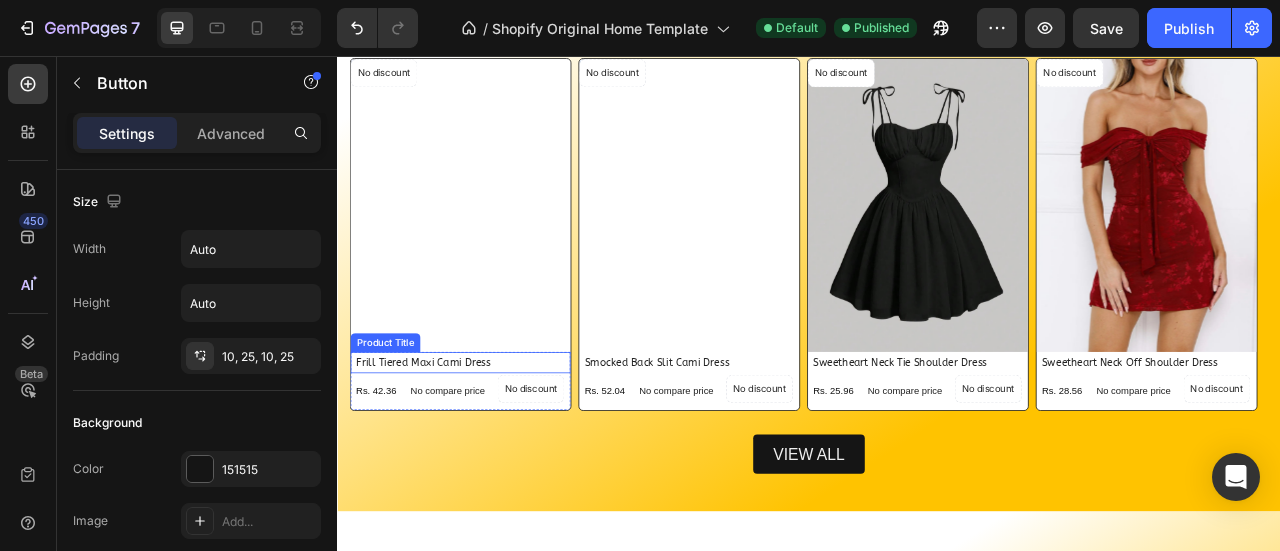 click on "frill tiered maxi cami dress" at bounding box center [493, 445] 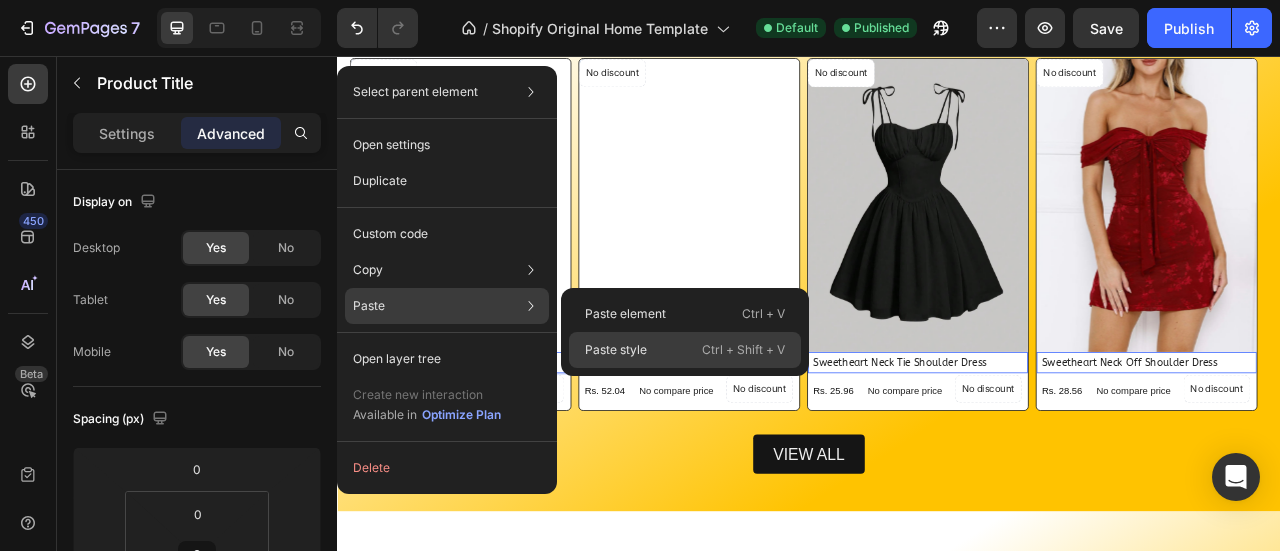 click on "Paste style" at bounding box center [616, 350] 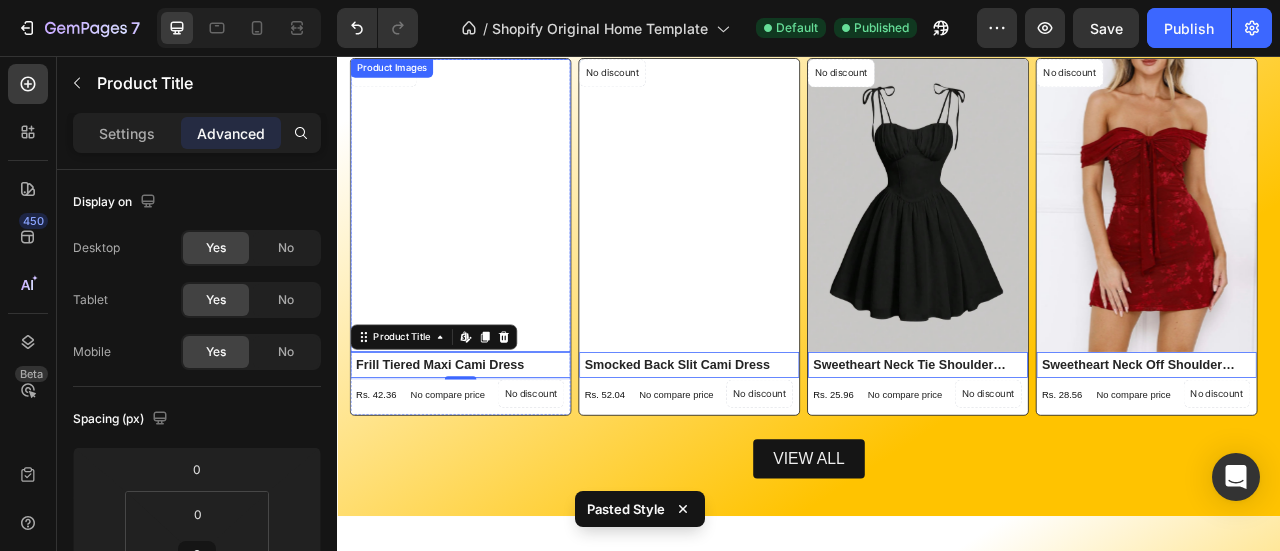 scroll, scrollTop: 2379, scrollLeft: 0, axis: vertical 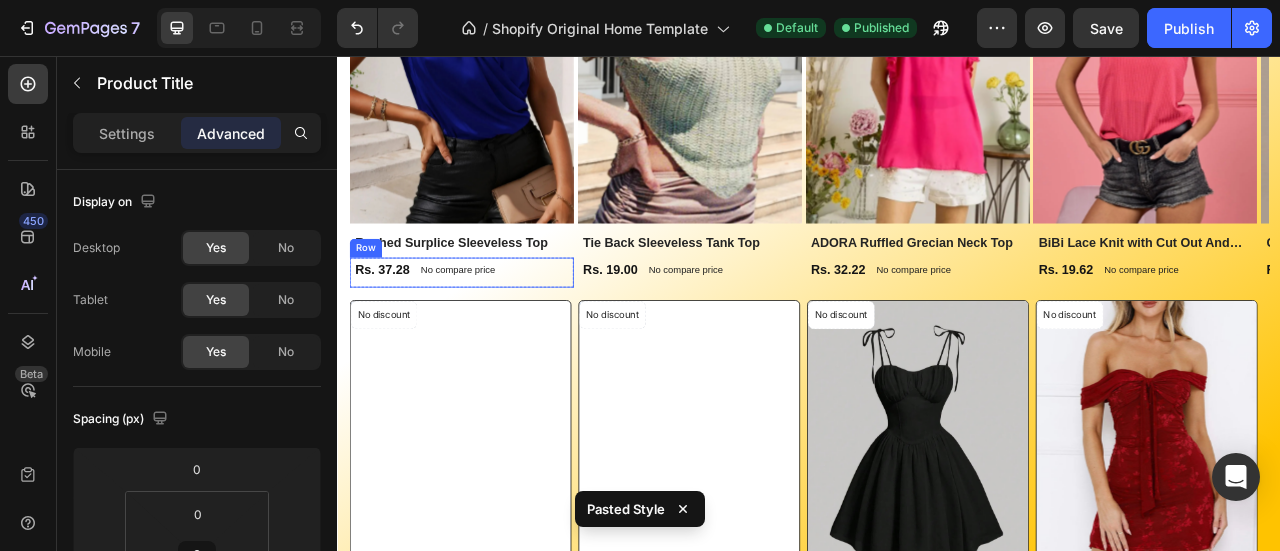 click on "Rs. 37.28 Product Price Product Price No compare price Product Price Row" at bounding box center [494, 331] 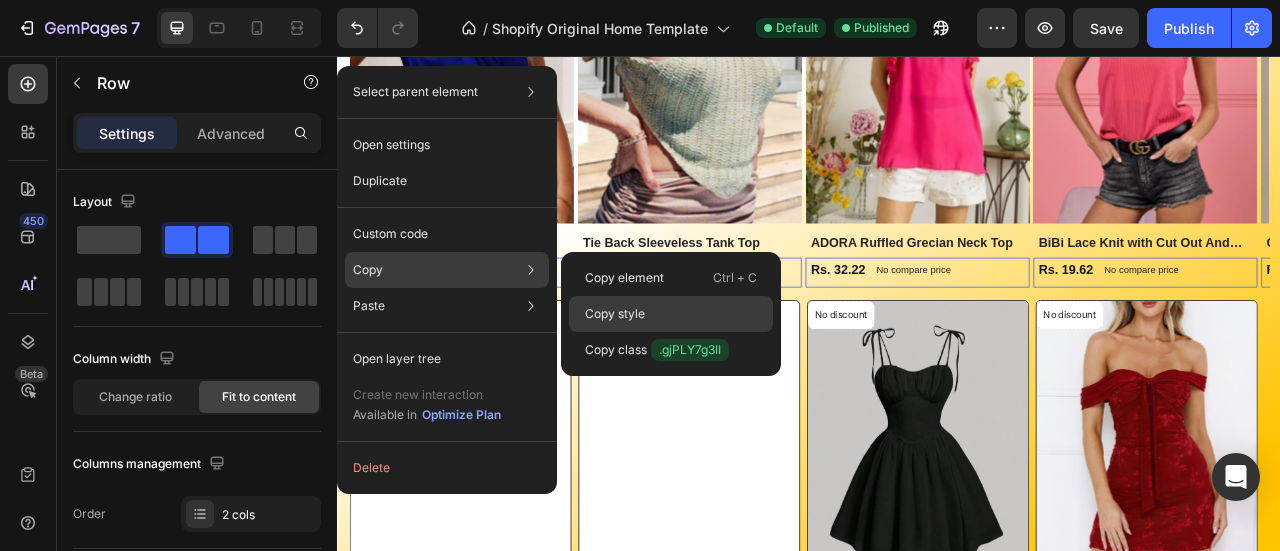 click on "Copy style" at bounding box center (615, 314) 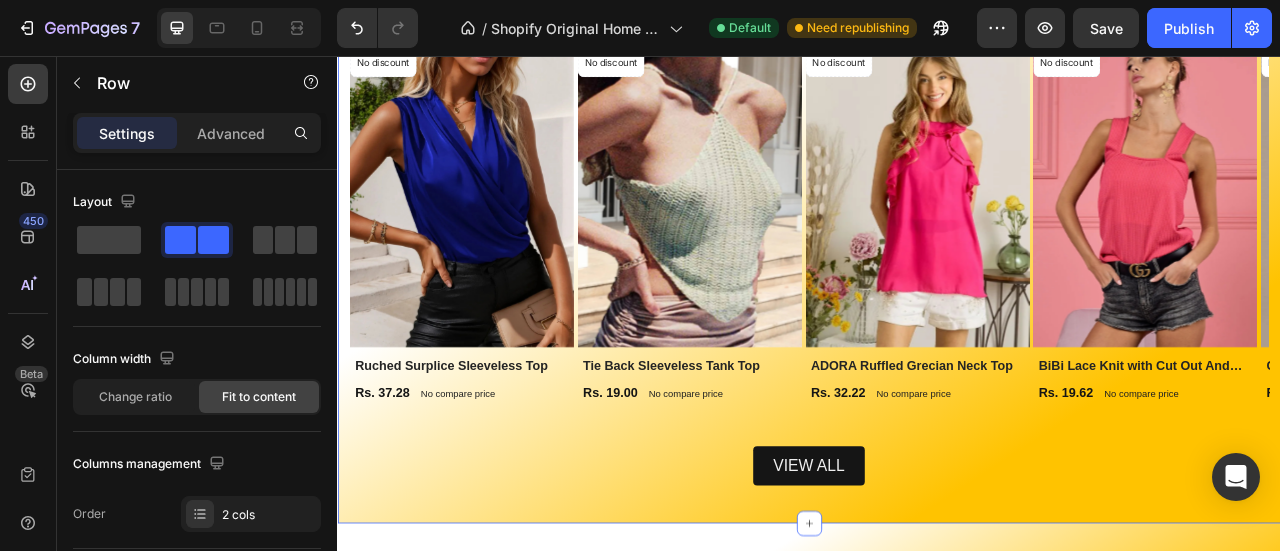 scroll, scrollTop: 2620, scrollLeft: 0, axis: vertical 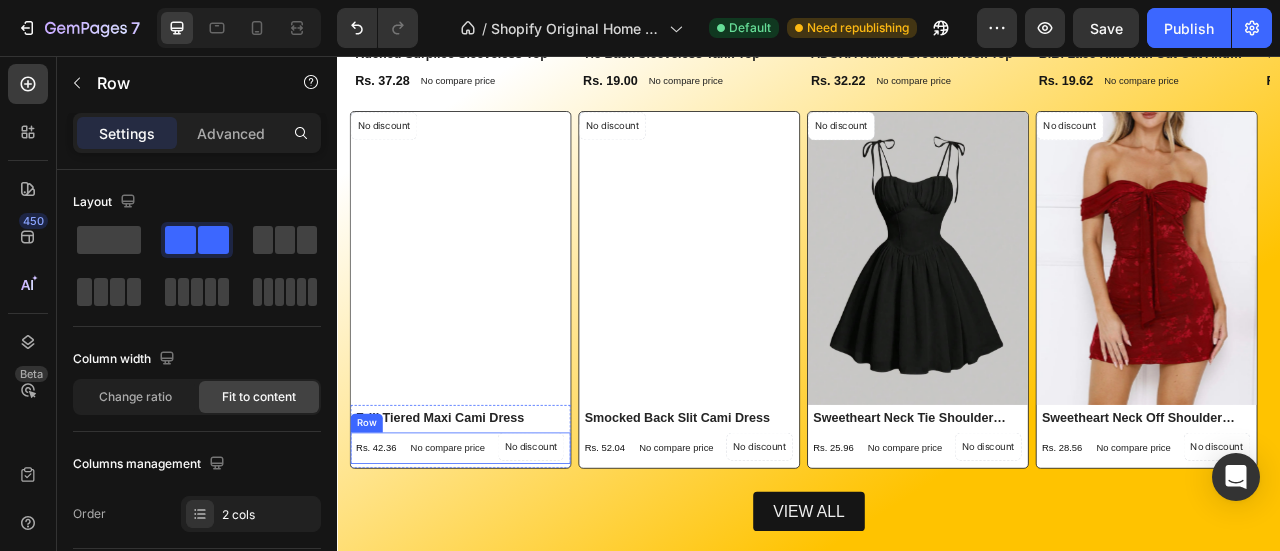 click on "Rs. 42.36 Product Price Product Price No compare price Product Price No discount   Not be displayed when published Product Badge No discount   Not be displayed when published Product Badge Row" at bounding box center [493, 554] 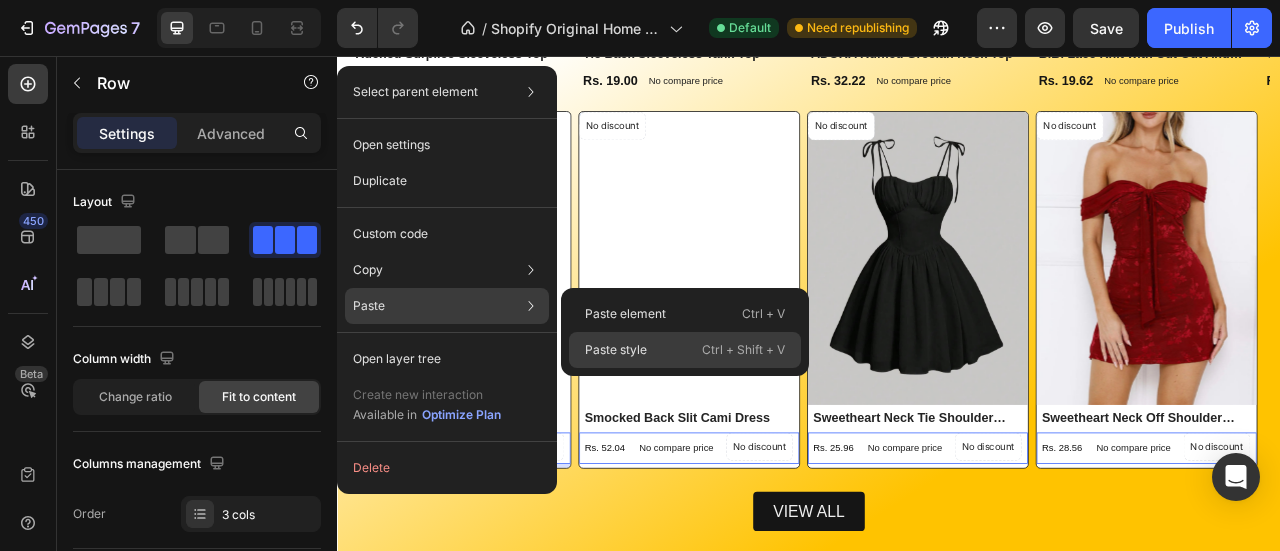 click on "Paste style" at bounding box center (616, 350) 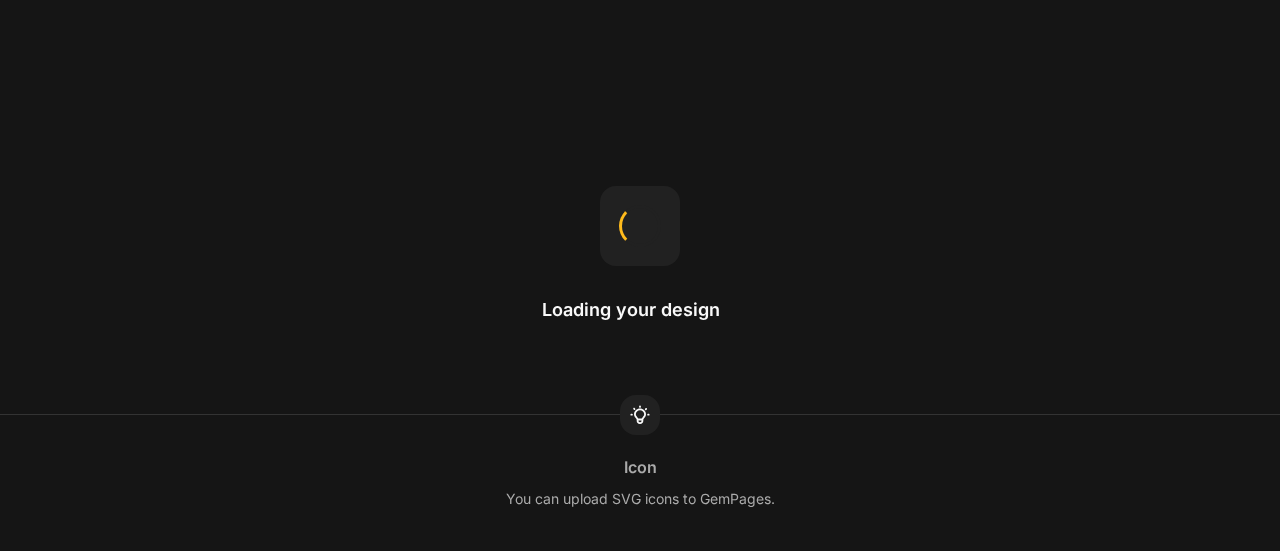 scroll, scrollTop: 0, scrollLeft: 0, axis: both 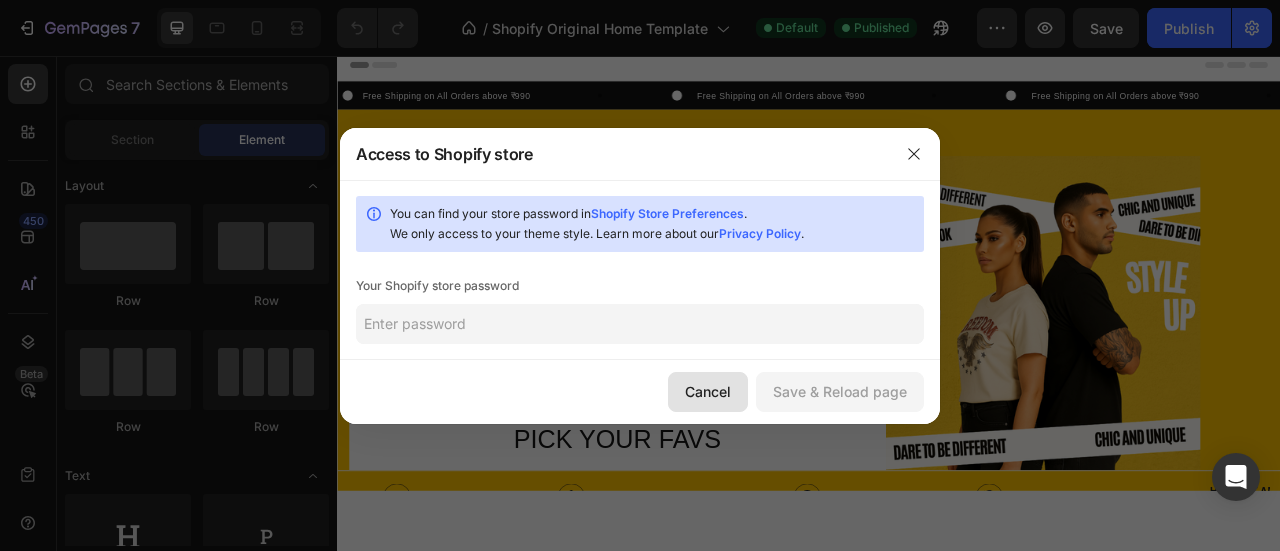 click on "Cancel" at bounding box center [708, 391] 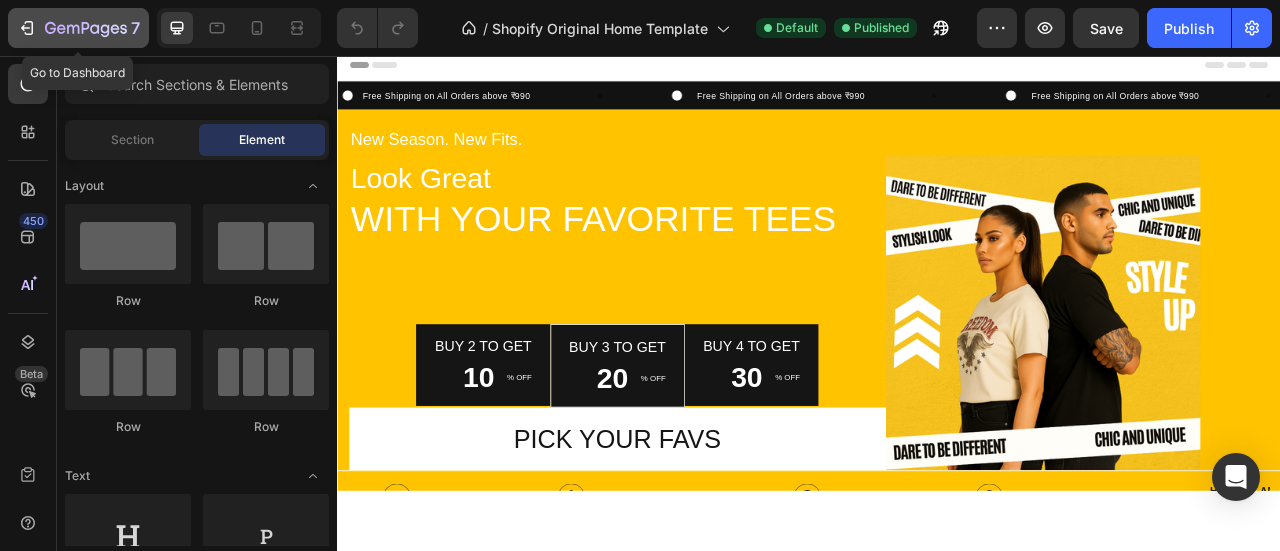 click 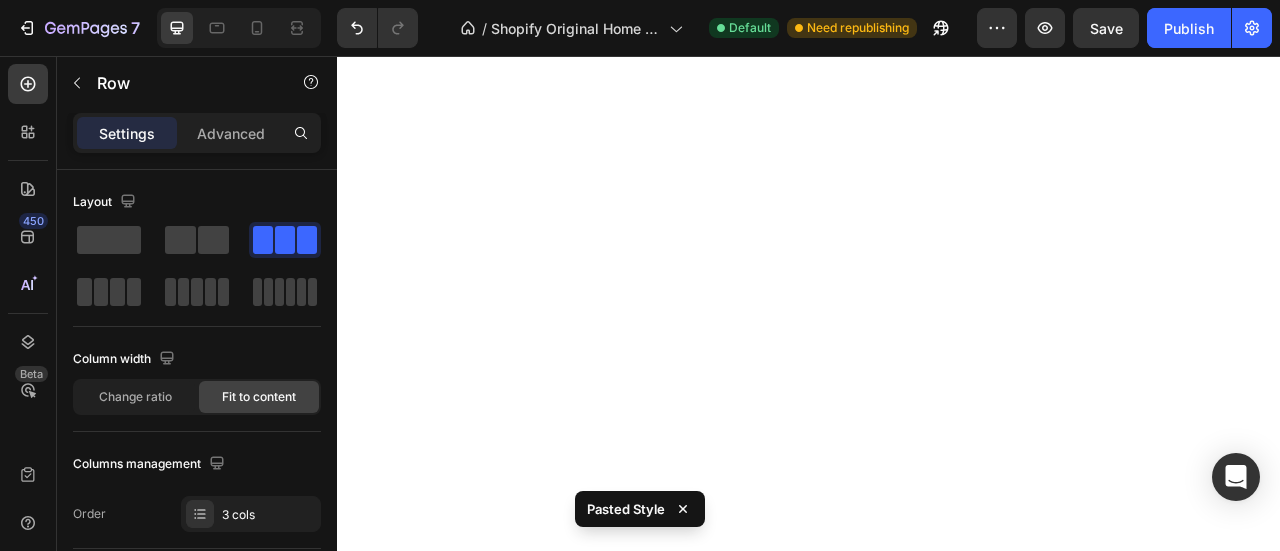 scroll, scrollTop: 0, scrollLeft: 0, axis: both 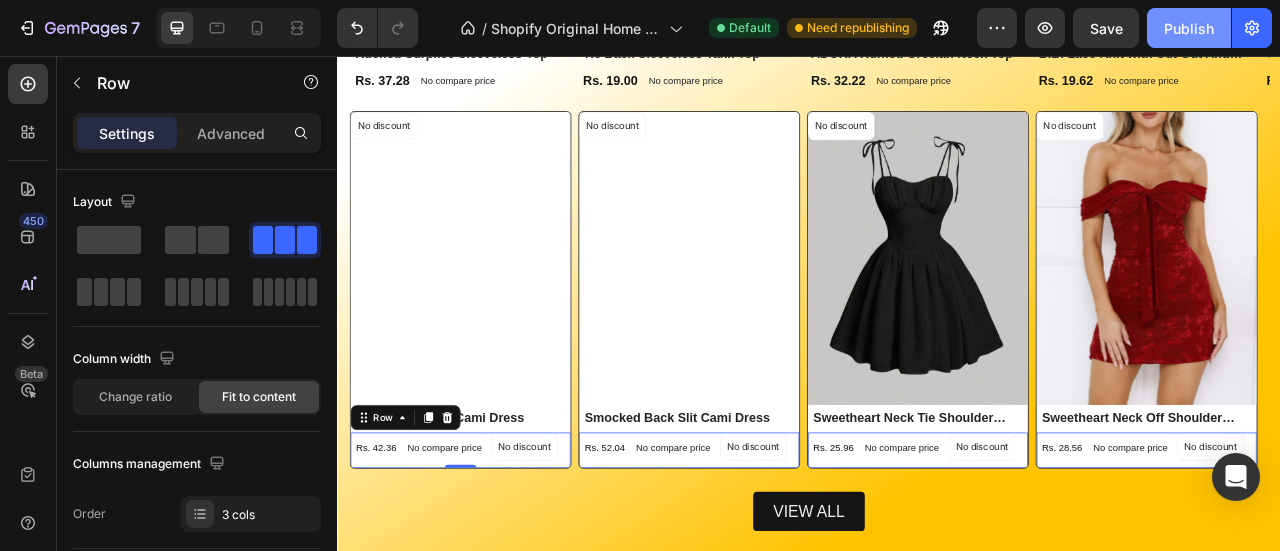 click on "Publish" at bounding box center (1189, 28) 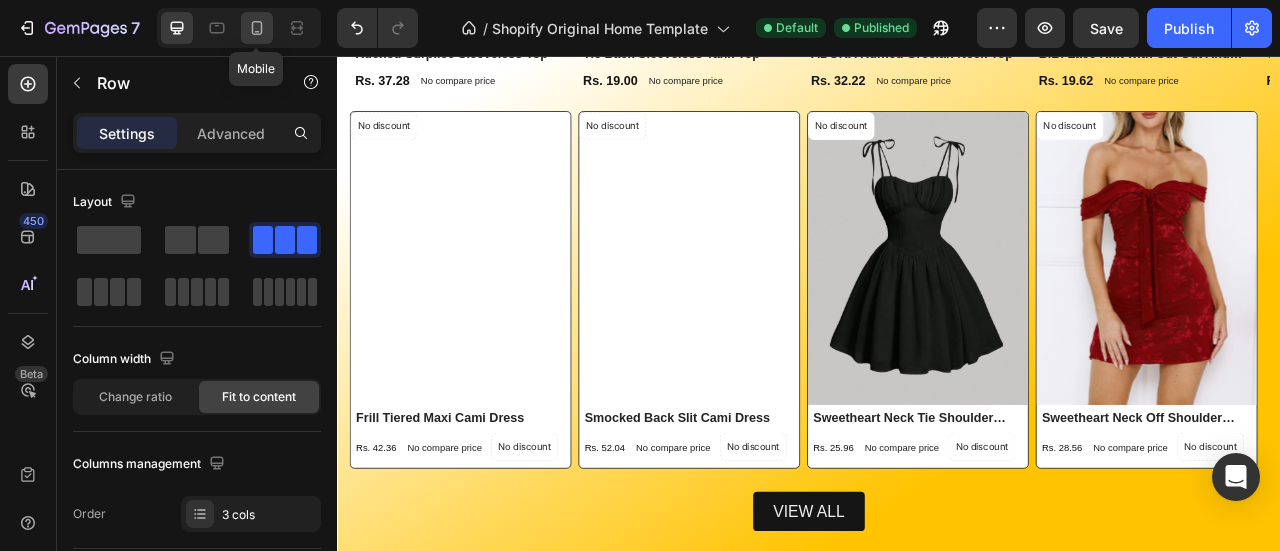 click 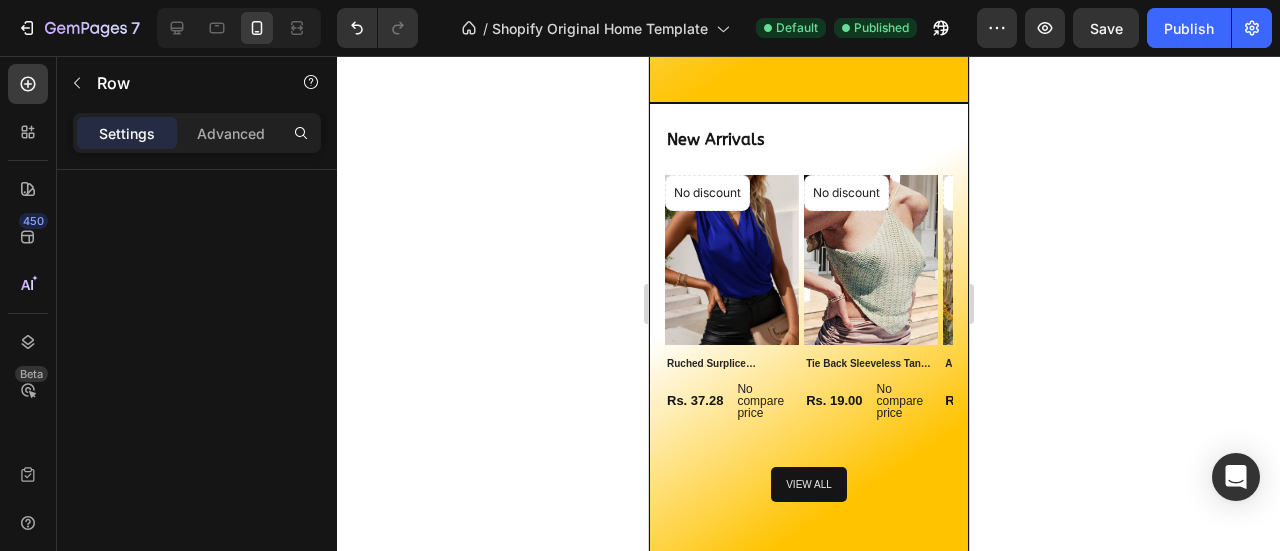 scroll, scrollTop: 2411, scrollLeft: 0, axis: vertical 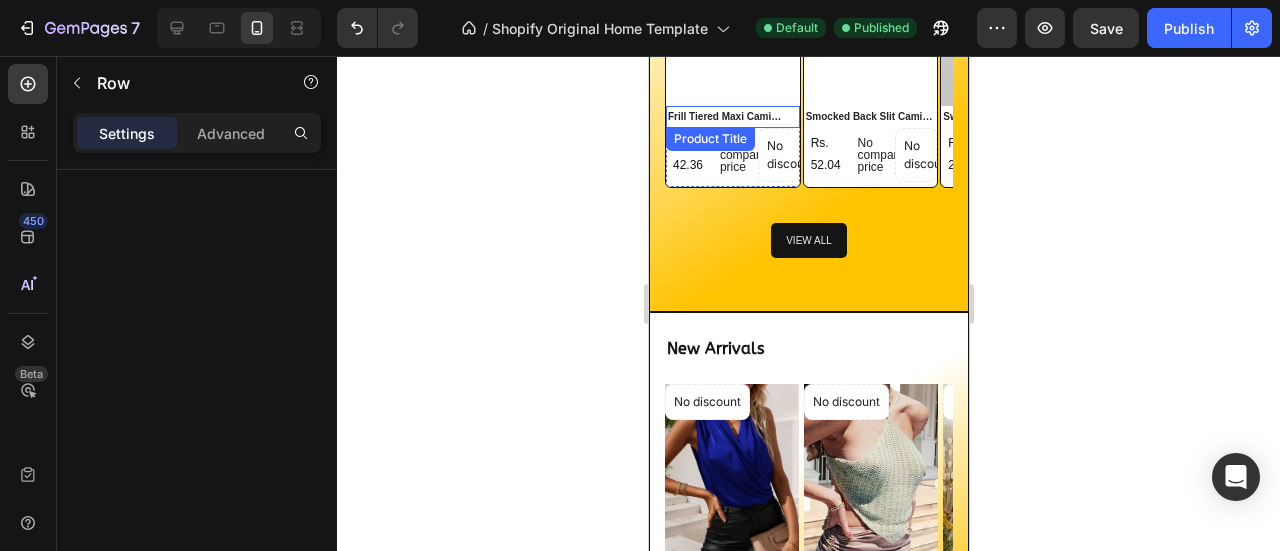 click on "Frill Tiered Maxi Cami Dress" at bounding box center (732, 117) 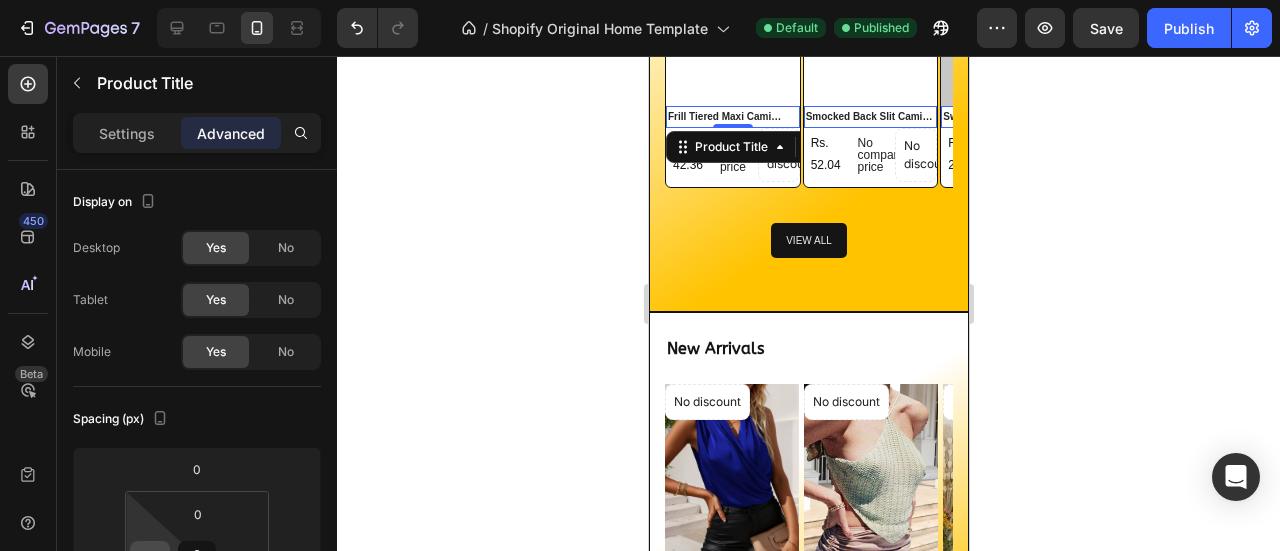 click on "0" at bounding box center (150, 557) 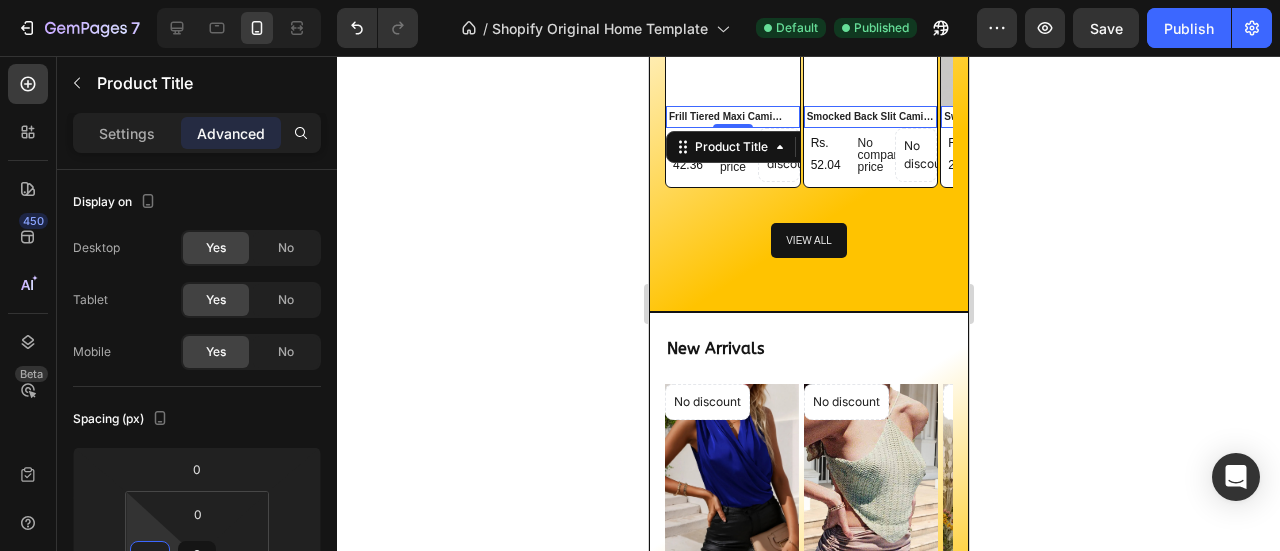 scroll, scrollTop: 12, scrollLeft: 0, axis: vertical 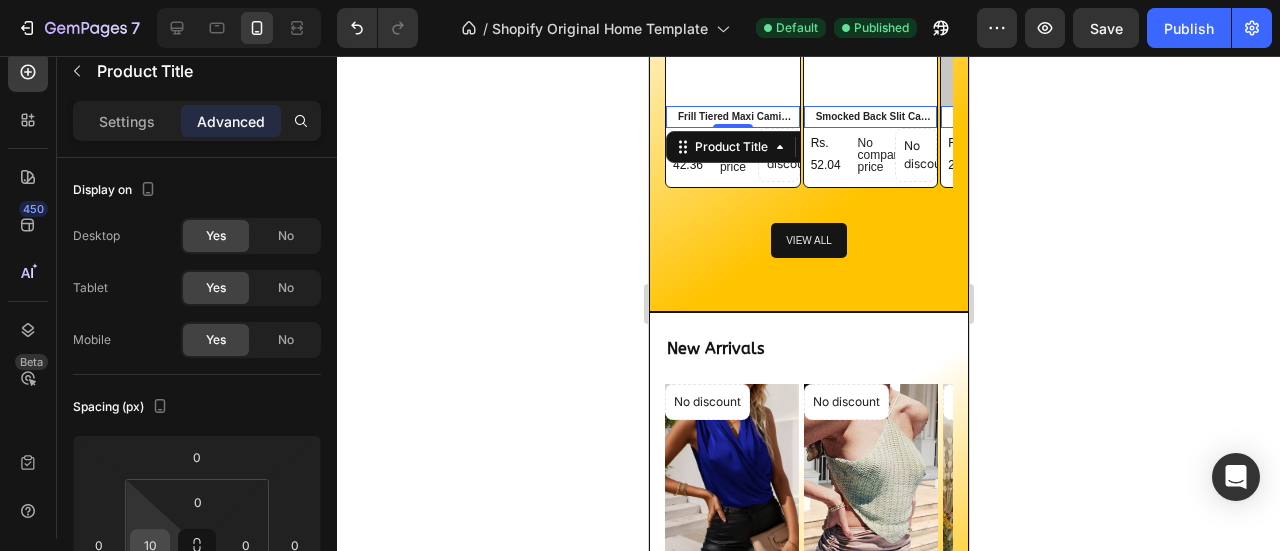 click on "10" at bounding box center [150, 545] 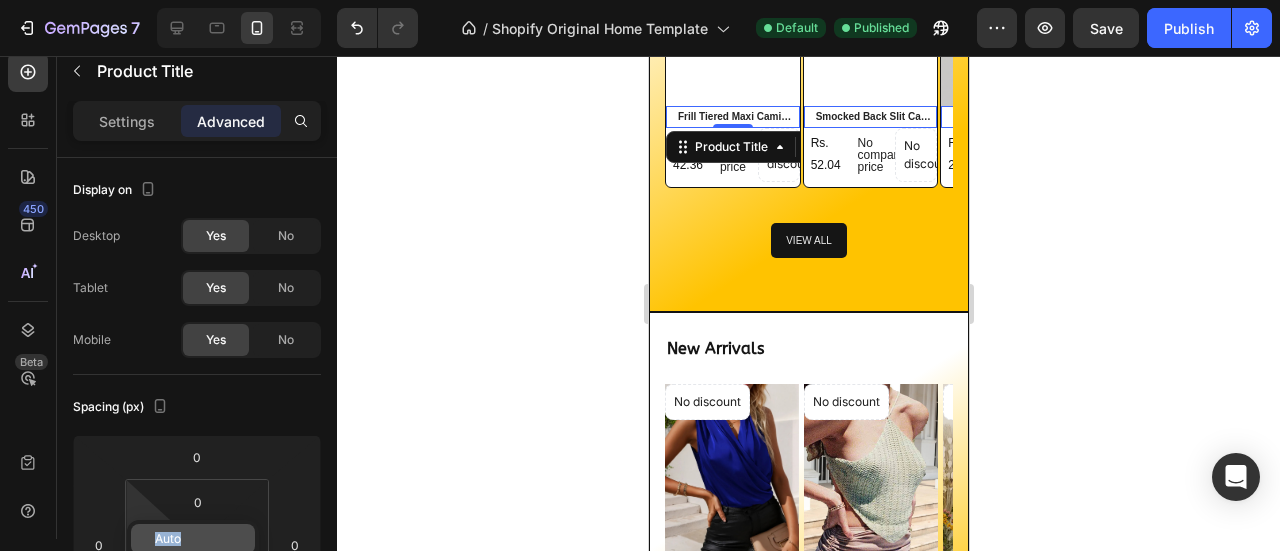 click on "Auto" at bounding box center [168, 539] 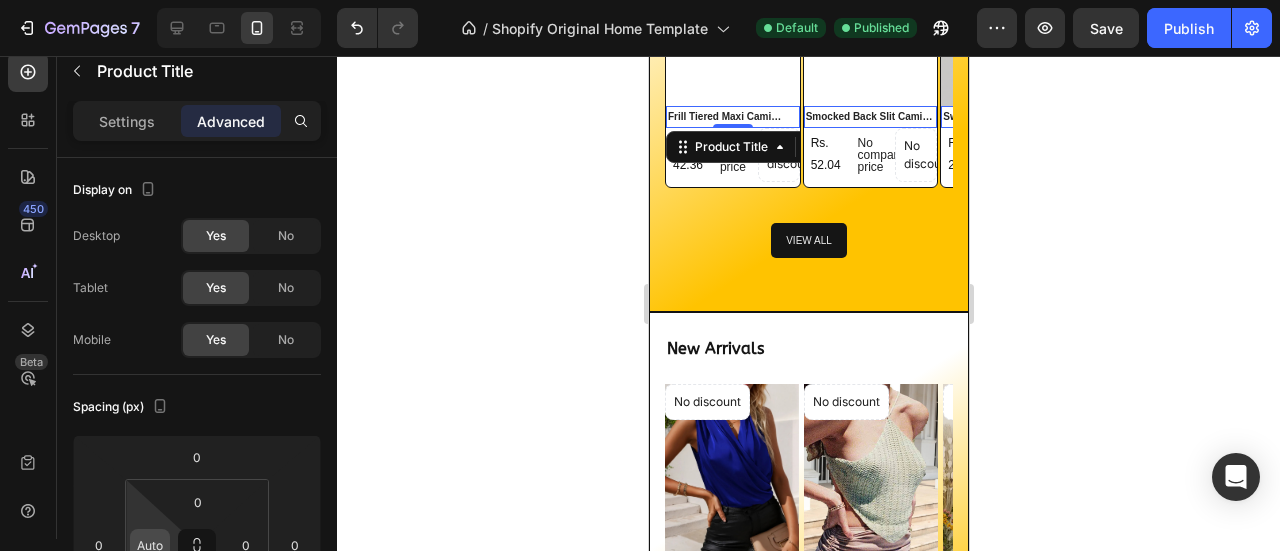 click on "Auto" at bounding box center (150, 545) 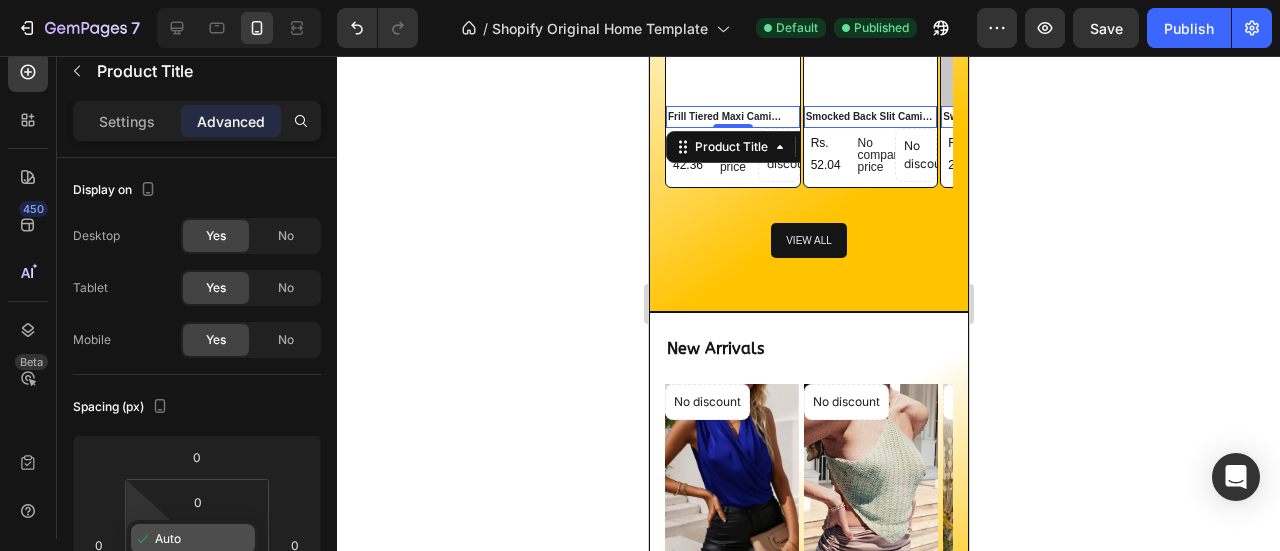 click 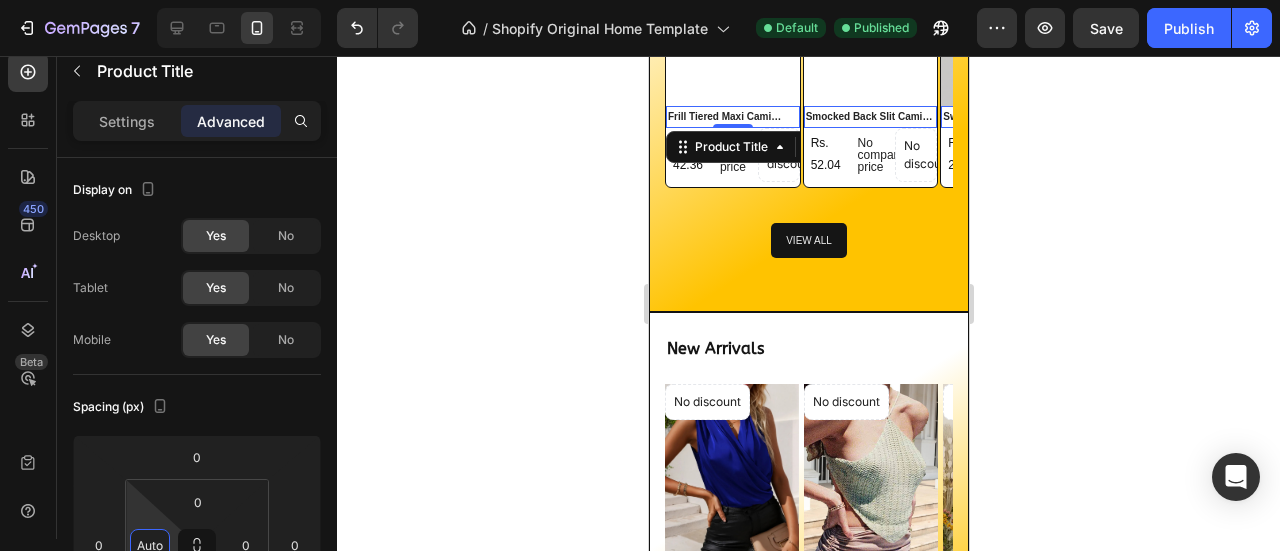 click on "Auto" at bounding box center (150, 545) 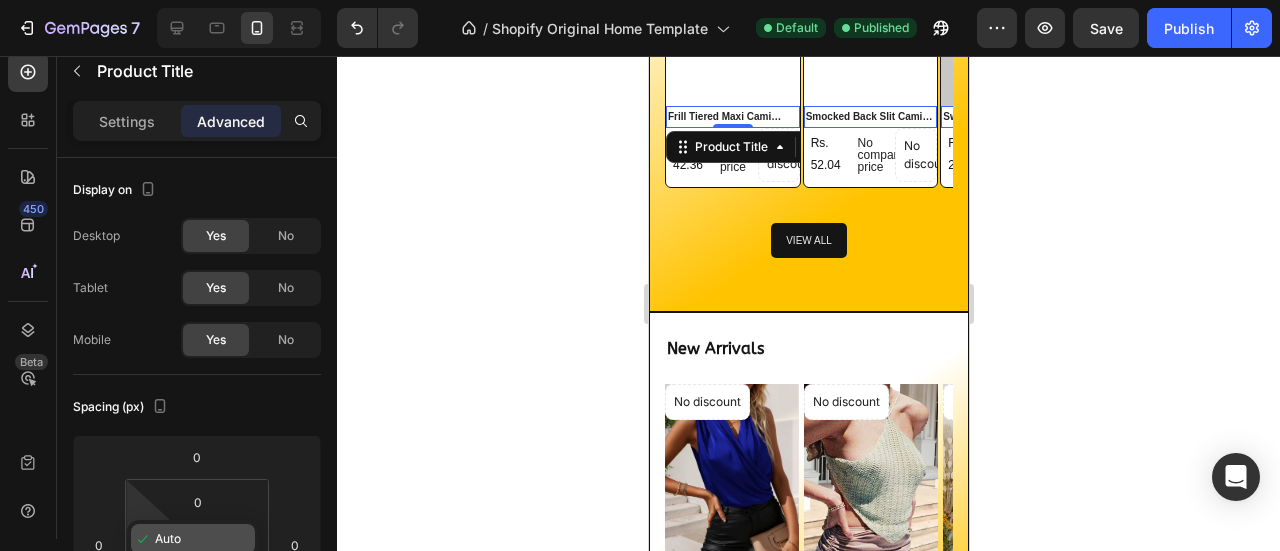 click 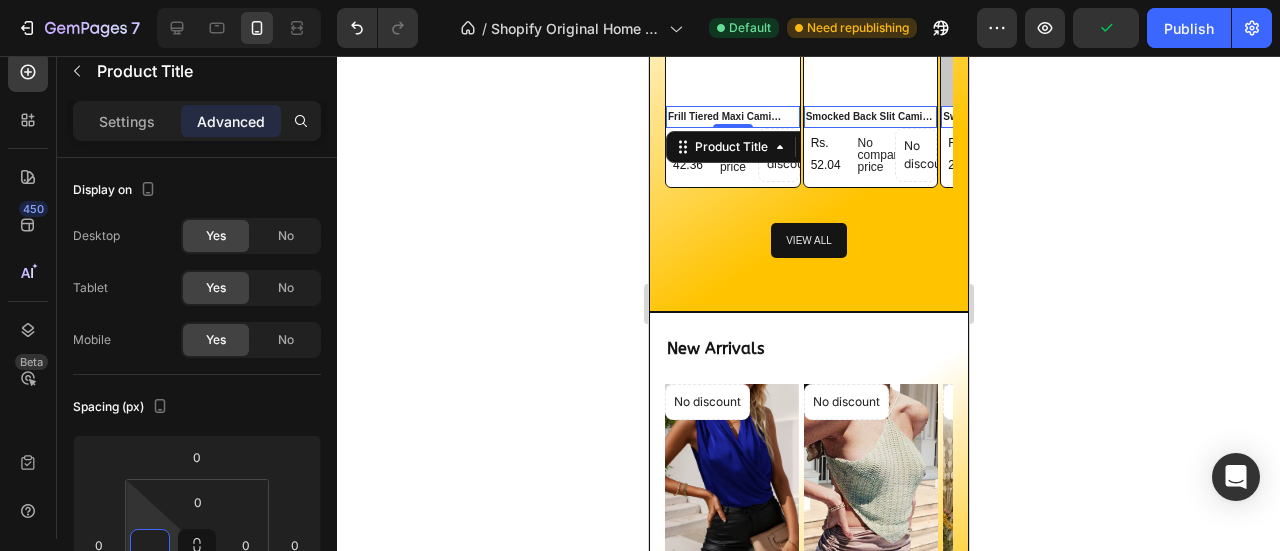 type on "5" 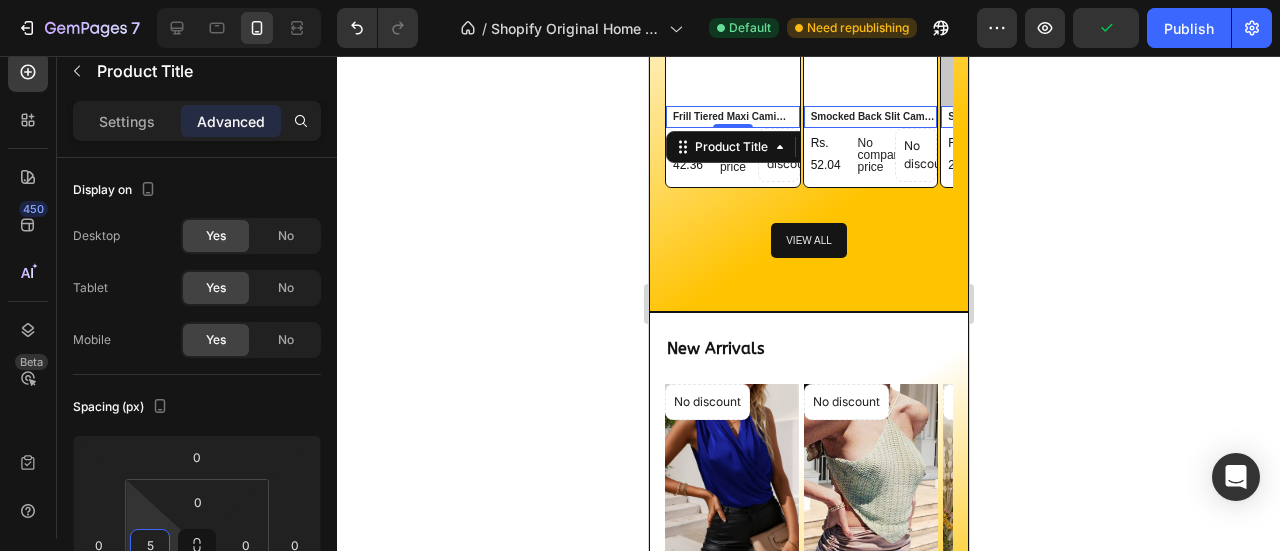 click 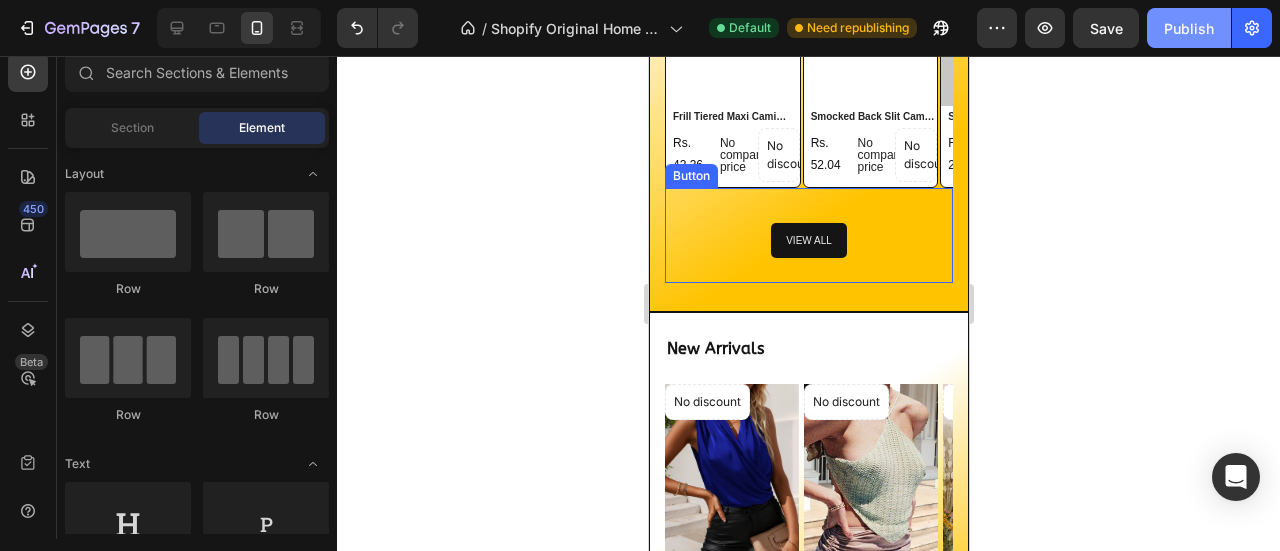 click on "Publish" at bounding box center (1189, 28) 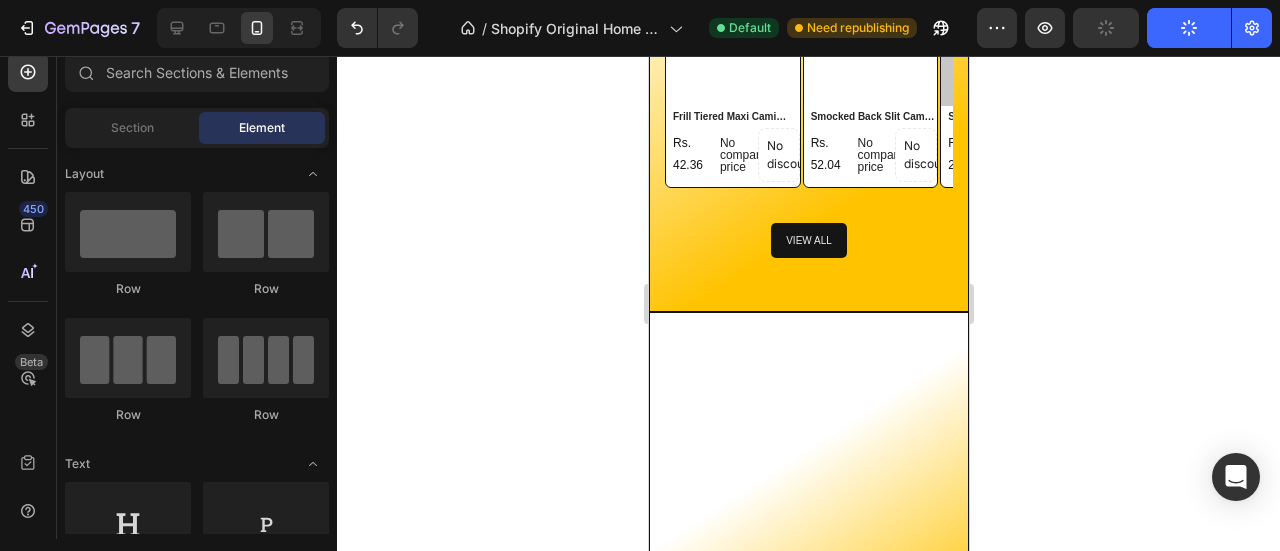 scroll, scrollTop: 2163, scrollLeft: 0, axis: vertical 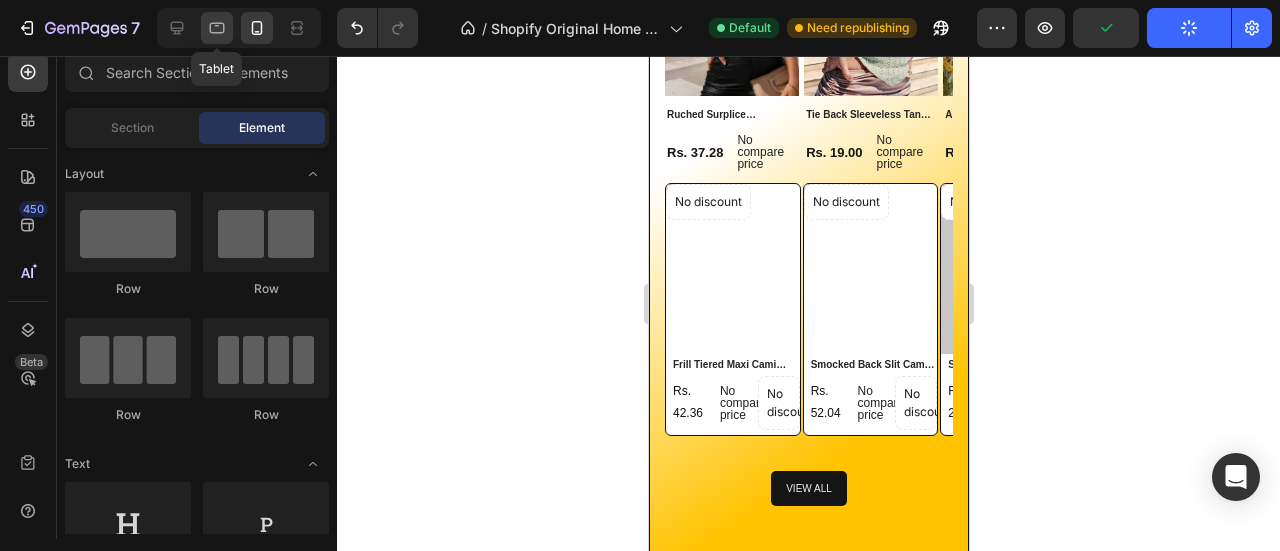 click 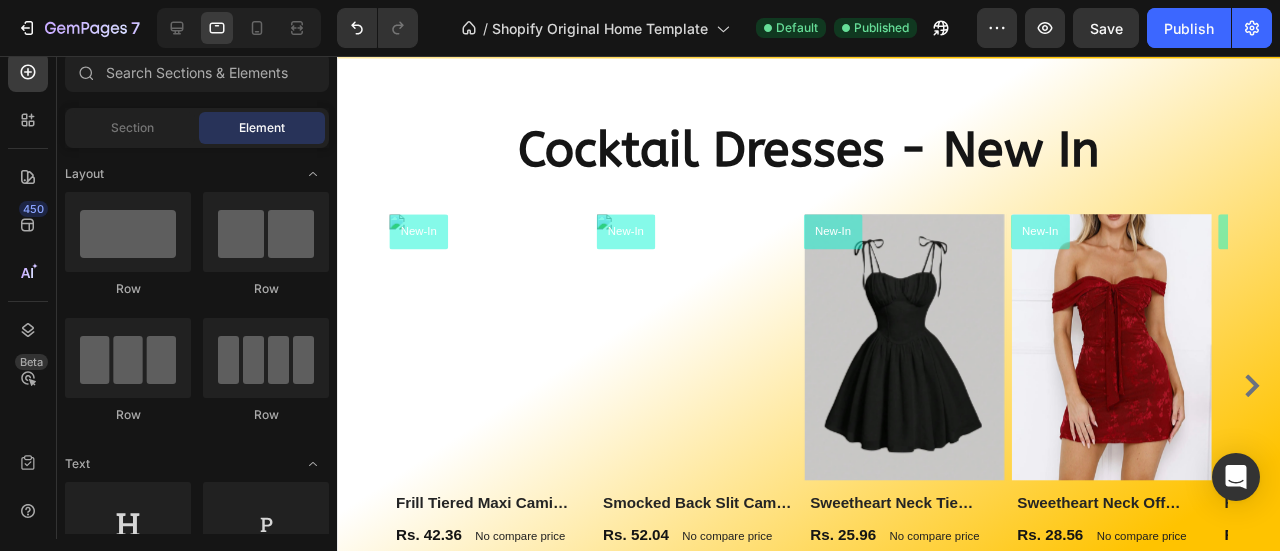 scroll, scrollTop: 3905, scrollLeft: 0, axis: vertical 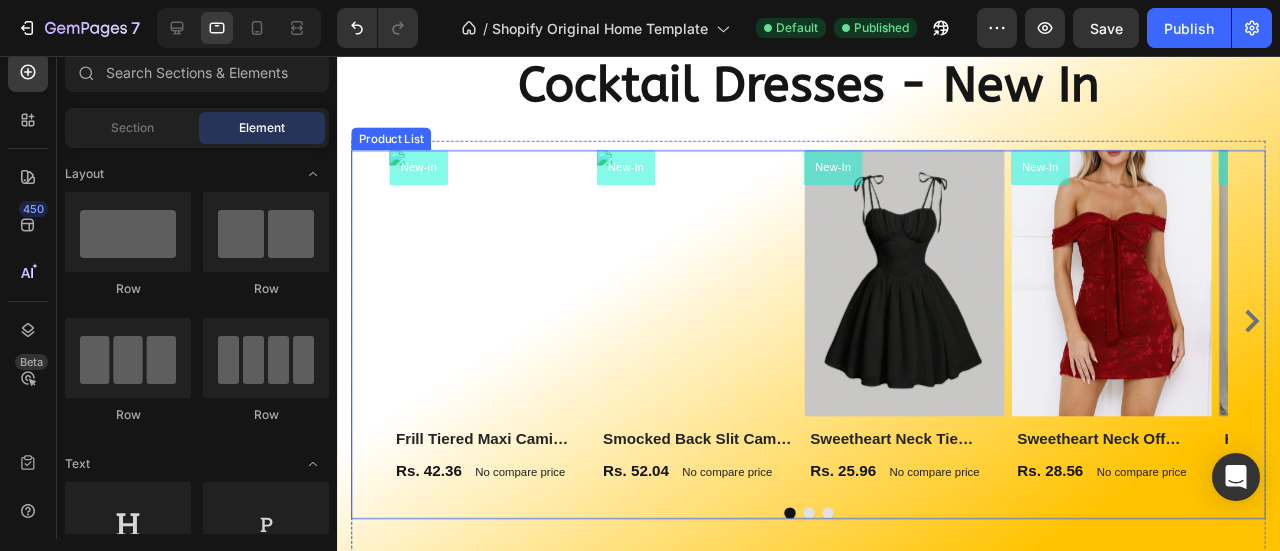 click 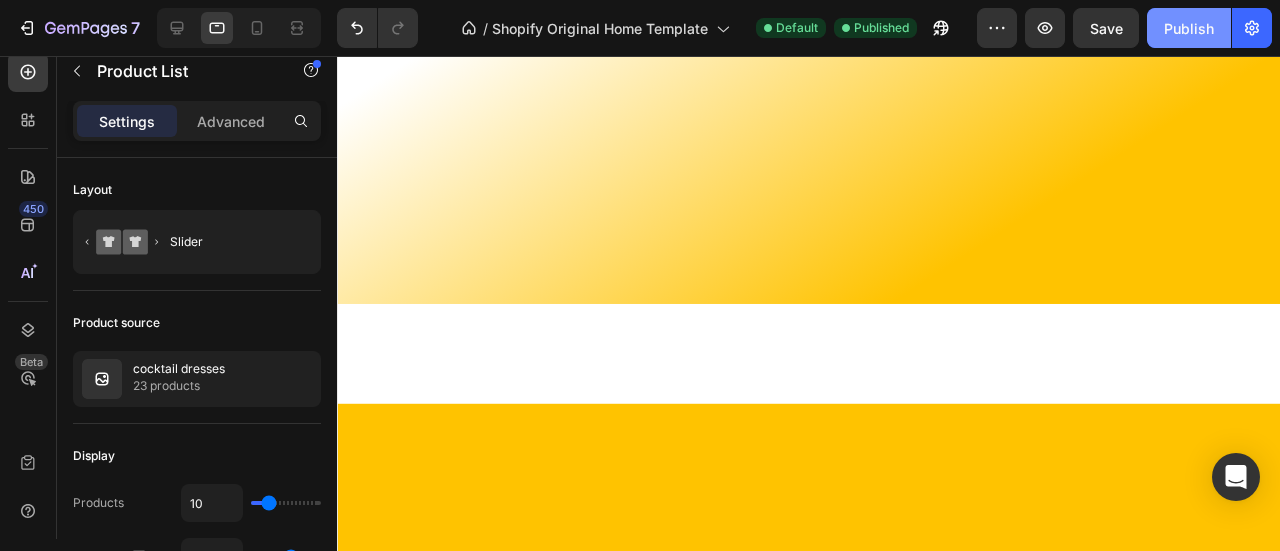 scroll, scrollTop: 2759, scrollLeft: 0, axis: vertical 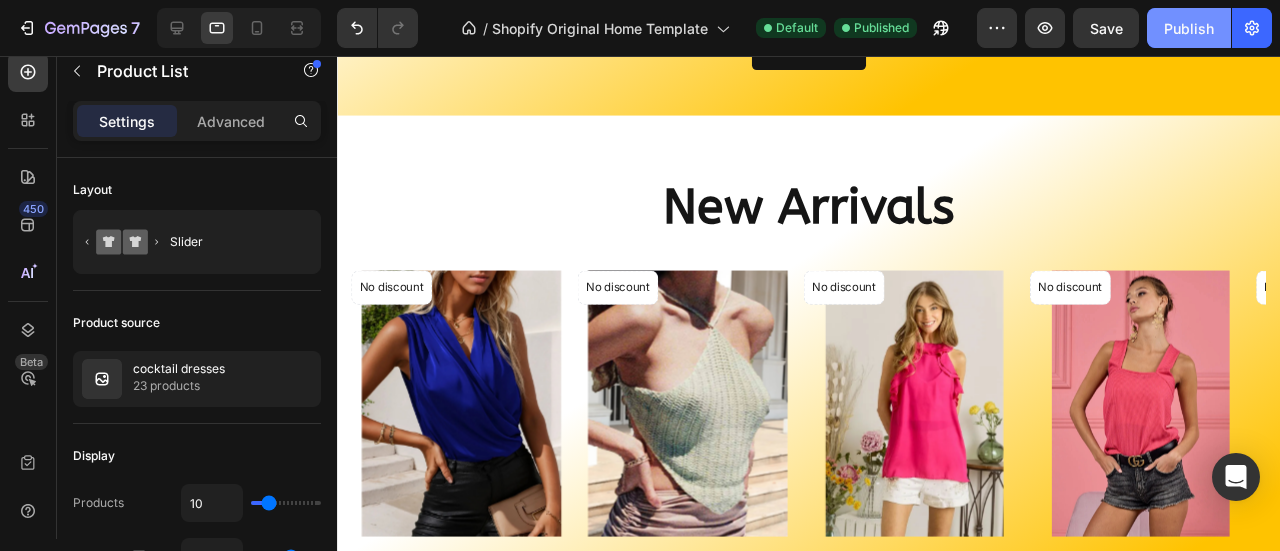 click on "Publish" at bounding box center (1189, 28) 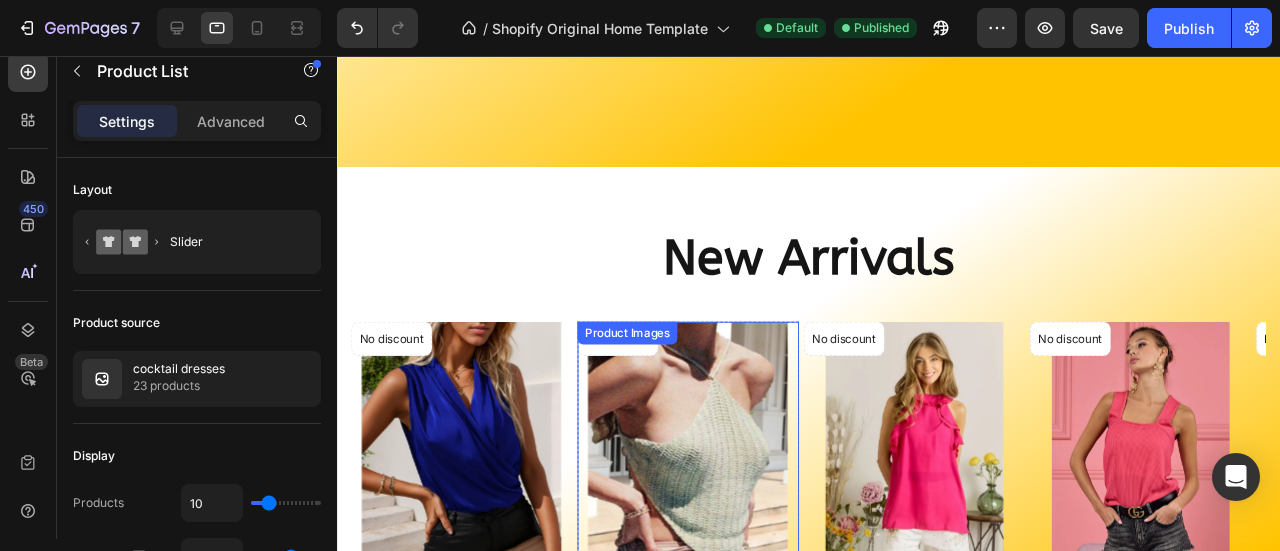 scroll, scrollTop: 3294, scrollLeft: 0, axis: vertical 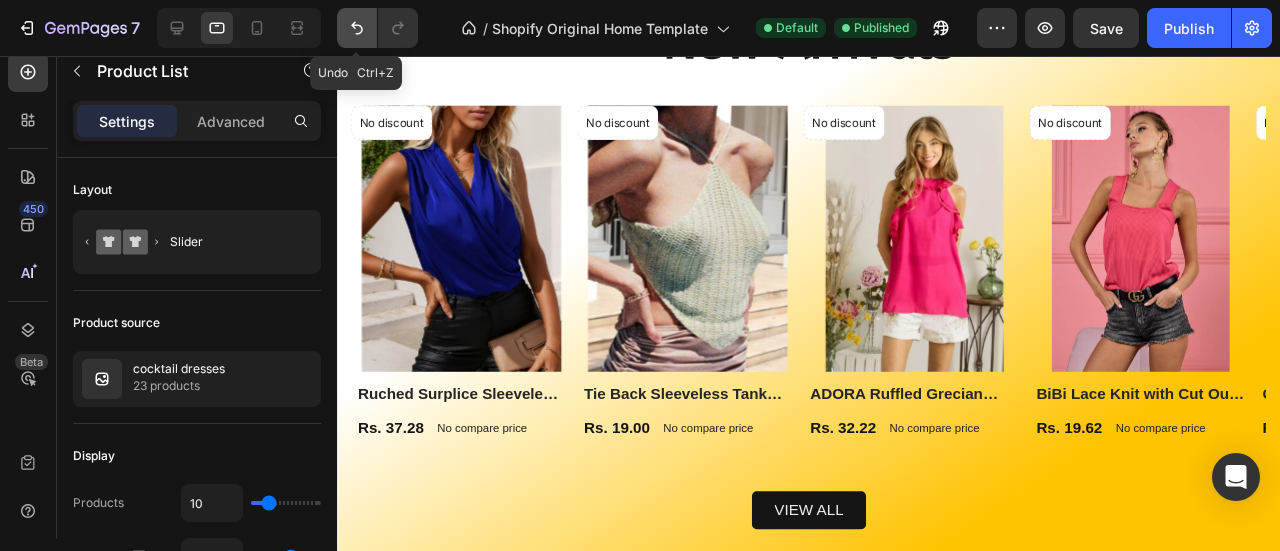 click 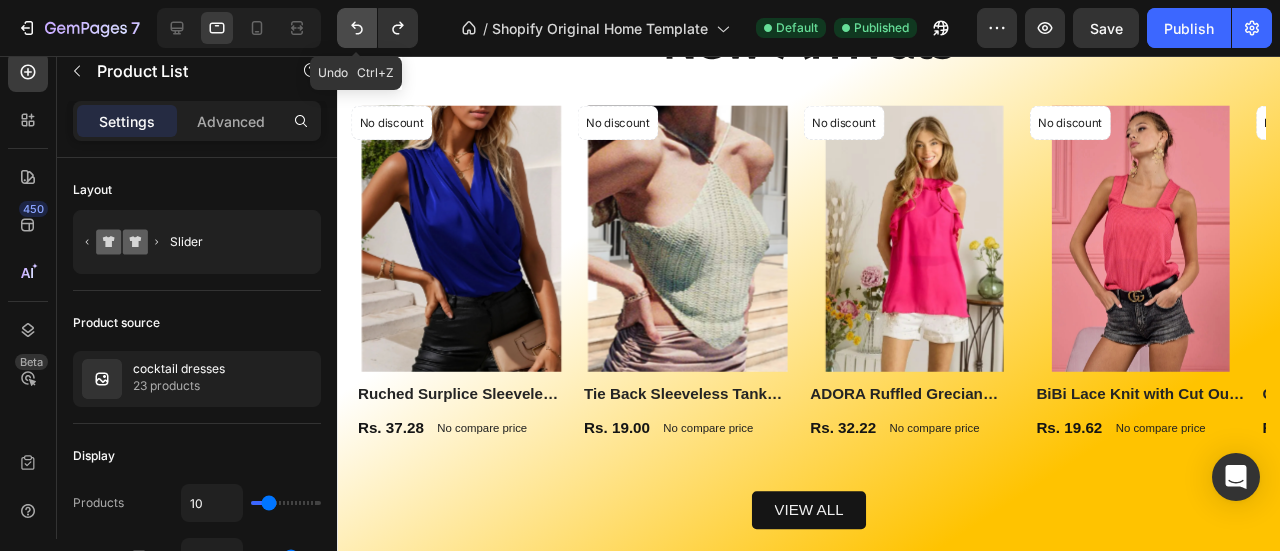 click 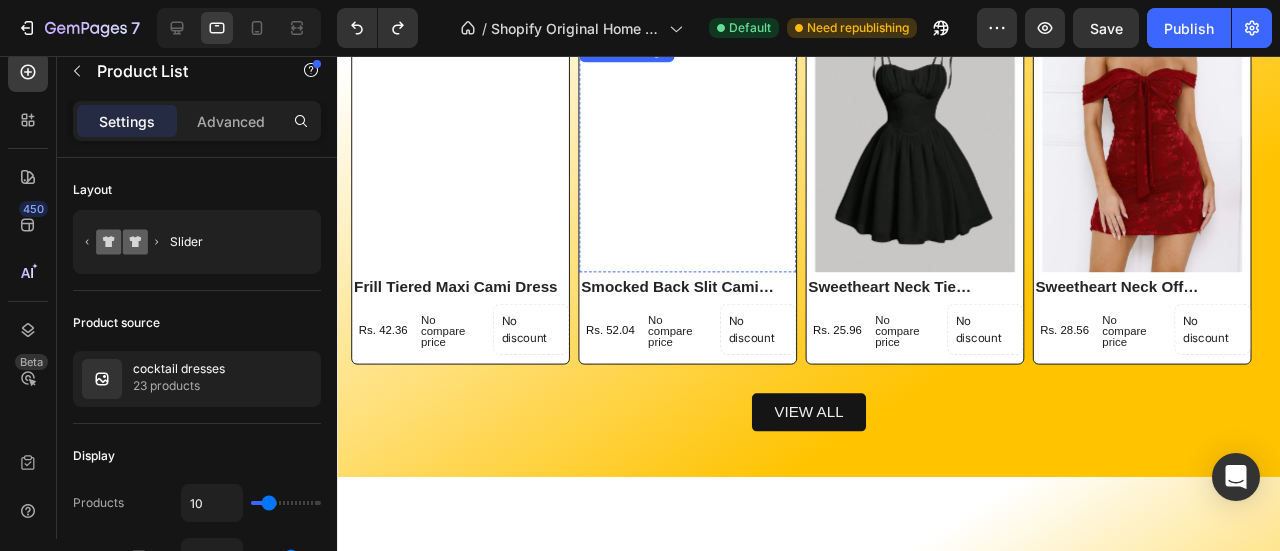 scroll, scrollTop: 2423, scrollLeft: 0, axis: vertical 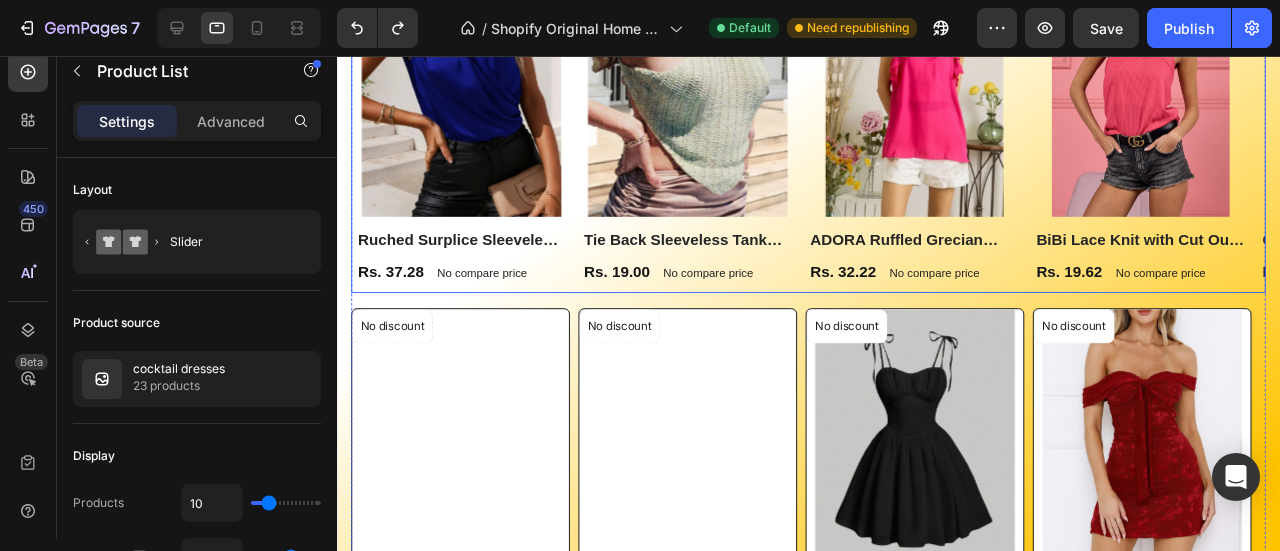click on "No discount   Not be displayed when published Product Badge Product Images Row Ruched Surplice Sleeveless Top Product Title Rs. 37.28 Product Price Product Price No compare price Product Price Row Row Product List No discount   Not be displayed when published Product Badge Product Images Row Tie Back Sleeveless Tank Top Product Title Rs. 19.00 Product Price Product Price No compare price Product Price Row Row Product List No discount   Not be displayed when published Product Badge Product Images Row ADORA Ruffled Grecian Neck Top Product Title Rs. 32.22 Product Price Product Price No compare price Product Price Row Row Product List No discount   Not be displayed when published Product Badge Product Images Row BiBi Lace Knit with Cut Out And Cross Neck Banded Top Product Title Rs. 19.62 Product Price Product Price No compare price Product Price Row Row Product List No discount   Not be displayed when published Product Badge Product Images Row Cutout Ribbed Tank Top Product Title Rs. 21.28 Product Price Row Row" at bounding box center [833, 125] 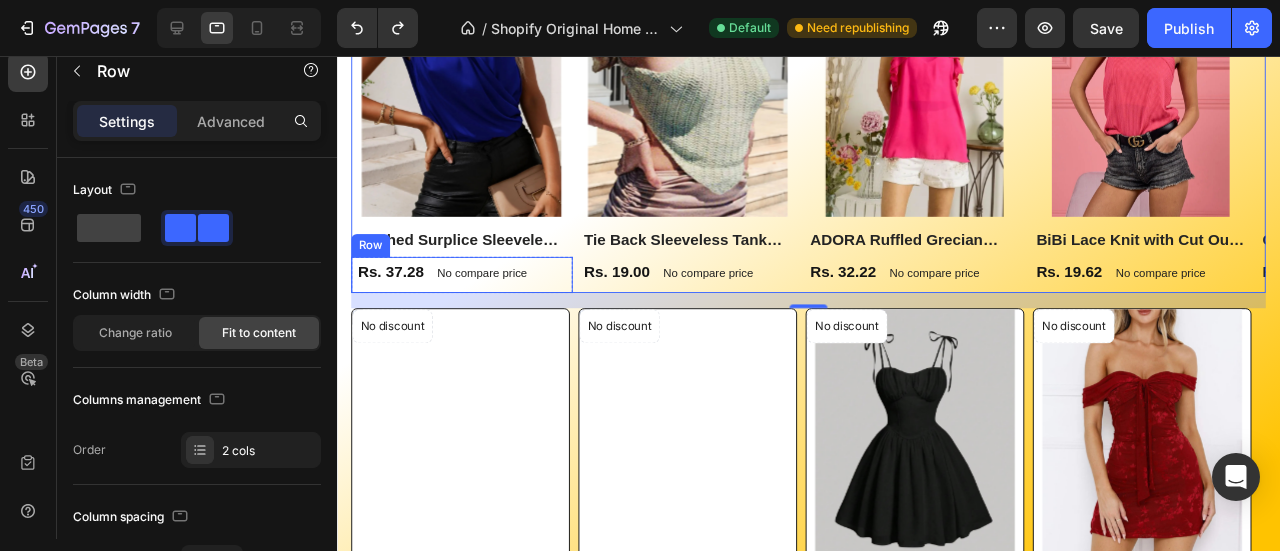 click on "Rs. 37.28 Product Price Product Price No compare price Product Price Row" at bounding box center [468, 286] 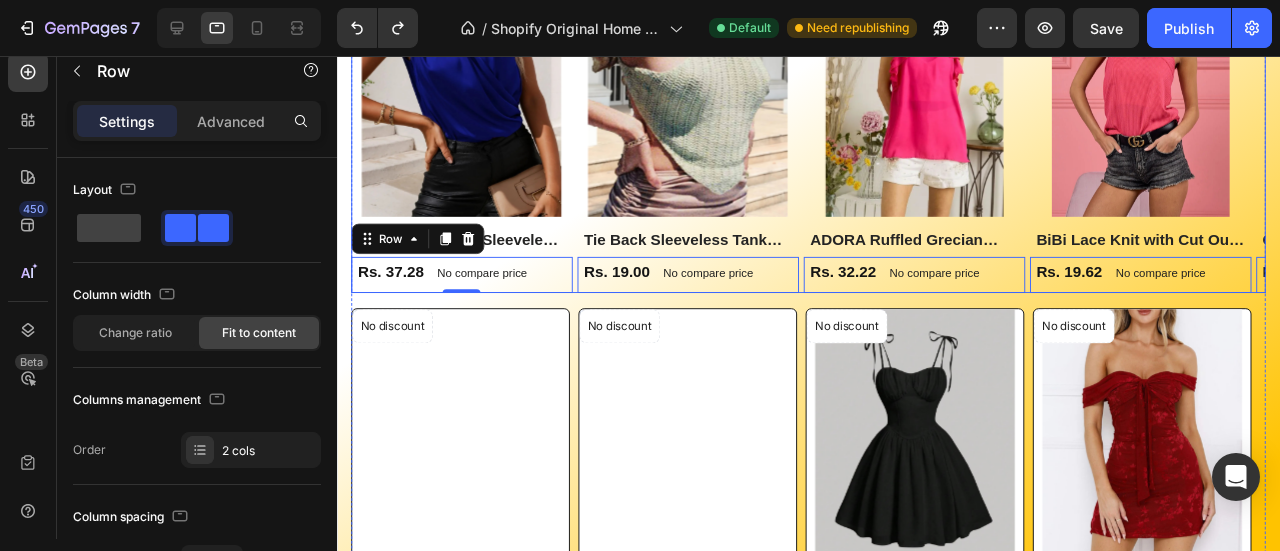 click on "No discount   Not be displayed when published Product Badge Product Images Row Ruched Surplice Sleeveless Top Product Title Rs. 37.28 Product Price Product Price No compare price Product Price Row   0 Row Product List No discount   Not be displayed when published Product Badge Product Images Row Tie Back Sleeveless Tank Top Product Title Rs. 19.00 Product Price Product Price No compare price Product Price Row   0 Row Product List No discount   Not be displayed when published Product Badge Product Images Row ADORA Ruffled Grecian Neck Top Product Title Rs. 32.22 Product Price Product Price No compare price Product Price Row   0 Row Product List No discount   Not be displayed when published Product Badge Product Images Row BiBi Lace Knit with Cut Out And Cross Neck Banded Top Product Title Rs. 19.62 Product Price Product Price No compare price Product Price Row   0 Row Product List No discount   Not be displayed when published Product Badge Product Images Row Cutout Ribbed Tank Top Product Title Rs. 21.28 Row" at bounding box center [833, 125] 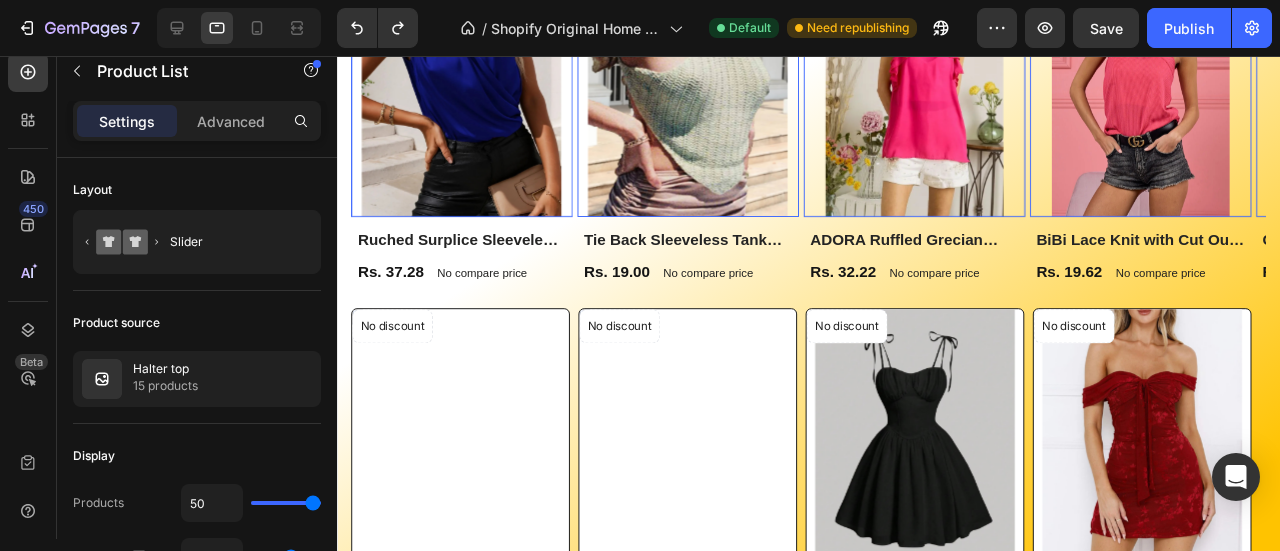 click at bounding box center (706, 85) 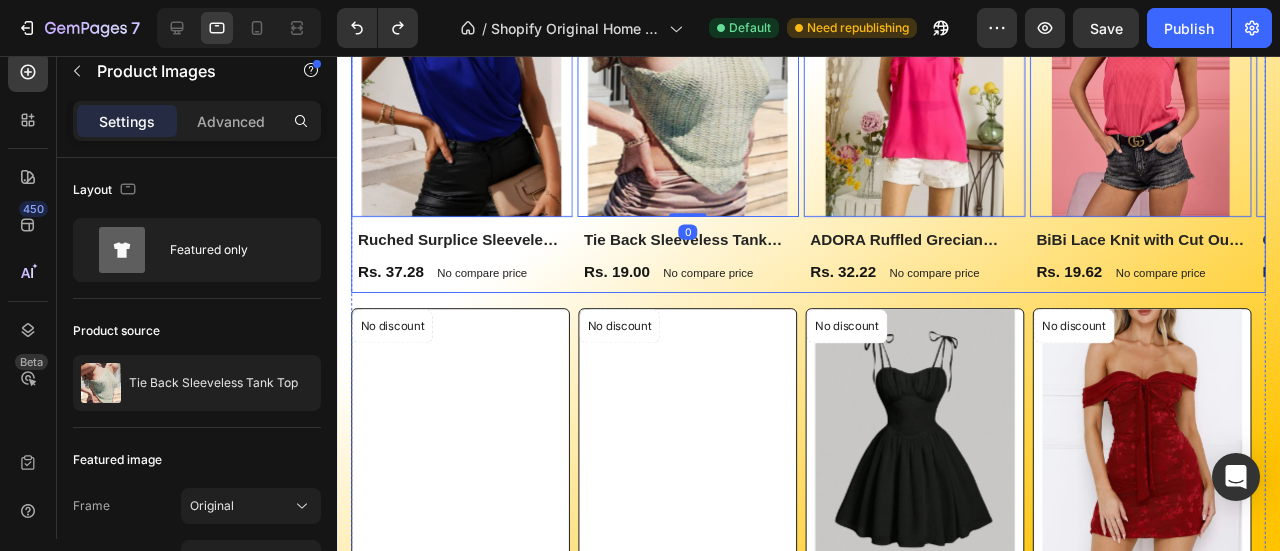click on "No discount   Not be displayed when published Product Badge Product Images   0 Row Ruched Surplice Sleeveless Top Product Title Rs. 37.28 Product Price Product Price No compare price Product Price Row Row Product List No discount   Not be displayed when published Product Badge Product Images   0 Row Tie Back Sleeveless Tank Top Product Title Rs. 19.00 Product Price Product Price No compare price Product Price Row Row Product List No discount   Not be displayed when published Product Badge Product Images   0 Row ADORA Ruffled Grecian Neck Top Product Title Rs. 32.22 Product Price Product Price No compare price Product Price Row Row Product List No discount   Not be displayed when published Product Badge Product Images   0 Row BiBi Lace Knit with Cut Out And Cross Neck Banded Top Product Title Rs. 19.62 Product Price Product Price No compare price Product Price Row Row Product List No discount   Not be displayed when published Product Badge Product Images   0 Row Cutout Ribbed Tank Top Product Title Rs. 21.28" at bounding box center [833, 125] 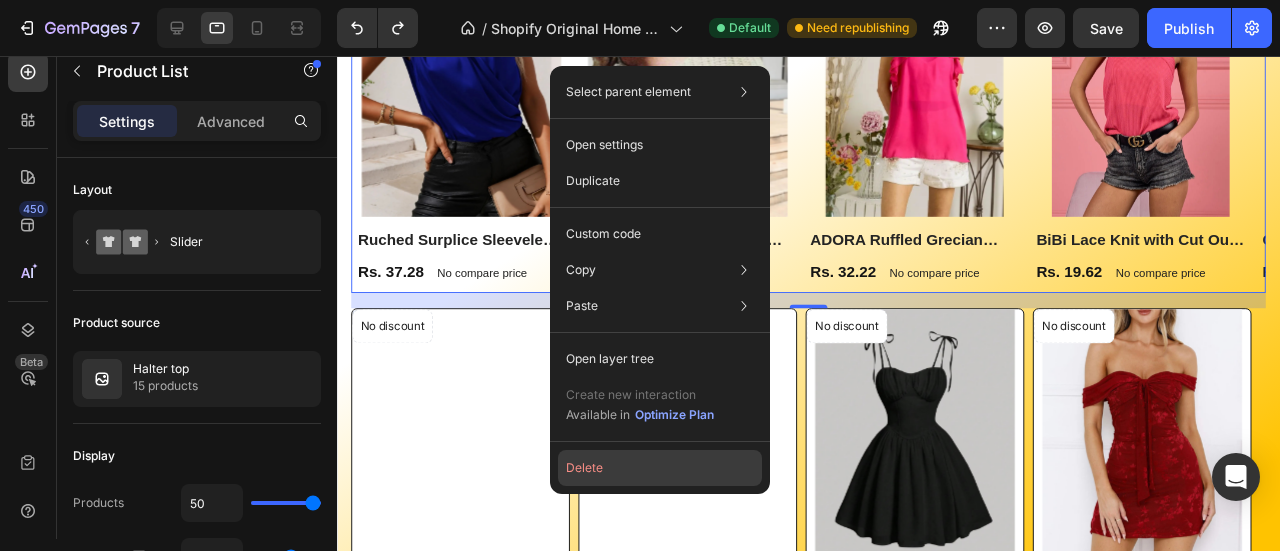 click on "Delete" 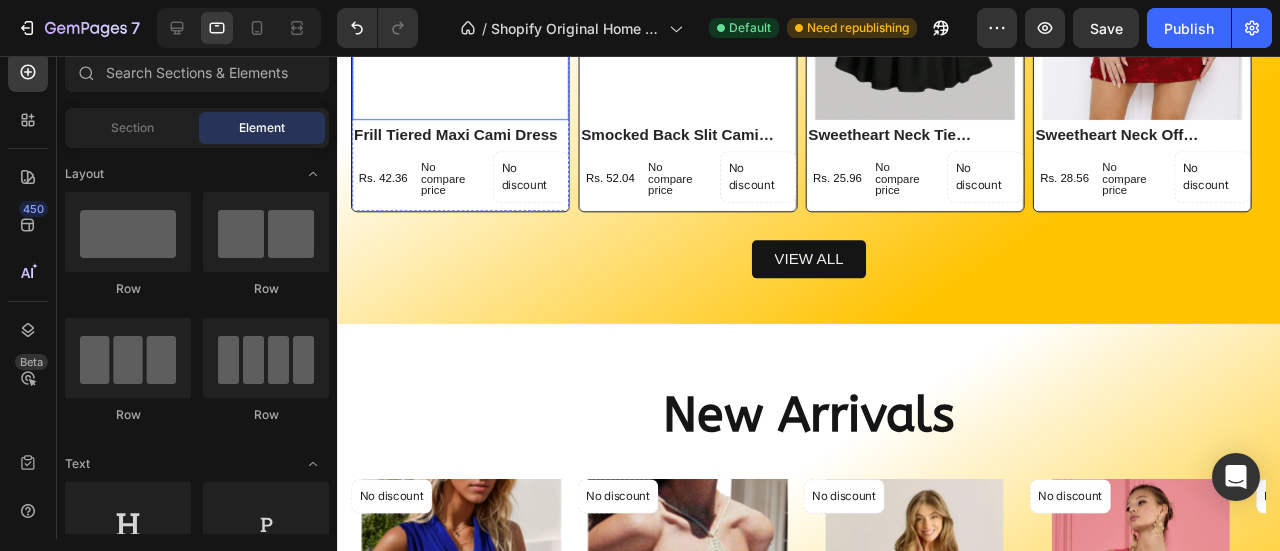 scroll, scrollTop: 2218, scrollLeft: 0, axis: vertical 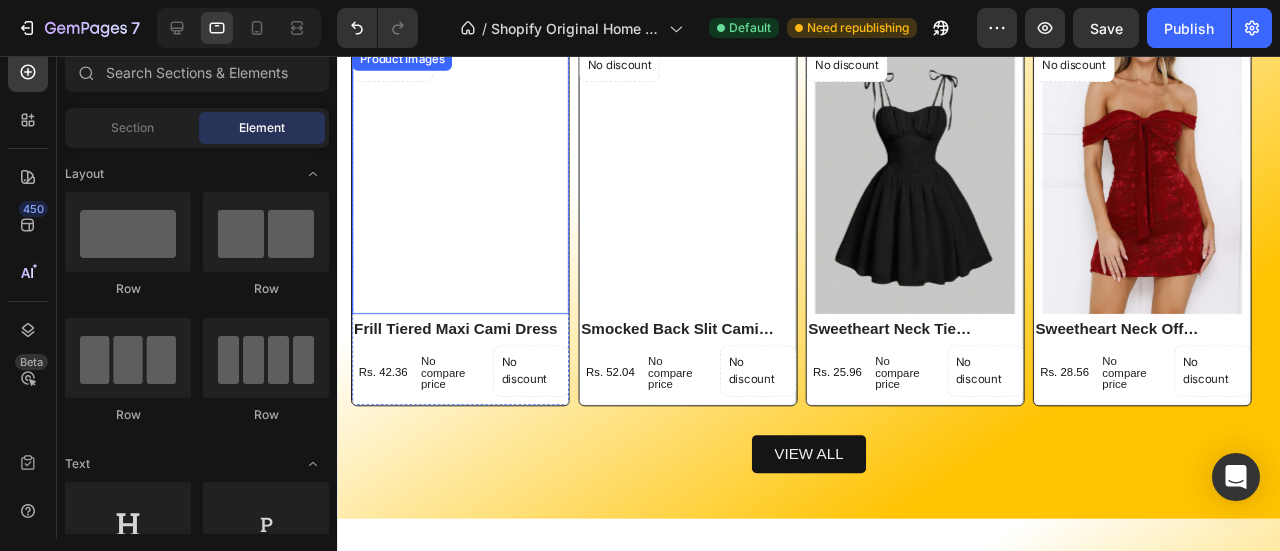 click at bounding box center (467, 188) 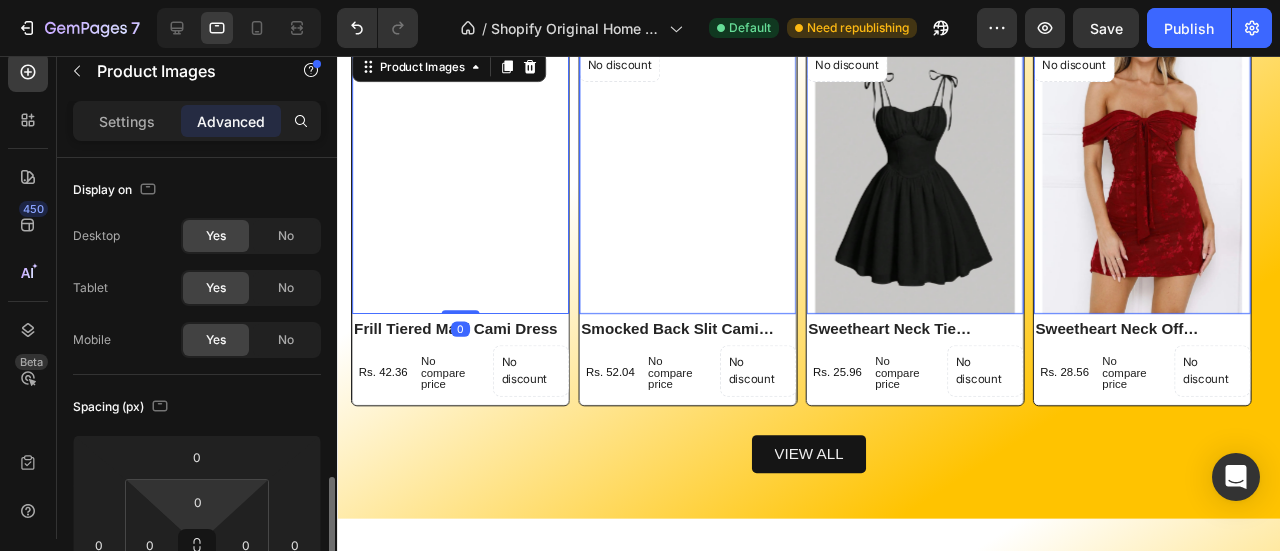 scroll, scrollTop: 241, scrollLeft: 0, axis: vertical 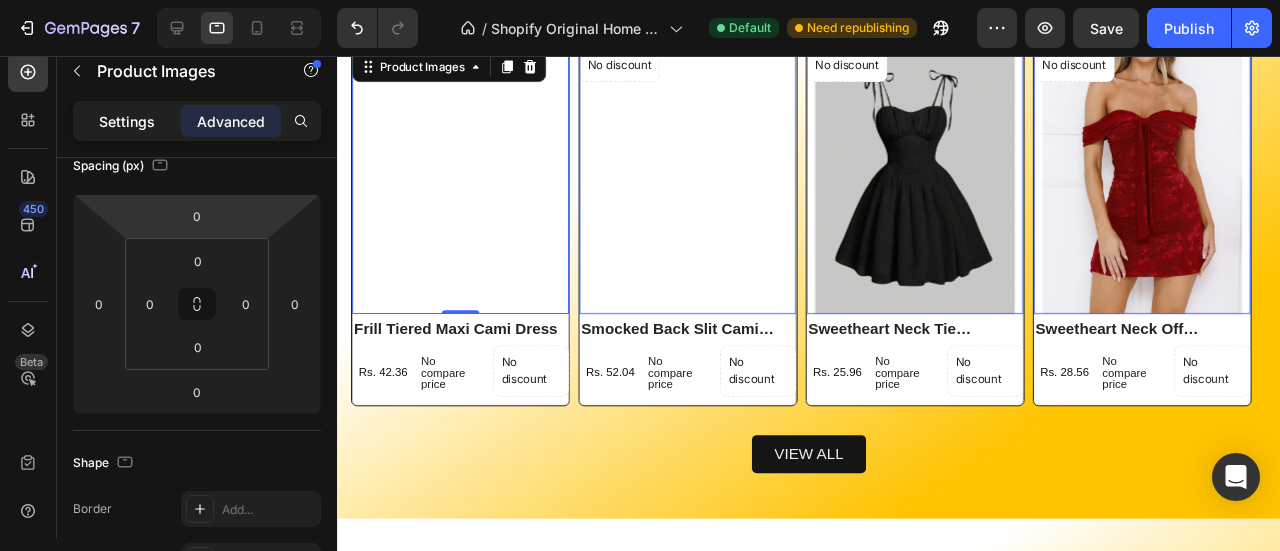 click on "Settings" 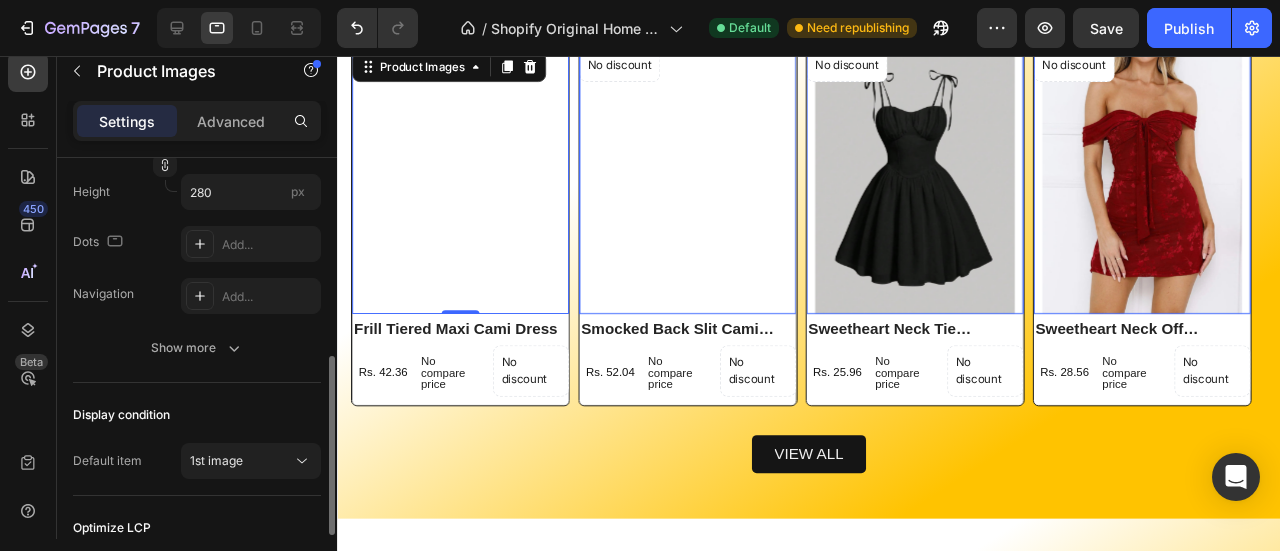 scroll, scrollTop: 443, scrollLeft: 0, axis: vertical 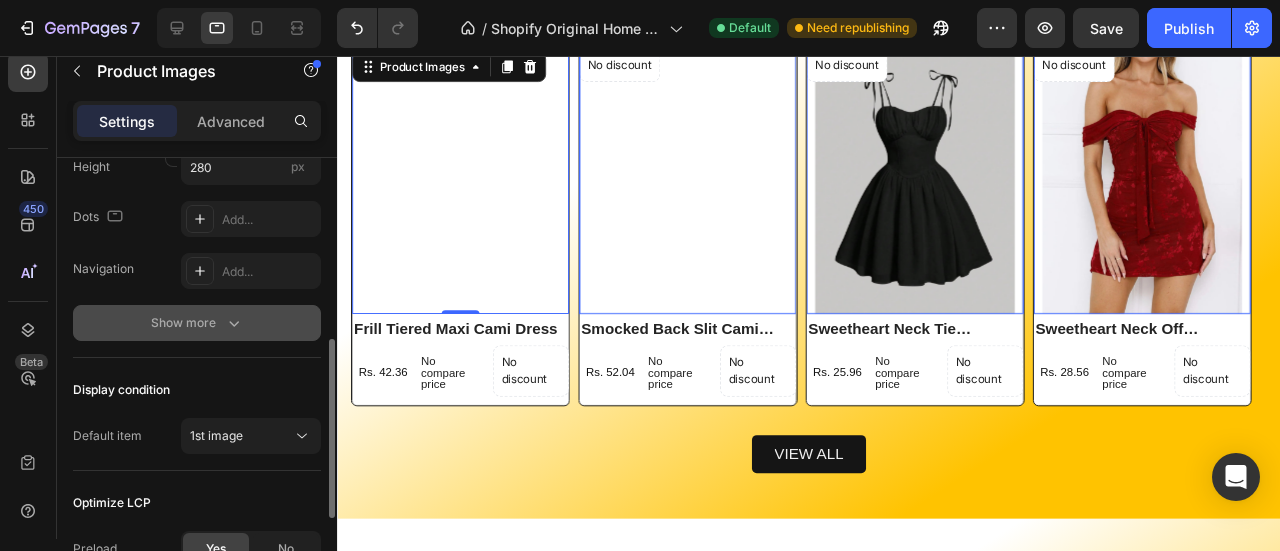 click on "Show more" at bounding box center (197, 323) 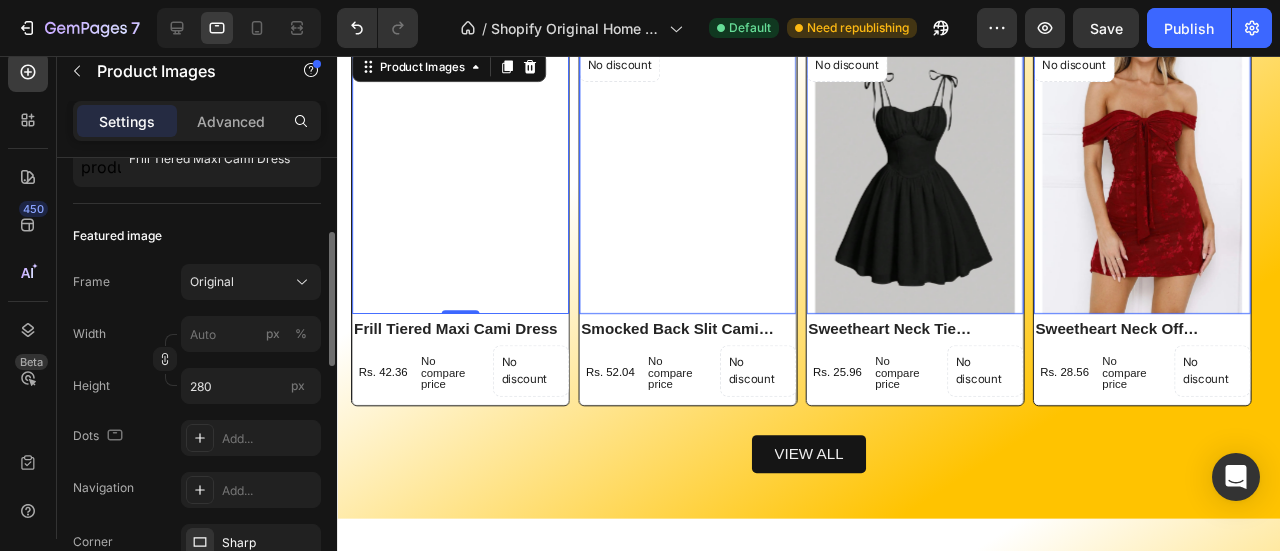 scroll, scrollTop: 232, scrollLeft: 0, axis: vertical 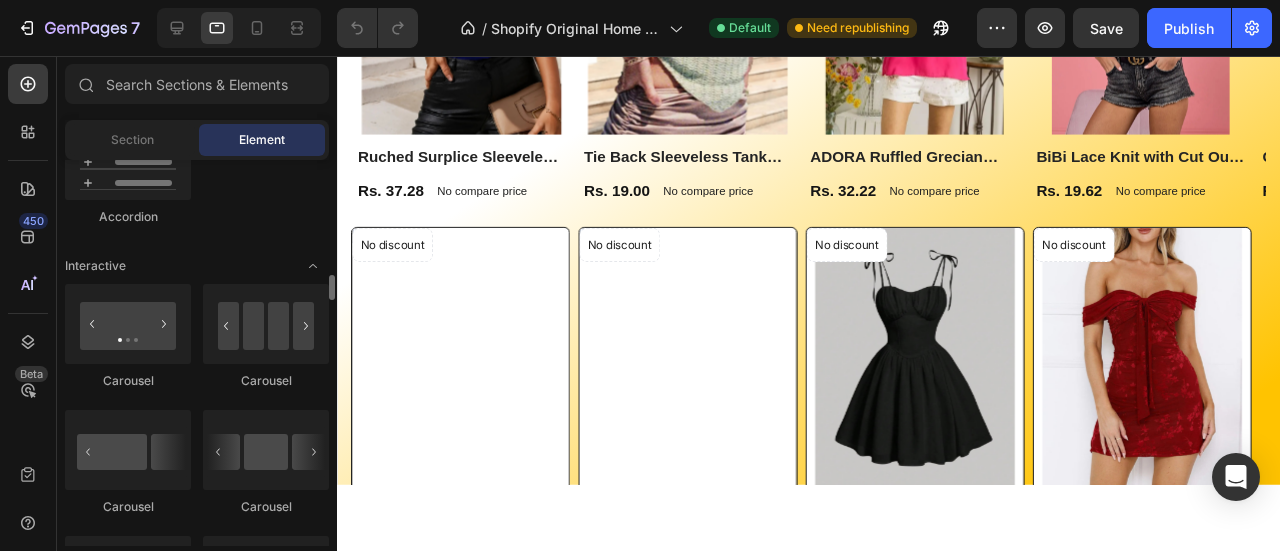 click at bounding box center [467, 377] 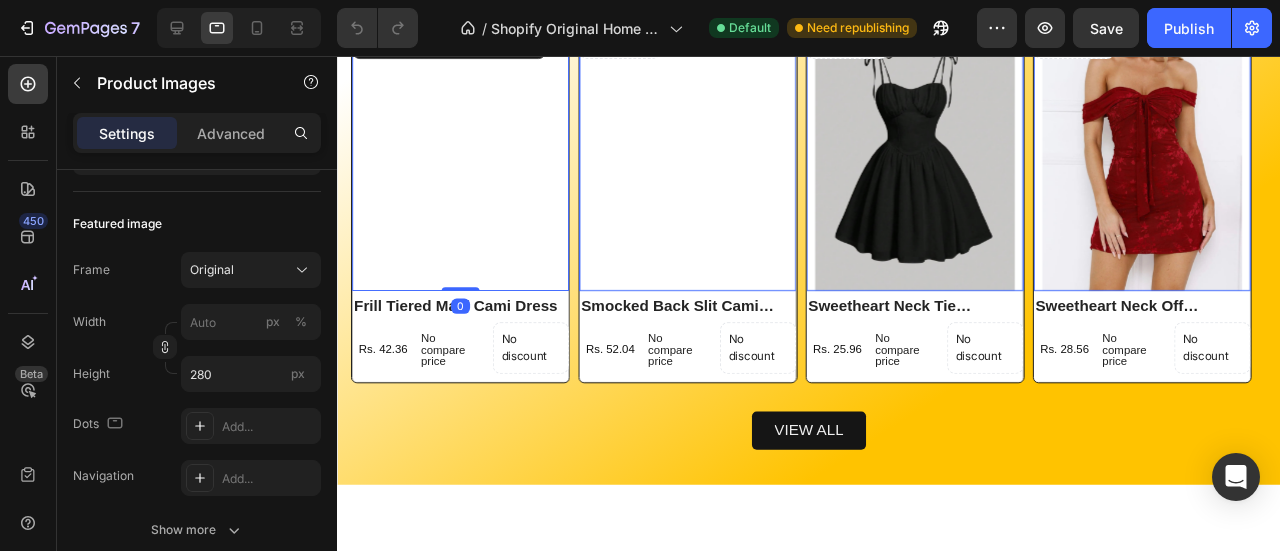 scroll, scrollTop: 3650, scrollLeft: 0, axis: vertical 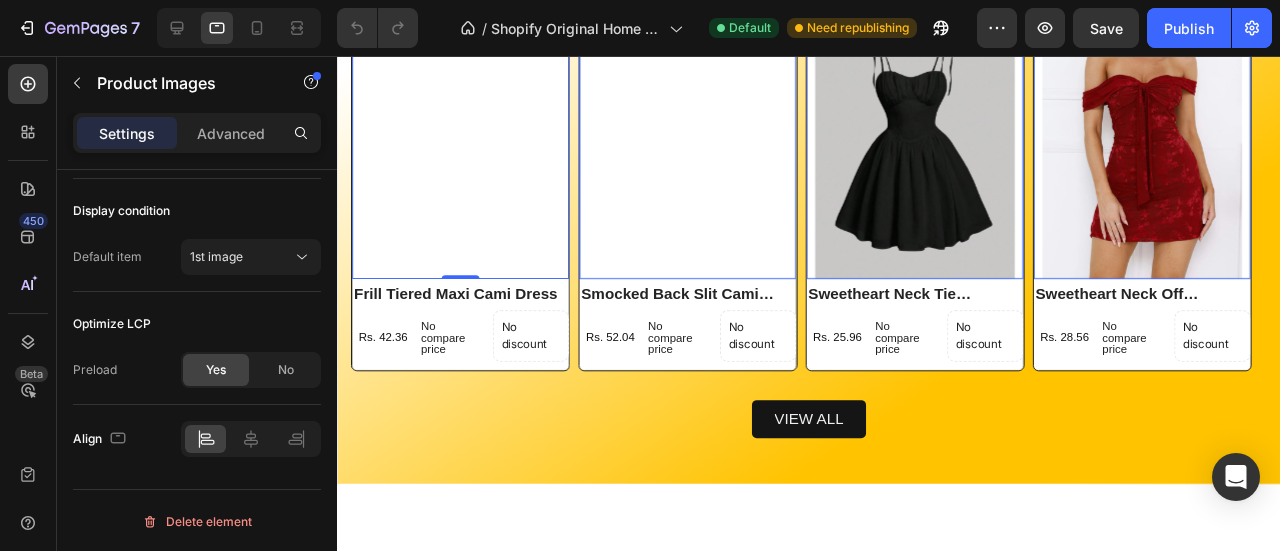 click on "Settings Advanced" at bounding box center (197, 133) 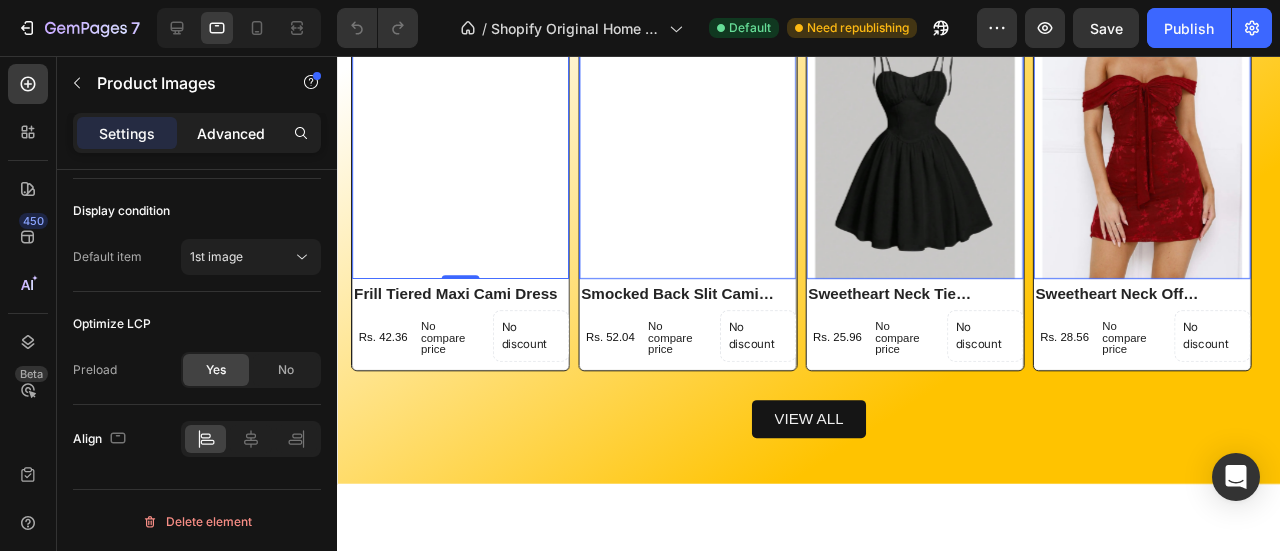 click on "Advanced" at bounding box center [231, 133] 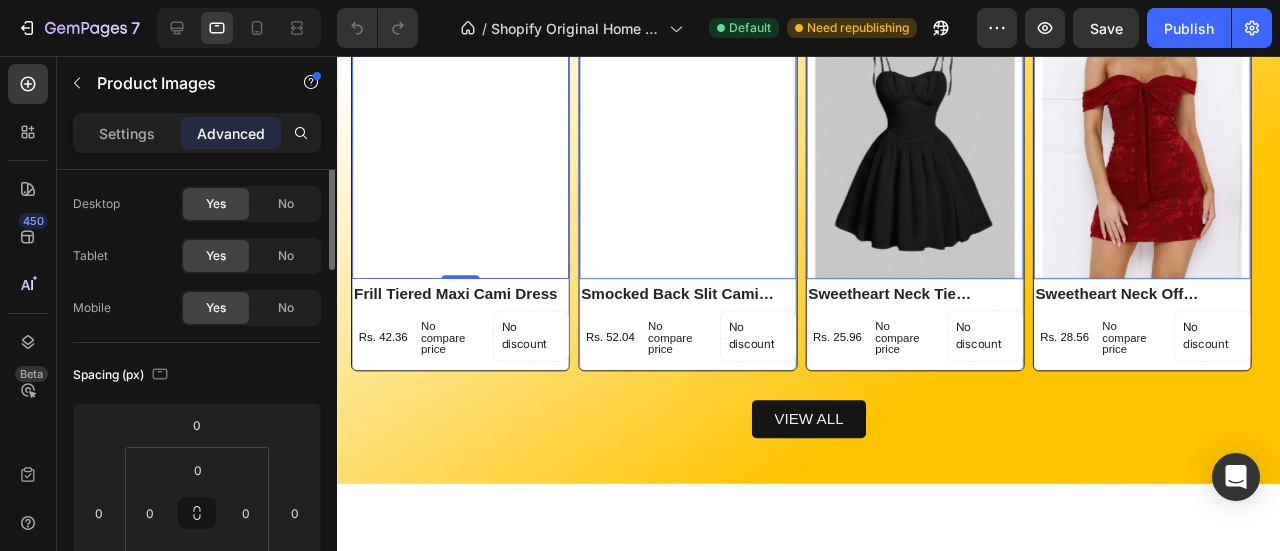 scroll, scrollTop: 0, scrollLeft: 0, axis: both 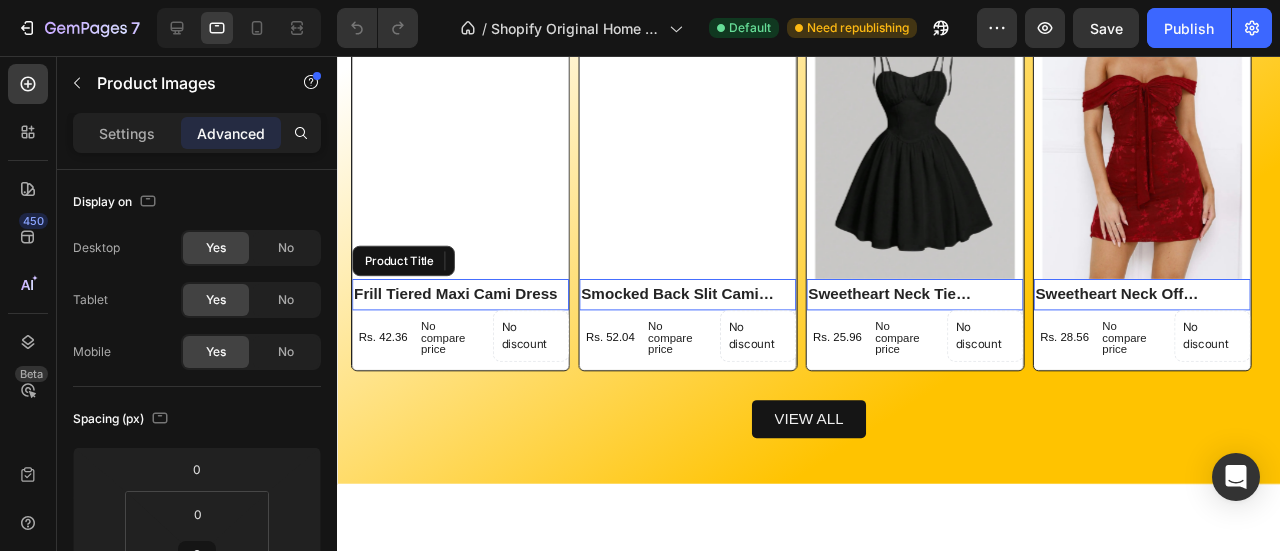 click on "Frill Tiered Maxi Cami Dress" at bounding box center [467, 307] 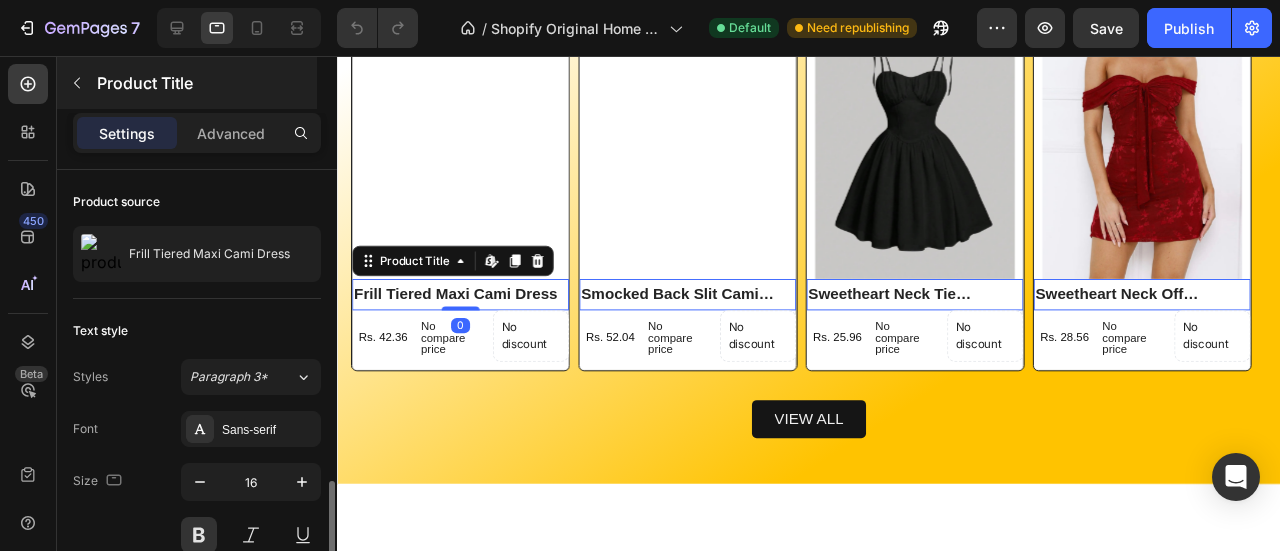 scroll, scrollTop: 225, scrollLeft: 0, axis: vertical 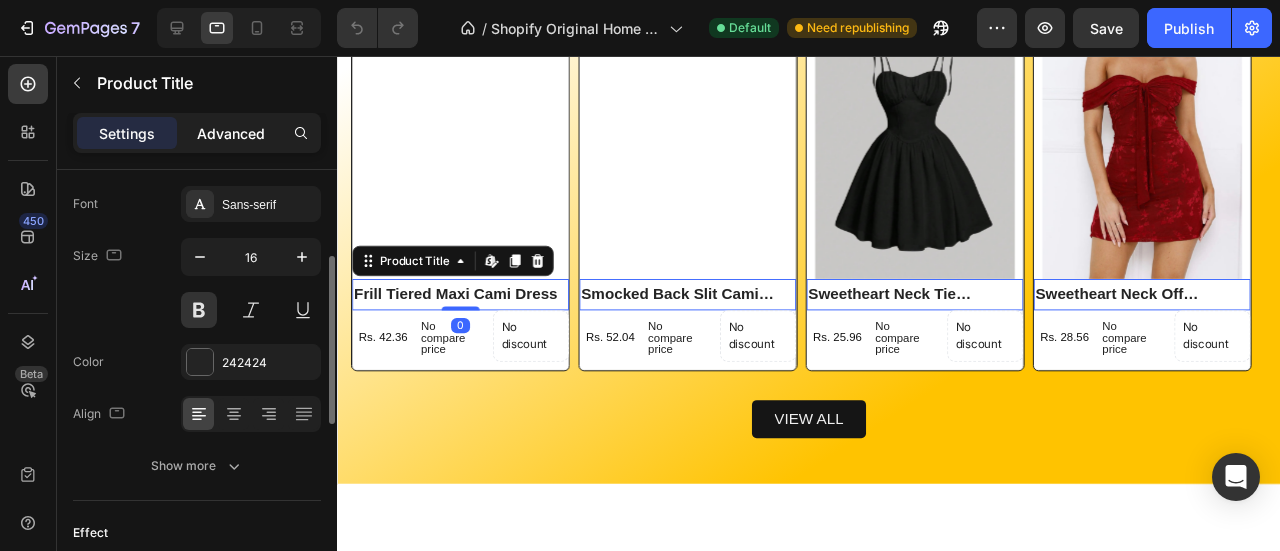click on "Advanced" at bounding box center (231, 133) 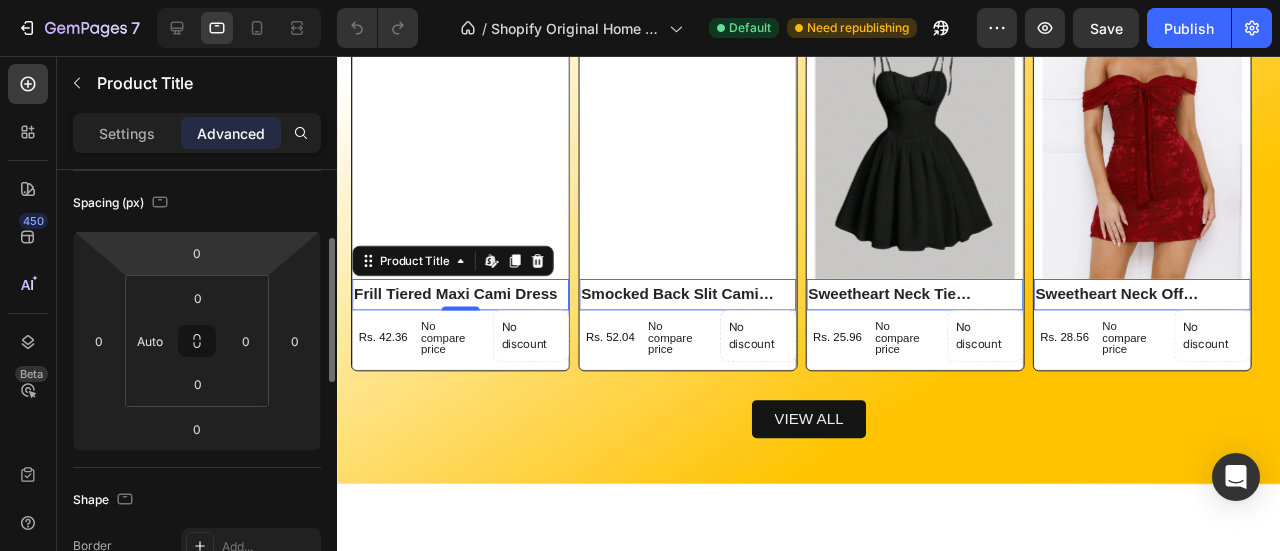 scroll, scrollTop: 214, scrollLeft: 0, axis: vertical 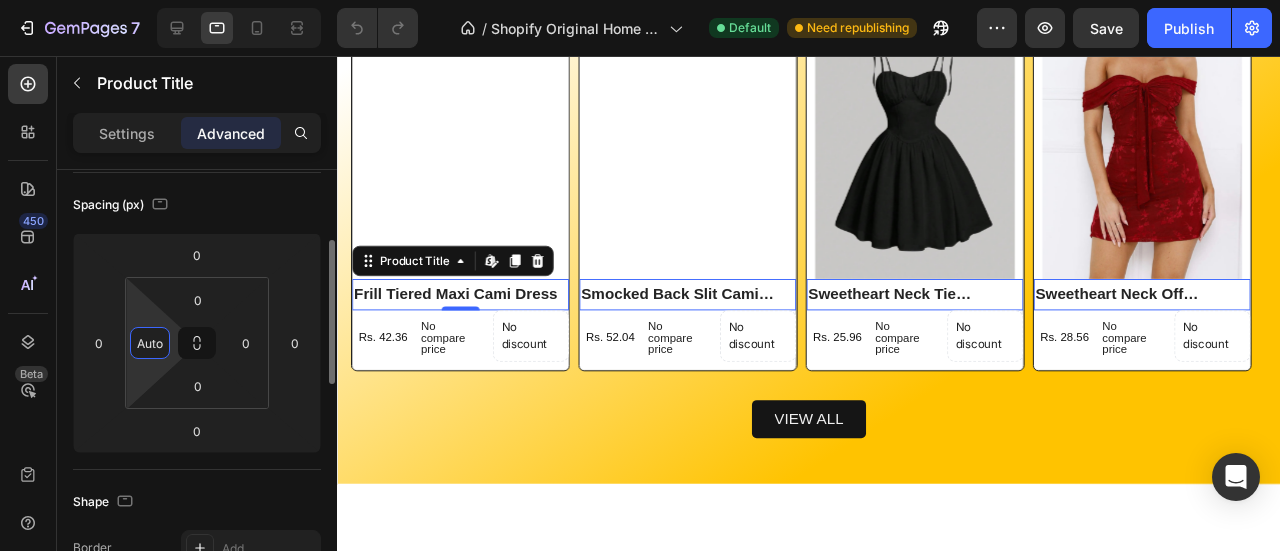 click on "Auto" at bounding box center (150, 343) 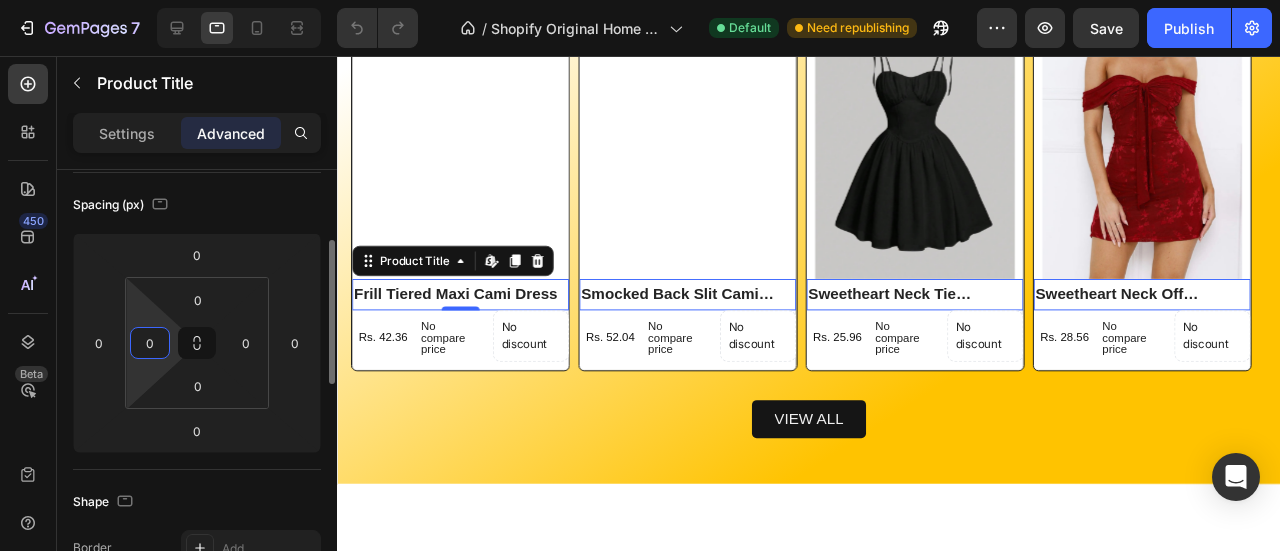 type on "0" 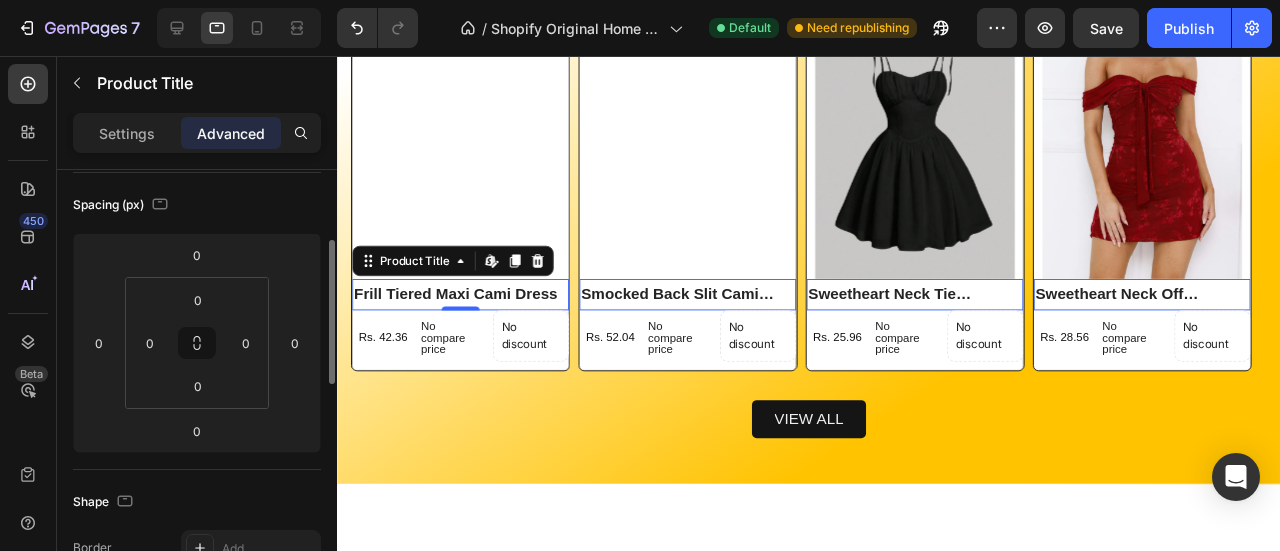 click on "Spacing (px) 0 0 0 0 0 0 0 0" 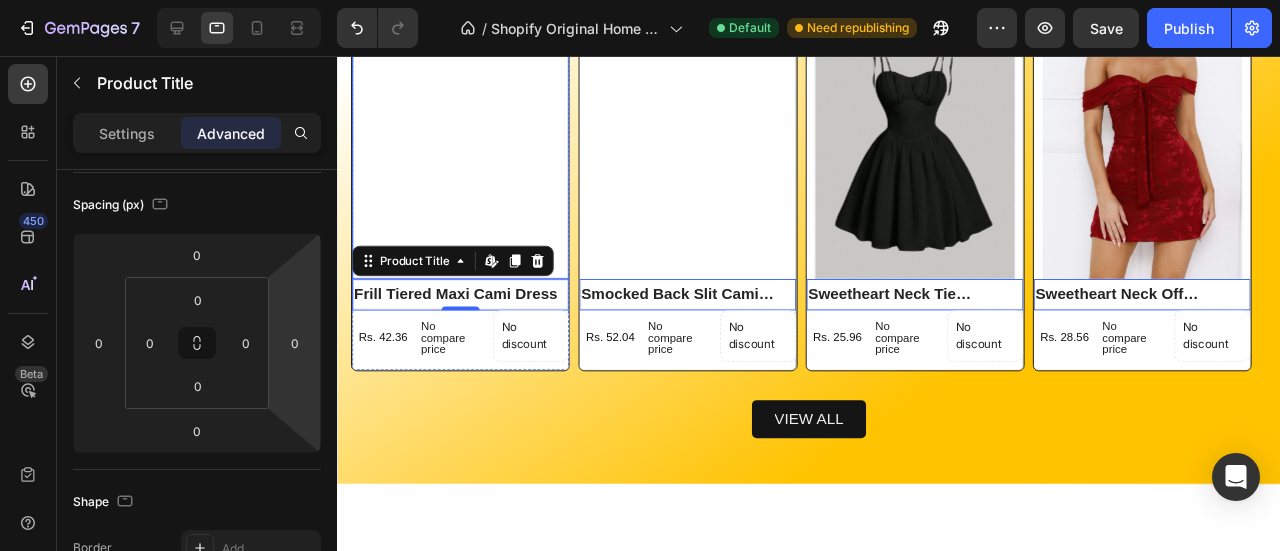 click at bounding box center (467, 151) 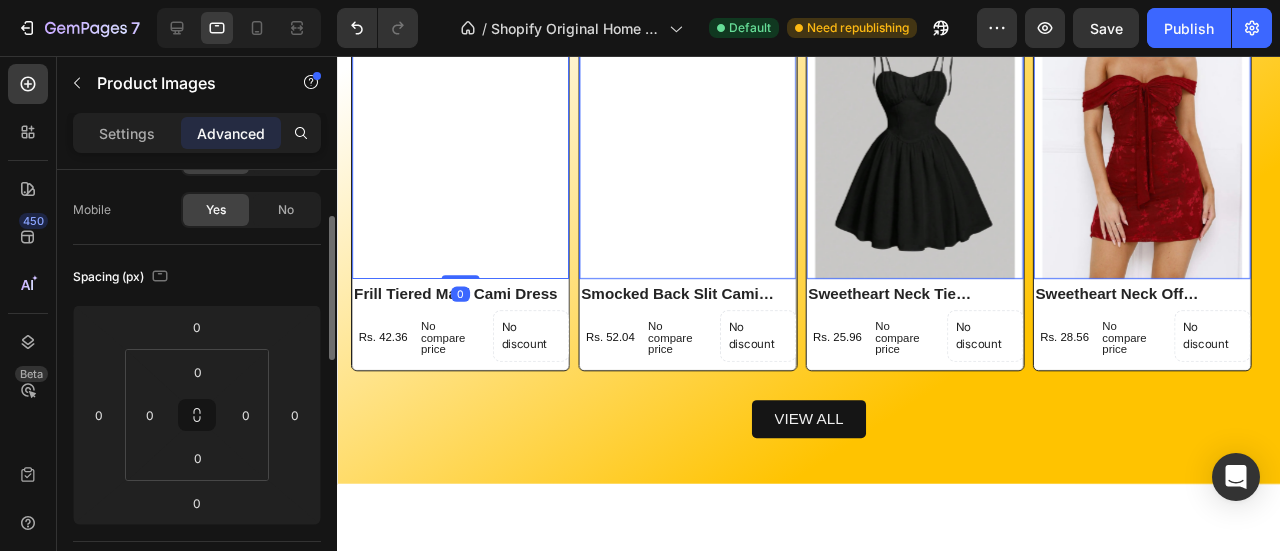 scroll, scrollTop: 146, scrollLeft: 0, axis: vertical 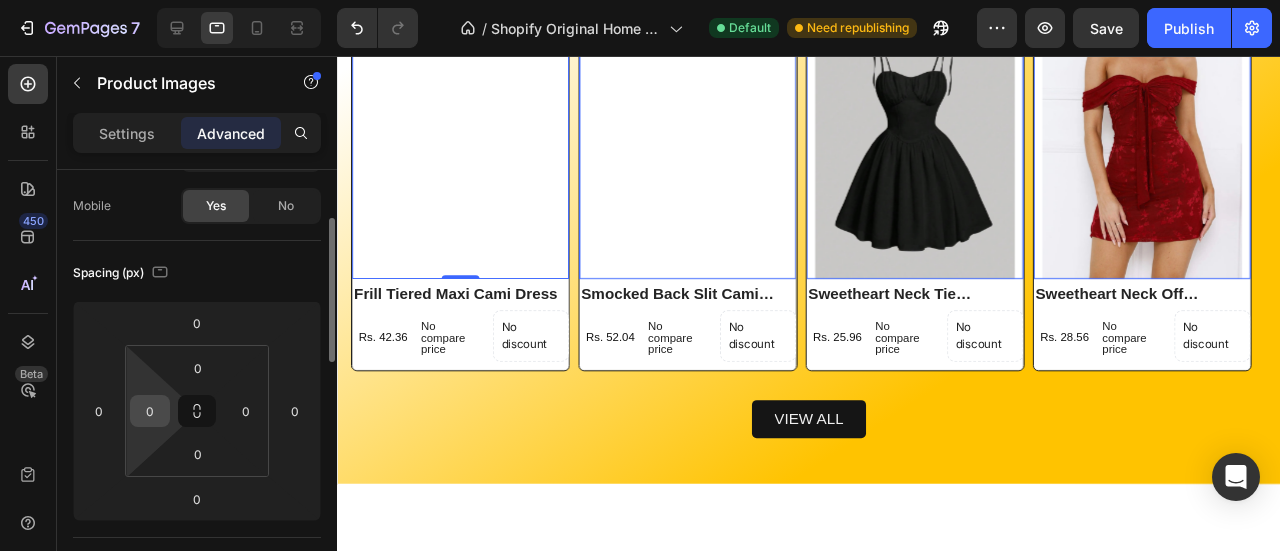 click on "0" at bounding box center [150, 411] 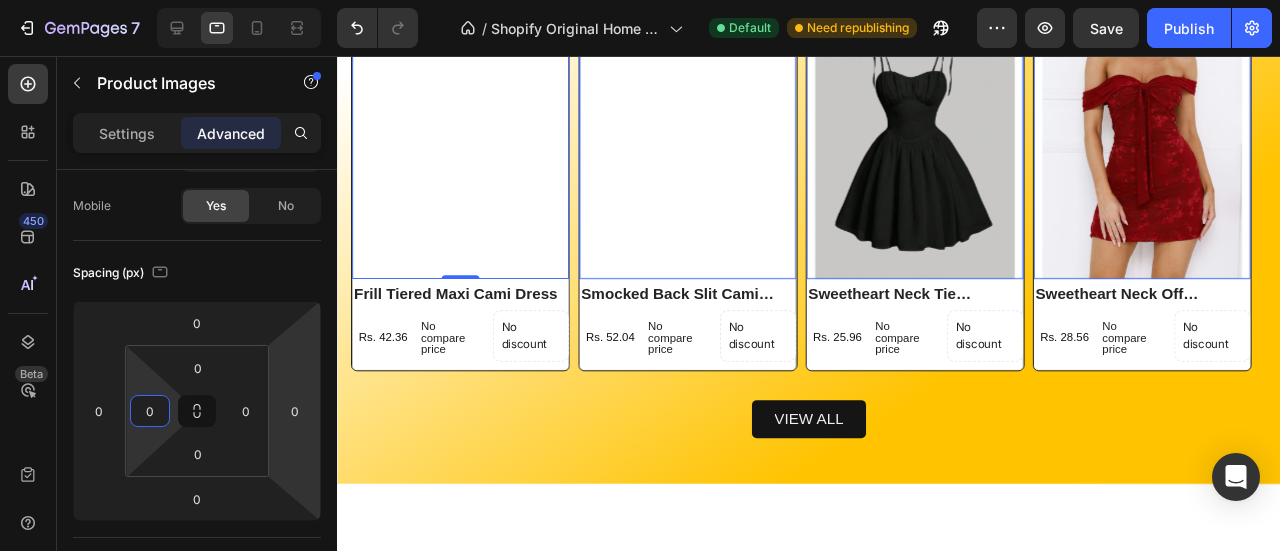 click on "view all Button" at bounding box center [833, 433] 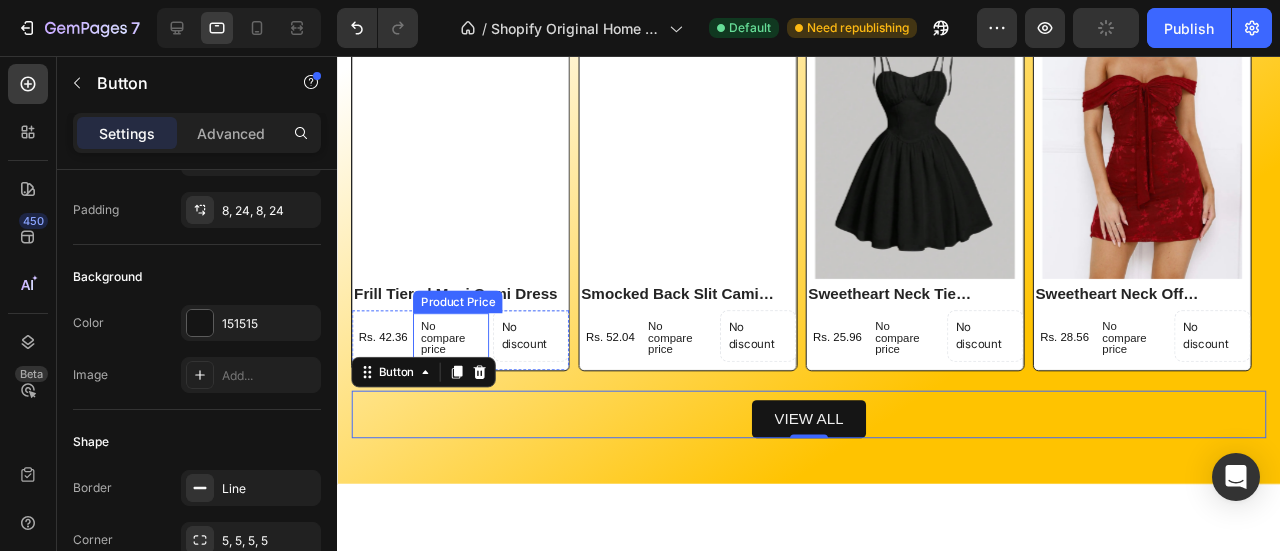 scroll, scrollTop: 0, scrollLeft: 0, axis: both 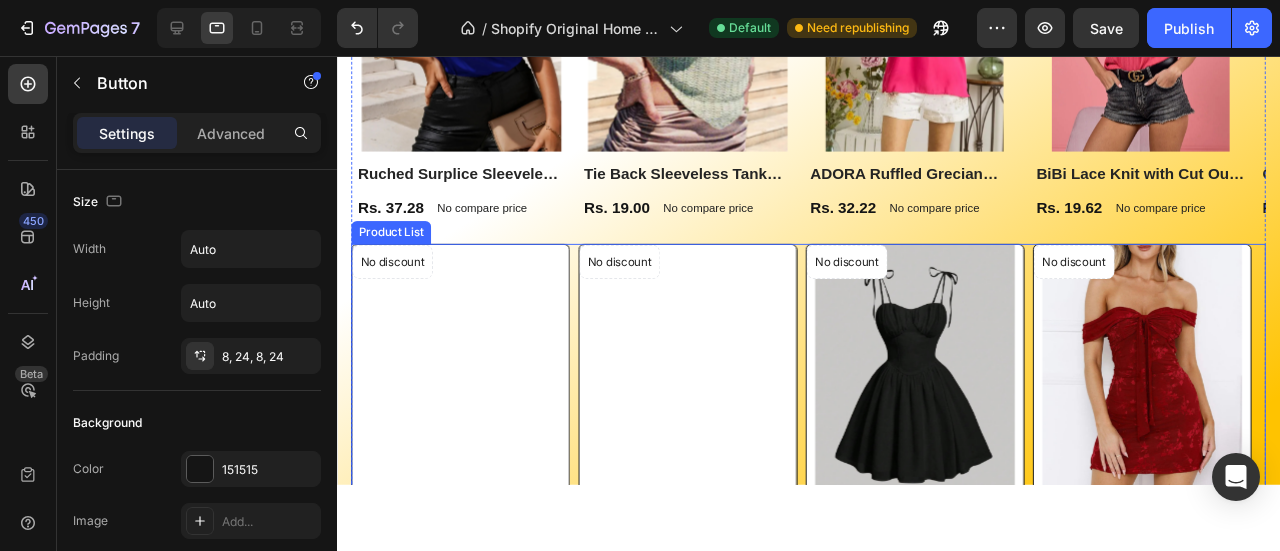 click on "No discount   Not be displayed when published Product Badge Product Images Frill Tiered Maxi Cami Dress Product Title Rs. 42.36 Product Price Product Price No compare price Product Price No discount   Not be displayed when published Product Badge No discount   Not be displayed when published Product Badge Row Row Row Product List No discount   Not be displayed when published Product Badge Product Images Smocked Back Slit Cami Dress Product Title Rs. 52.04 Product Price Product Price No compare price Product Price No discount   Not be displayed when published Product Badge No discount   Not be displayed when published Product Badge Row Row Row Product List No discount   Not be displayed when published Product Badge Product Images Sweetheart Neck Tie Shoulder Dress Product Title Rs. 25.96 Product Price Product Price No compare price Product Price No discount   Not be displayed when published Product Badge No discount   Not be displayed when published Product Badge Row Row Row Product List No discount       Row" at bounding box center (833, 443) 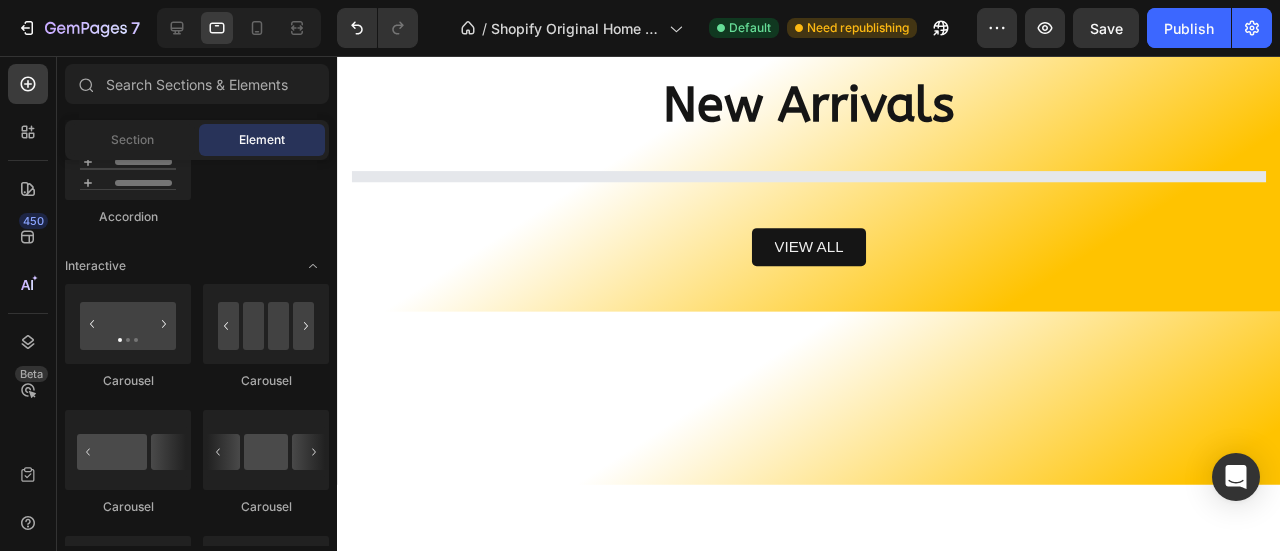 click on "view all Button" at bounding box center (833, 252) 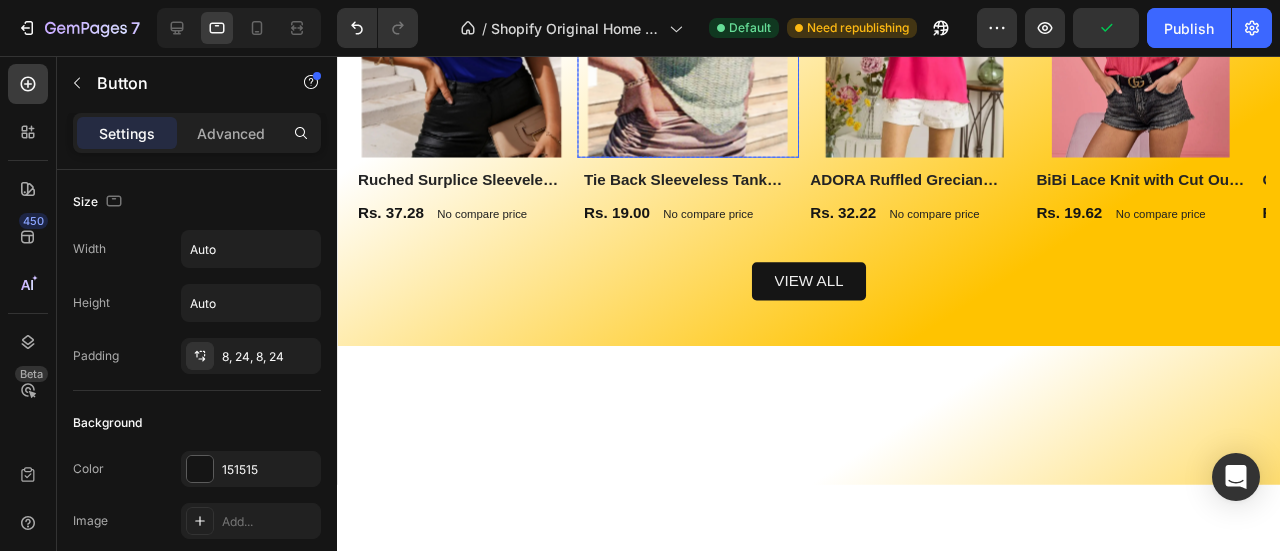 scroll, scrollTop: 2838, scrollLeft: 0, axis: vertical 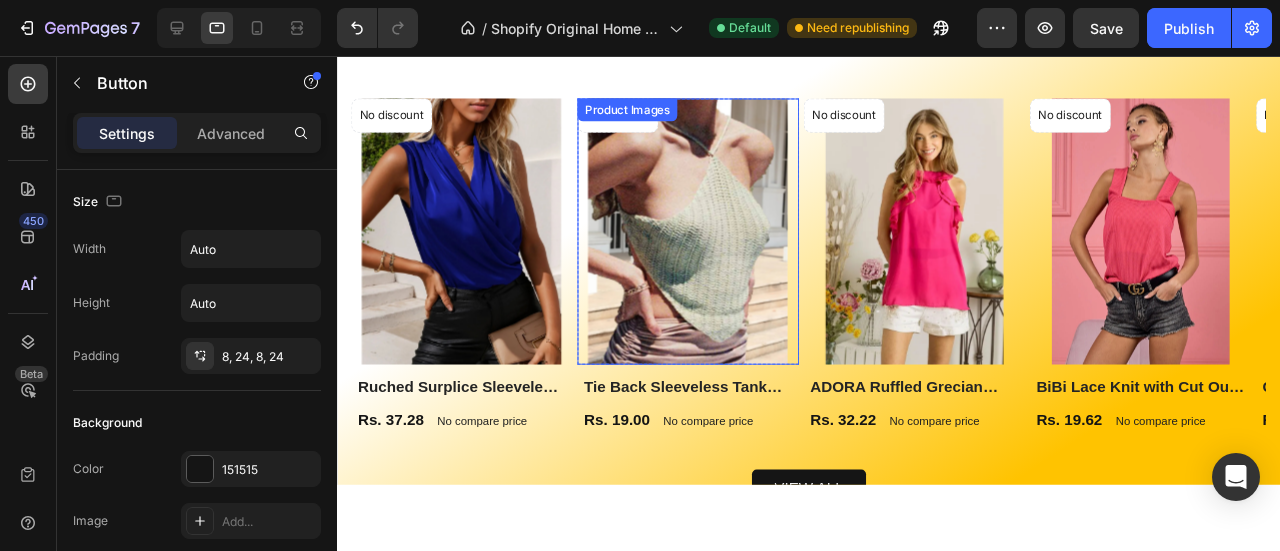 click at bounding box center [706, 241] 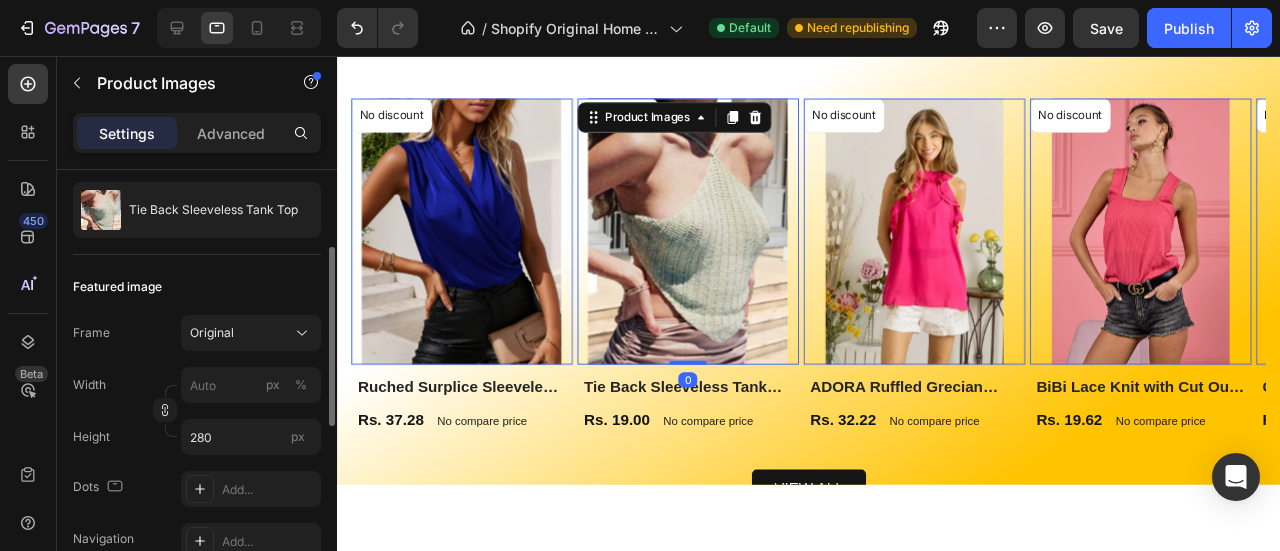 scroll, scrollTop: 186, scrollLeft: 0, axis: vertical 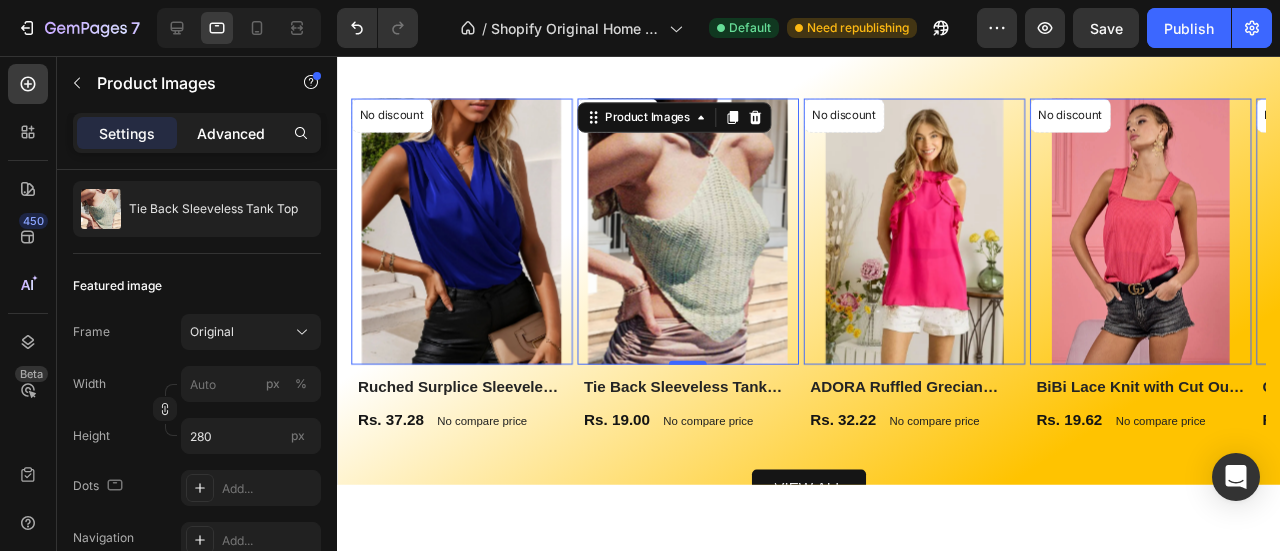 click on "Advanced" at bounding box center [231, 133] 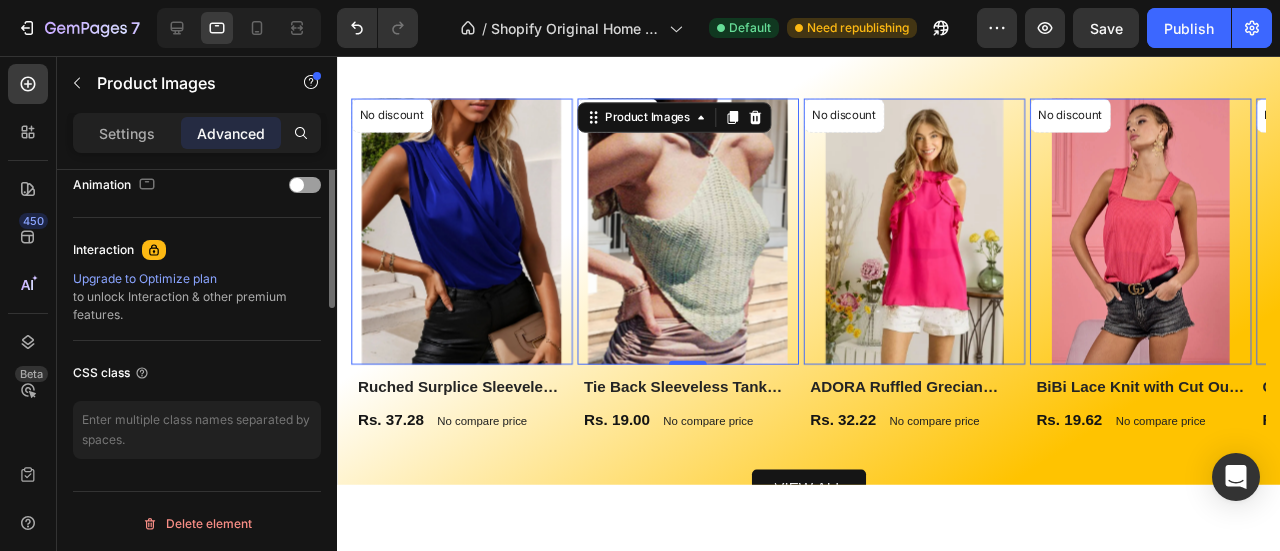 scroll, scrollTop: 0, scrollLeft: 0, axis: both 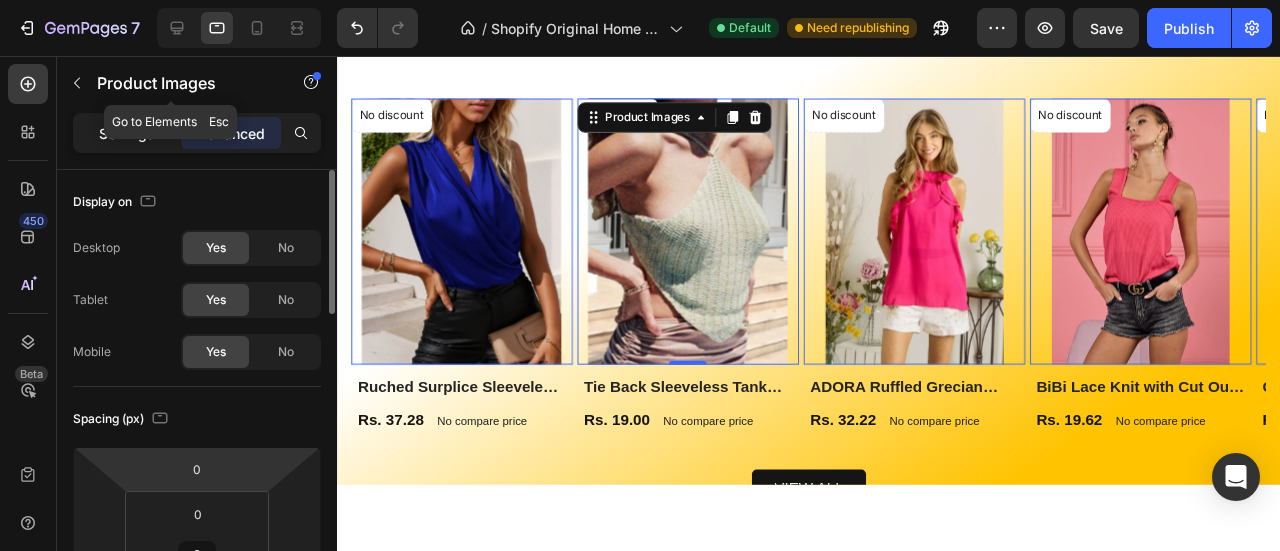click on "Settings" at bounding box center [127, 133] 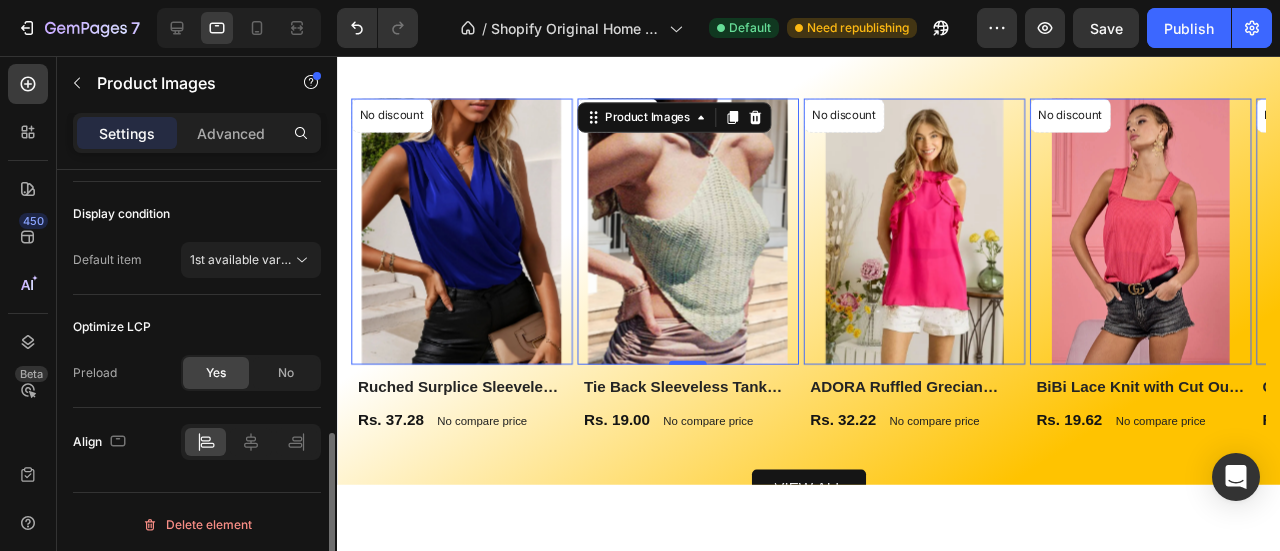 scroll, scrollTop: 634, scrollLeft: 0, axis: vertical 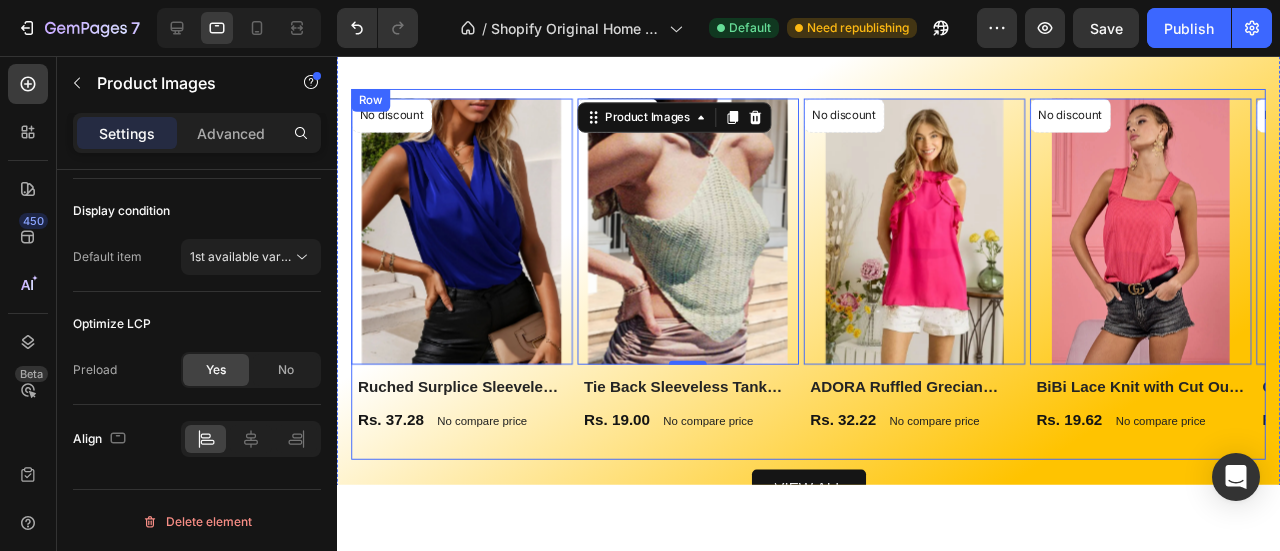 click on "No discount   Not be displayed when published Product Badge Product Images   0 Row Ruched Surplice Sleeveless Top Product Title Rs. 37.28 Product Price Product Price No compare price Product Price Row Row Product List No discount   Not be displayed when published Product Badge Product Images   0 Row Tie Back Sleeveless Tank Top Product Title Rs. 19.00 Product Price Product Price No compare price Product Price Row Row Product List No discount   Not be displayed when published Product Badge Product Images   0 Row ADORA Ruffled Grecian Neck Top Product Title Rs. 32.22 Product Price Product Price No compare price Product Price Row Row Product List No discount   Not be displayed when published Product Badge Product Images   0 Row BiBi Lace Knit with Cut Out And Cross Neck Banded Top Product Title Rs. 19.62 Product Price Product Price No compare price Product Price Row Row Product List No discount   Not be displayed when published Product Badge Product Images   0 Row Cutout Ribbed Tank Top Product Title Rs. 21.28" at bounding box center [833, 286] 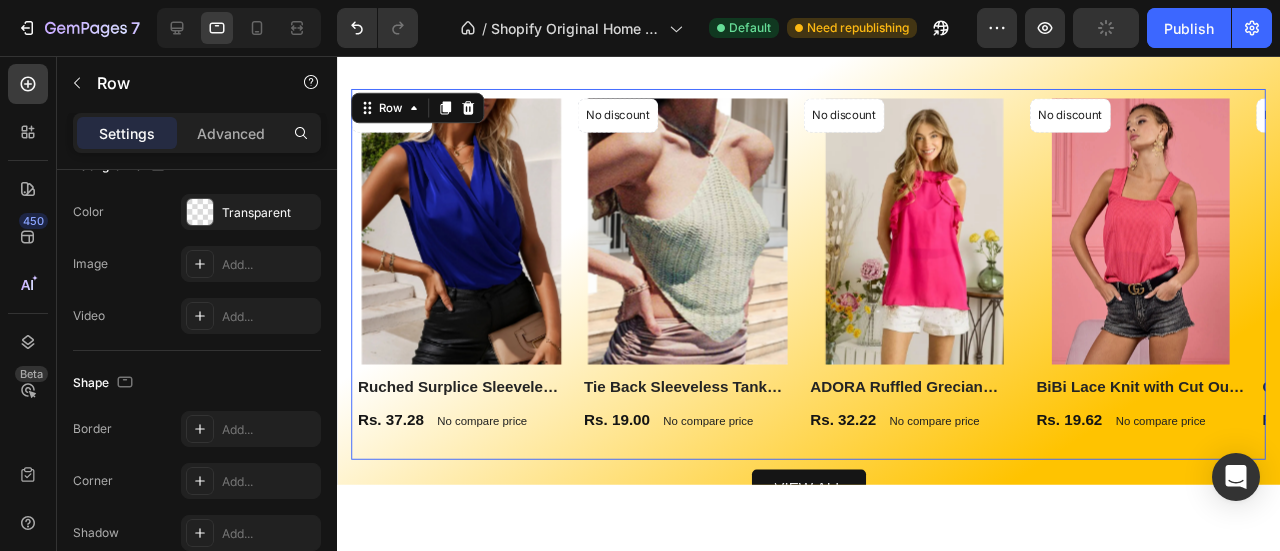 scroll, scrollTop: 0, scrollLeft: 0, axis: both 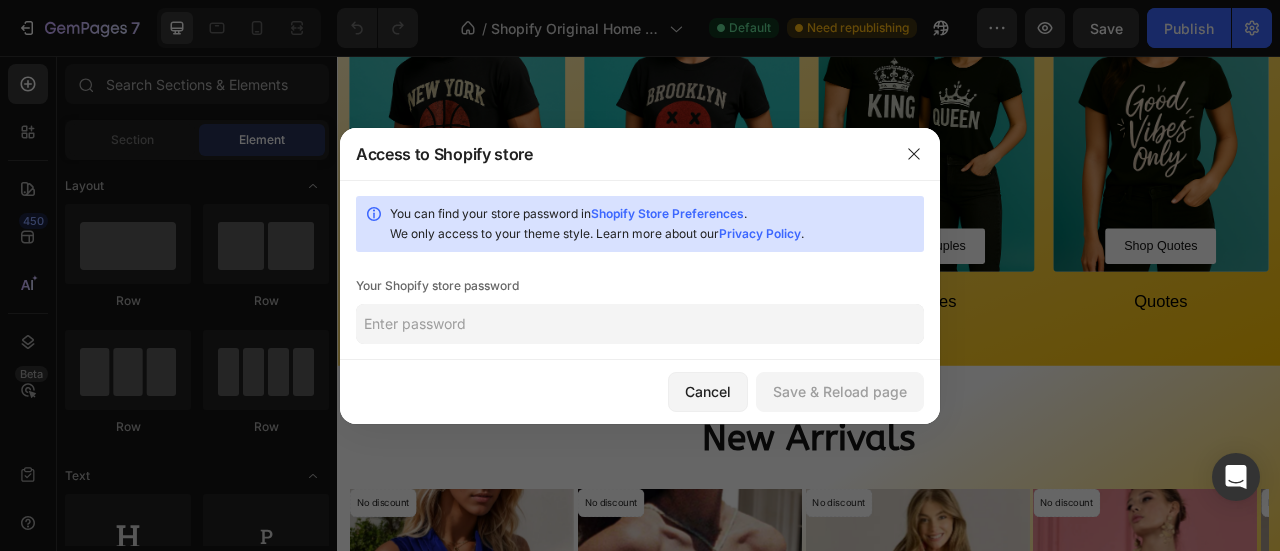 click 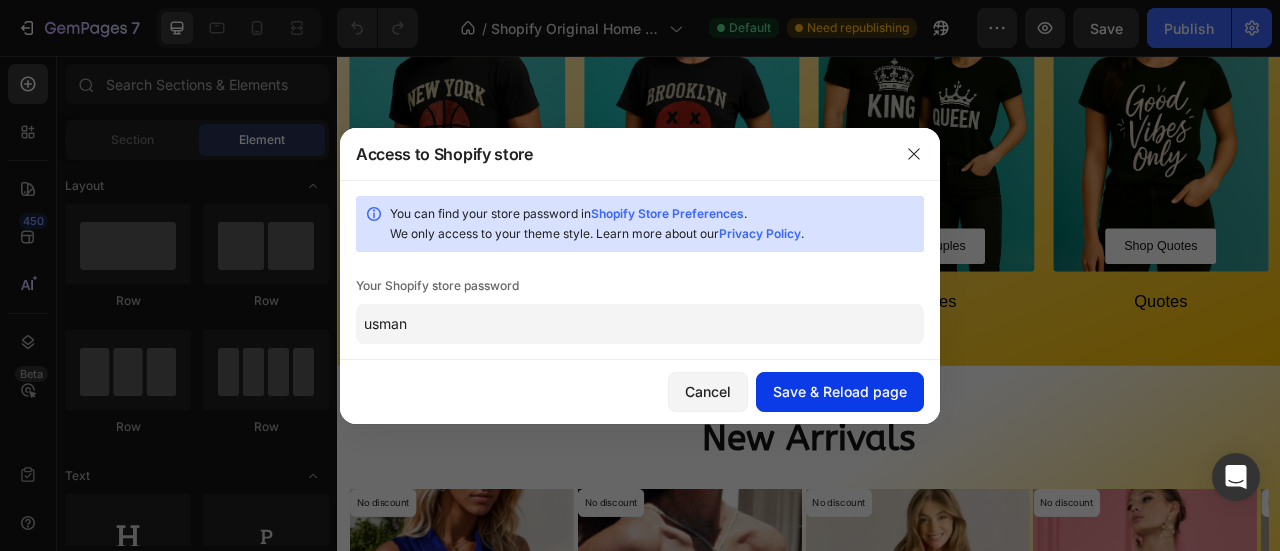 type on "usman" 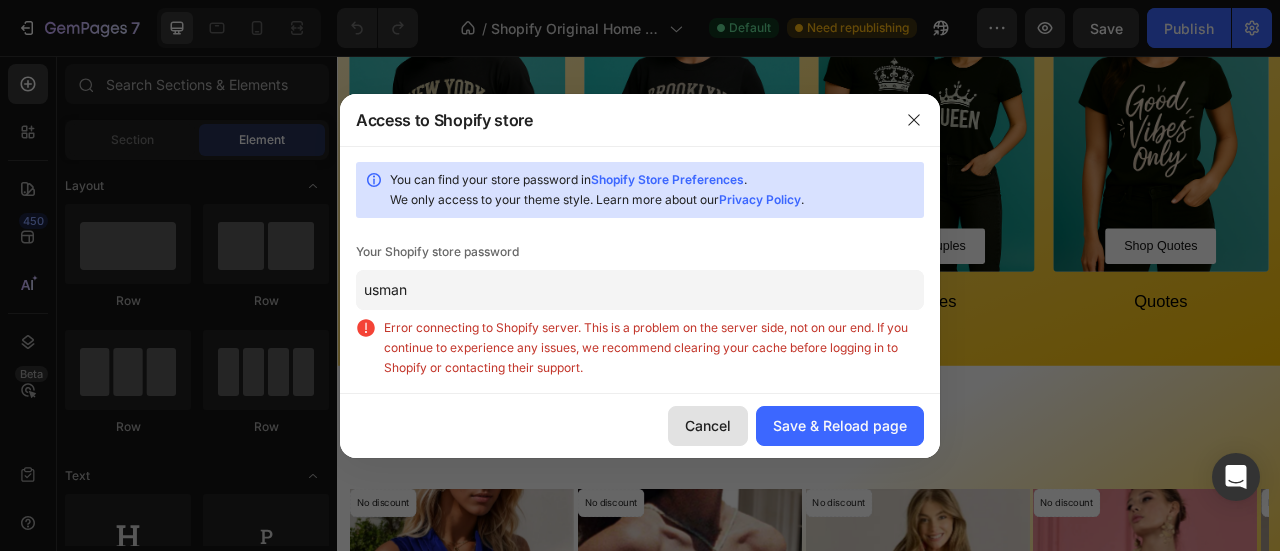 click on "Cancel" at bounding box center (708, 425) 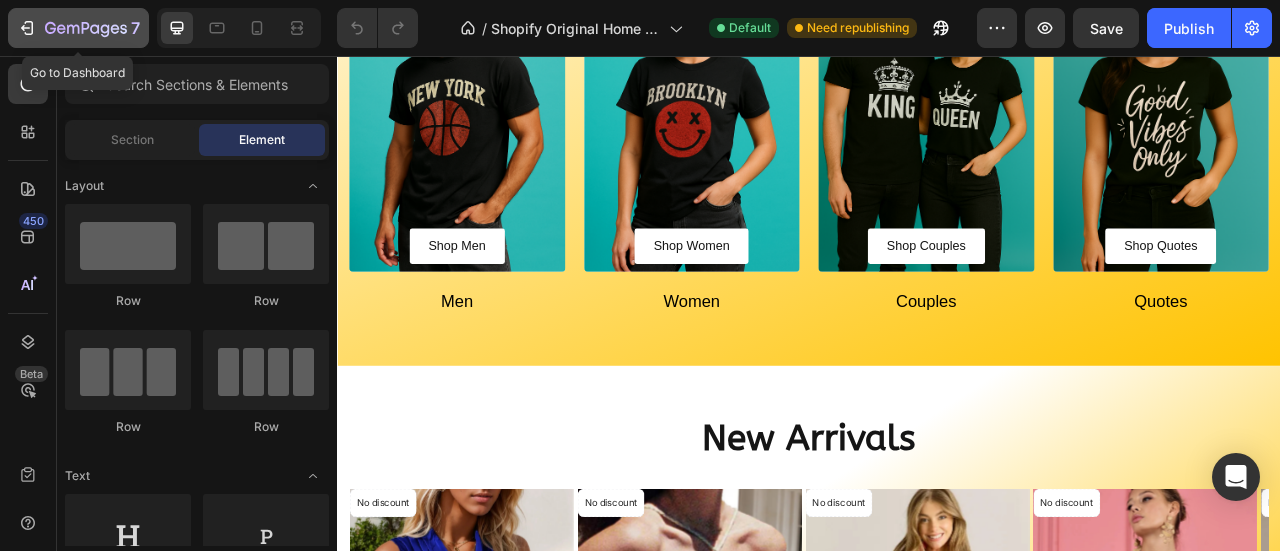 click 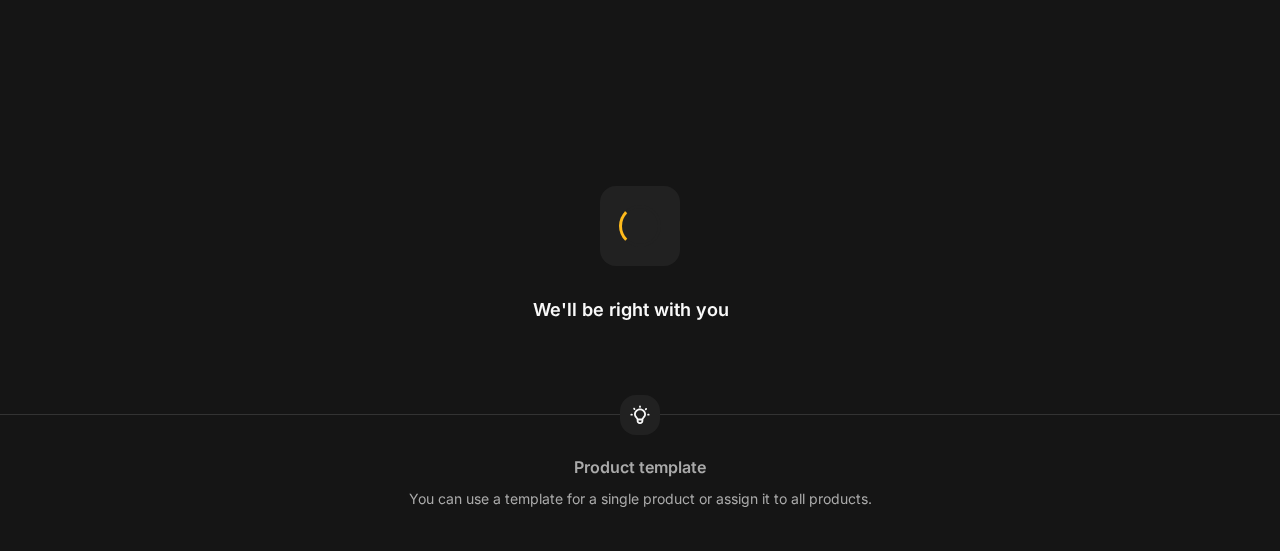 scroll, scrollTop: 0, scrollLeft: 0, axis: both 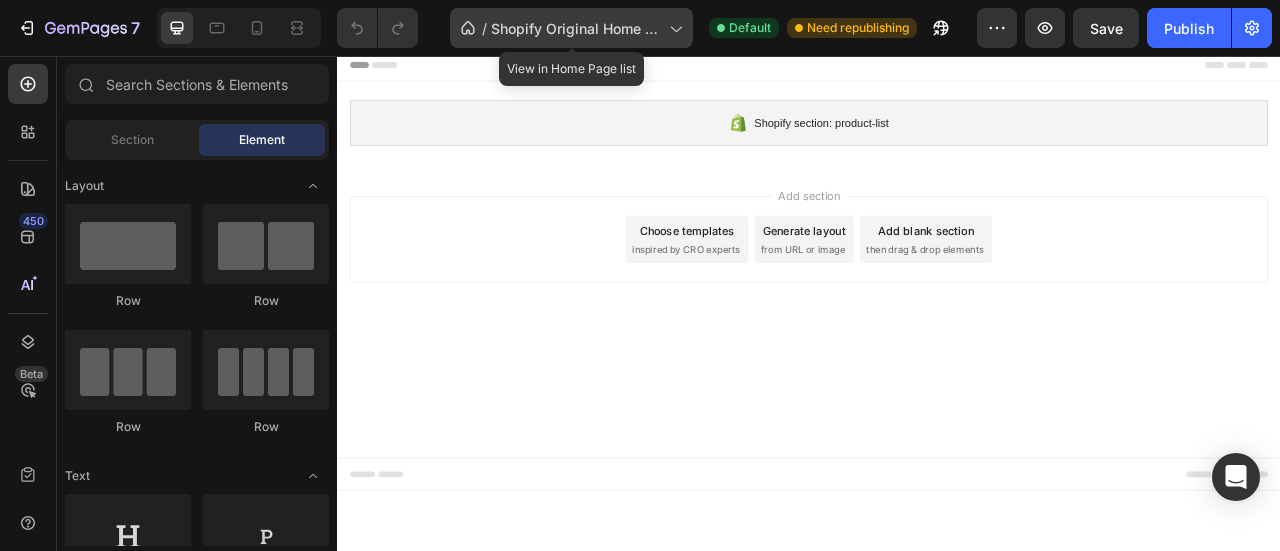 click on "Shopify Original Home Template" at bounding box center [576, 28] 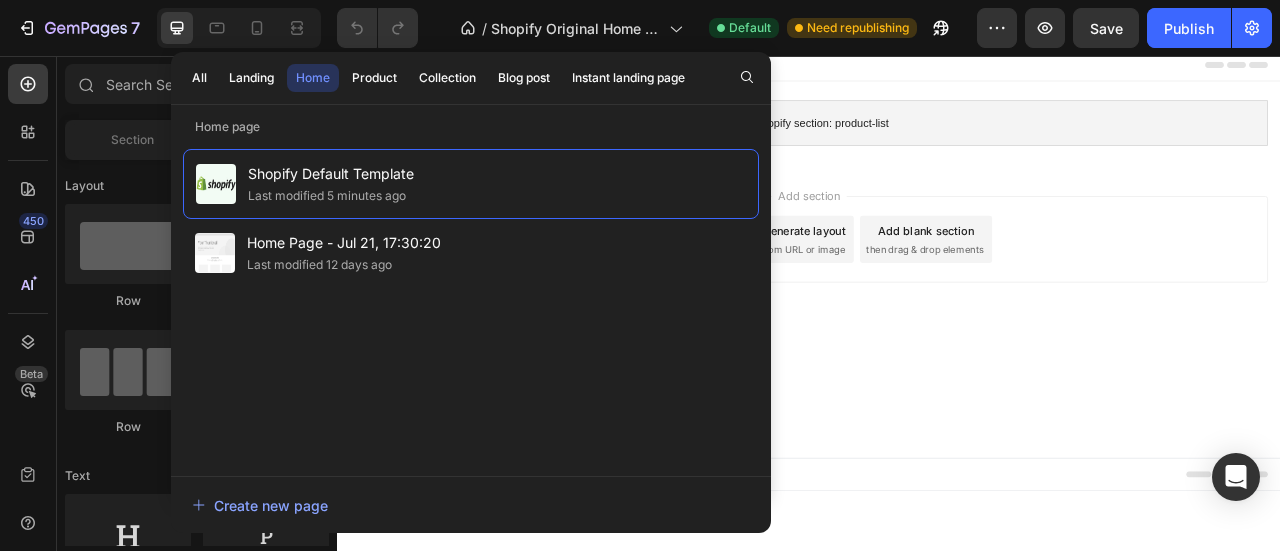 click on "Home" at bounding box center [313, 78] 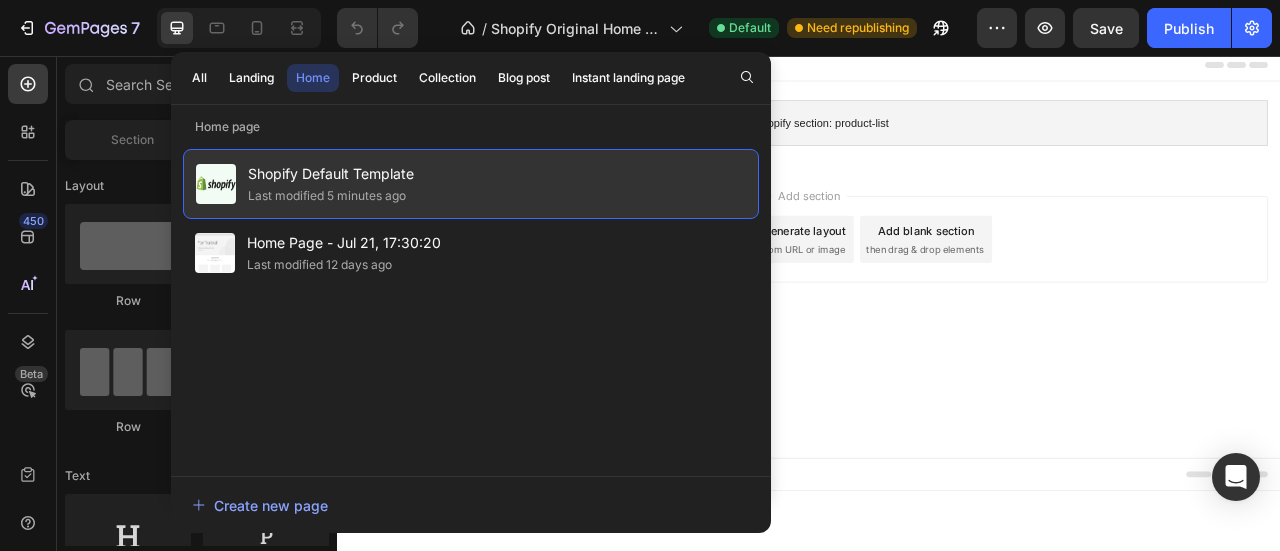 click on "Shopify Default Template" at bounding box center (331, 174) 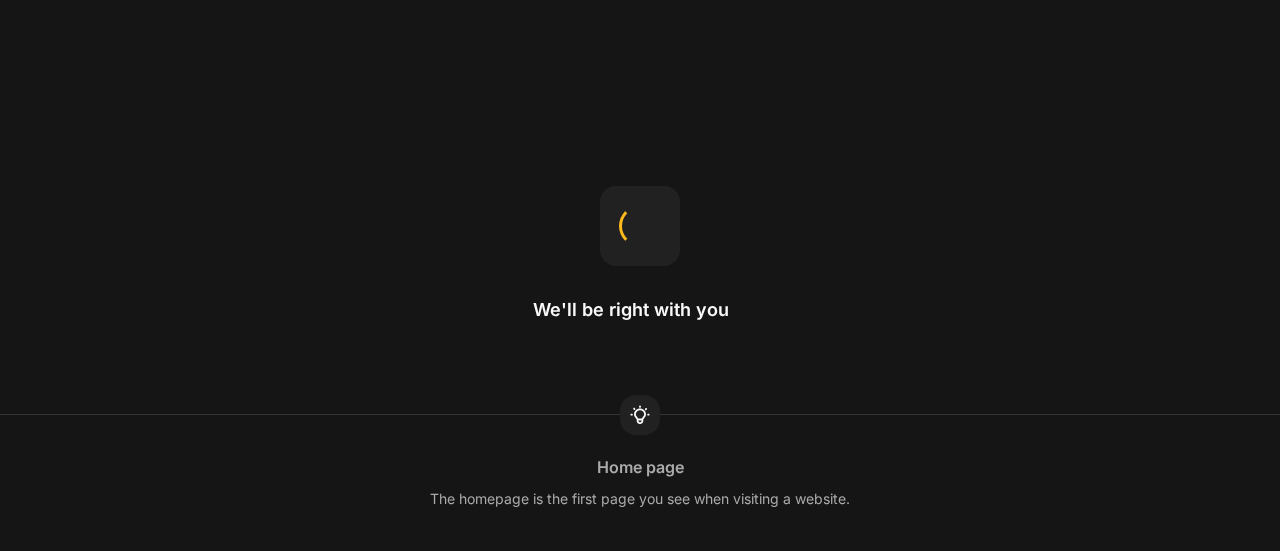 scroll, scrollTop: 0, scrollLeft: 0, axis: both 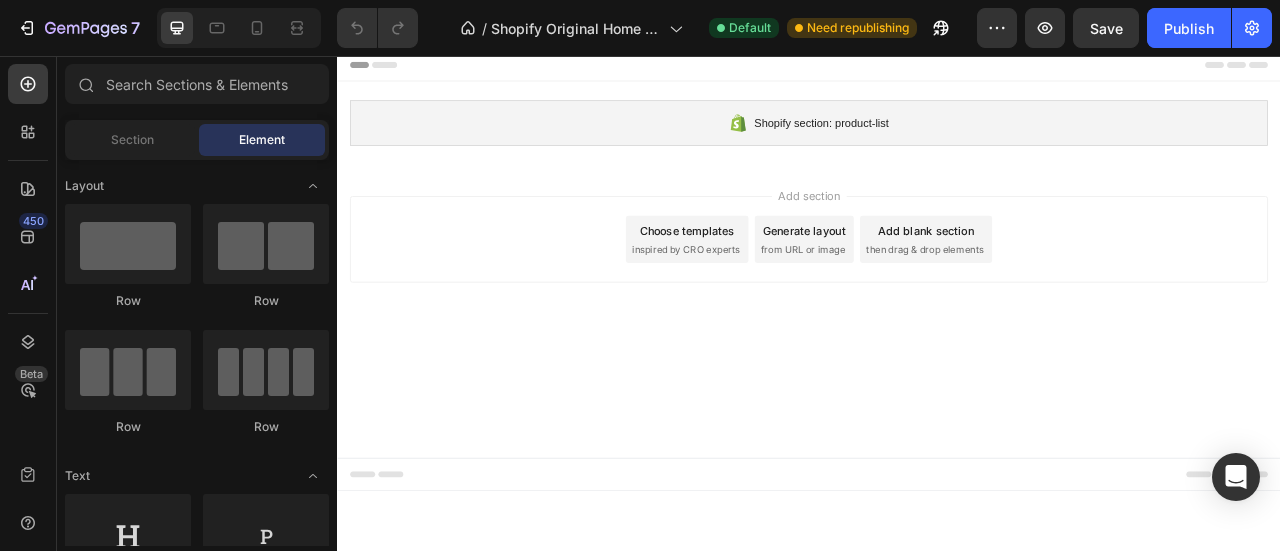 click 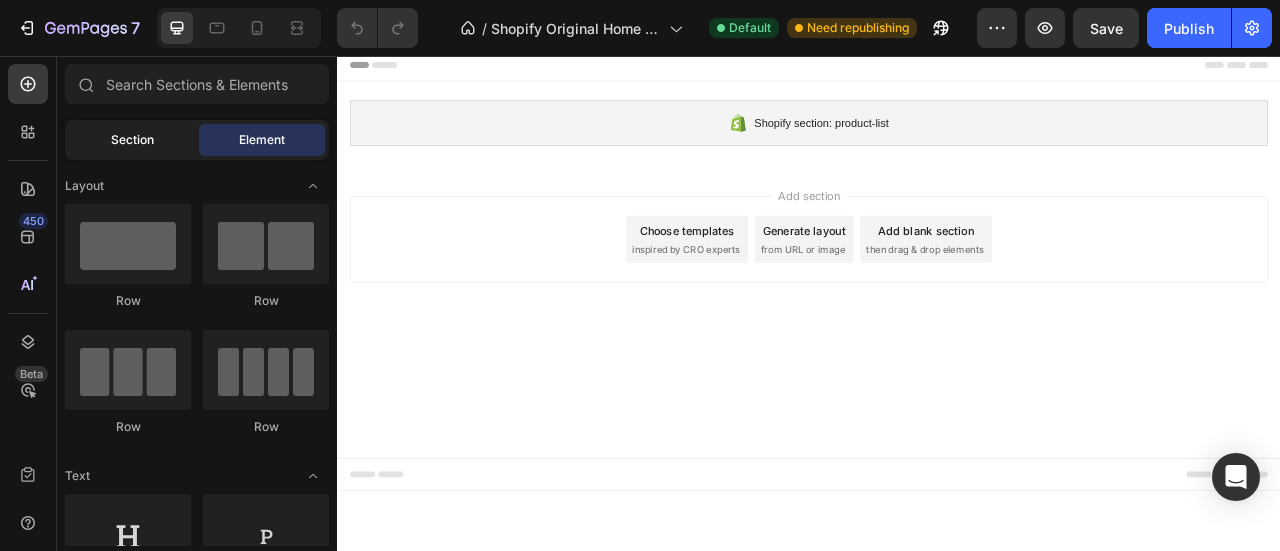 click on "Section" at bounding box center [132, 140] 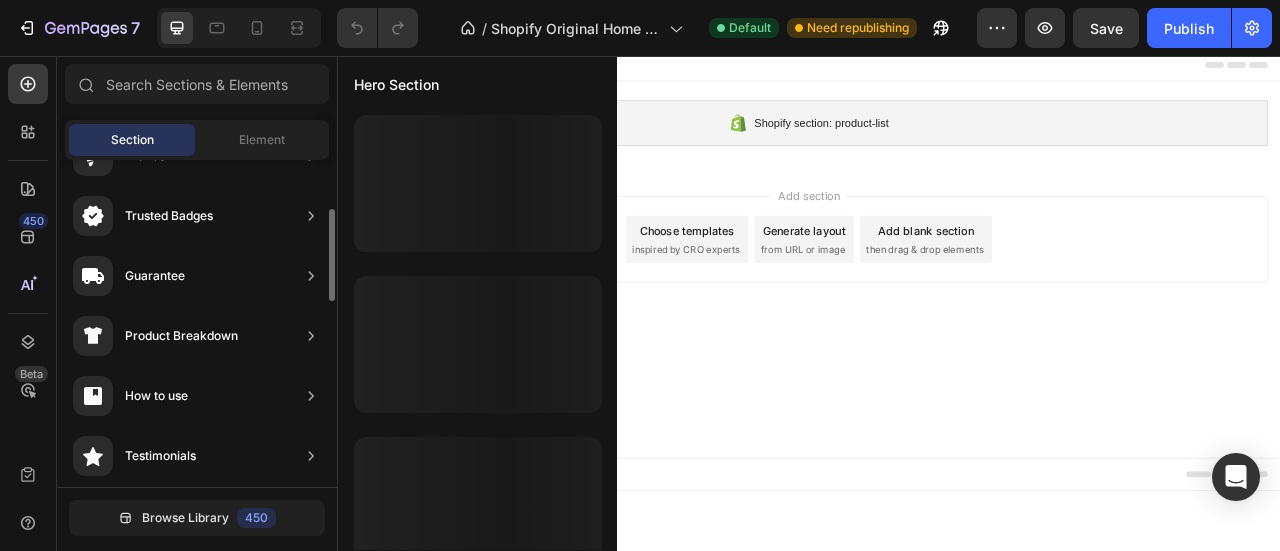 scroll, scrollTop: 171, scrollLeft: 0, axis: vertical 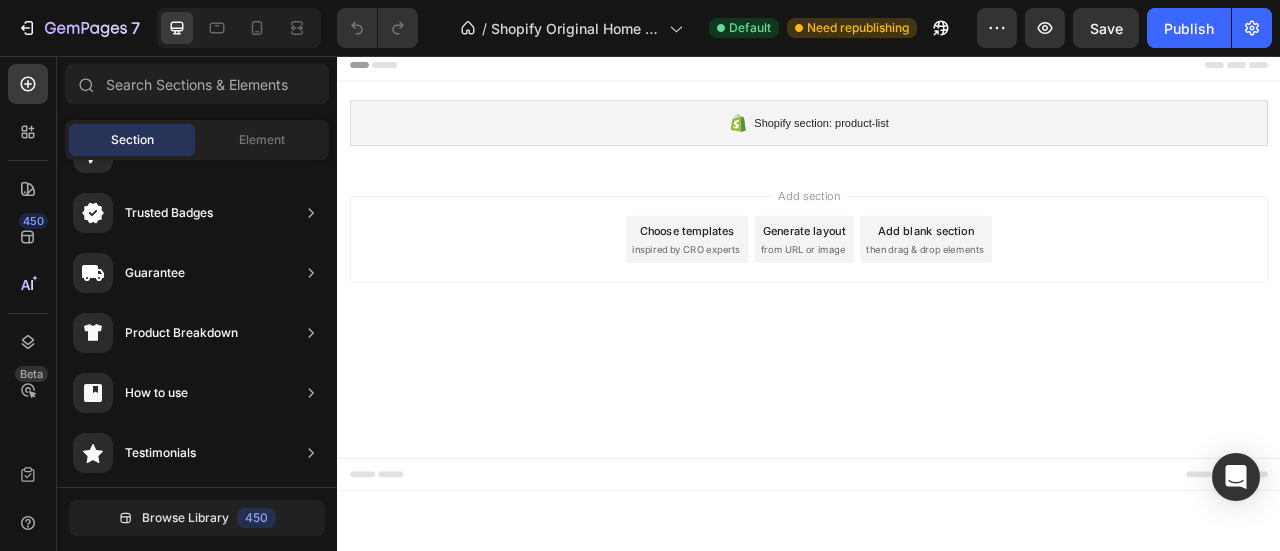 click on "Add section Choose templates inspired by CRO experts Generate layout from URL or image Add blank section then drag & drop elements" at bounding box center [937, 294] 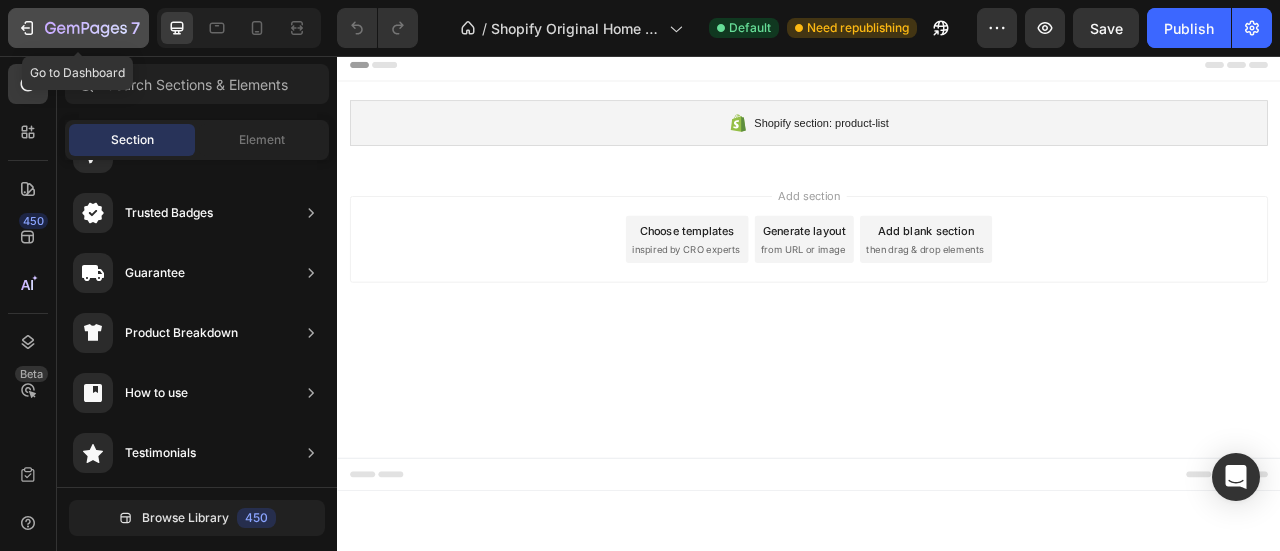 click 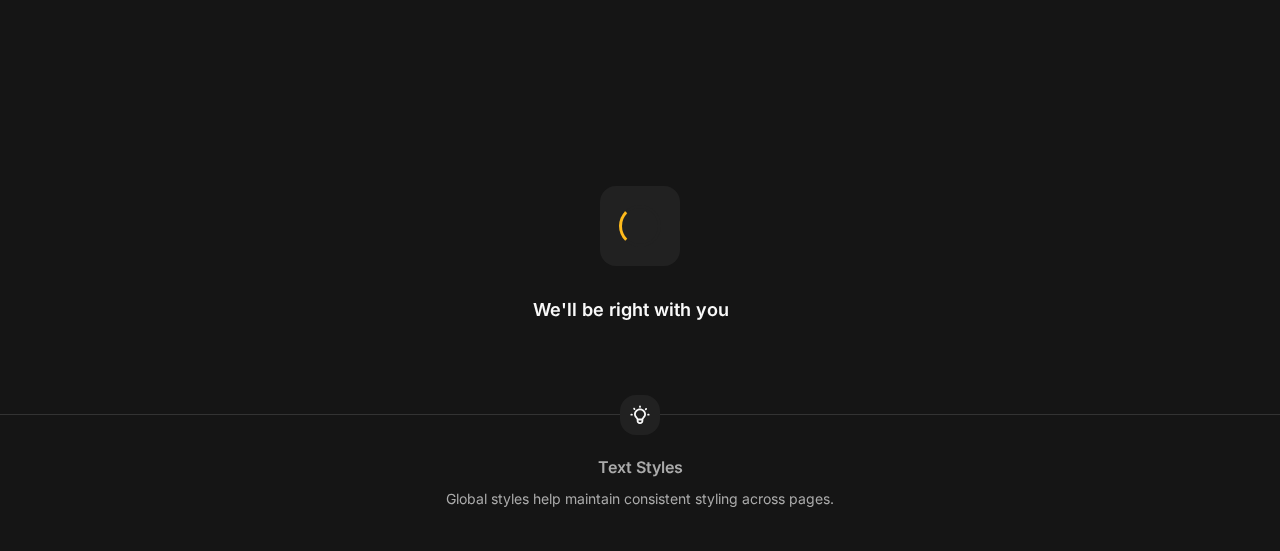 scroll, scrollTop: 0, scrollLeft: 0, axis: both 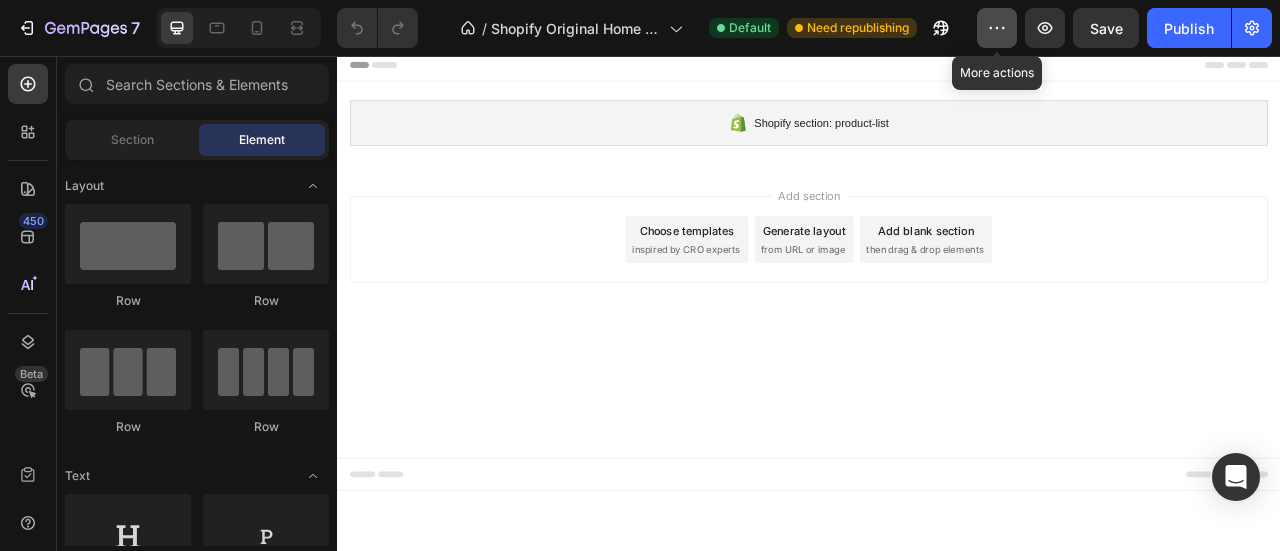 click 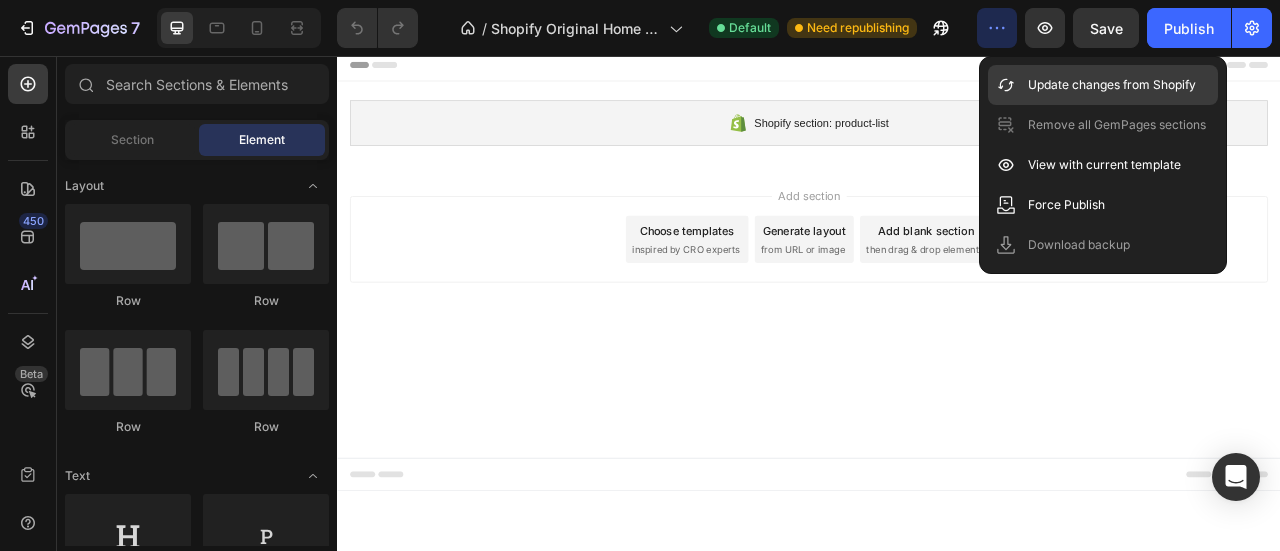 scroll, scrollTop: 0, scrollLeft: 0, axis: both 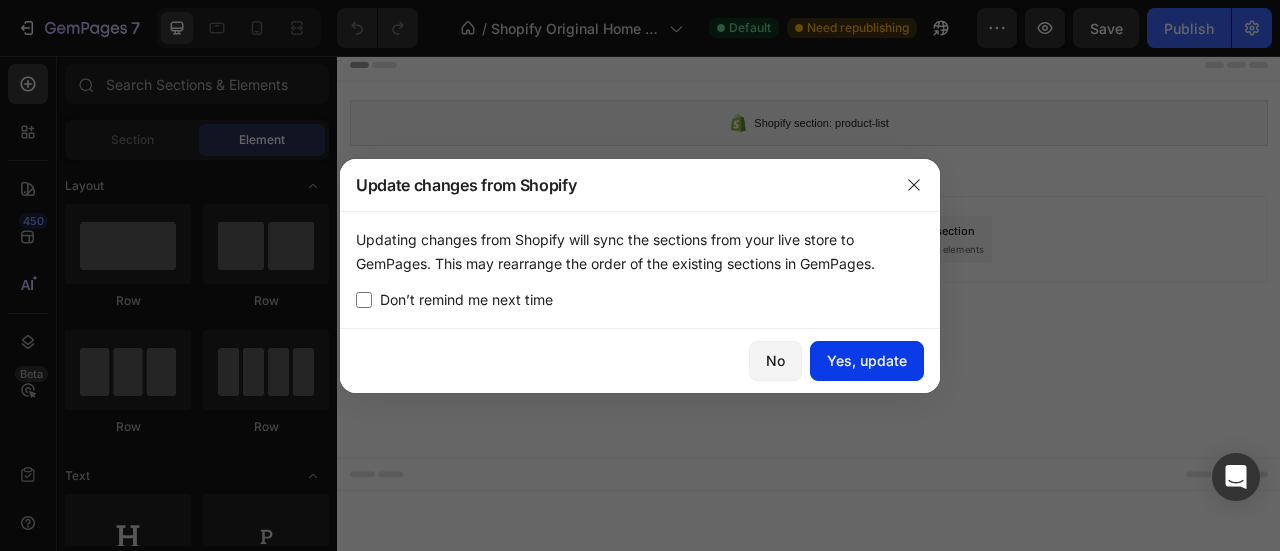 click on "Yes, update" at bounding box center [867, 360] 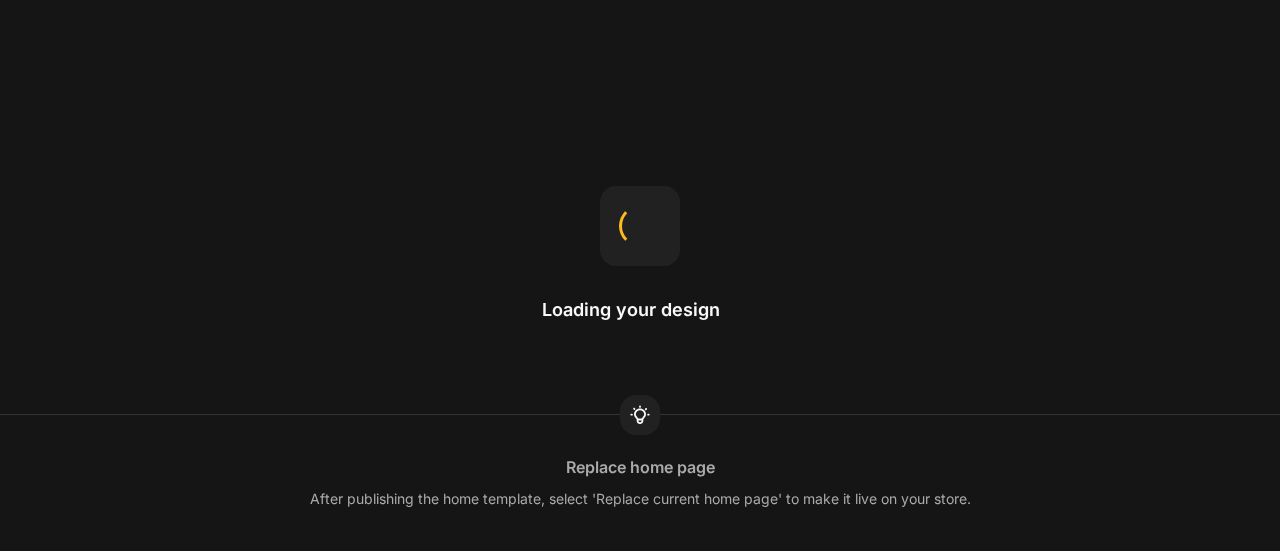 scroll, scrollTop: 0, scrollLeft: 0, axis: both 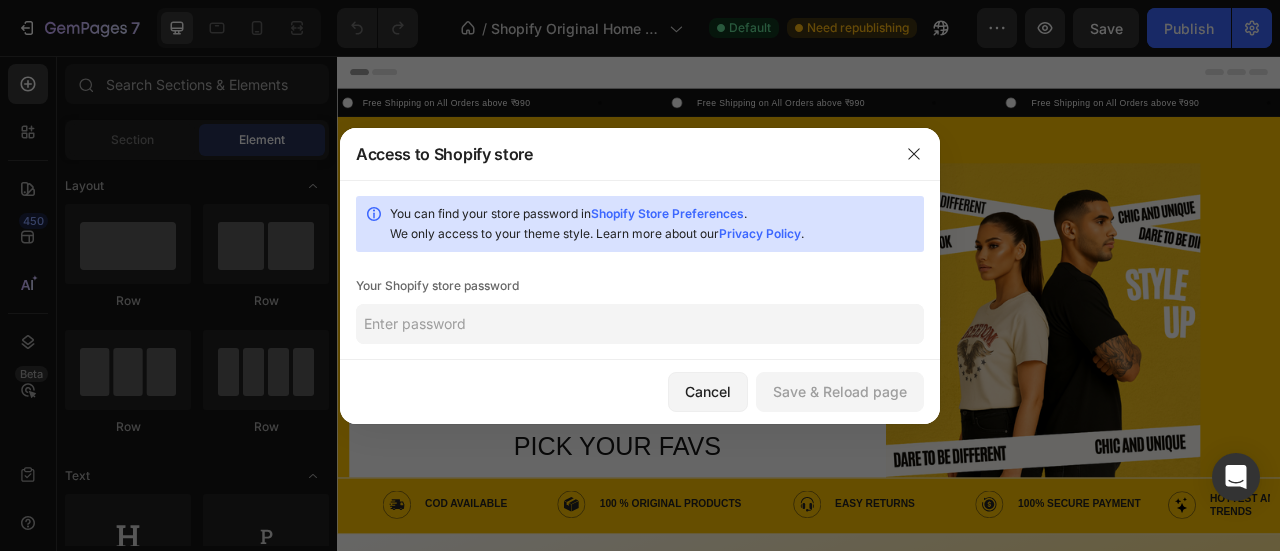 click on "Shopify Store Preferences" at bounding box center (667, 213) 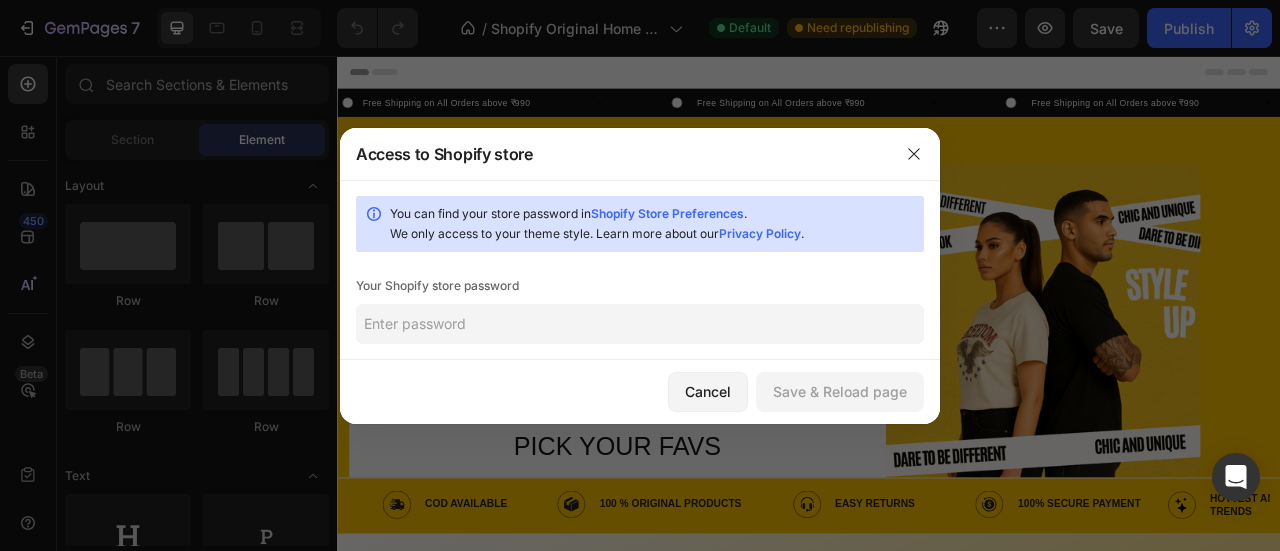 click 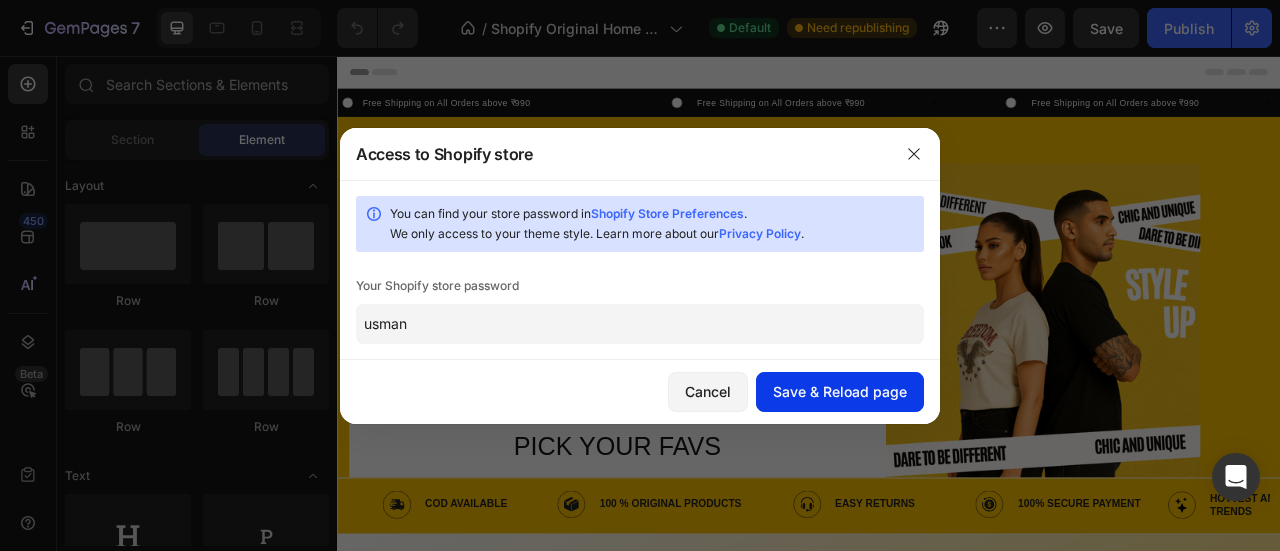 type on "usman" 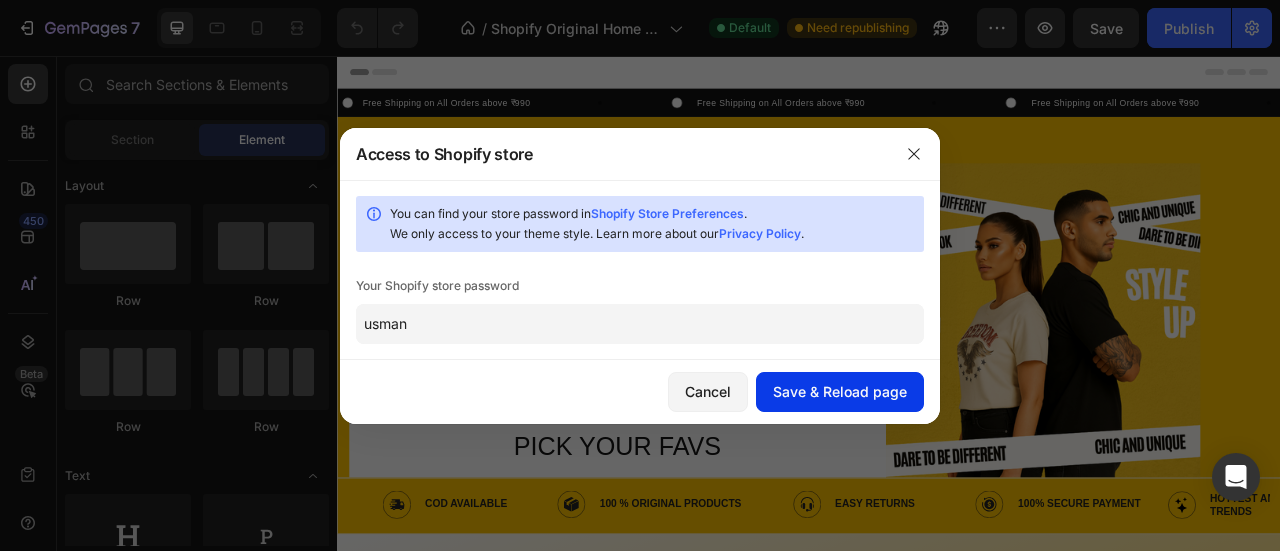 click on "Save & Reload page" at bounding box center (840, 391) 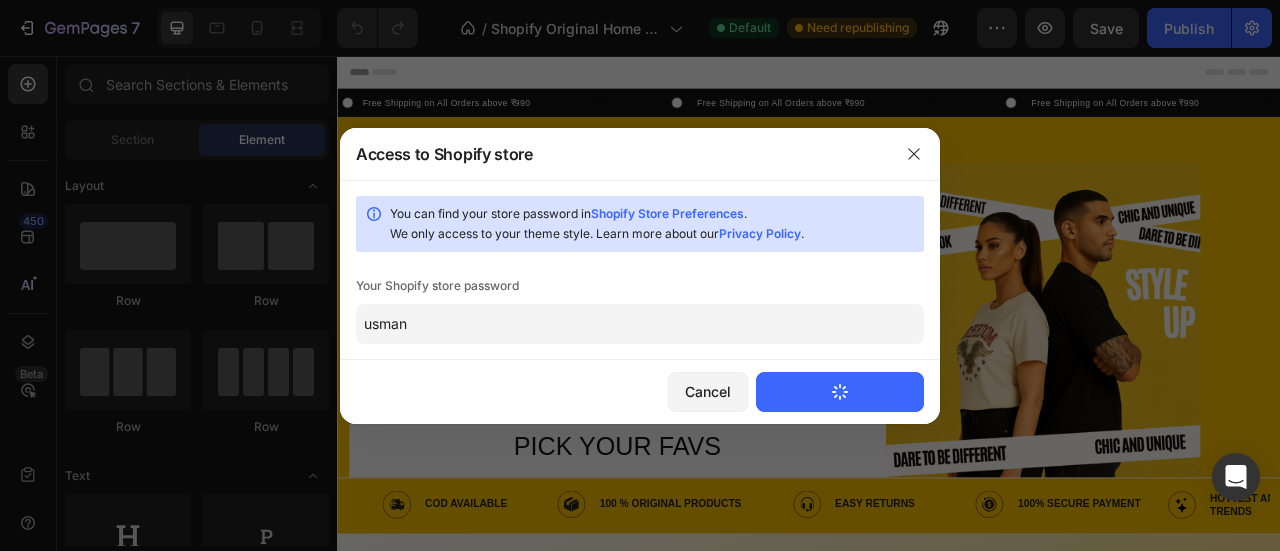 type 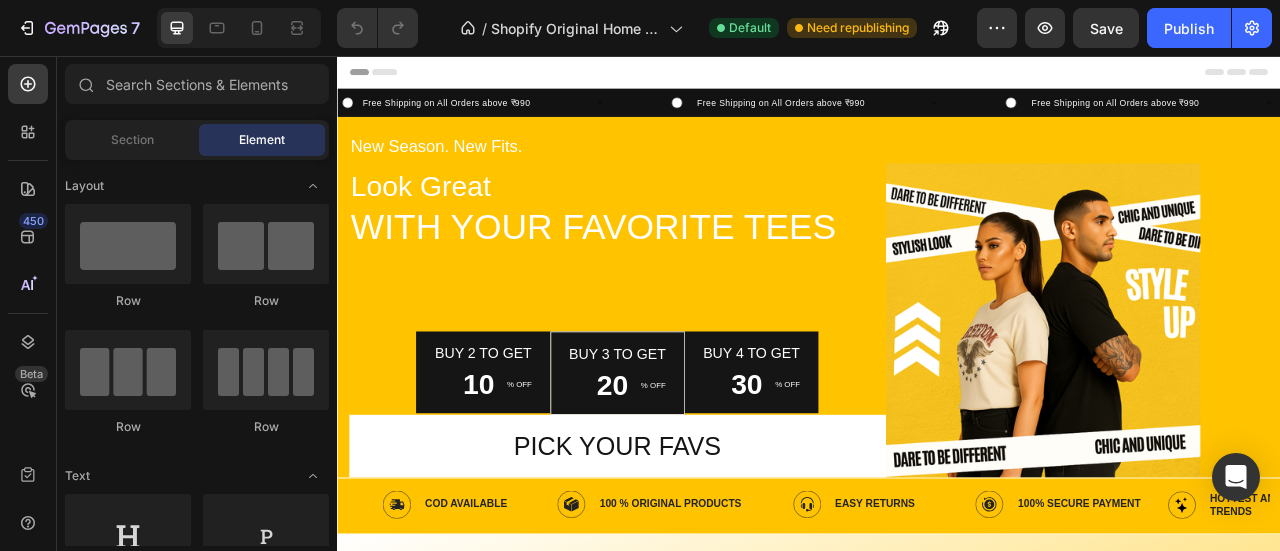 scroll, scrollTop: 0, scrollLeft: 0, axis: both 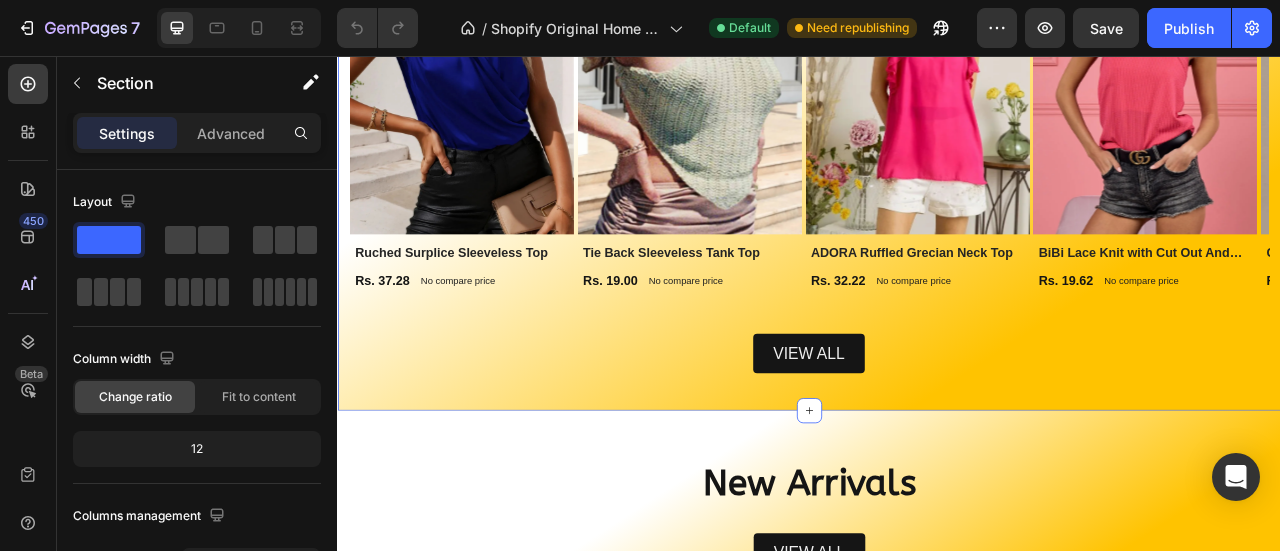 click on "New Arrivals Heading Row view all Button Row Section 6" at bounding box center (937, 634) 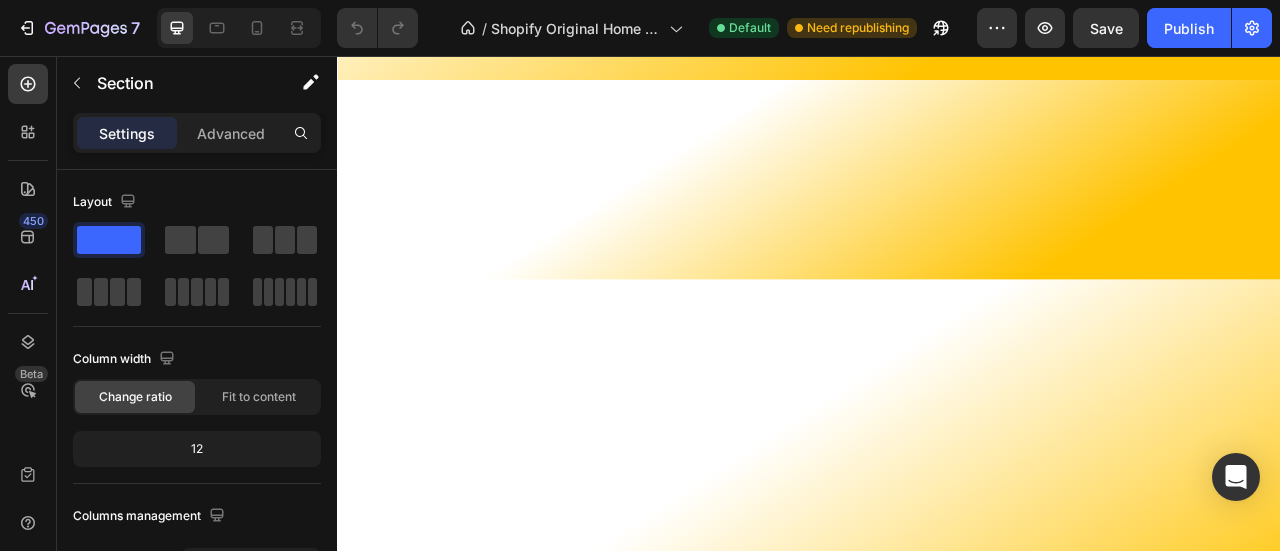 scroll, scrollTop: 1274, scrollLeft: 0, axis: vertical 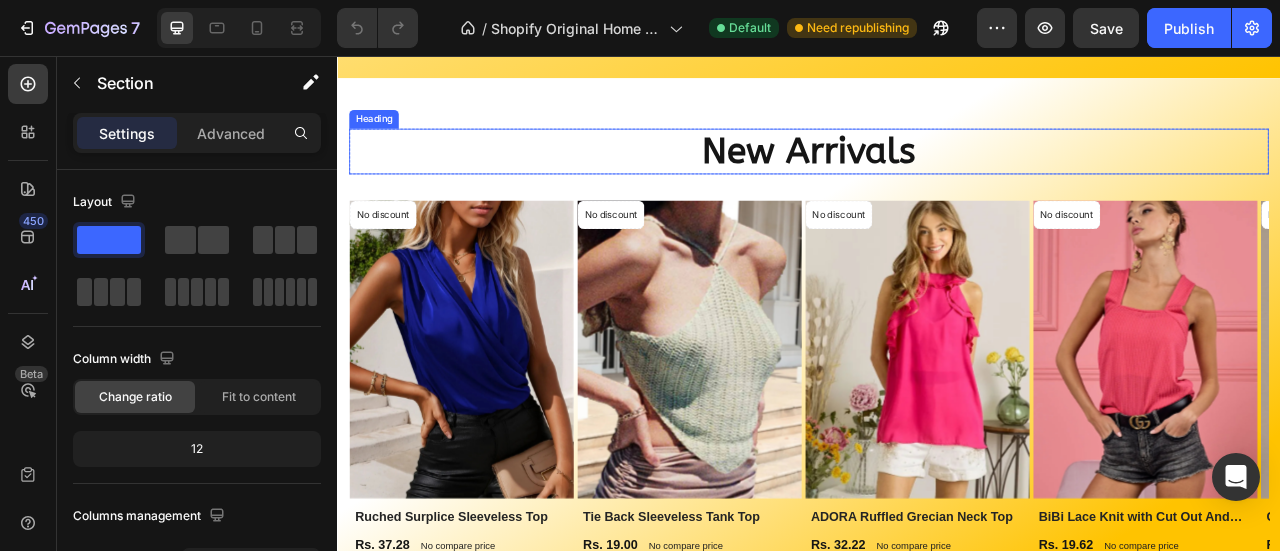 click on "New Arrivals" at bounding box center (937, 177) 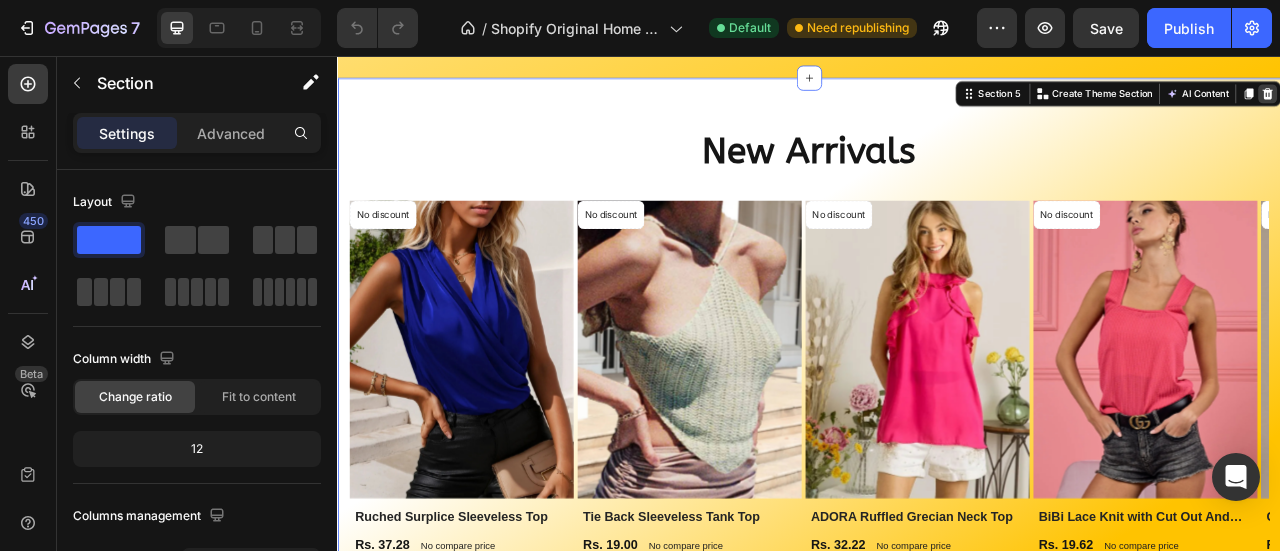 click 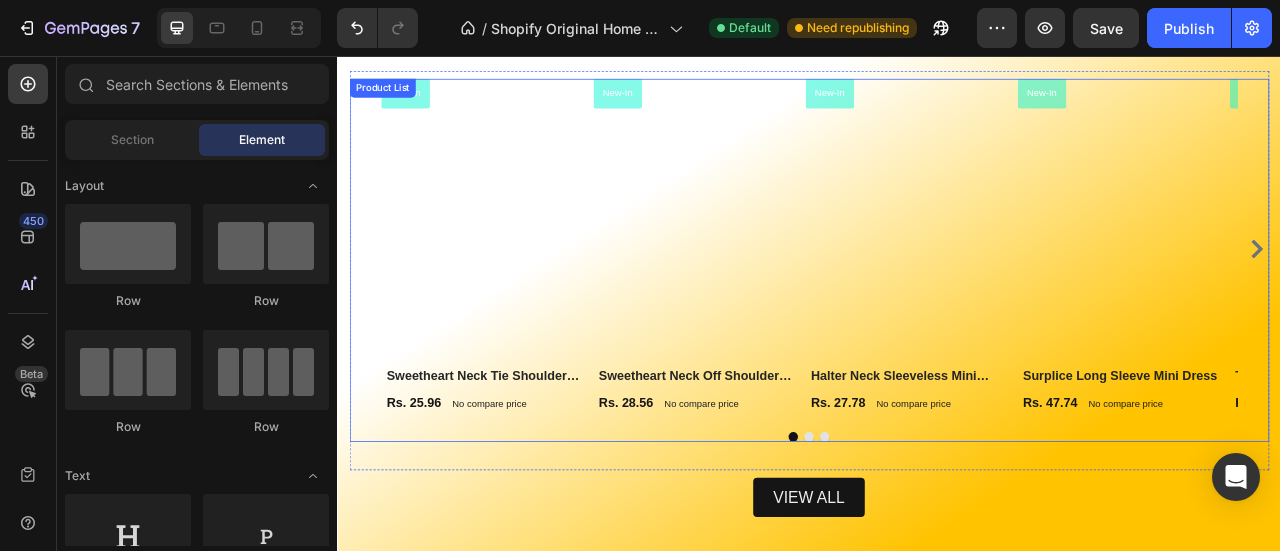 scroll, scrollTop: 2364, scrollLeft: 0, axis: vertical 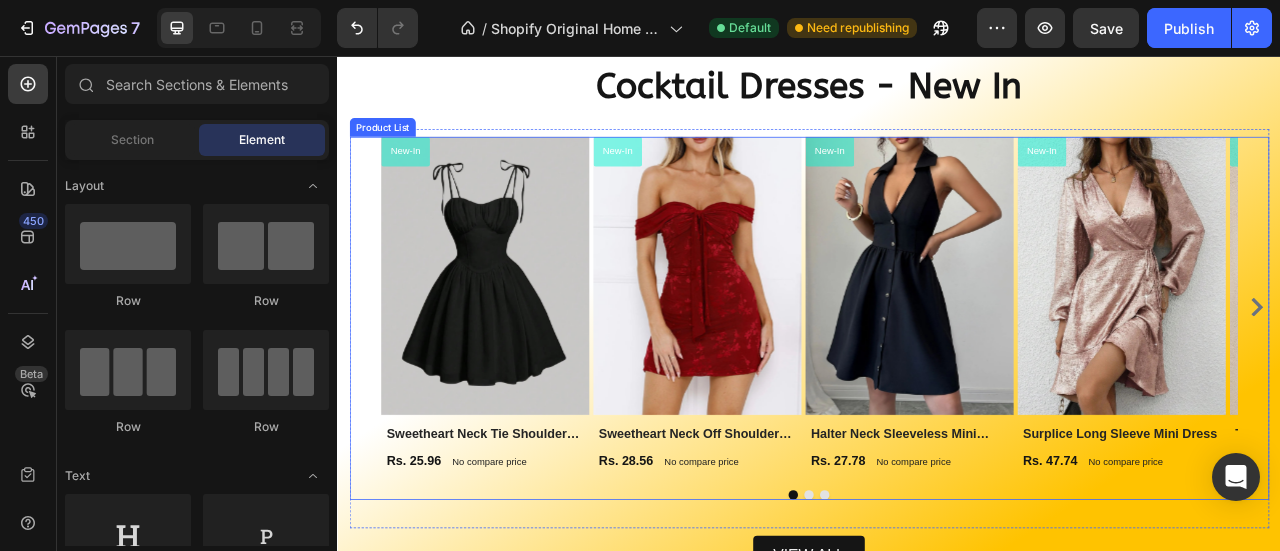 click 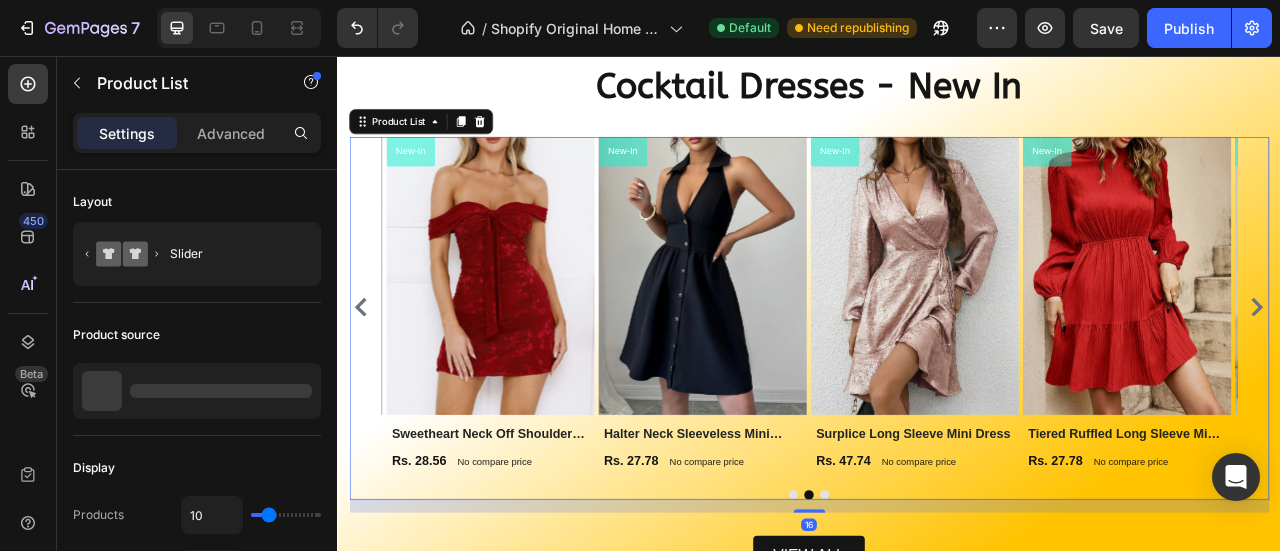 click 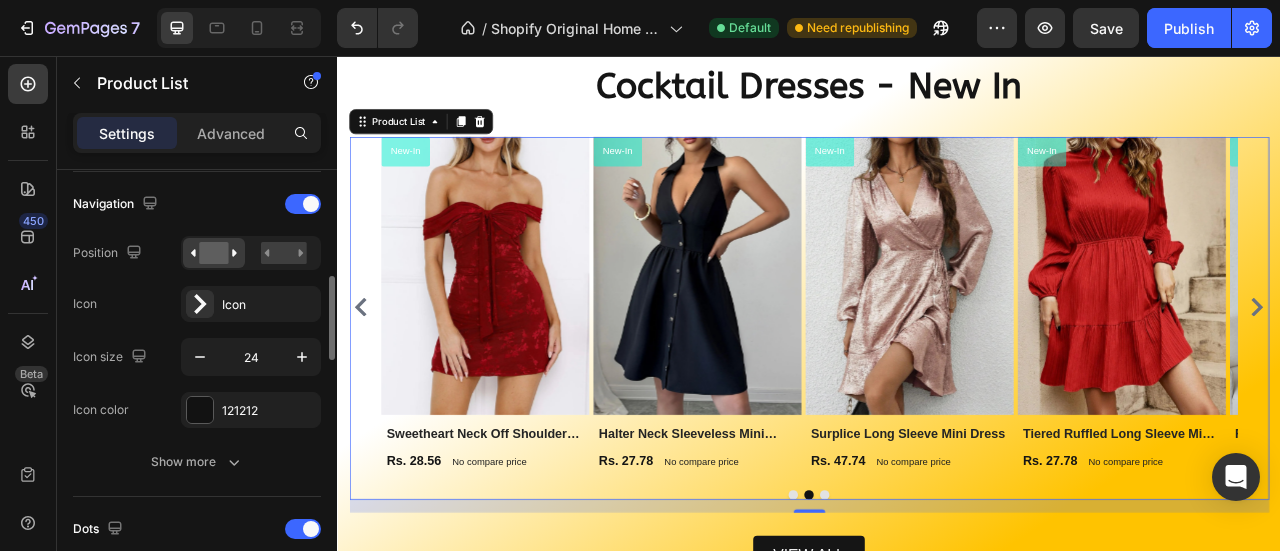 scroll, scrollTop: 549, scrollLeft: 0, axis: vertical 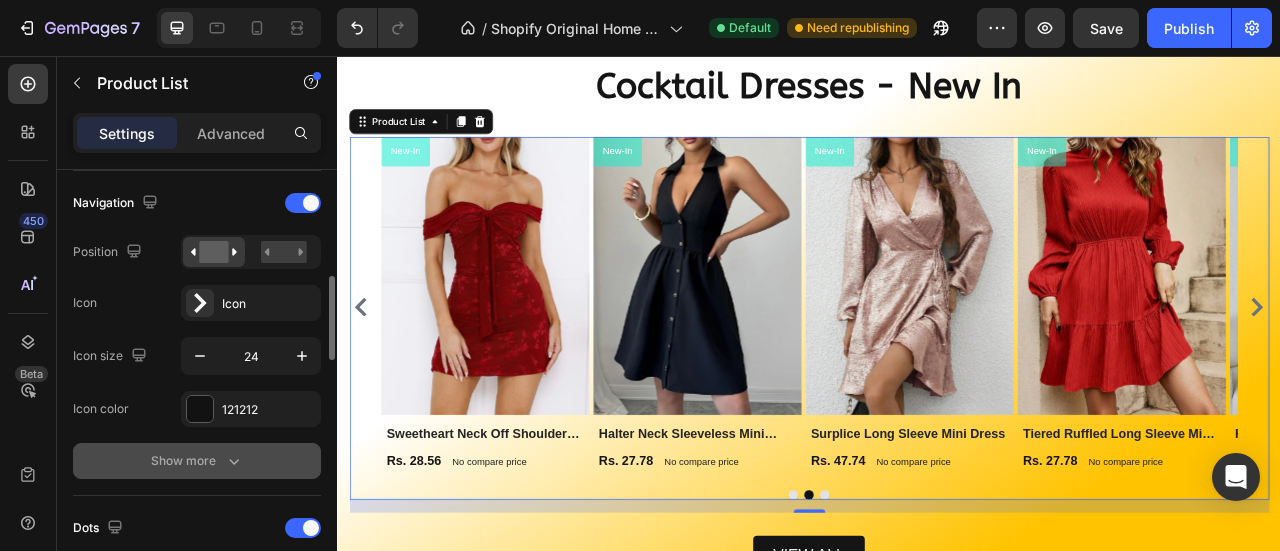 click on "Show more" at bounding box center (197, 461) 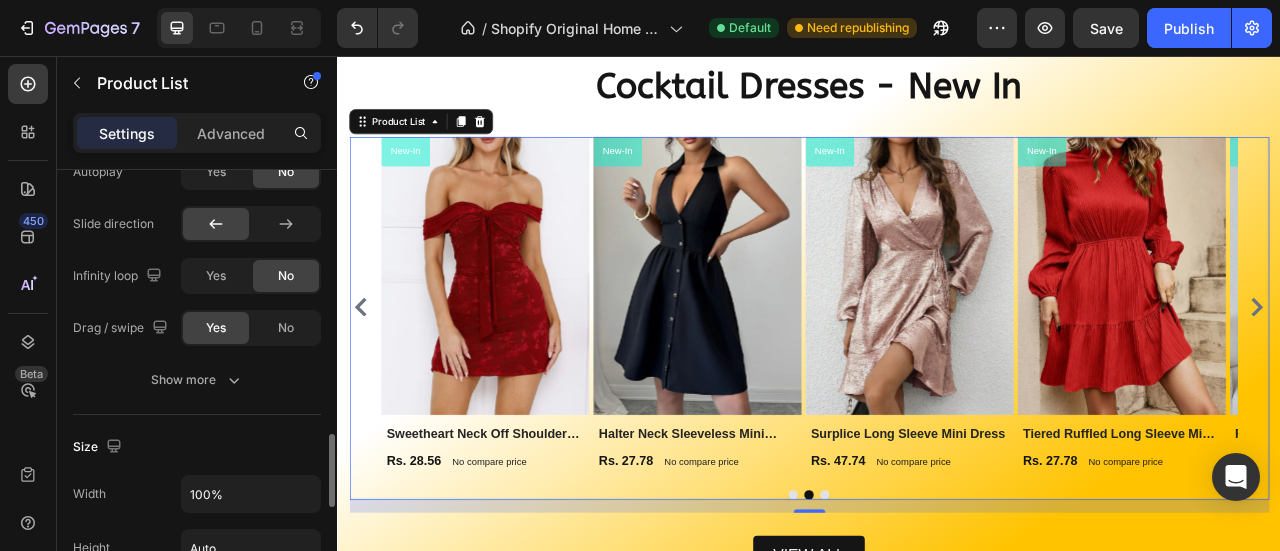 scroll, scrollTop: 1590, scrollLeft: 0, axis: vertical 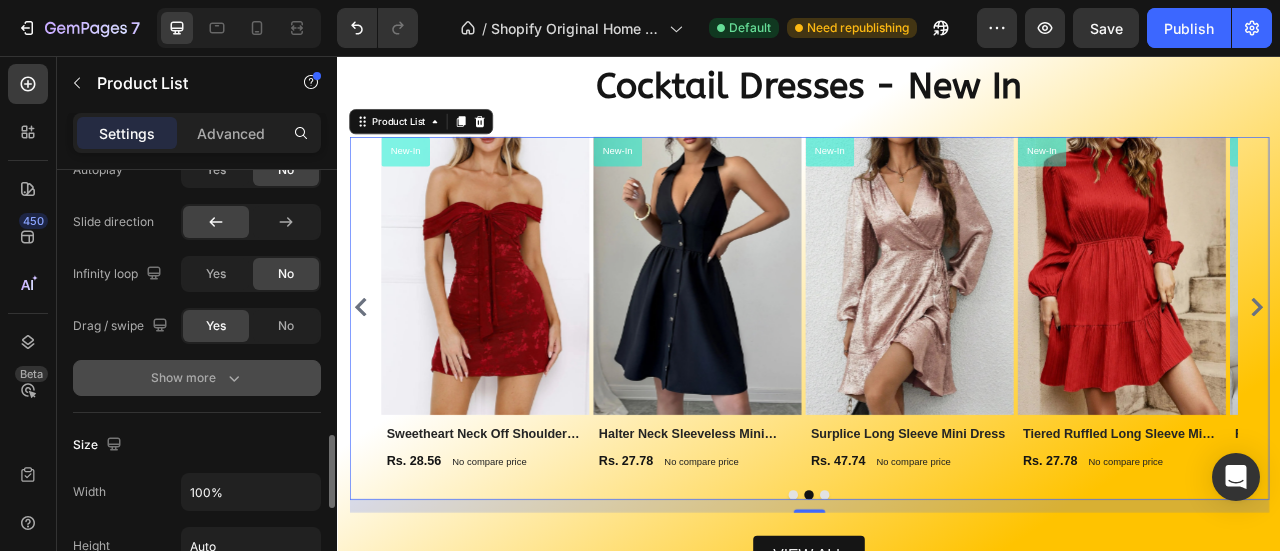 click on "Show more" at bounding box center (197, 378) 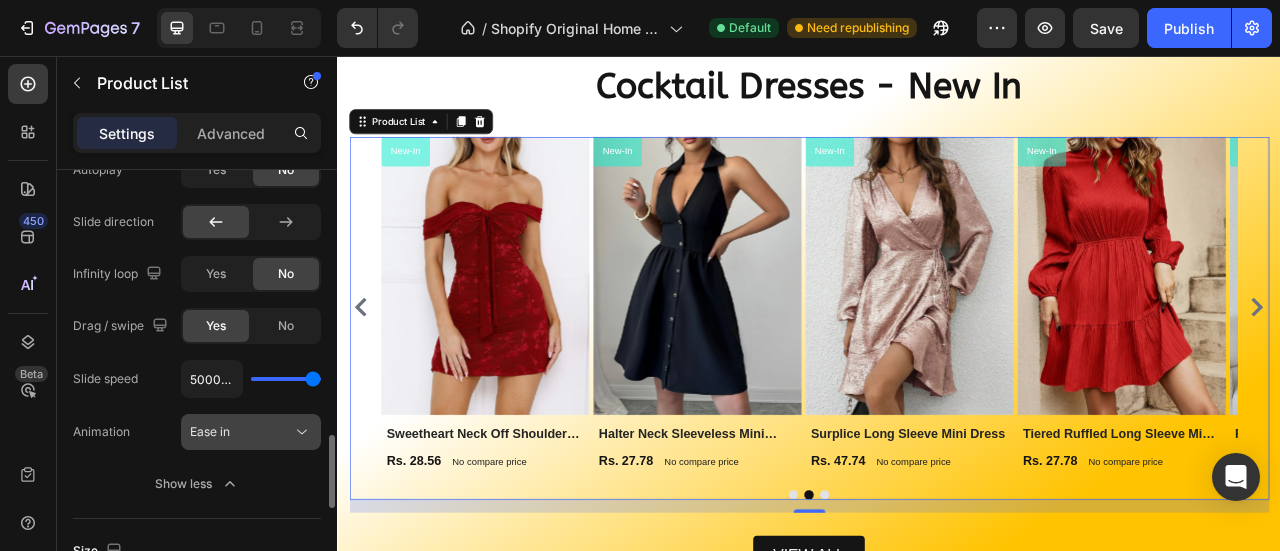 click on "Ease in" at bounding box center [241, 432] 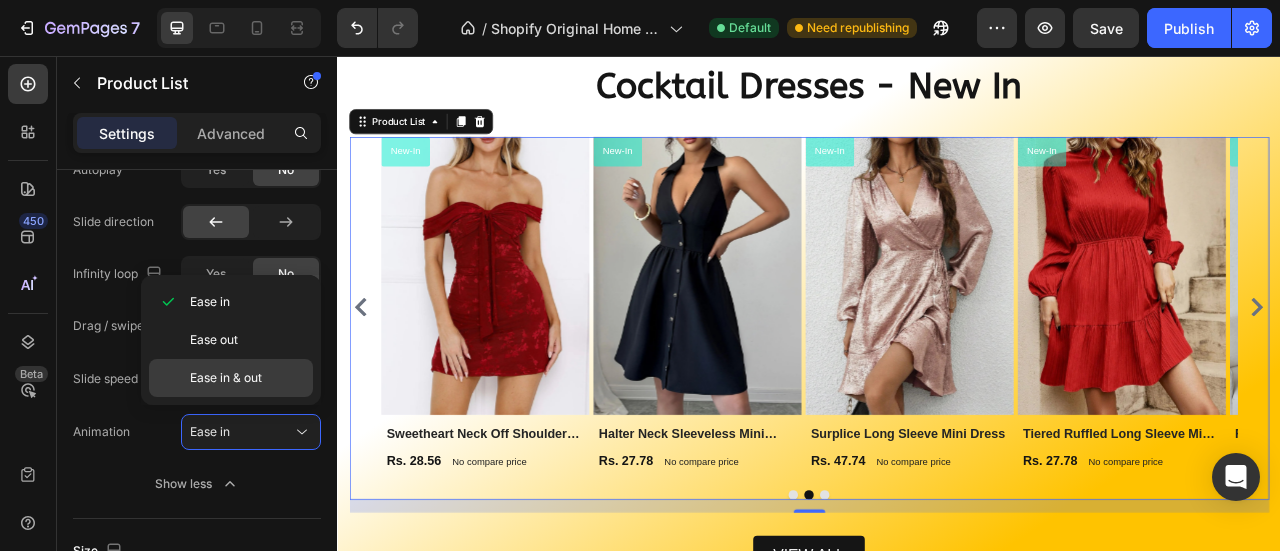 click on "Ease in & out" at bounding box center (226, 378) 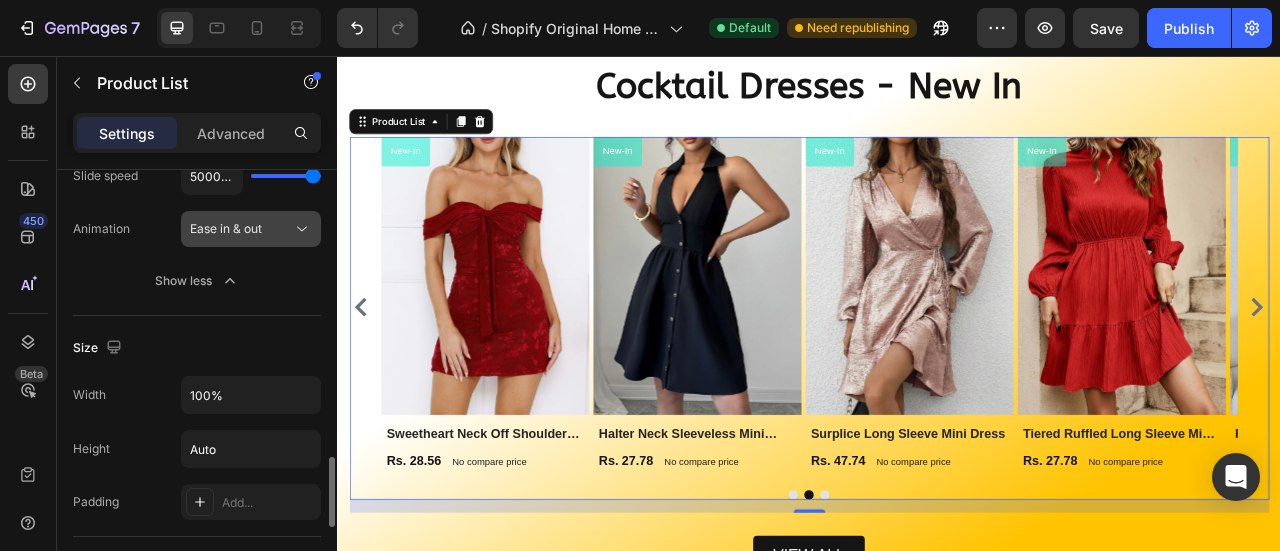 scroll, scrollTop: 1628, scrollLeft: 0, axis: vertical 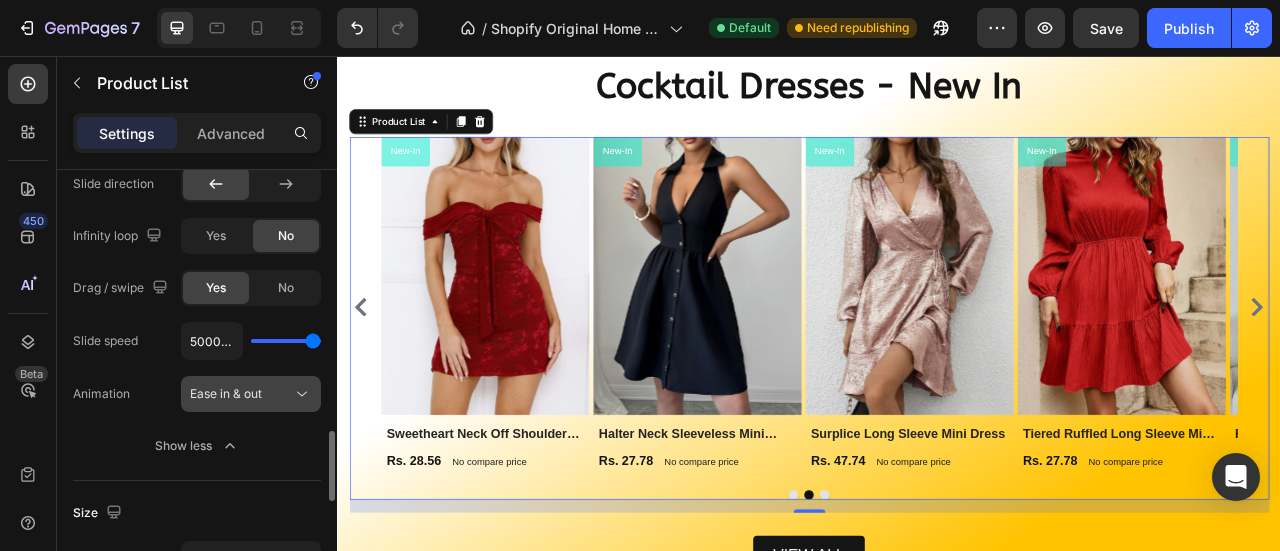click on "Ease in & out" at bounding box center (226, 393) 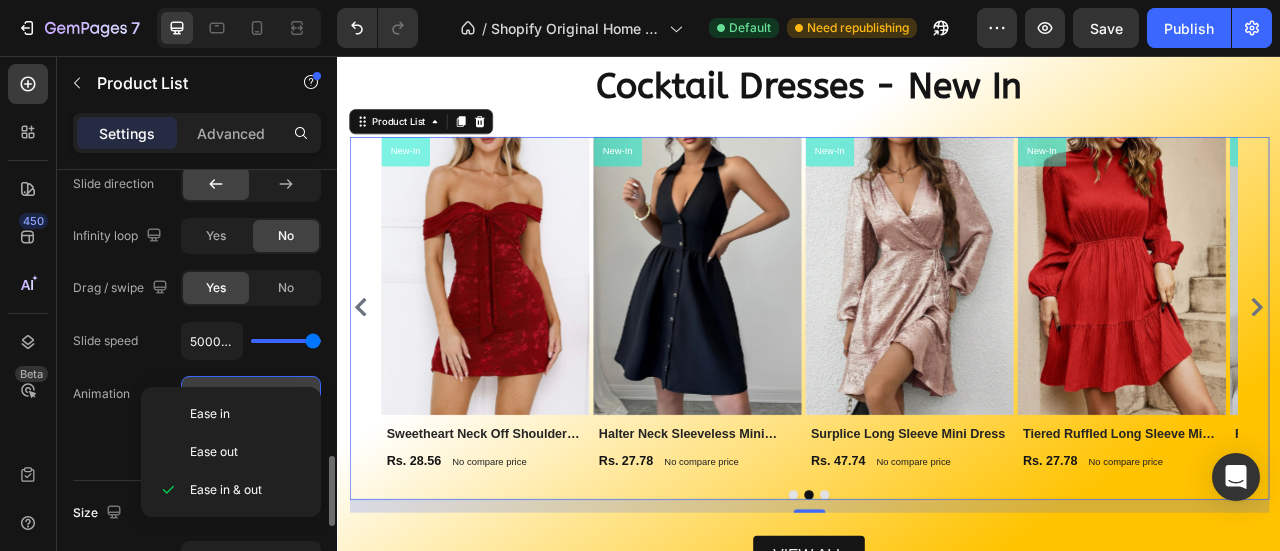 scroll, scrollTop: 1650, scrollLeft: 0, axis: vertical 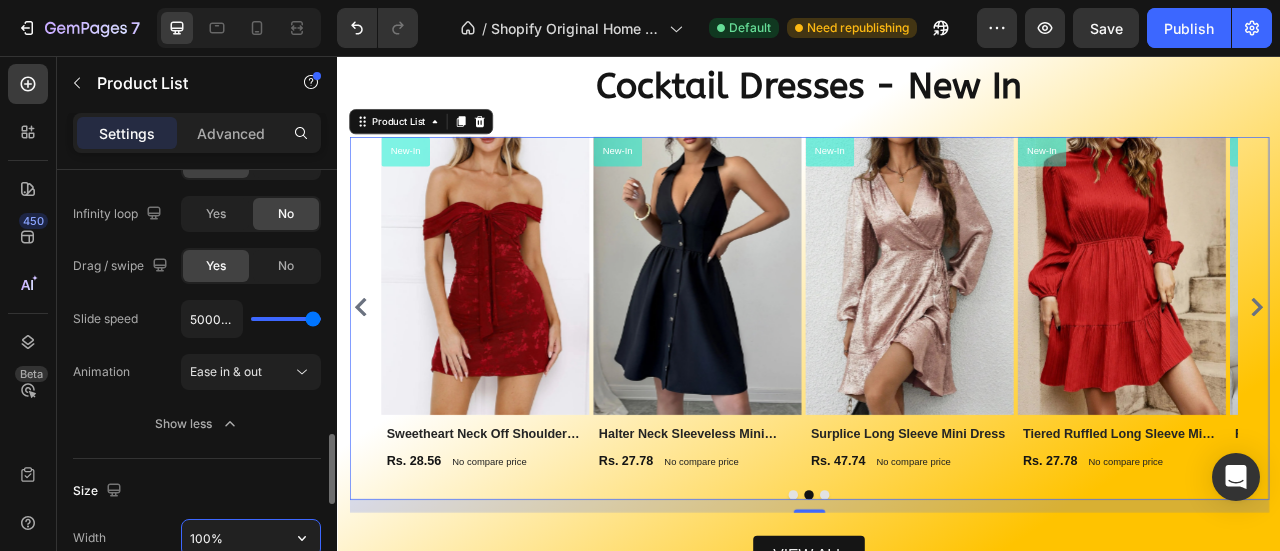 click on "100%" at bounding box center [251, 538] 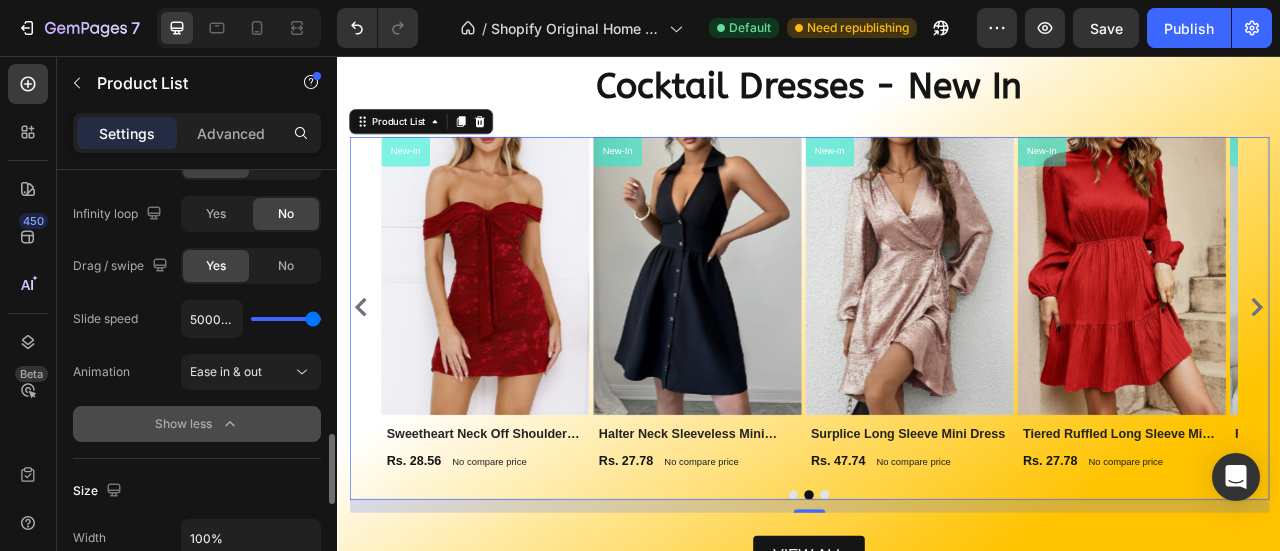click on "Show less" 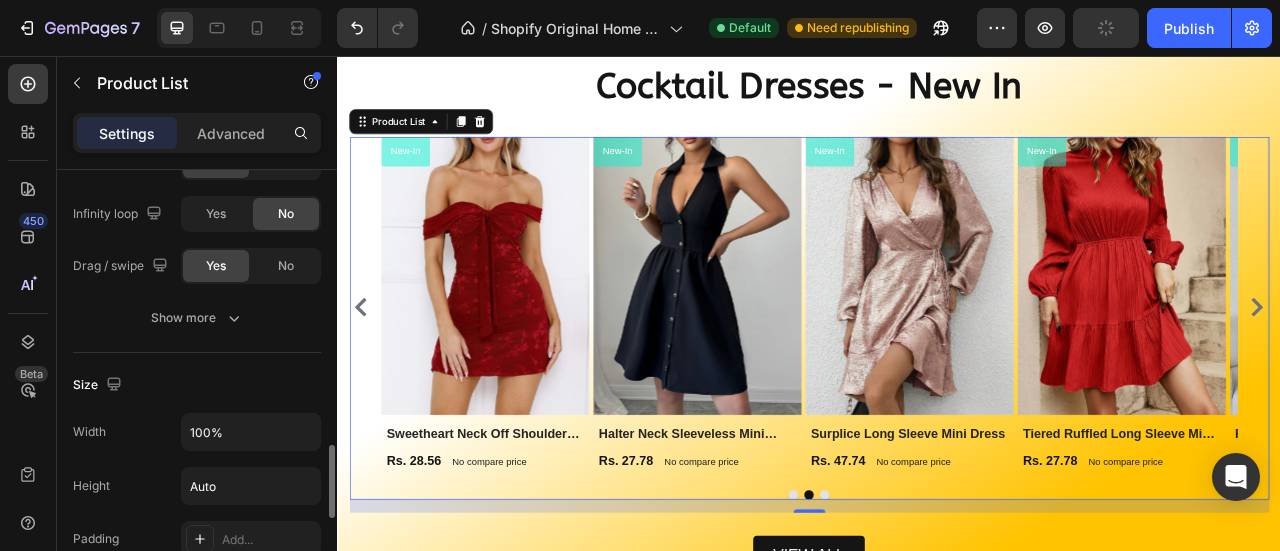 click on "Autoplay Yes No Slide direction Infinity loop Yes No Drag / swipe Yes No Show more" at bounding box center [197, 214] 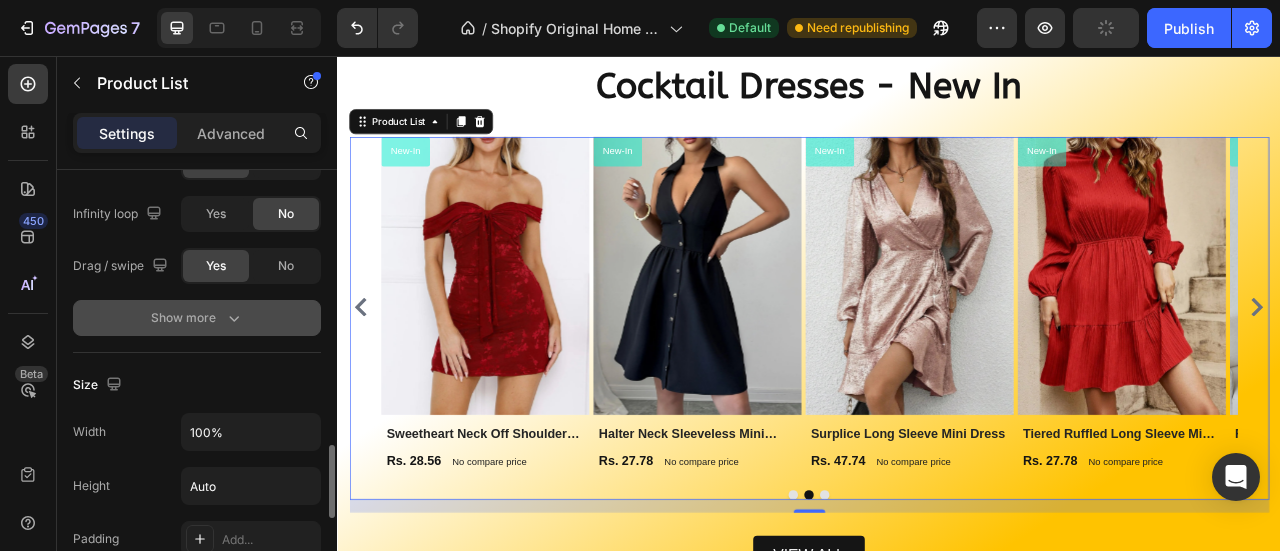 click on "Show more" at bounding box center [197, 318] 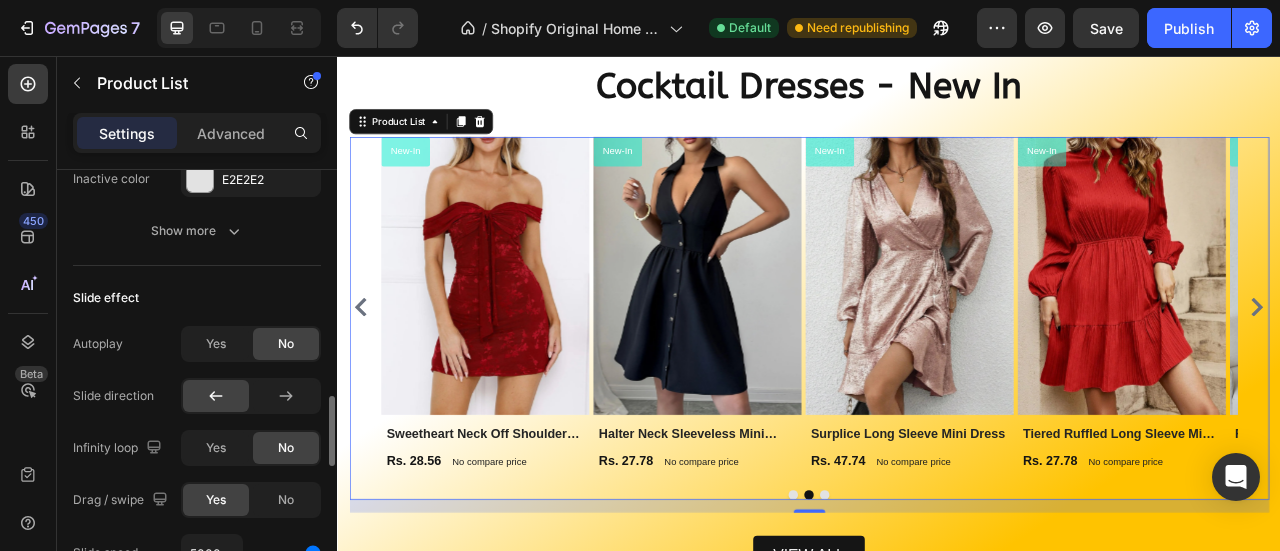 scroll, scrollTop: 1415, scrollLeft: 0, axis: vertical 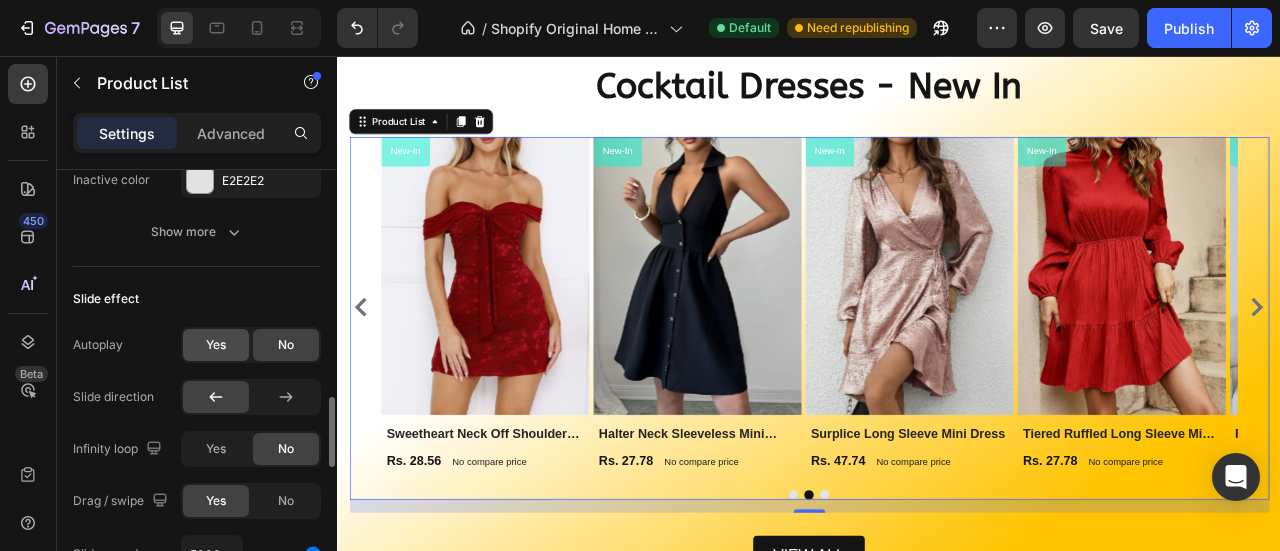 click on "Yes" 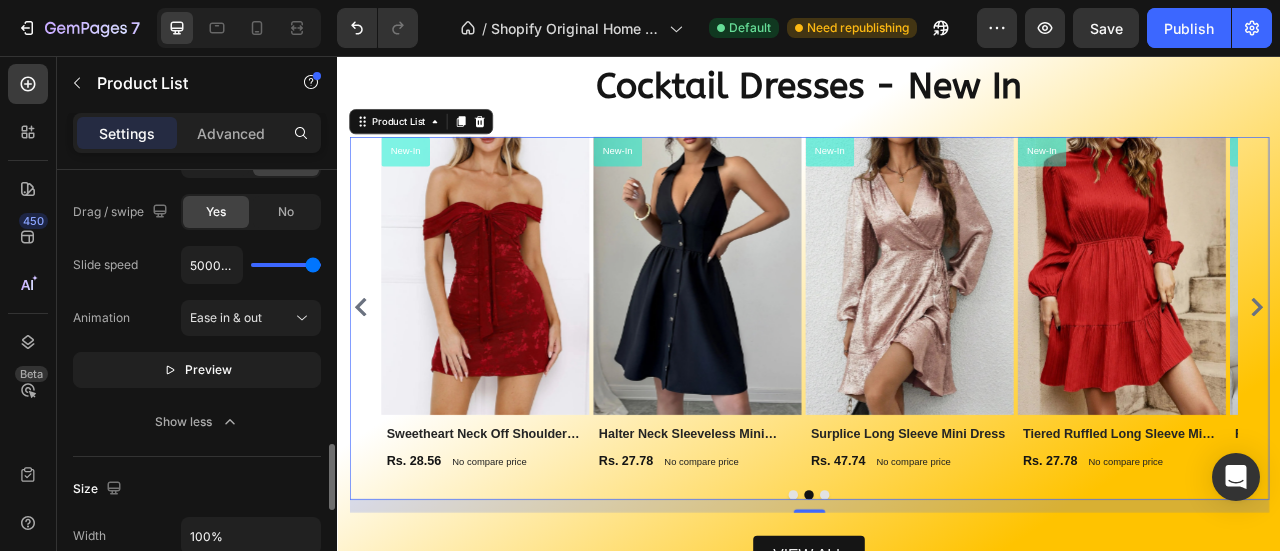 scroll, scrollTop: 1811, scrollLeft: 0, axis: vertical 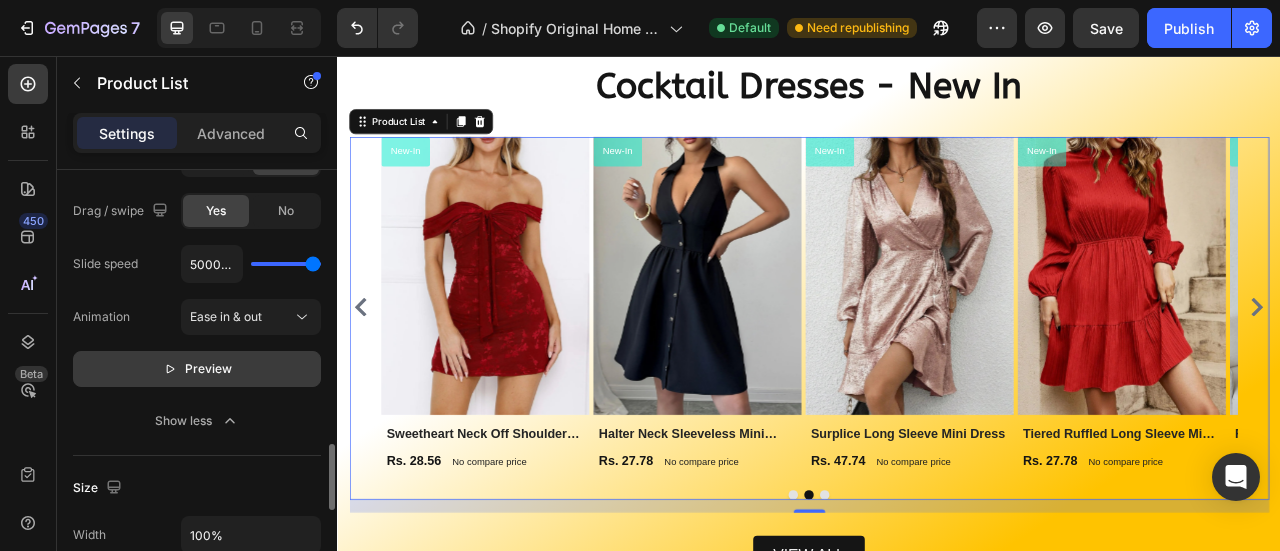 click on "Preview" at bounding box center (197, 369) 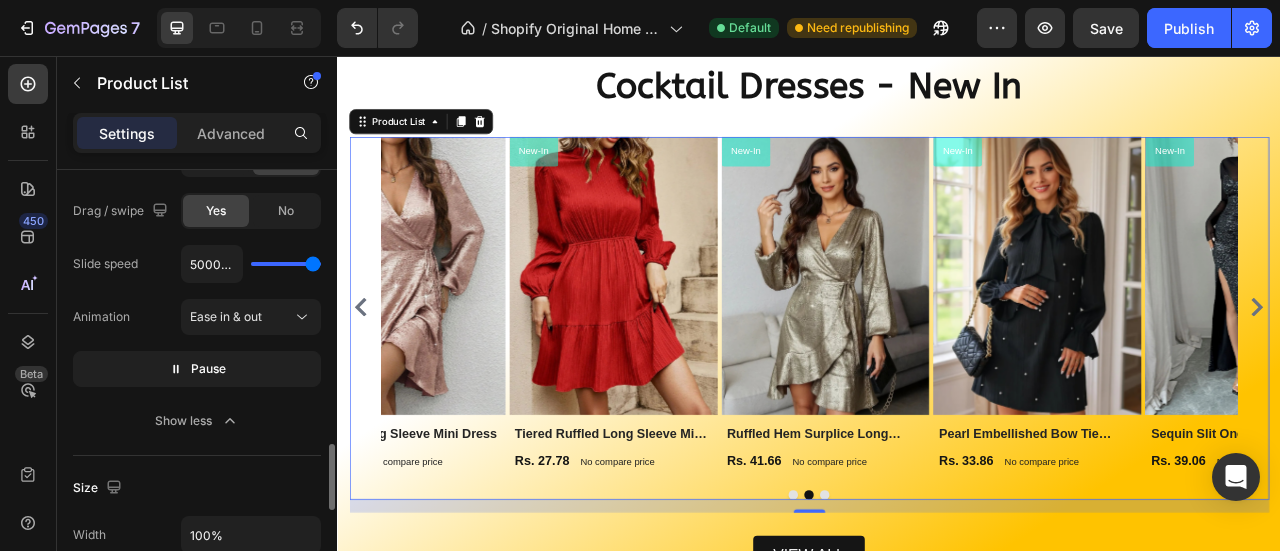 type on "2200ms" 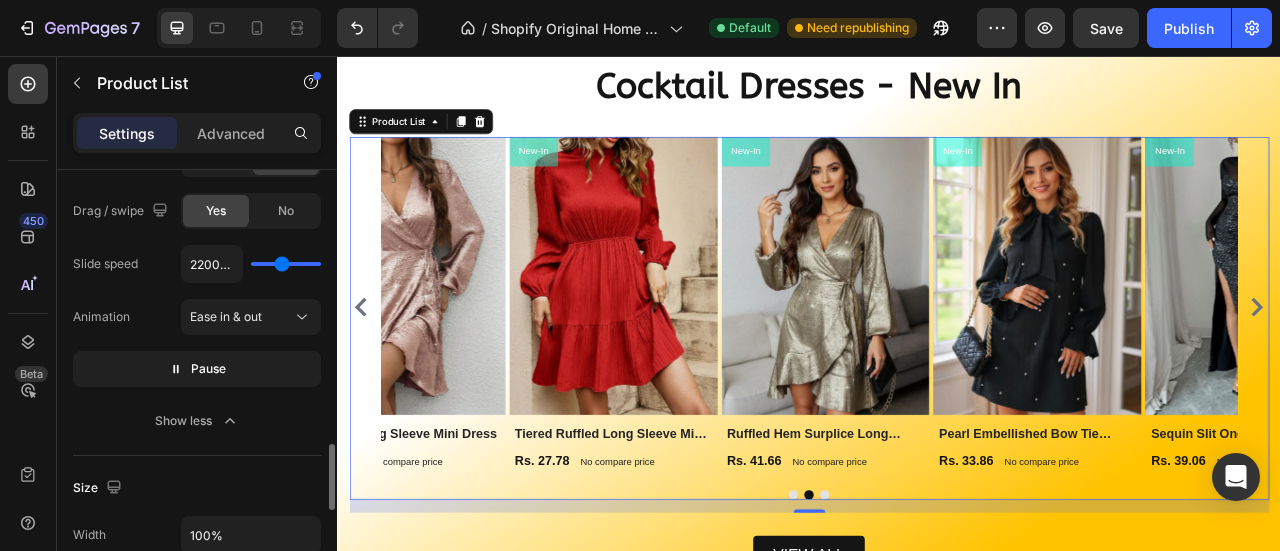 drag, startPoint x: 313, startPoint y: 255, endPoint x: 248, endPoint y: 256, distance: 65.00769 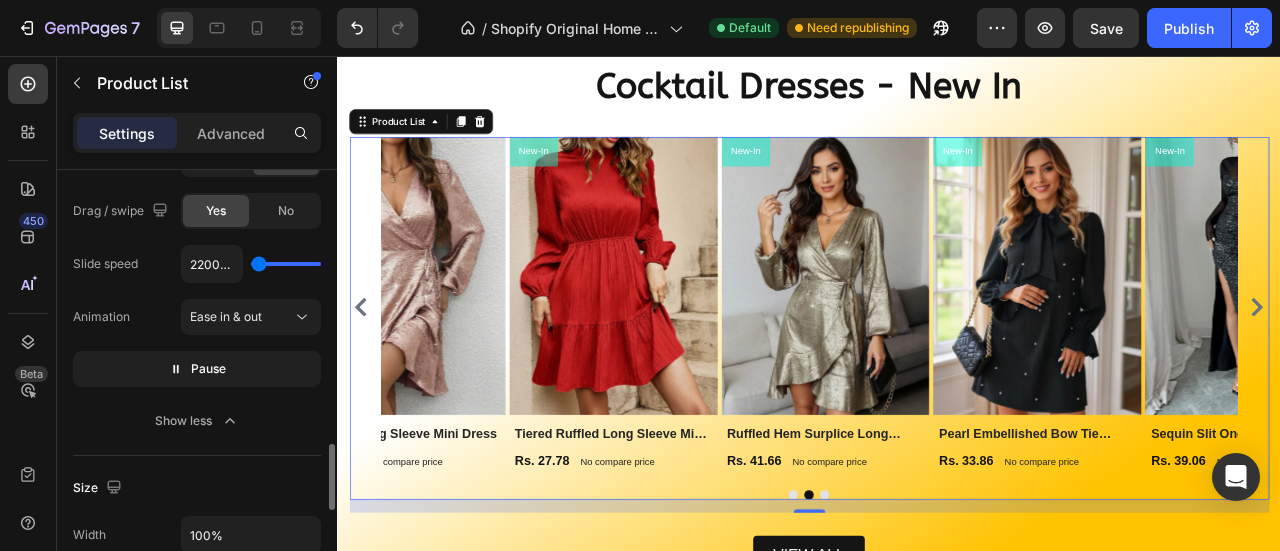 click at bounding box center [286, 264] 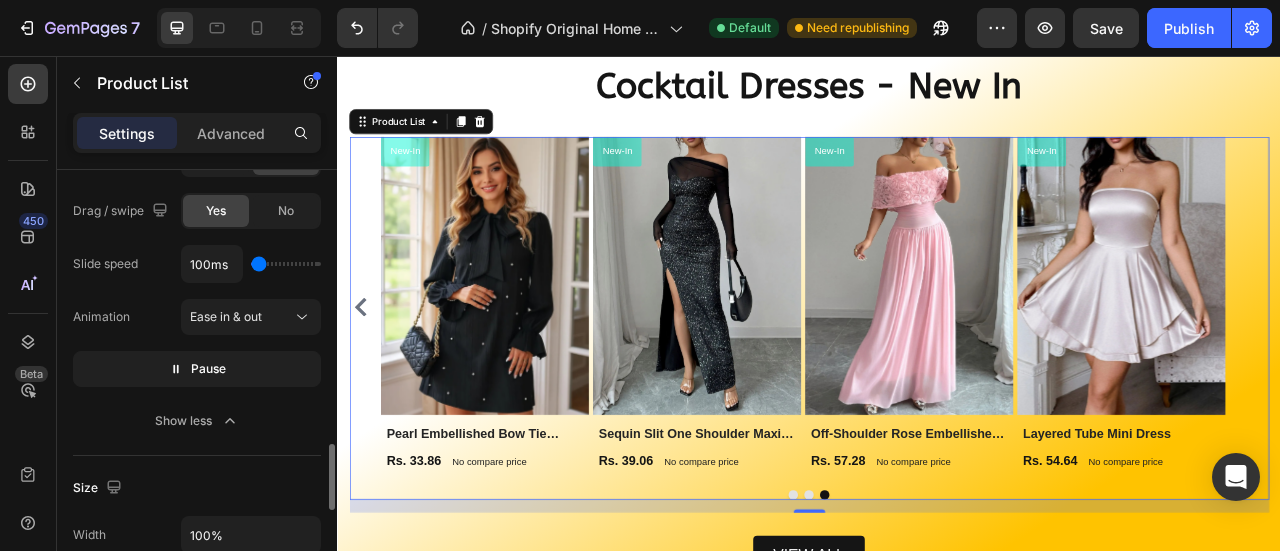 type on "1150ms" 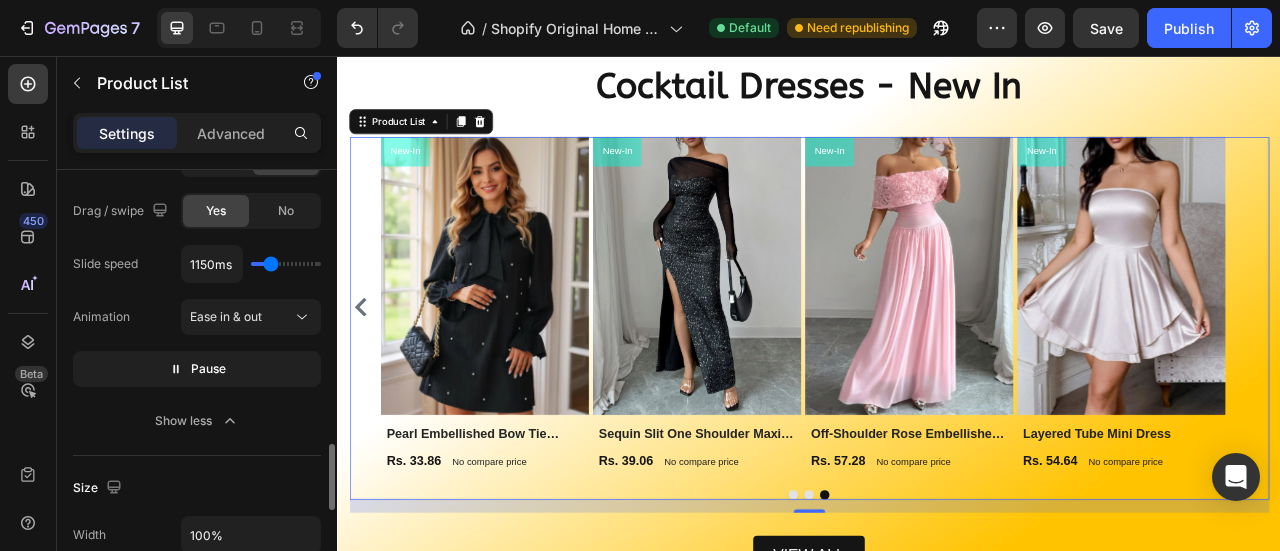 click at bounding box center (286, 264) 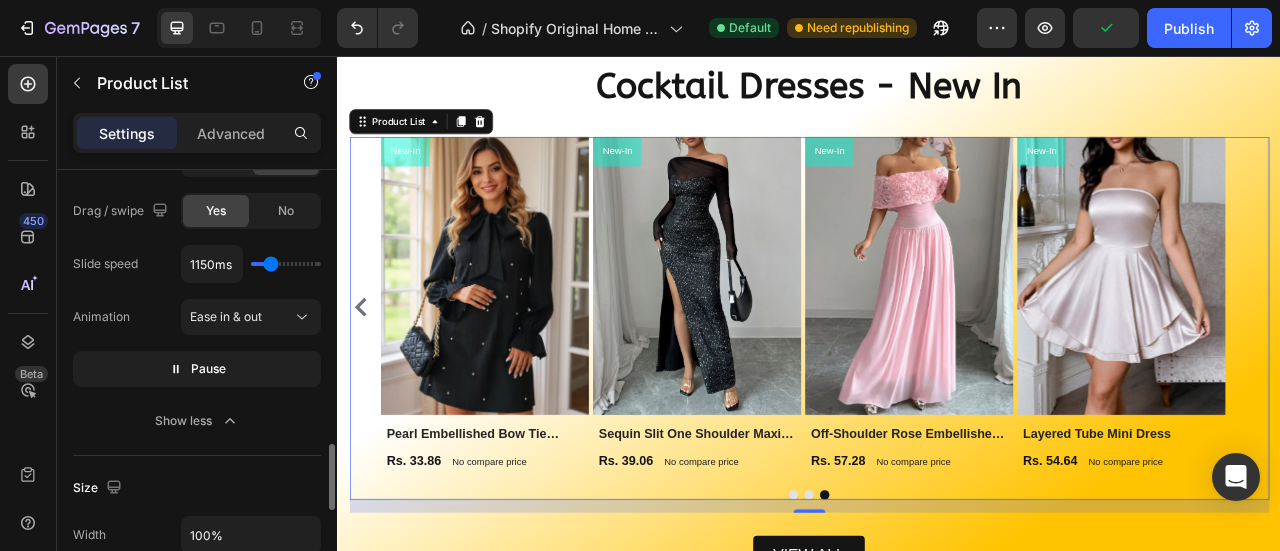 drag, startPoint x: 270, startPoint y: 255, endPoint x: 243, endPoint y: 255, distance: 27 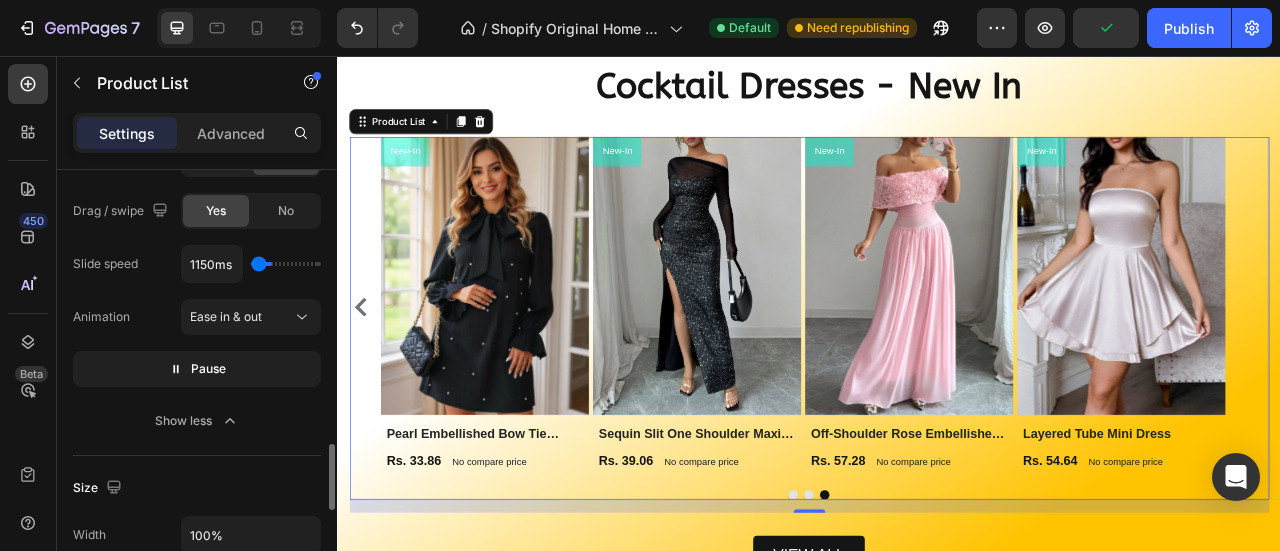 click at bounding box center [286, 264] 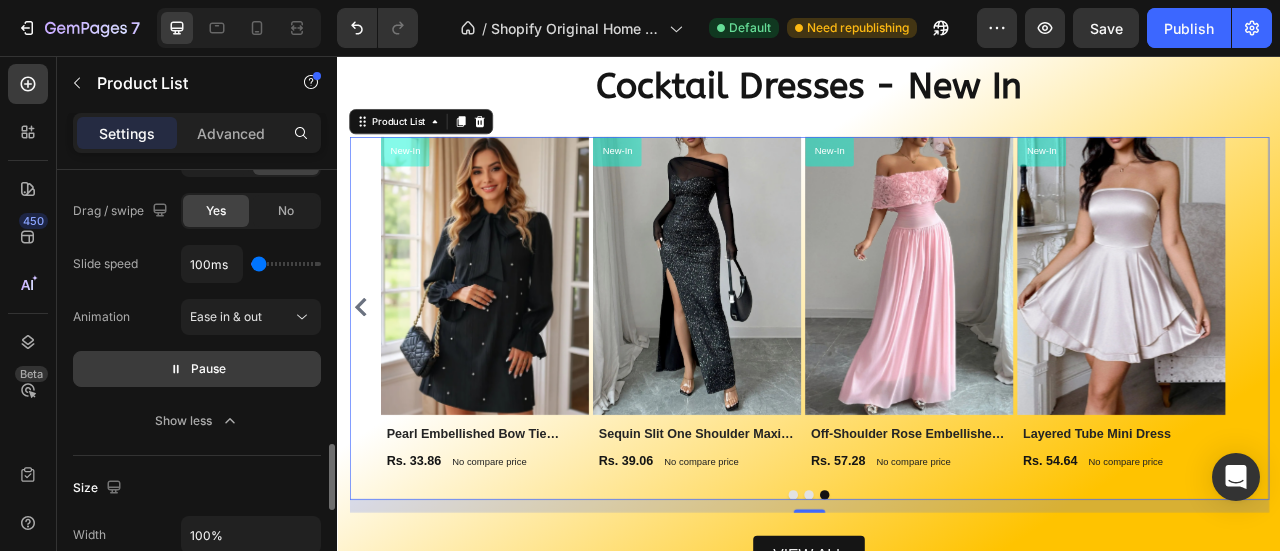 click on "Pause" at bounding box center [197, 369] 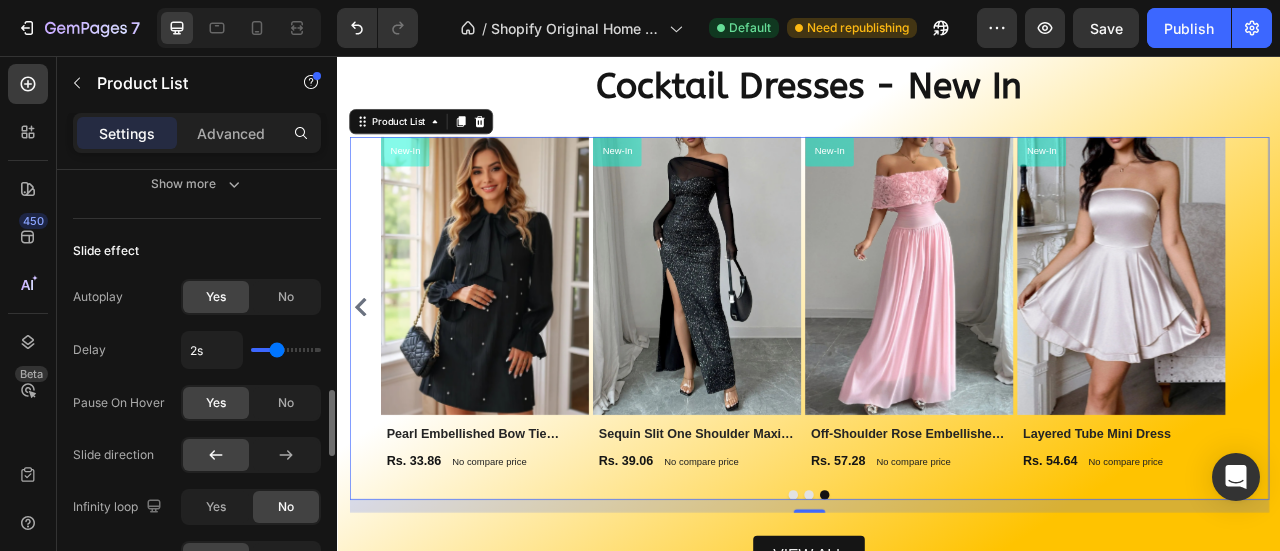 scroll, scrollTop: 1461, scrollLeft: 0, axis: vertical 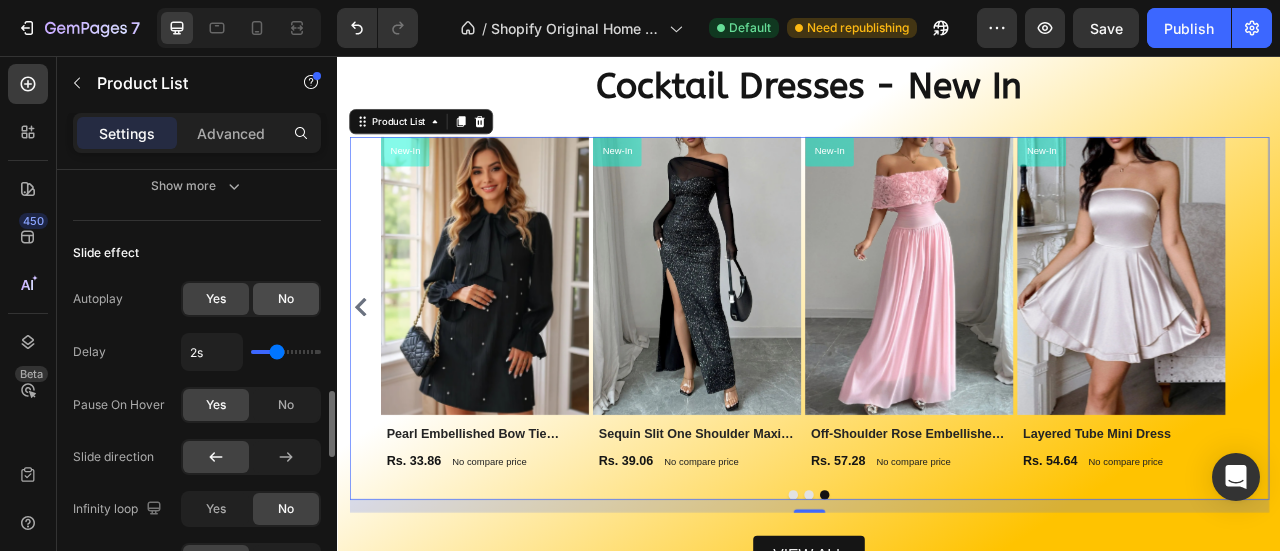 click on "No" 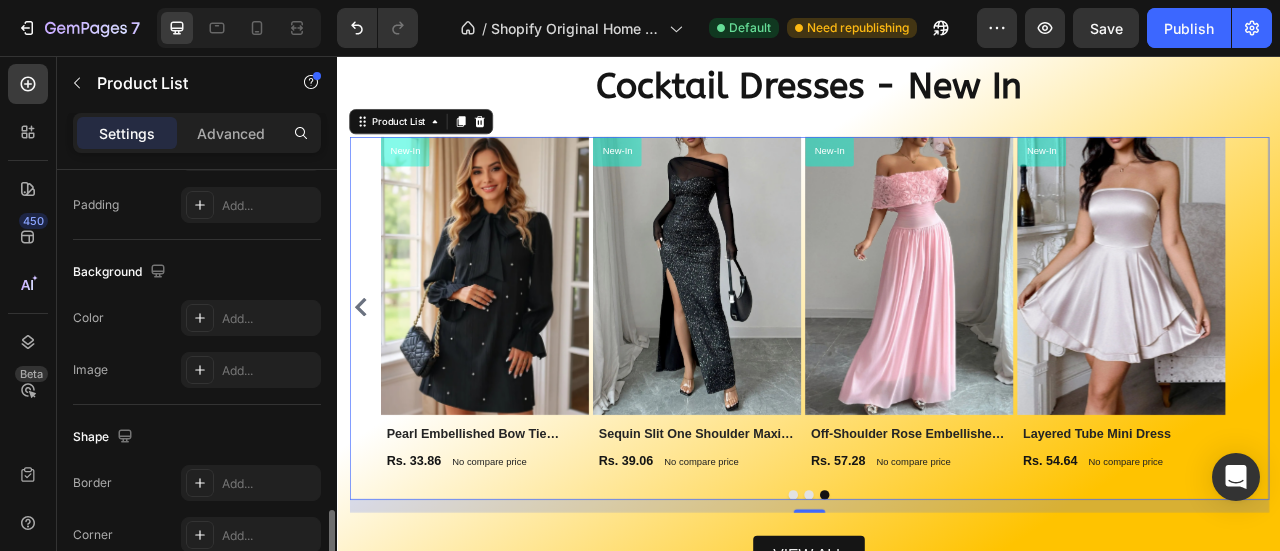 scroll, scrollTop: 2300, scrollLeft: 0, axis: vertical 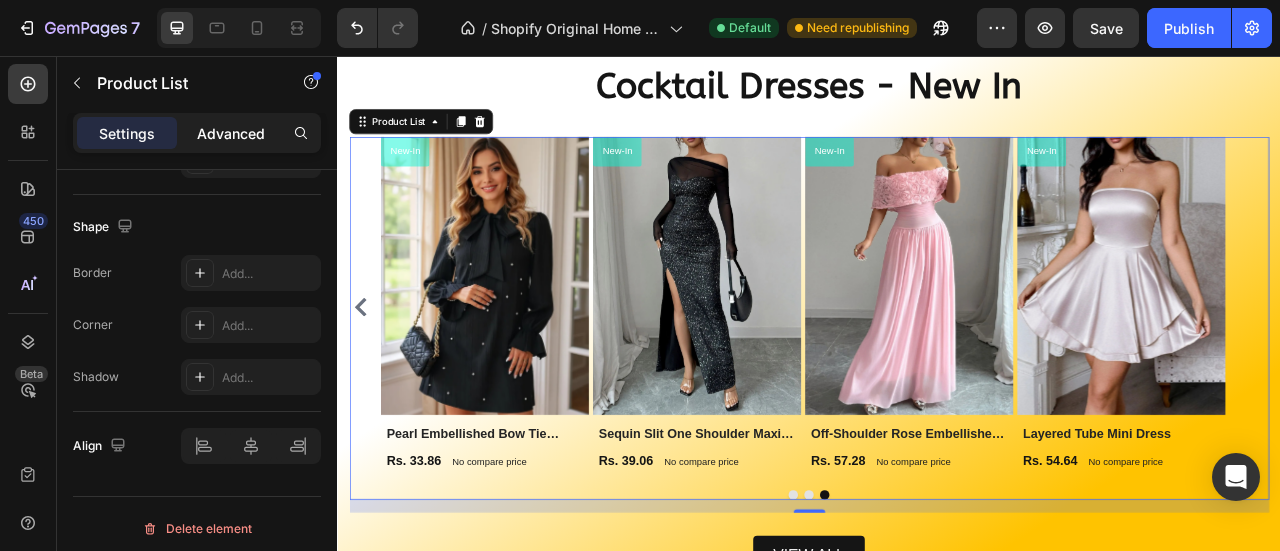 click on "Advanced" at bounding box center [231, 133] 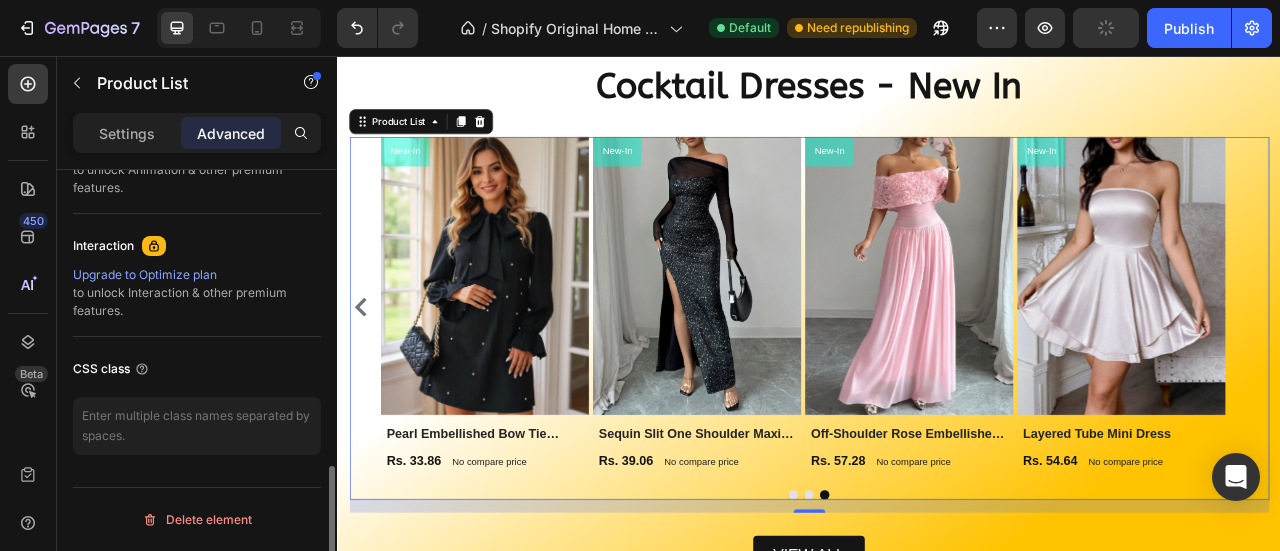 scroll, scrollTop: 946, scrollLeft: 0, axis: vertical 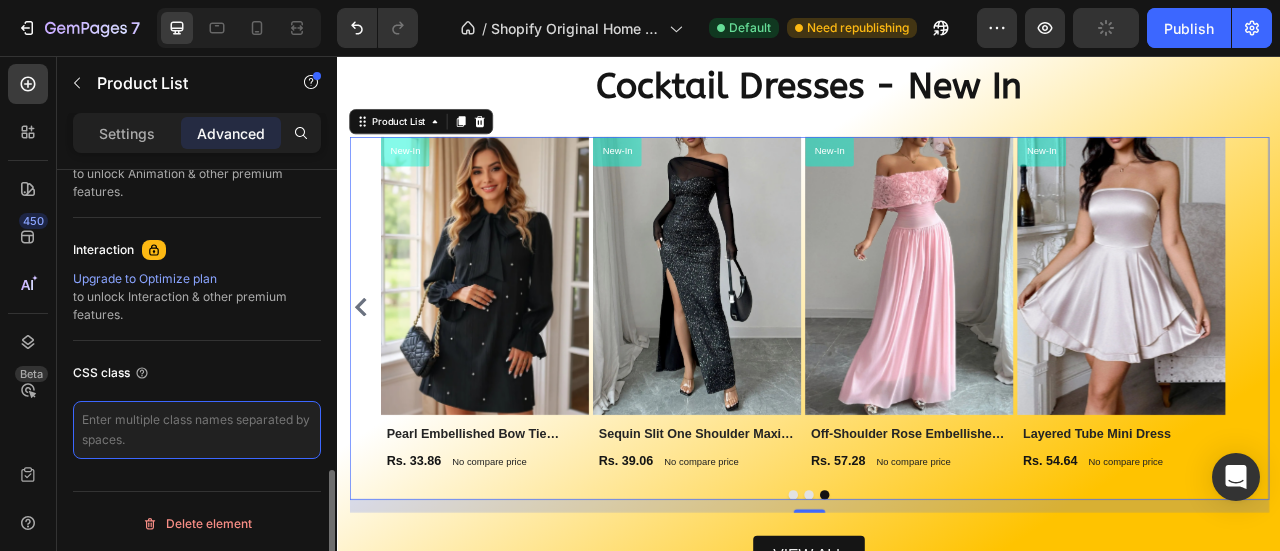 click at bounding box center (197, 430) 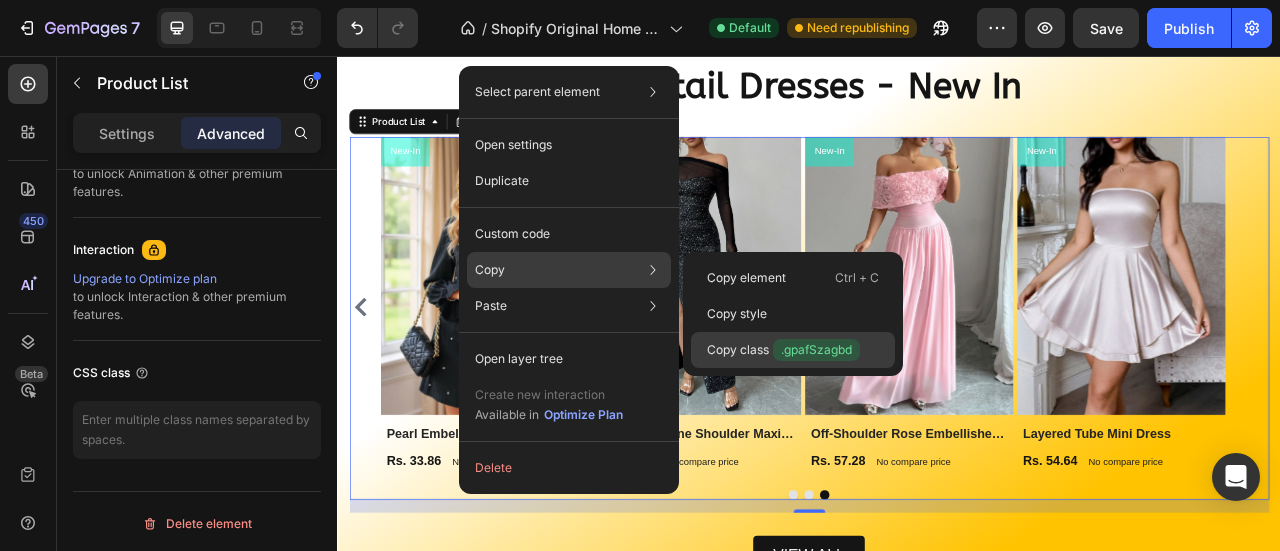 click on "Copy class  .gpafSzagbd" at bounding box center [783, 350] 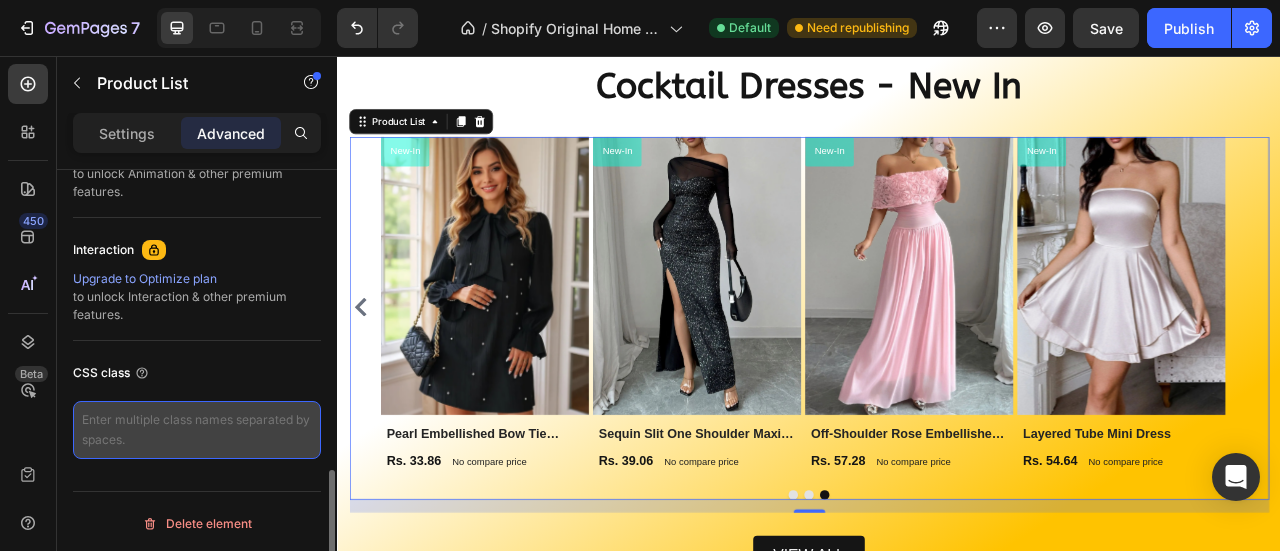 click at bounding box center (197, 430) 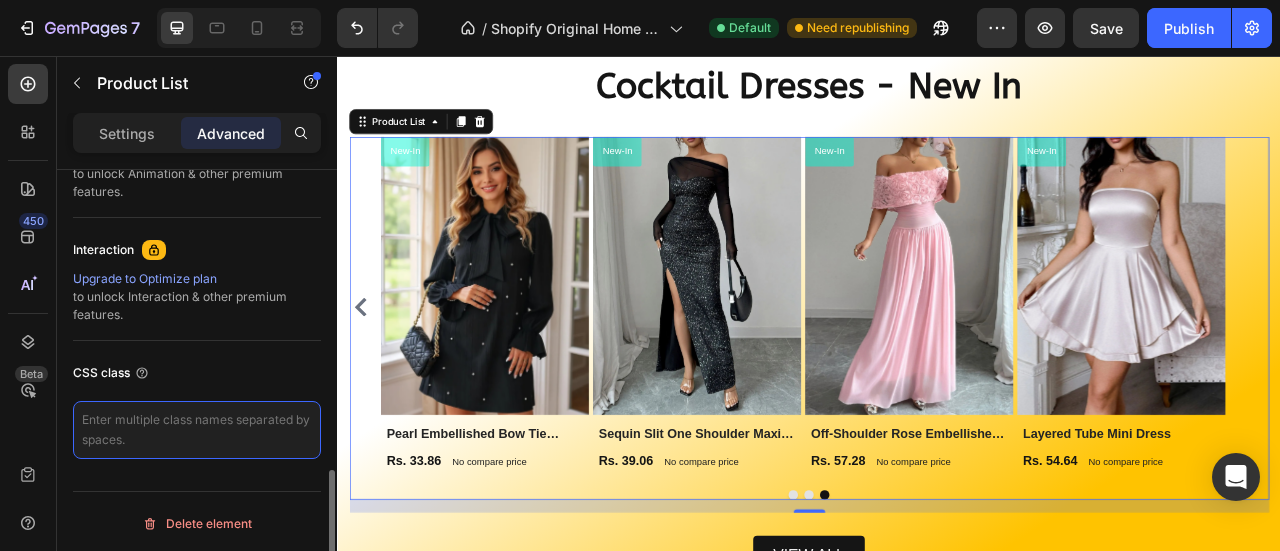 paste on ".gpafSzagbd {
transition: transform 0.4s ease-in-out;
will-change: transform;
backface-visibility: hidden;
transform: translateZ(0);
-webkit-overflow-scrolling: touch; /* smooth iOS swipe */
scroll-behavior: smooth;
overscroll-behavior: contain;
touch-action: pan-y;
}" 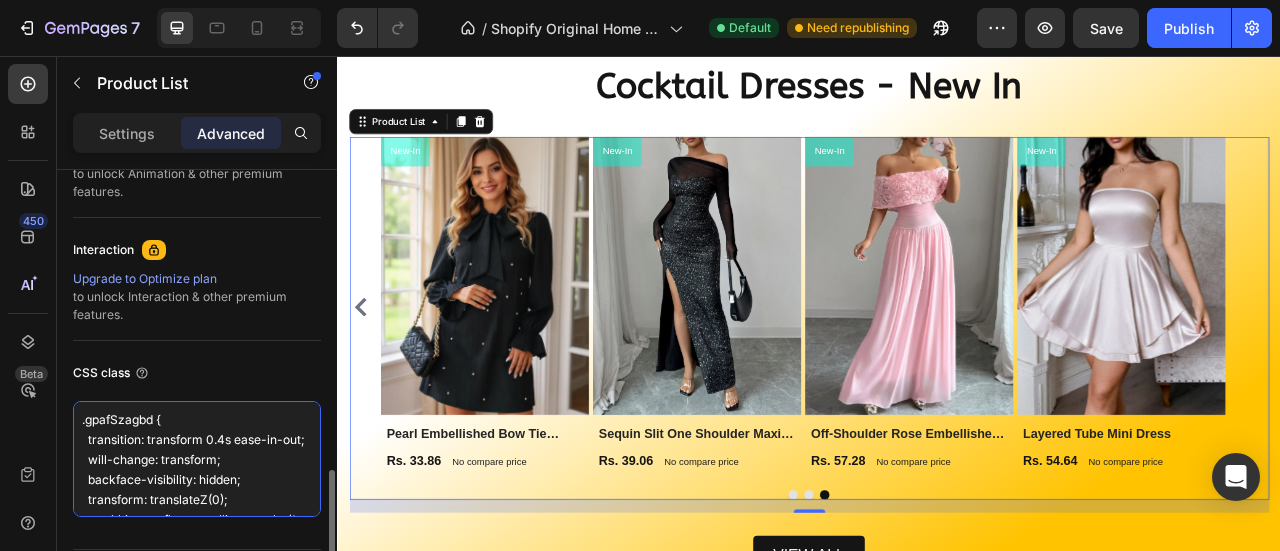 scroll, scrollTop: 150, scrollLeft: 0, axis: vertical 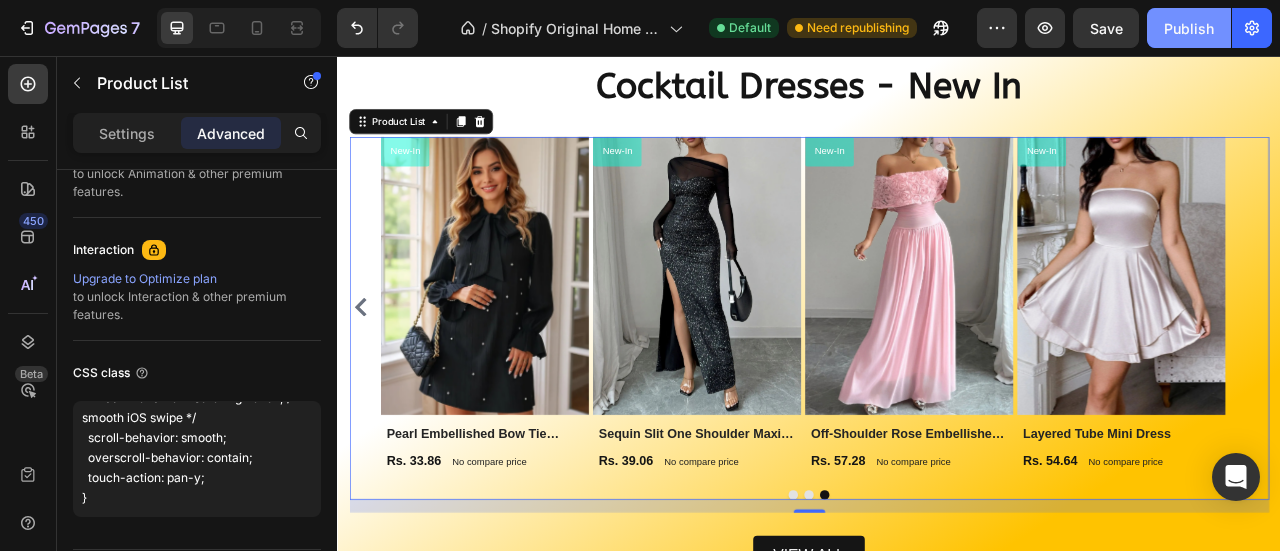 click on "Publish" at bounding box center [1189, 28] 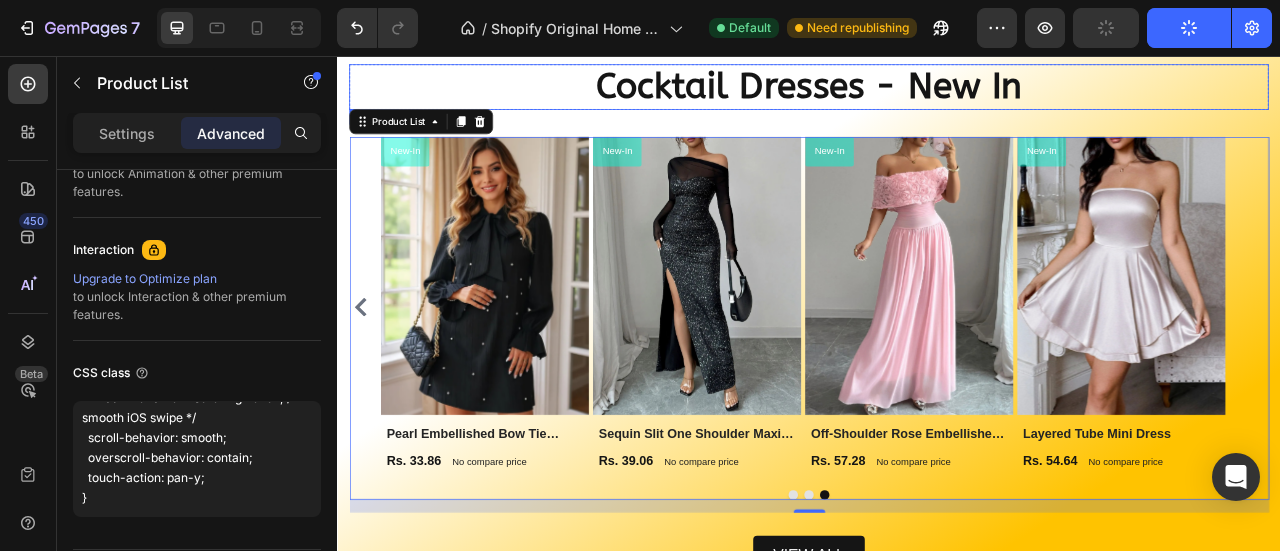 scroll, scrollTop: 141, scrollLeft: 0, axis: vertical 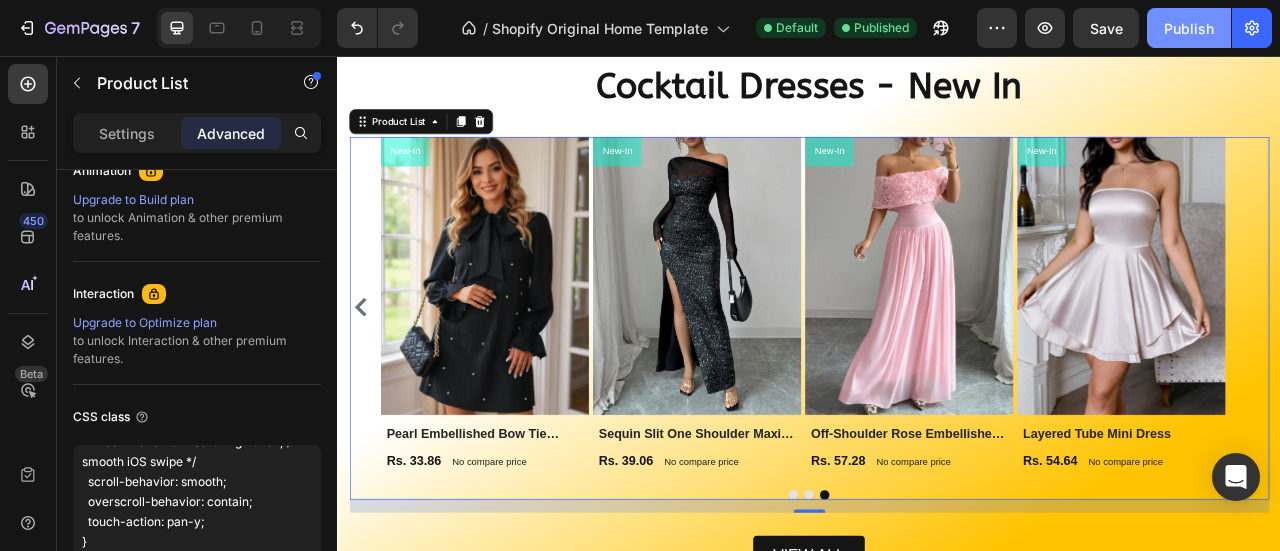 click on "Publish" 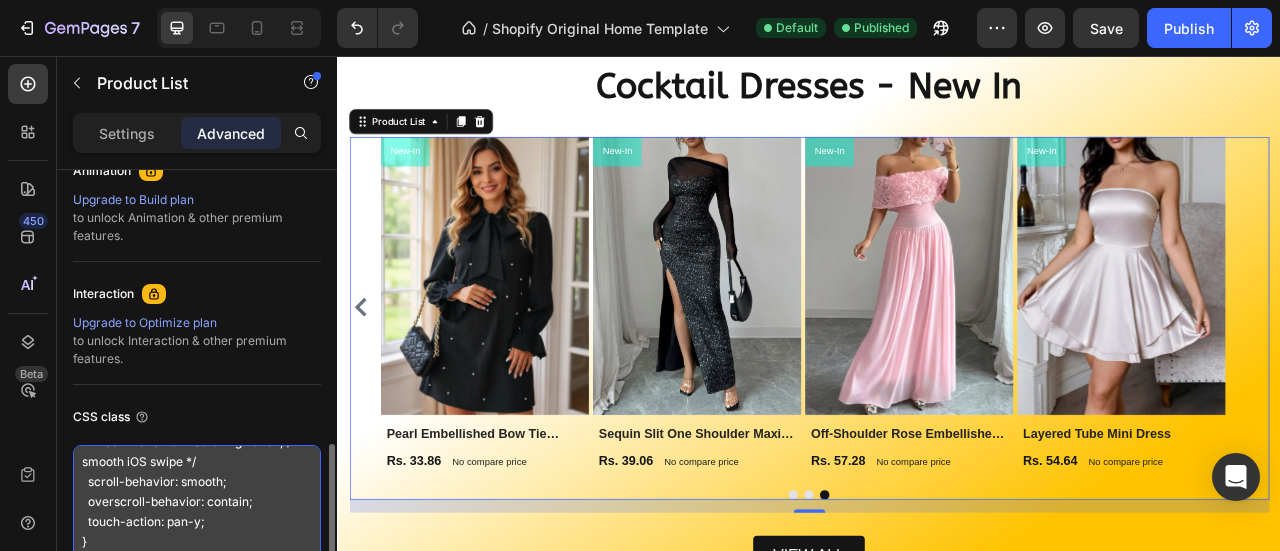 click on ".gpafSzagbd {
transition: transform 0.4s ease-in-out;
will-change: transform;
backface-visibility: hidden;
transform: translateZ(0);
-webkit-overflow-scrolling: touch; /* smooth iOS swipe */
scroll-behavior: smooth;
overscroll-behavior: contain;
touch-action: pan-y;
}" at bounding box center (197, 503) 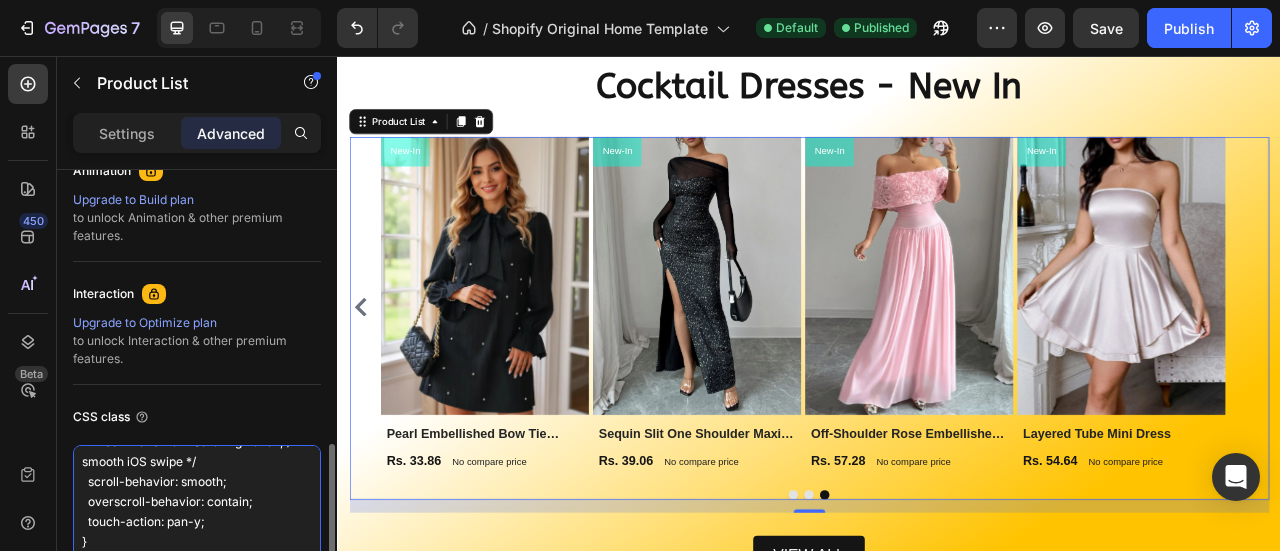 paste on "em-slider__viewport {
-webkit-overflow-scrolling: touch;
scroll-behavior: smooth;
touch-action: pan-x;
overscroll-behavior-x: contain;
will-change: transform;
transform: translateZ(0);
}
.gem-slider__slide {
transition: transform 0.4s ease-in-out;
will-change: transform;
}" 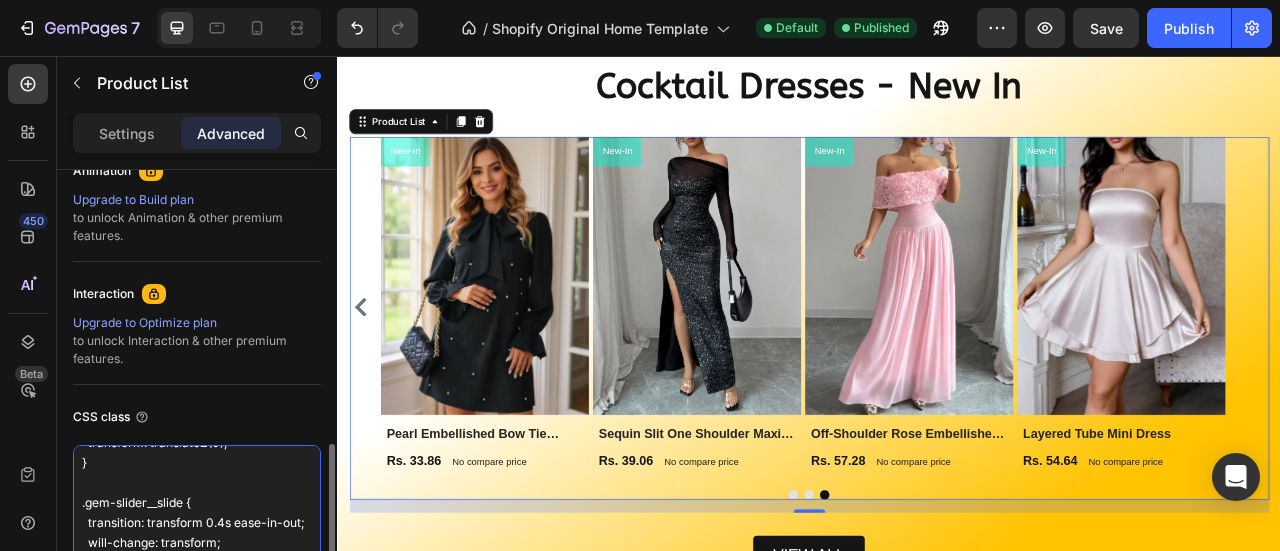 scroll, scrollTop: 190, scrollLeft: 0, axis: vertical 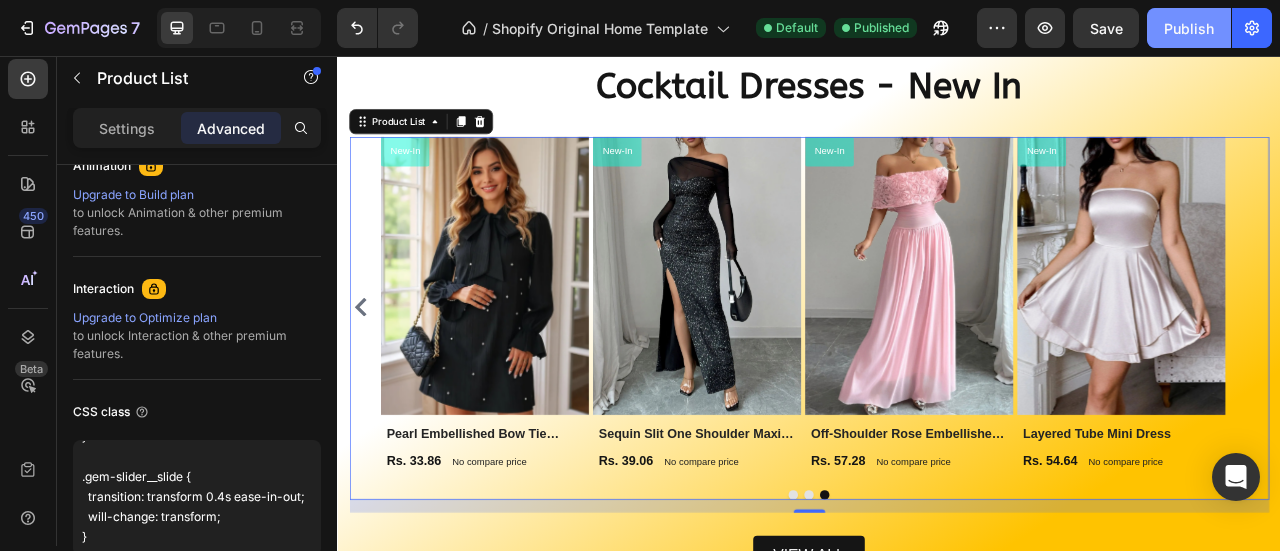 click on "Publish" at bounding box center [1189, 28] 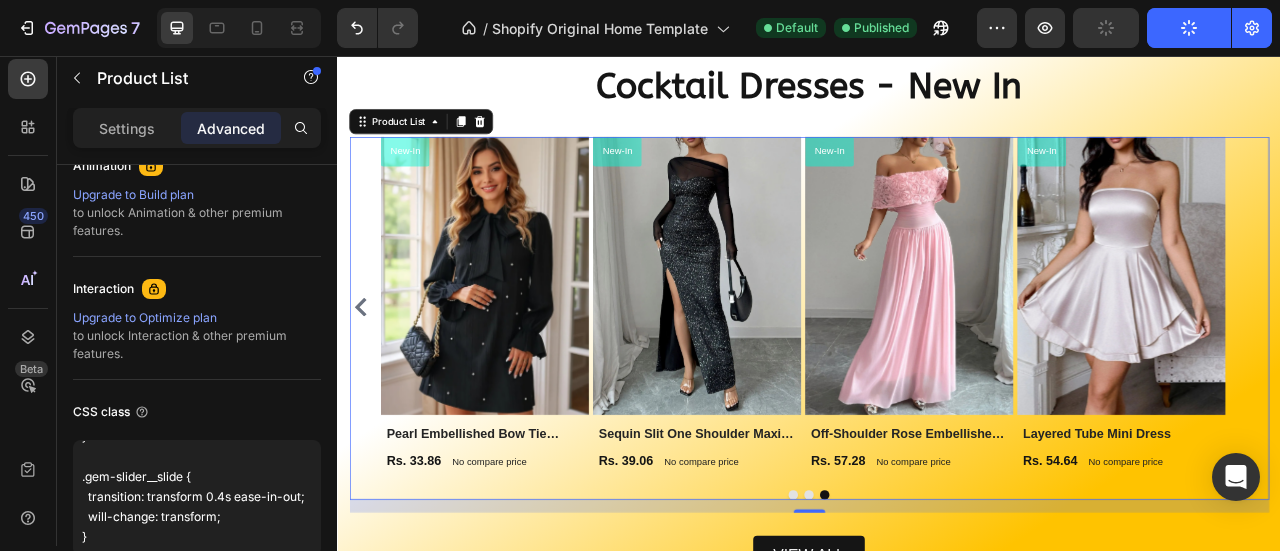 scroll, scrollTop: 181, scrollLeft: 0, axis: vertical 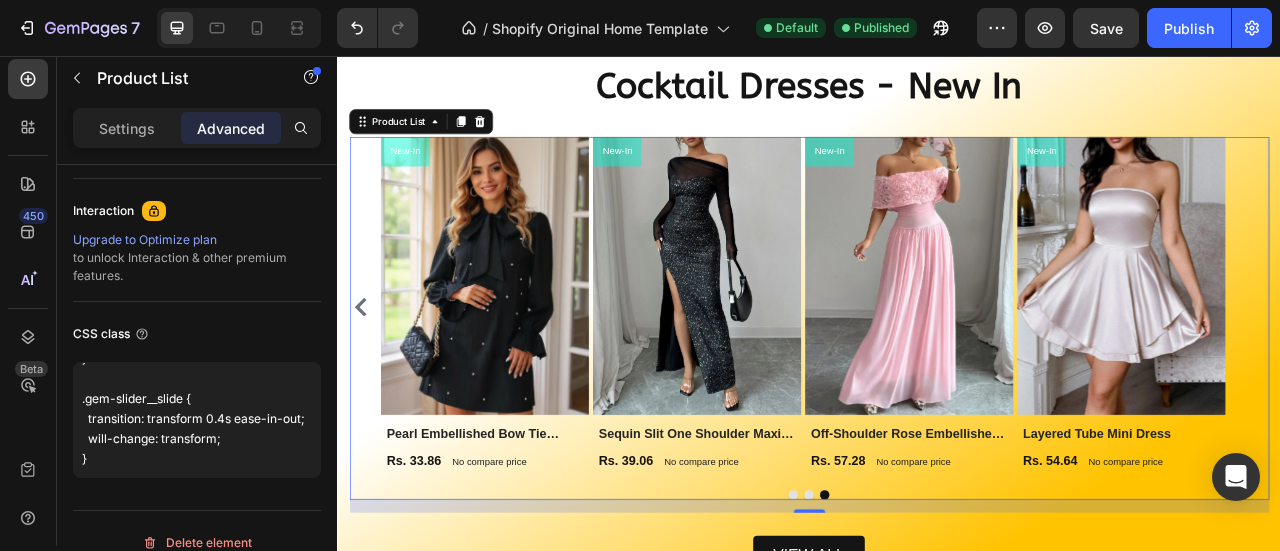 type 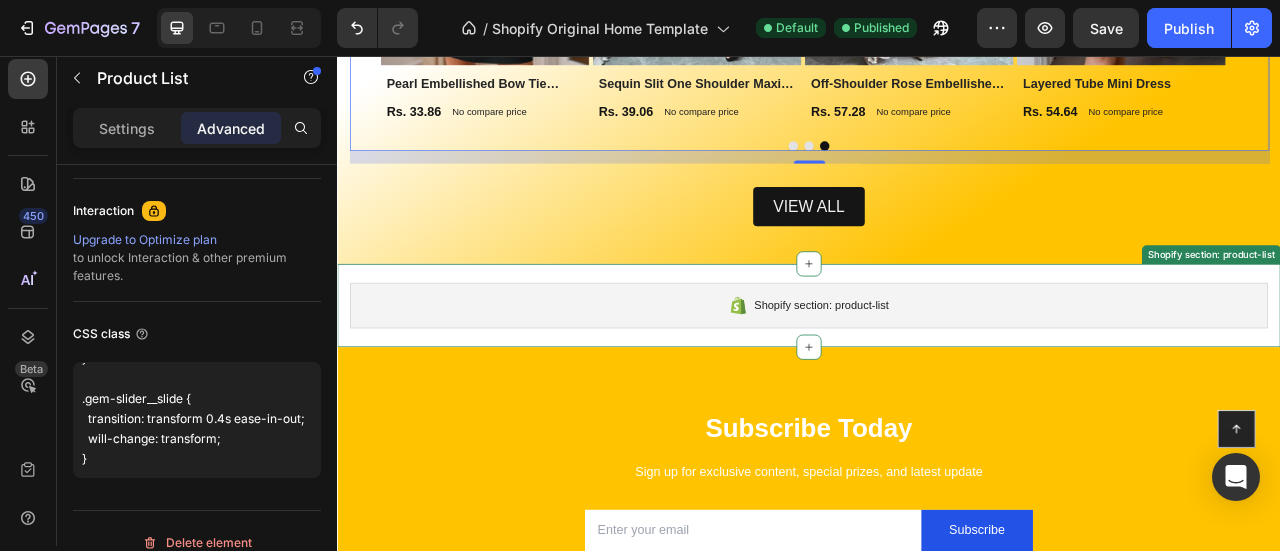 scroll, scrollTop: 2340, scrollLeft: 0, axis: vertical 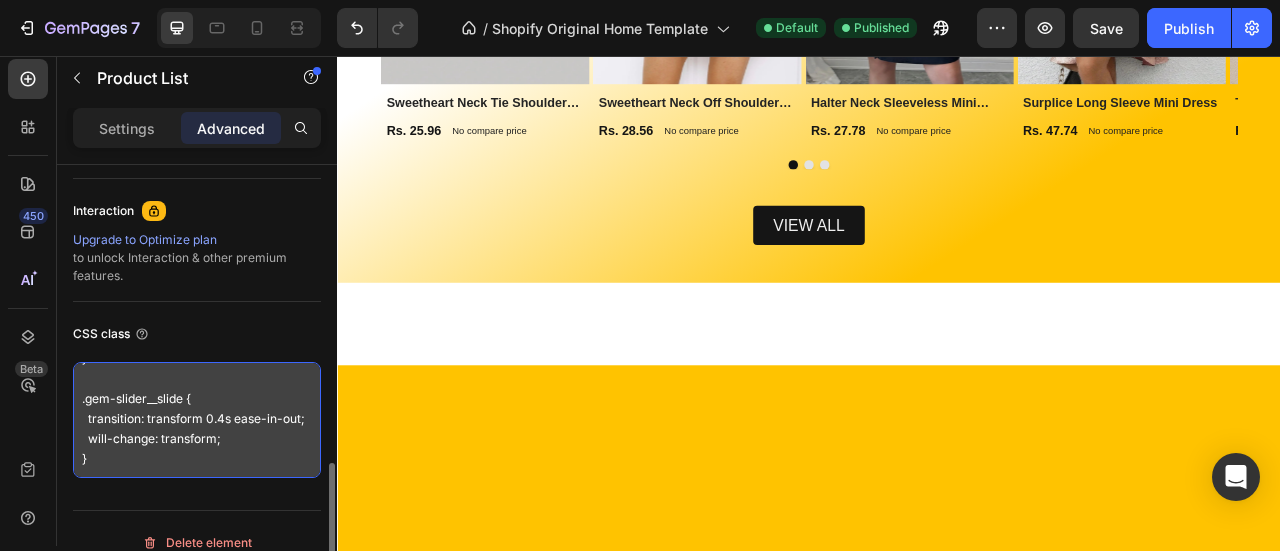 click on ".gem-slider__viewport {
-webkit-overflow-scrolling: touch;
scroll-behavior: smooth;
touch-action: pan-x;
overscroll-behavior-x: contain;
will-change: transform;
transform: translateZ(0);
}
.gem-slider__slide {
transition: transform 0.4s ease-in-out;
will-change: transform;
}" at bounding box center (197, 420) 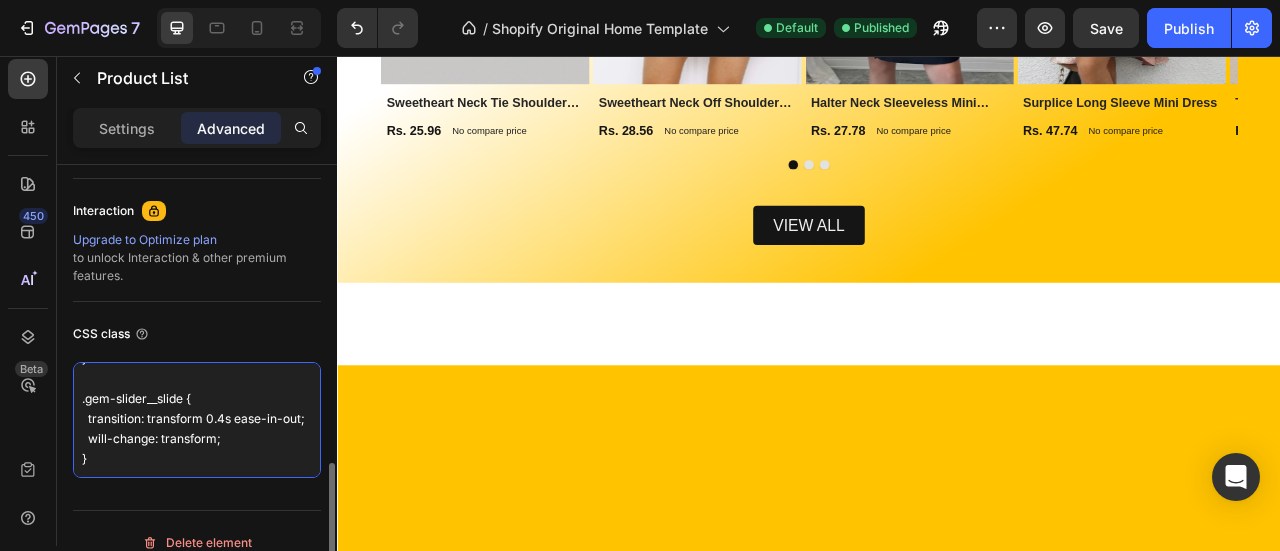 scroll, scrollTop: 1582, scrollLeft: 0, axis: vertical 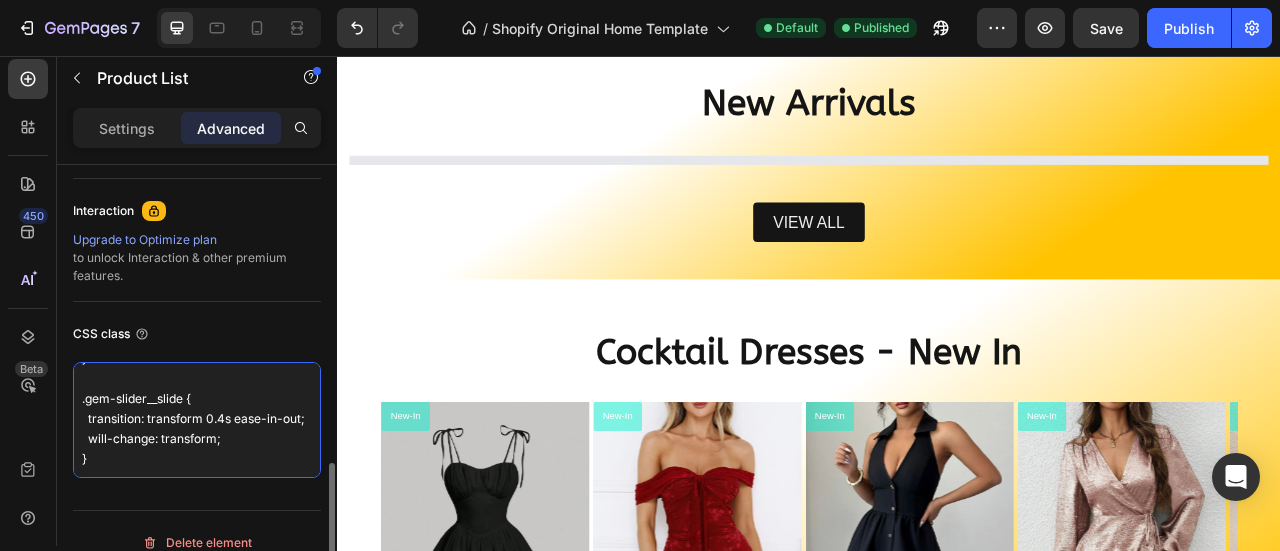 drag, startPoint x: 78, startPoint y: 375, endPoint x: 108, endPoint y: 465, distance: 94.86833 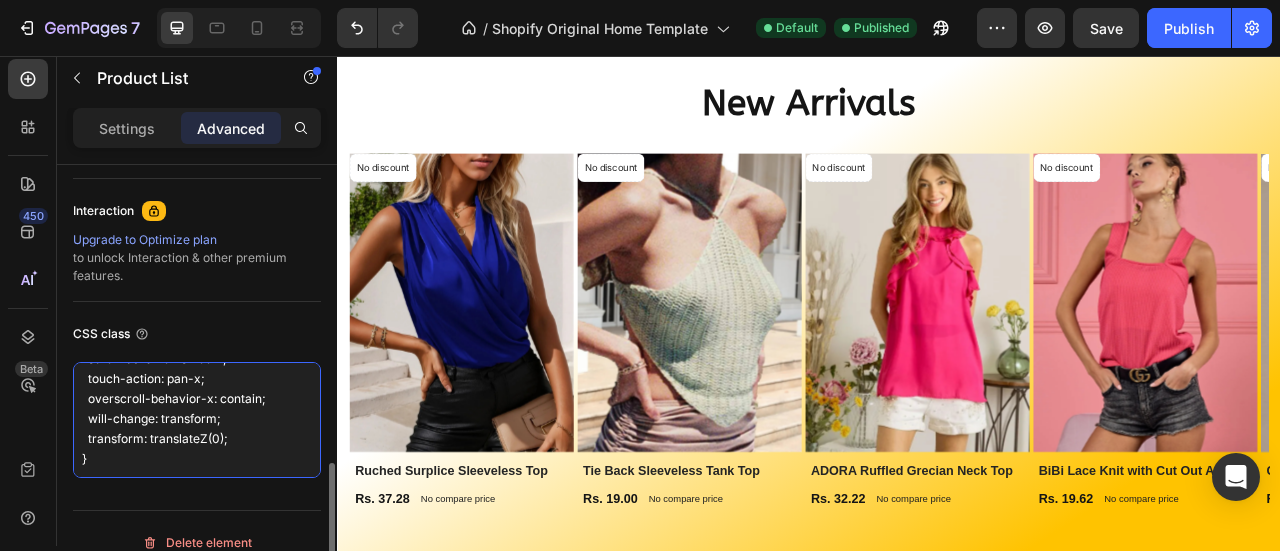 scroll, scrollTop: 101, scrollLeft: 0, axis: vertical 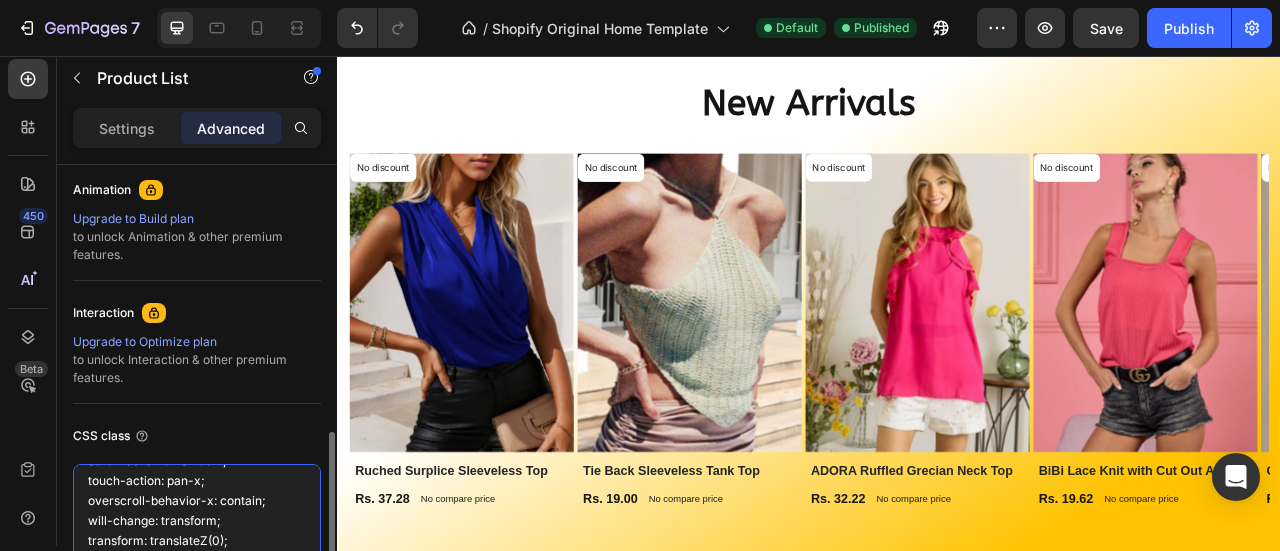 click on ".gem-slider__viewport {
-webkit-overflow-scrolling: touch;
scroll-behavior: smooth;
touch-action: pan-x;
overscroll-behavior-x: contain;
will-change: transform;
transform: translateZ(0);
}" at bounding box center [197, 522] 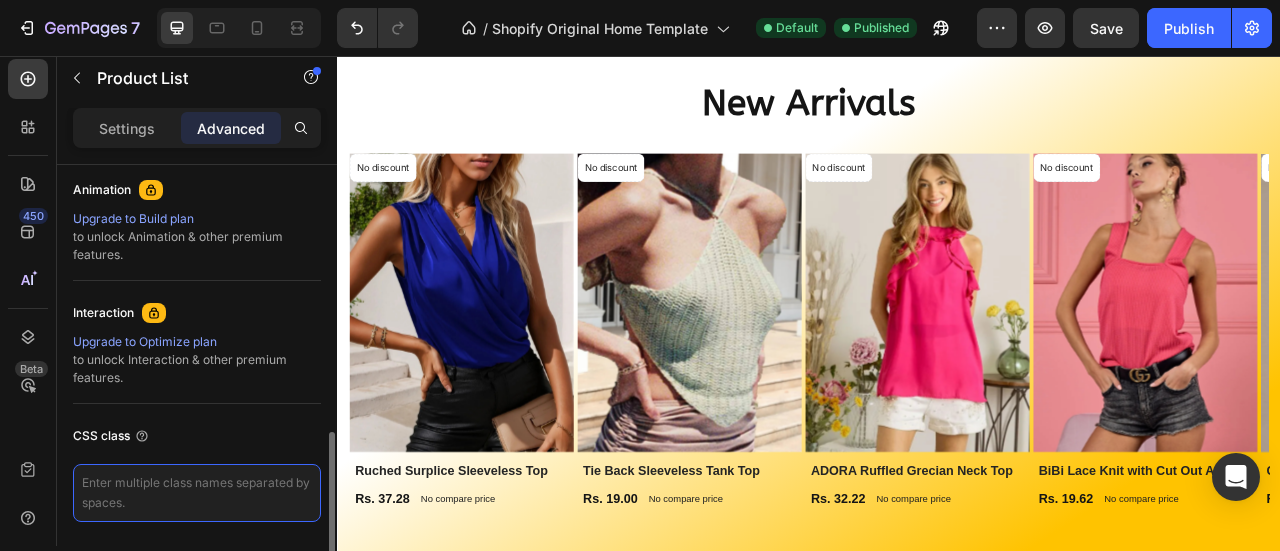 scroll, scrollTop: 0, scrollLeft: 0, axis: both 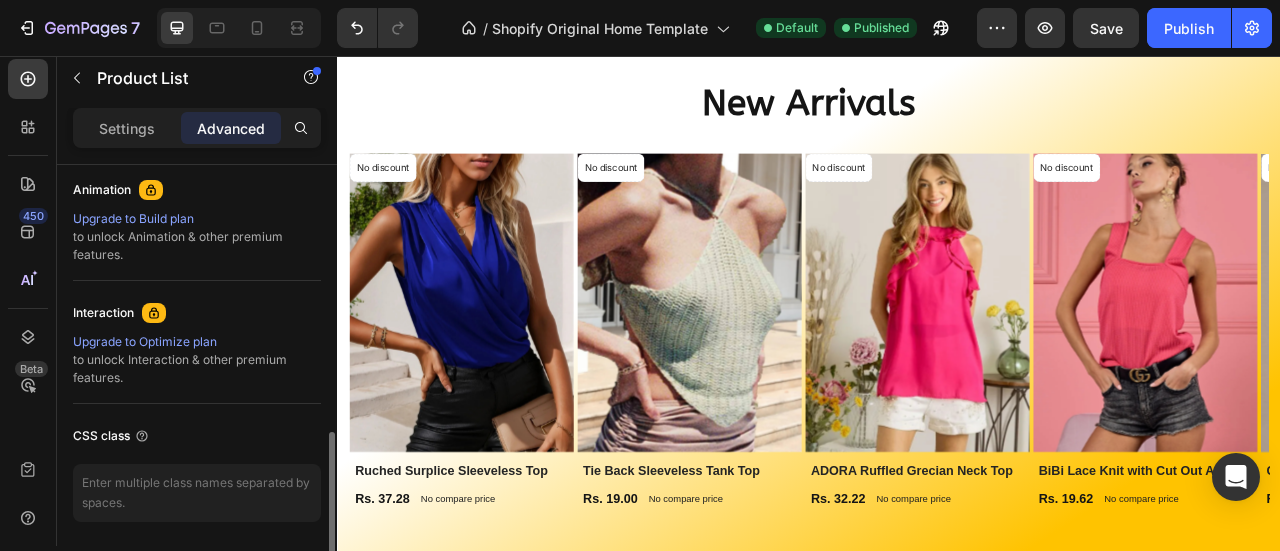 click on "CSS class" at bounding box center [197, 436] 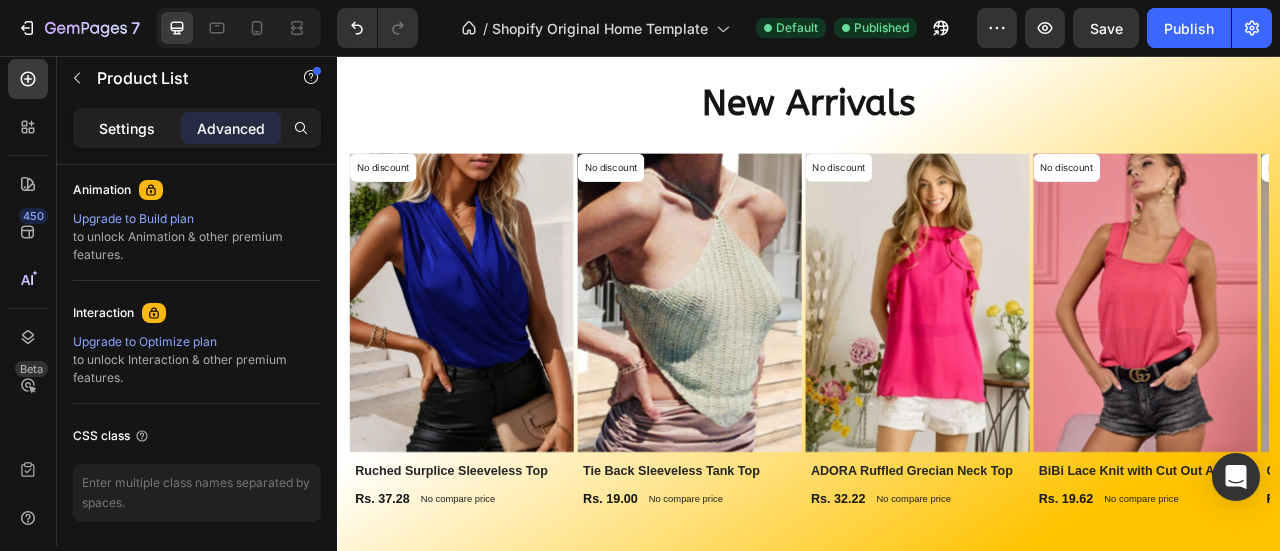 click on "Settings" at bounding box center [127, 128] 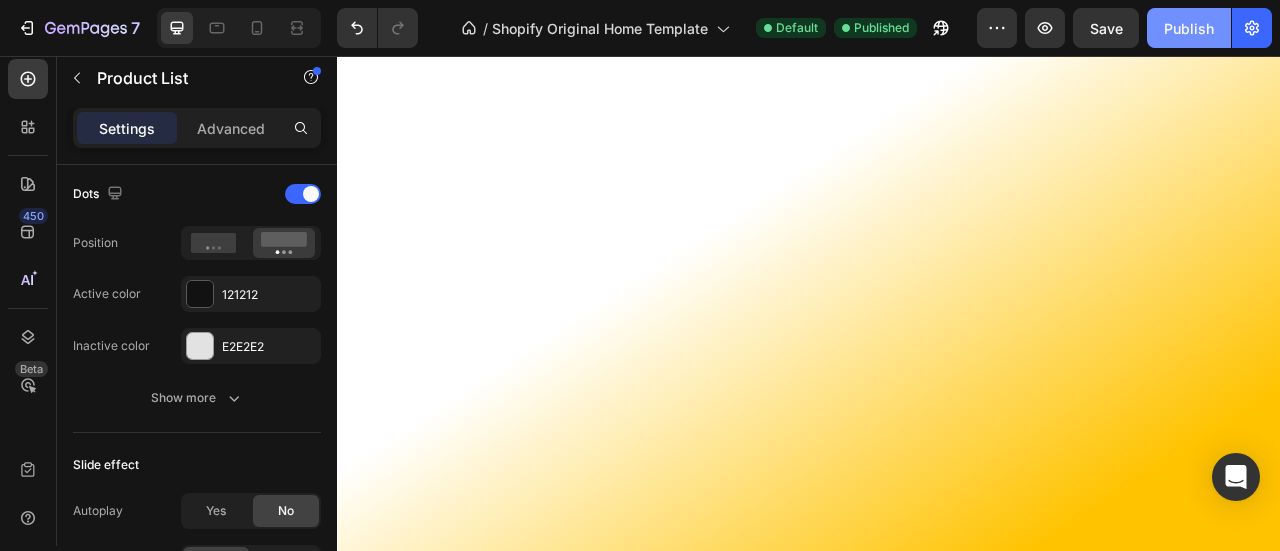scroll, scrollTop: 1024, scrollLeft: 0, axis: vertical 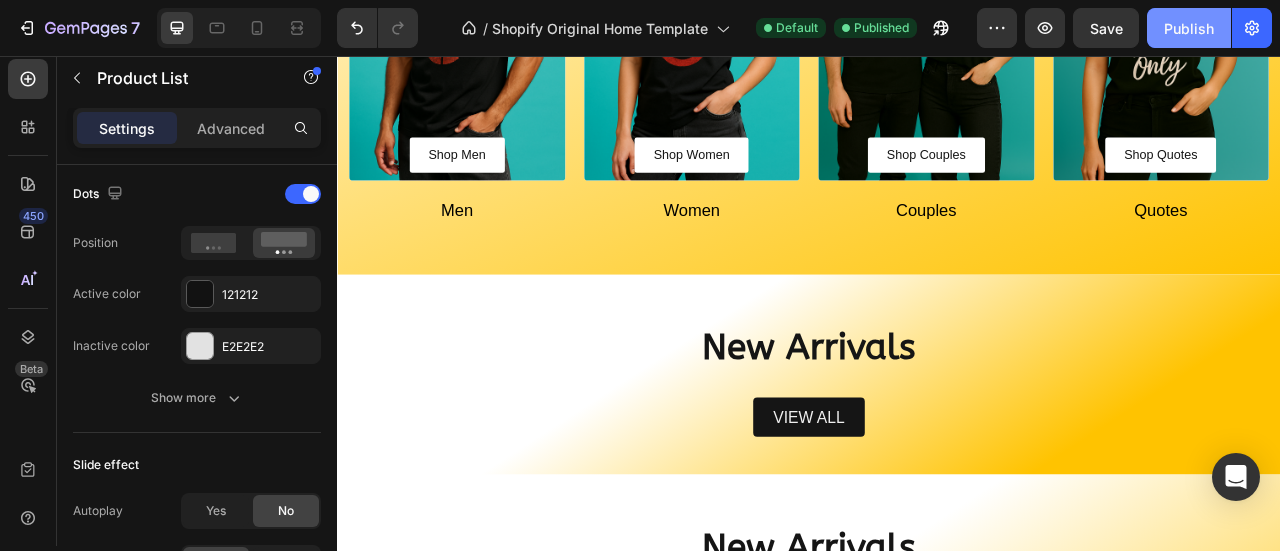 click on "Publish" at bounding box center [1189, 28] 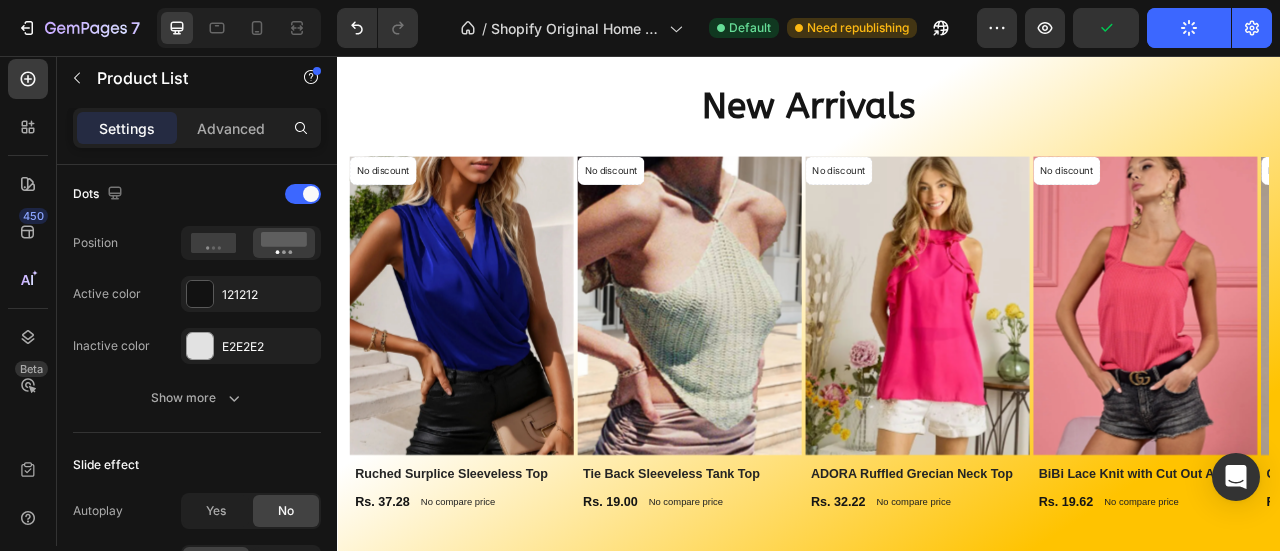 scroll, scrollTop: 1805, scrollLeft: 0, axis: vertical 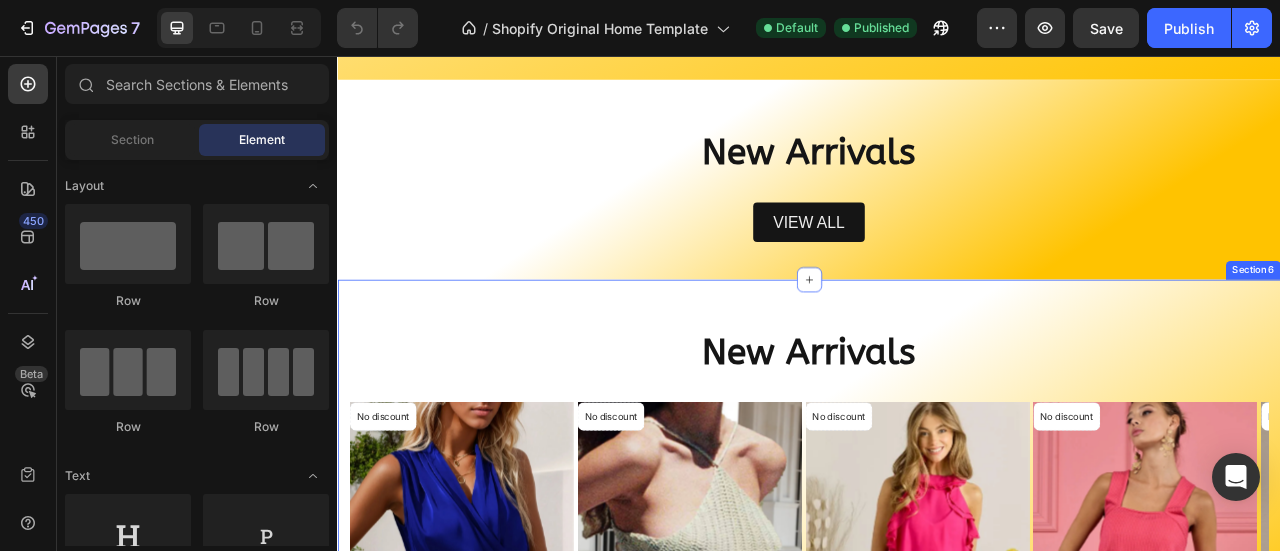 click on "New Arrivals Heading Row No discount   Not be displayed when published Product Badge Product Images Row Ruched Surplice Sleeveless Top Product Title Rs. 37.28 Product Price Product Price No compare price Product Price Row Row Product List No discount   Not be displayed when published Product Badge Product Images Row Tie Back Sleeveless Tank Top Product Title Rs. 19.00 Product Price Product Price No compare price Product Price Row Row Product List No discount   Not be displayed when published Product Badge Product Images Row ADORA Ruffled Grecian Neck Top Product Title Rs. 32.22 Product Price Product Price No compare price Product Price Row Row Product List No discount   Not be displayed when published Product Badge Product Images Row BiBi Lace Knit with Cut Out And Cross Neck Banded Top Product Title Rs. 19.62 Product Price Product Price No compare price Product Price Row Row Product List No discount   Not be displayed when published Product Badge Product Images Row Cutout Ribbed Tank Top Product Title Row" at bounding box center (937, 720) 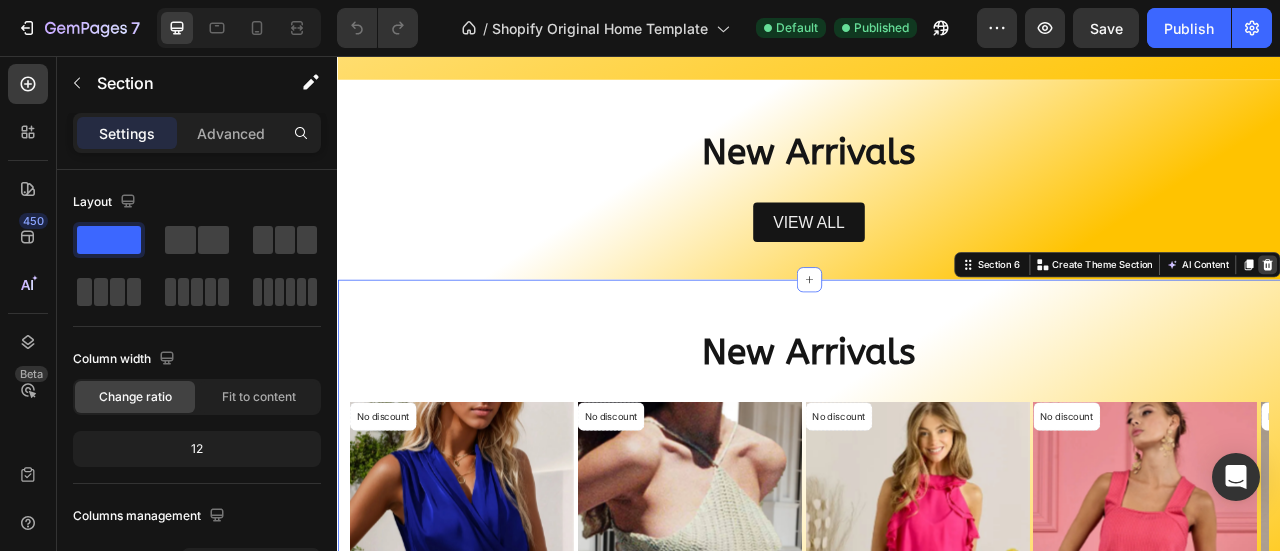 click 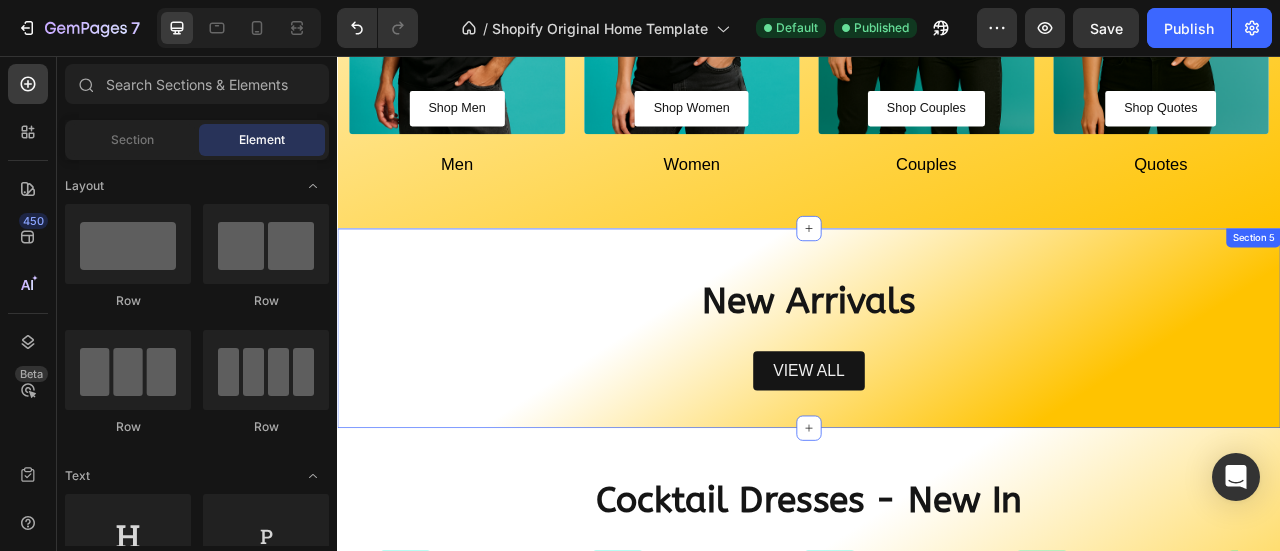 scroll, scrollTop: 1082, scrollLeft: 0, axis: vertical 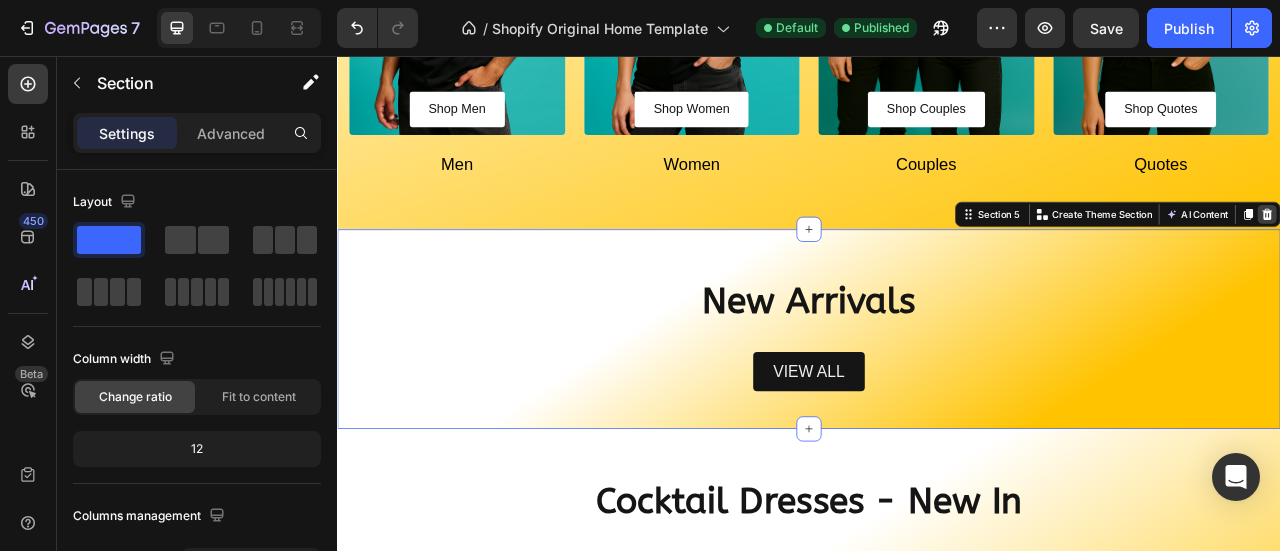 click 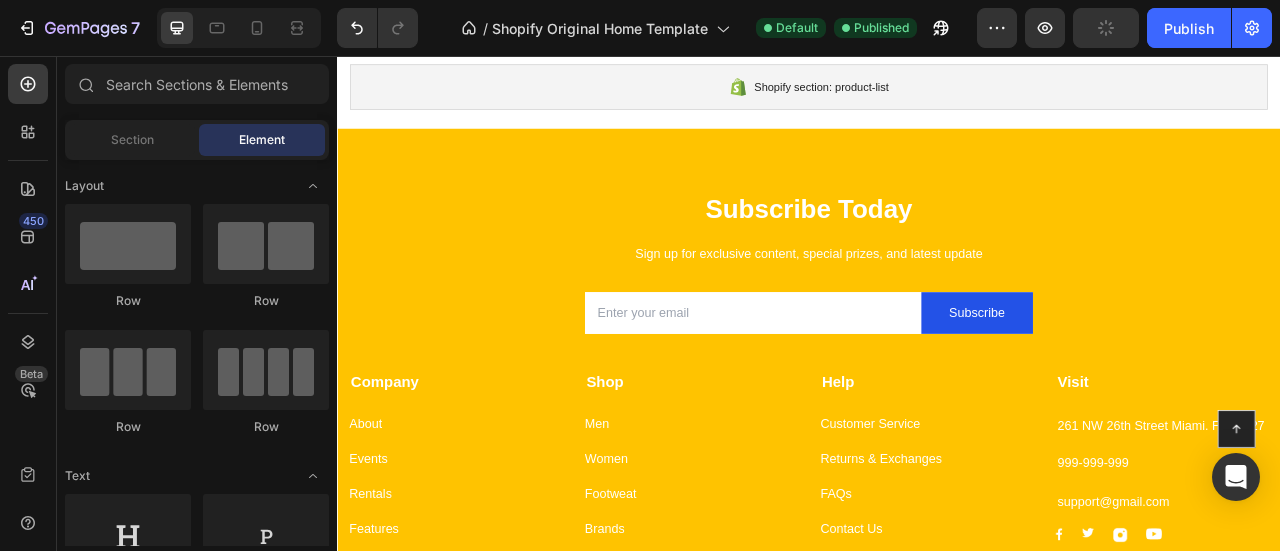 scroll, scrollTop: 1628, scrollLeft: 0, axis: vertical 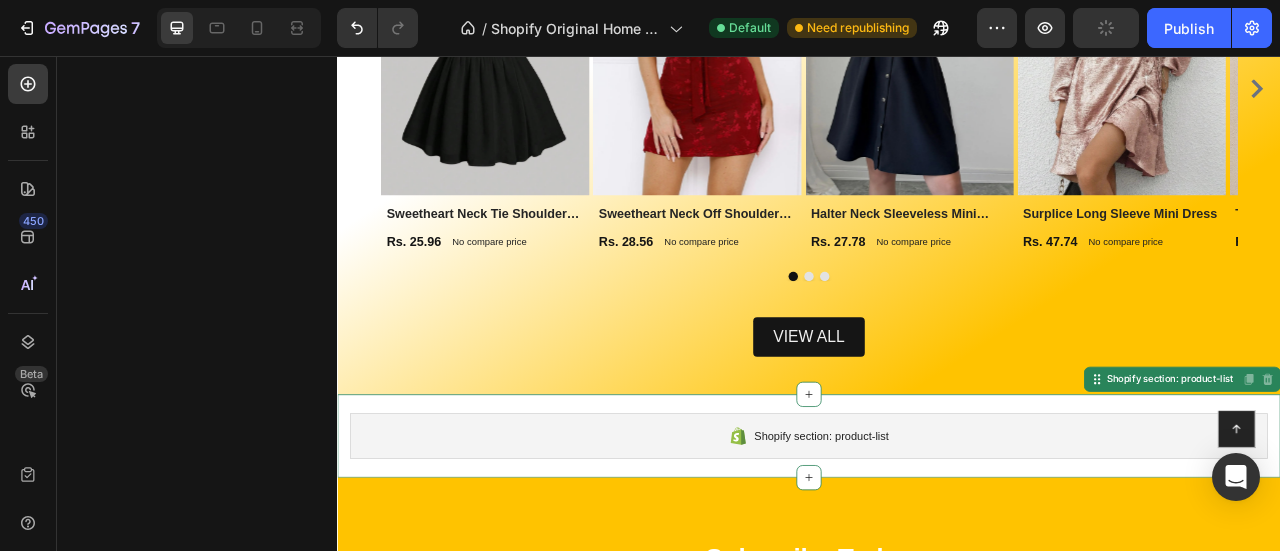 click on "Shopify section: product-list Shopify section: product-list   Disabled. Please edit in Shopify Editor Disabled. Please edit in Shopify Editor" at bounding box center (937, 539) 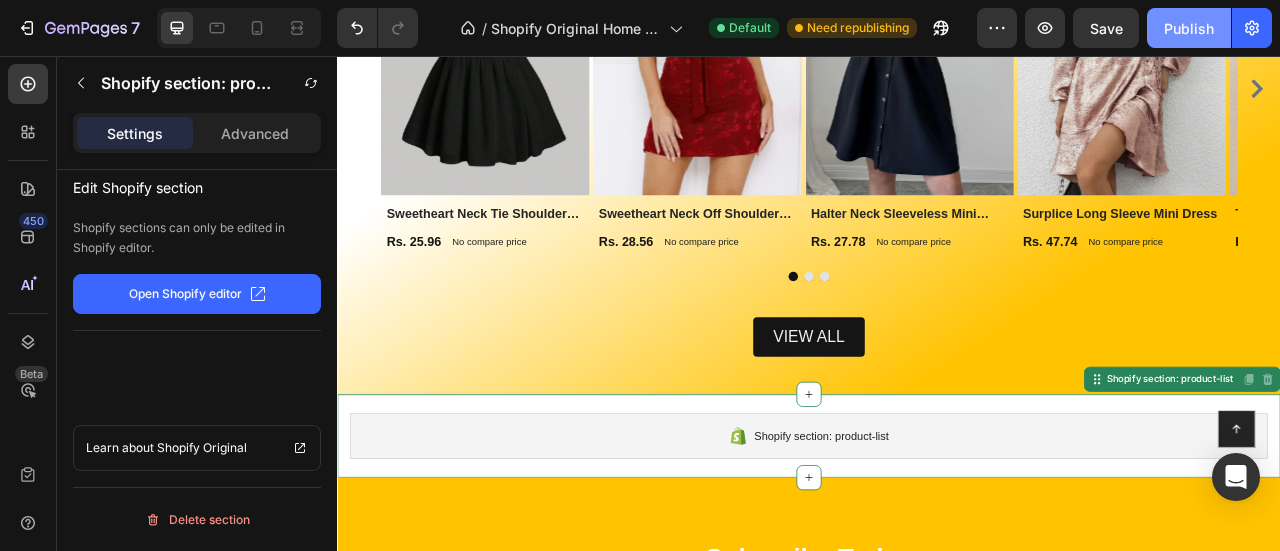 click on "Publish" at bounding box center [1189, 28] 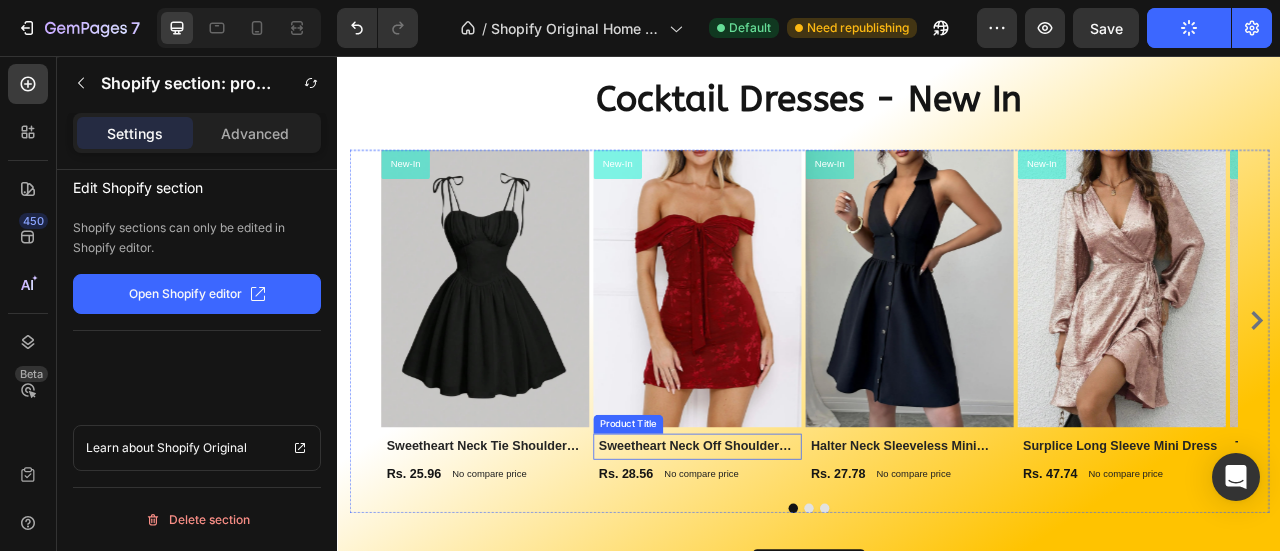 scroll, scrollTop: 1334, scrollLeft: 0, axis: vertical 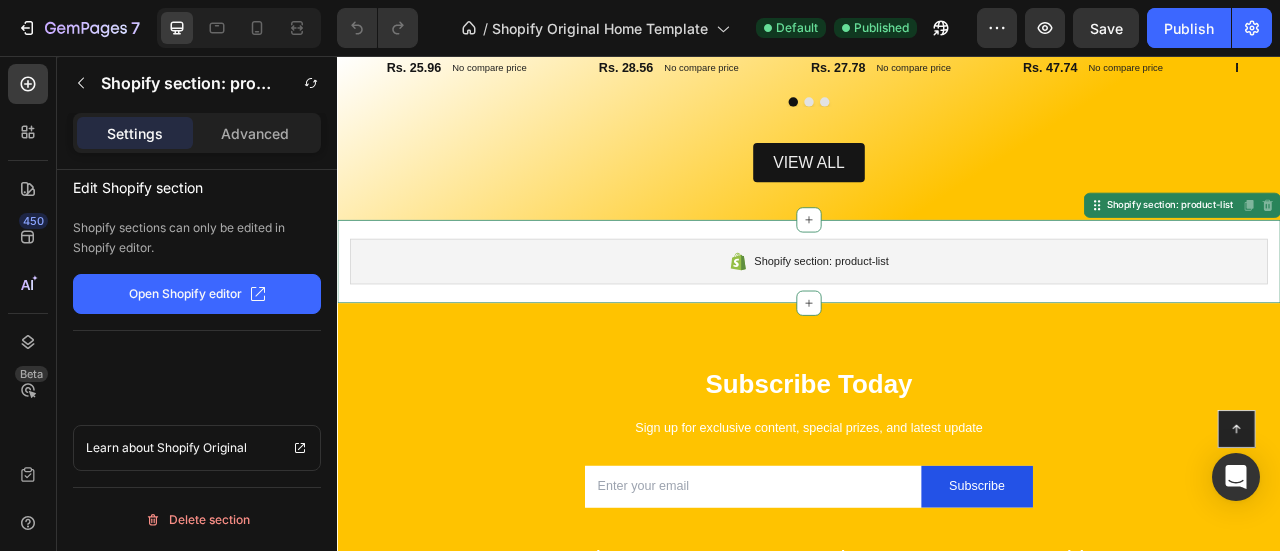 click on "Open Shopify editor" 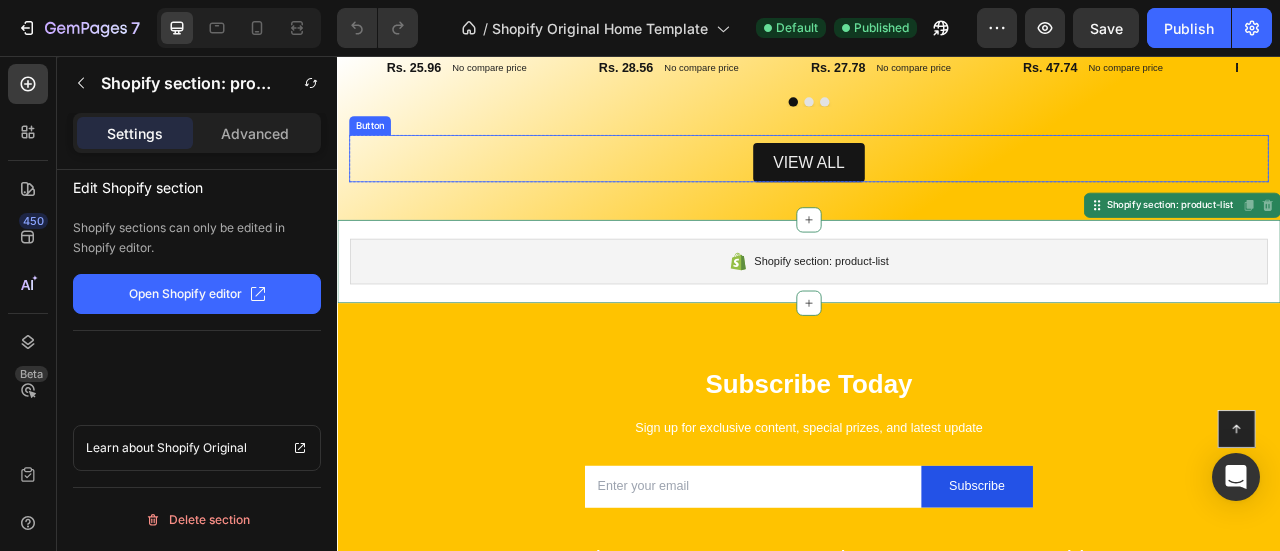 scroll, scrollTop: 1531, scrollLeft: 0, axis: vertical 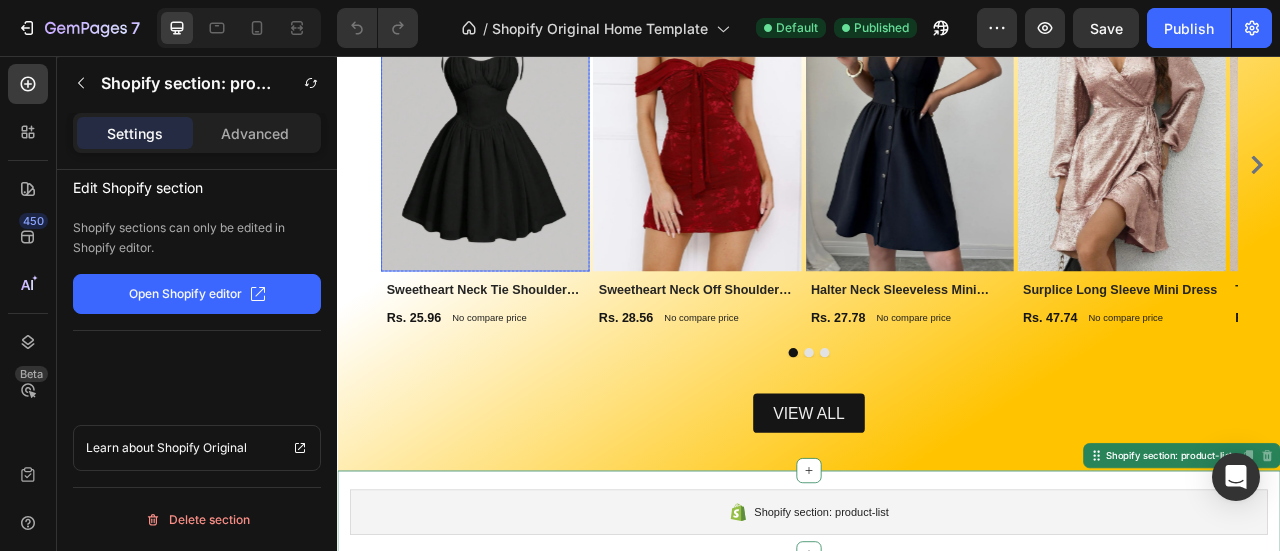 click at bounding box center (524, 153) 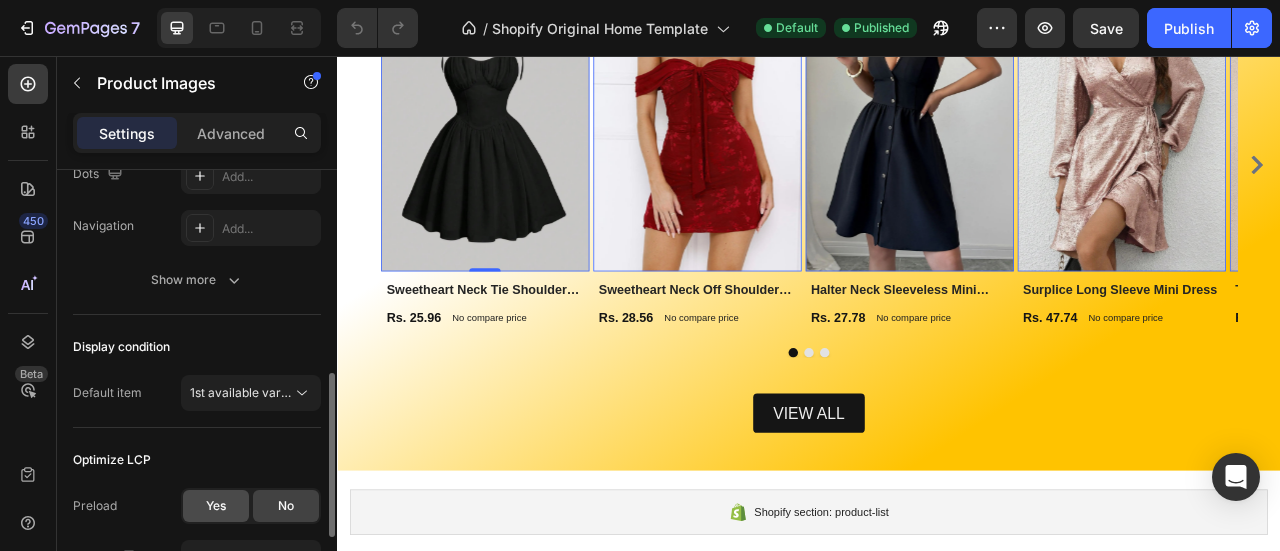 scroll, scrollTop: 547, scrollLeft: 0, axis: vertical 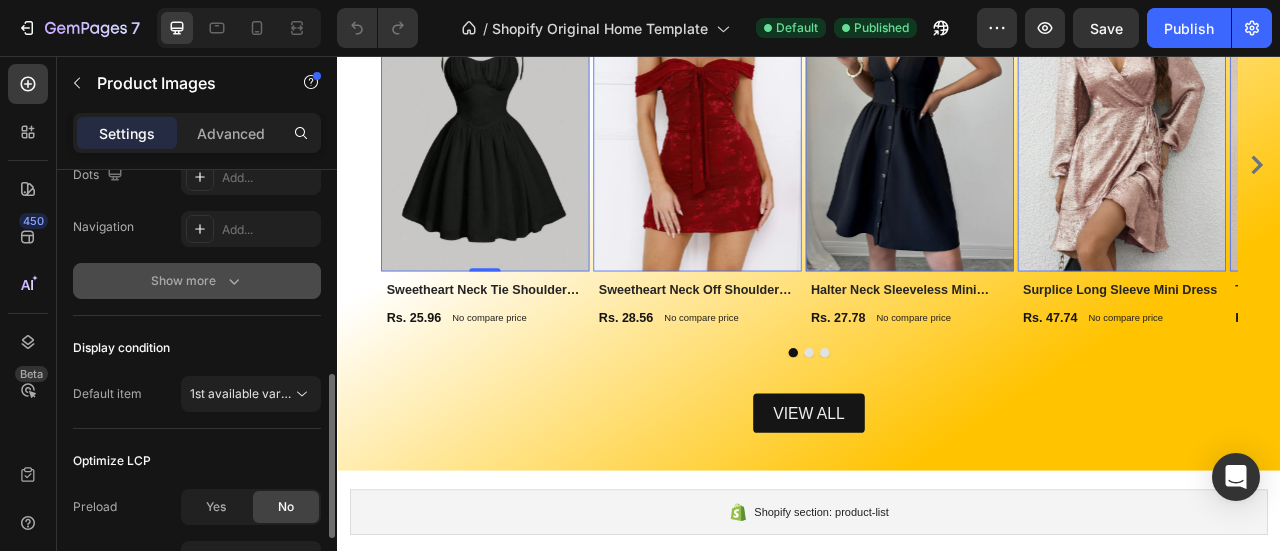 click on "Show more" at bounding box center (197, 281) 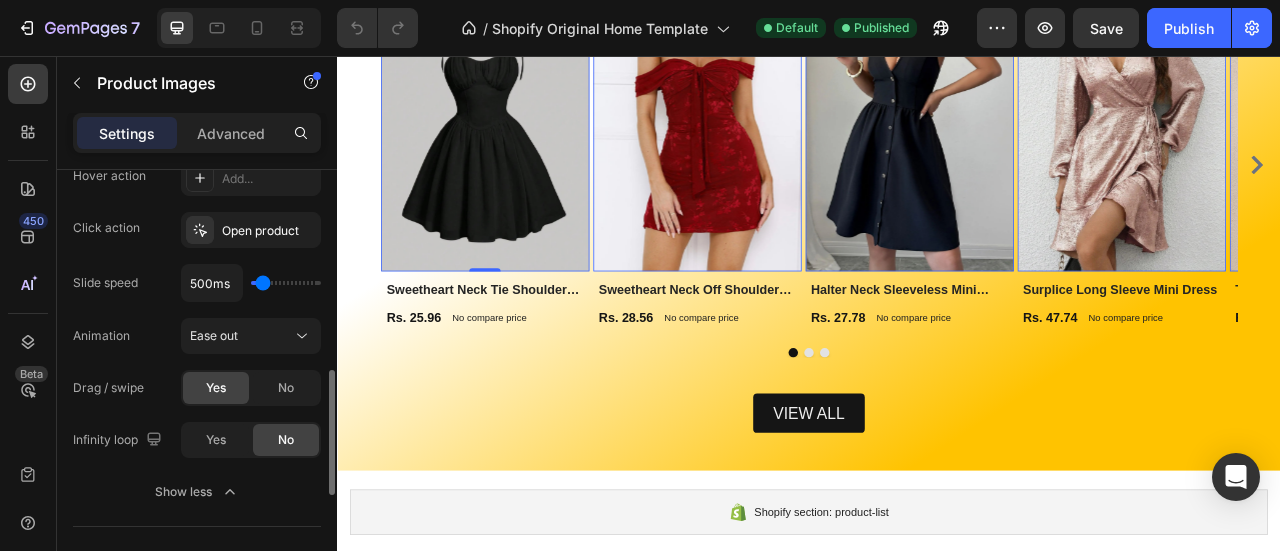 scroll, scrollTop: 704, scrollLeft: 0, axis: vertical 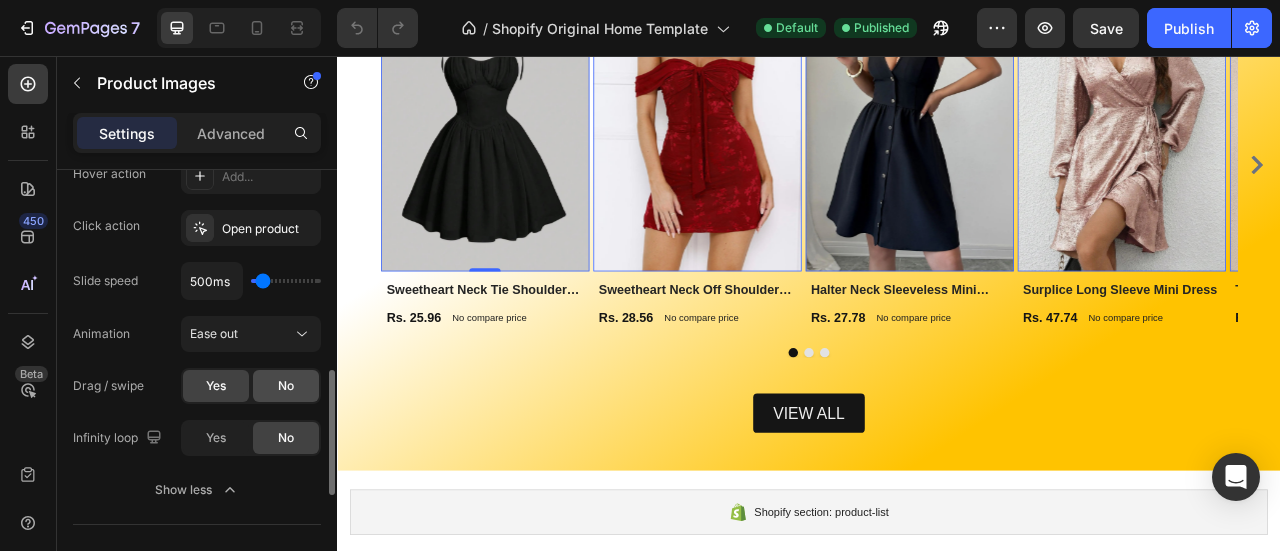click on "No" 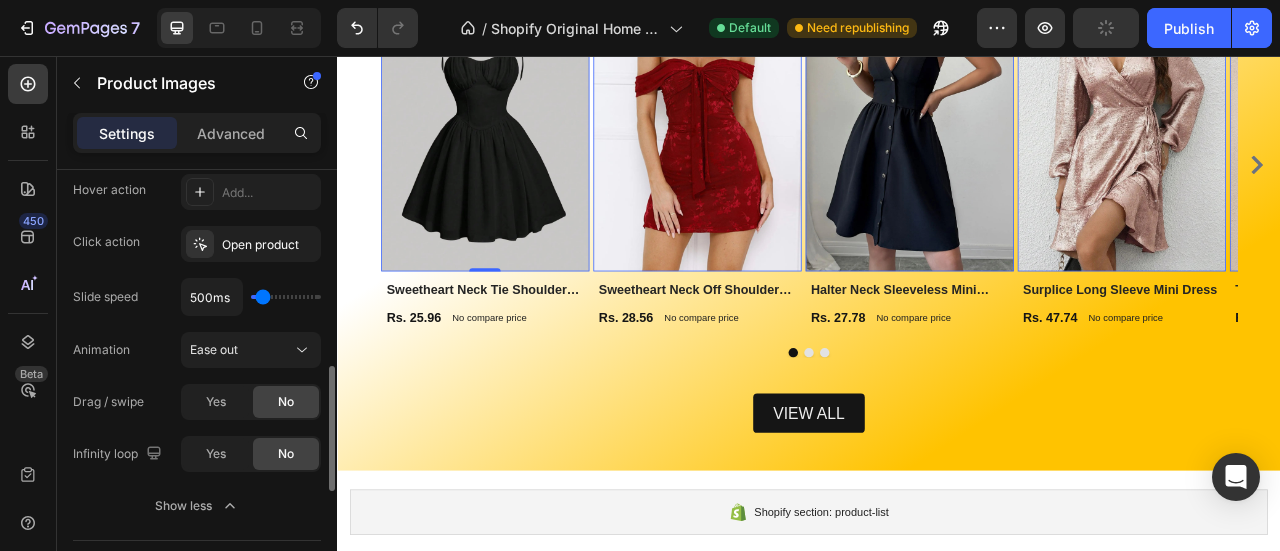 scroll, scrollTop: 689, scrollLeft: 0, axis: vertical 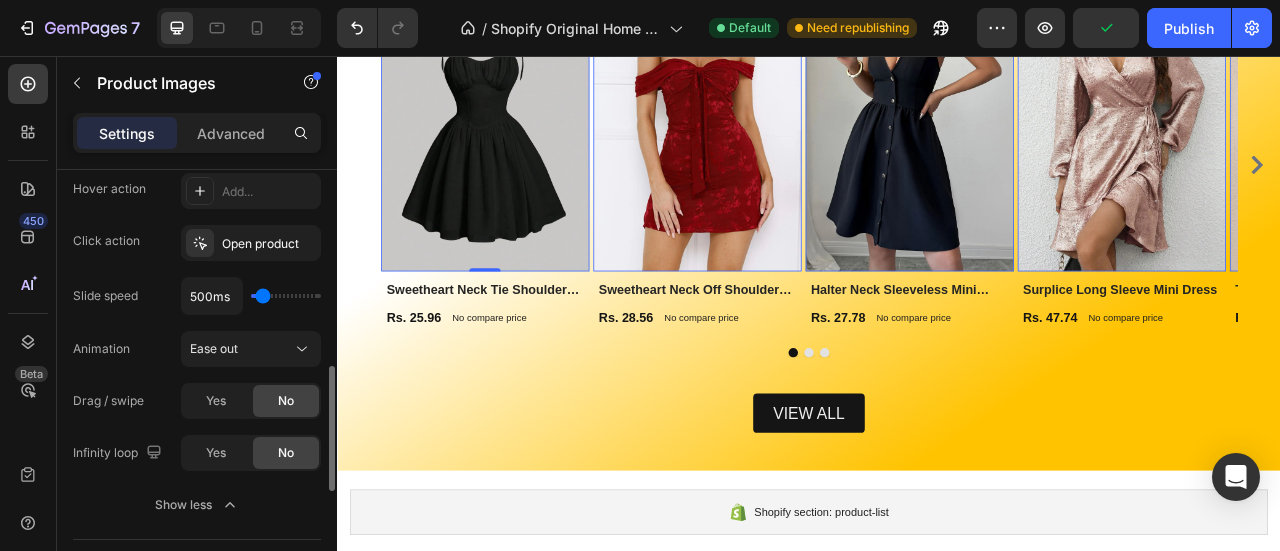 type on "350ms" 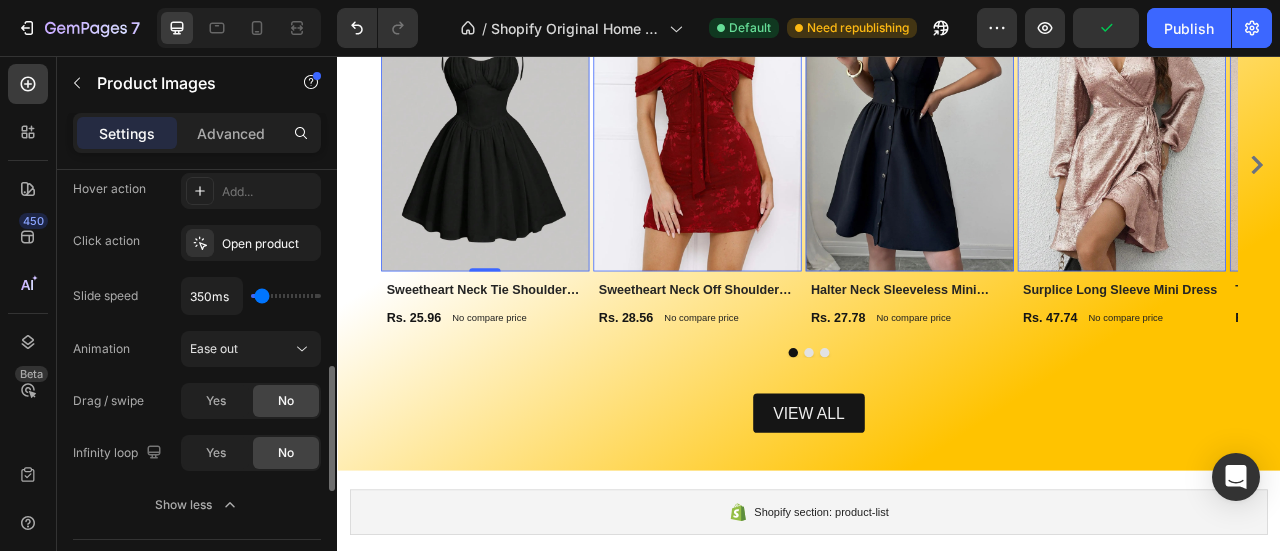 type on "1350ms" 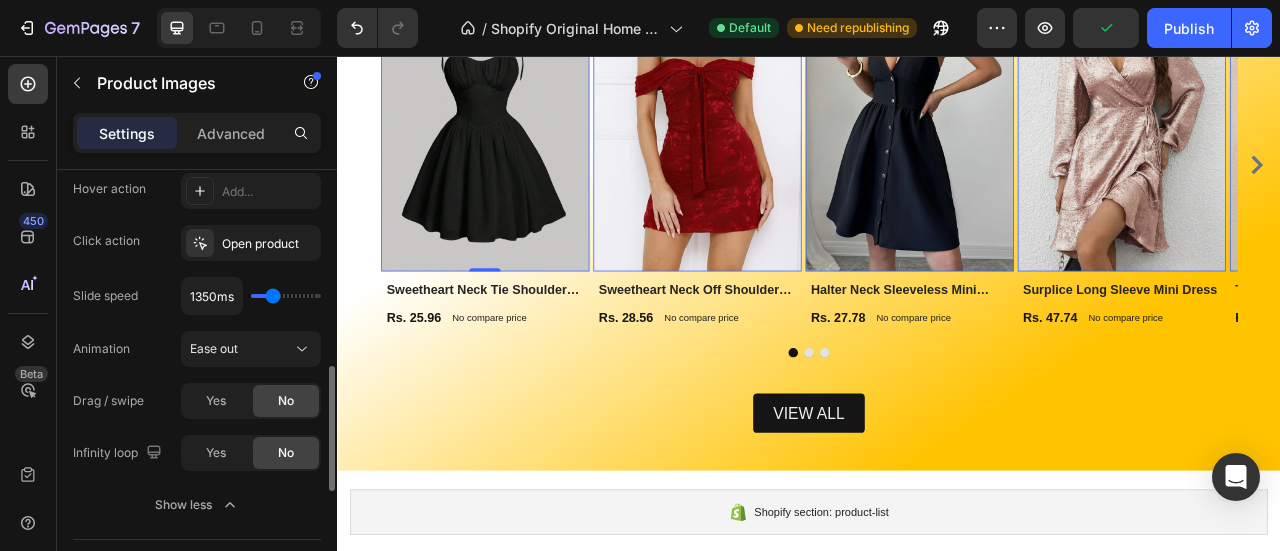 type on "1500ms" 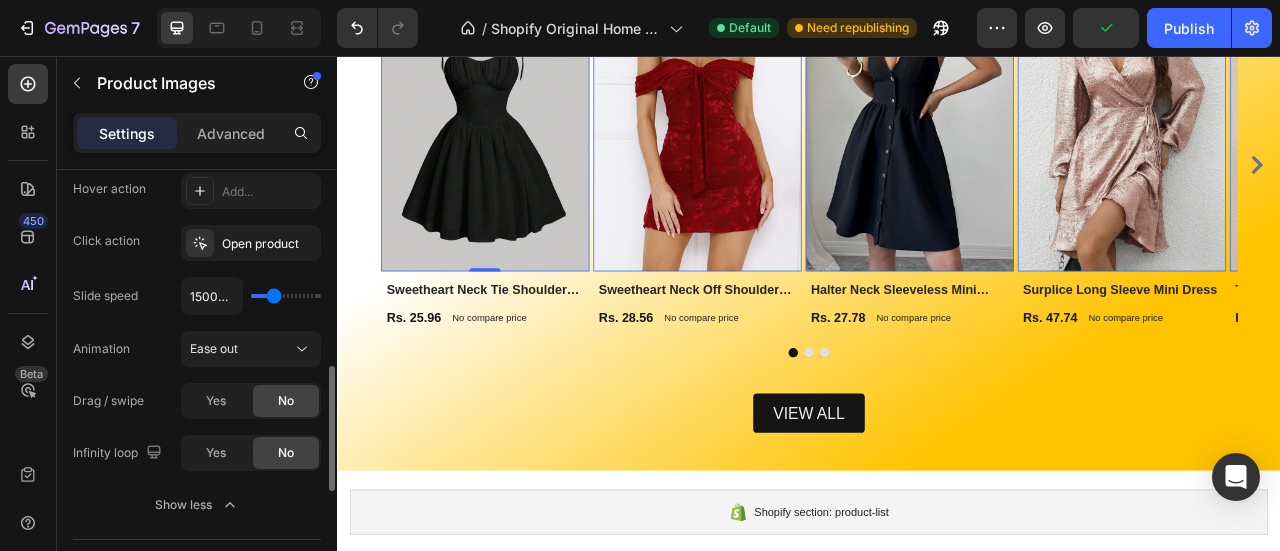 type on "1600ms" 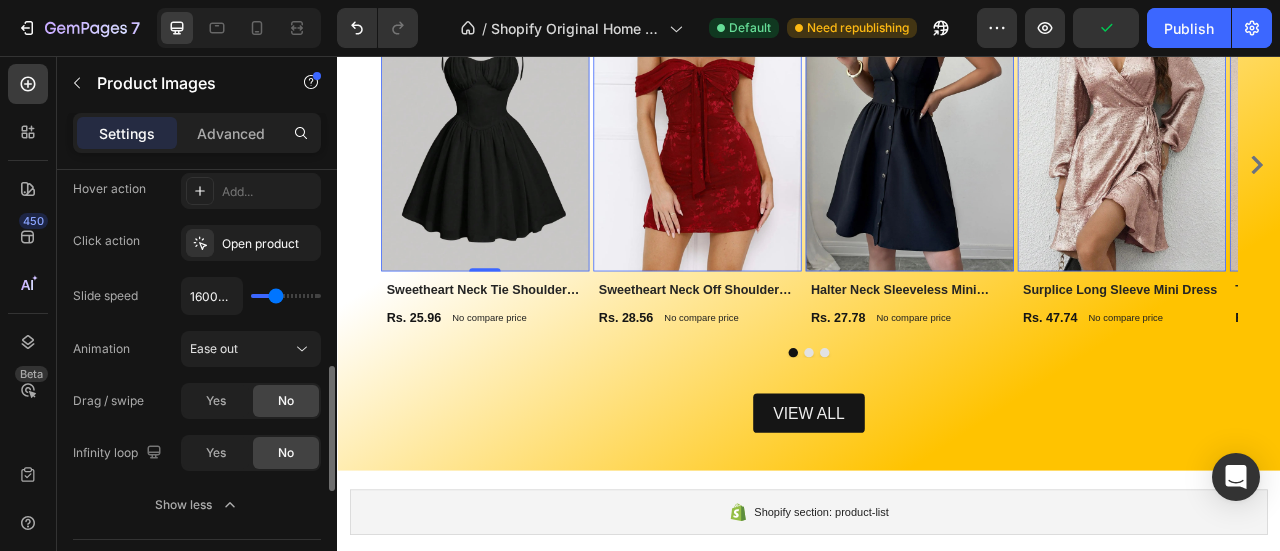 type on "1650ms" 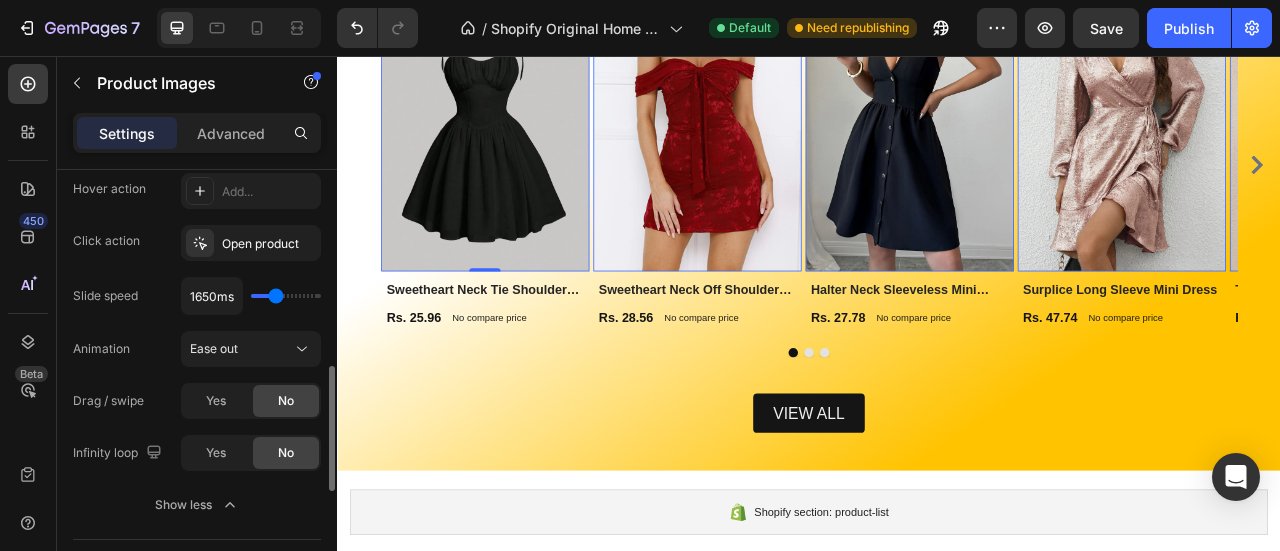 type on "1700ms" 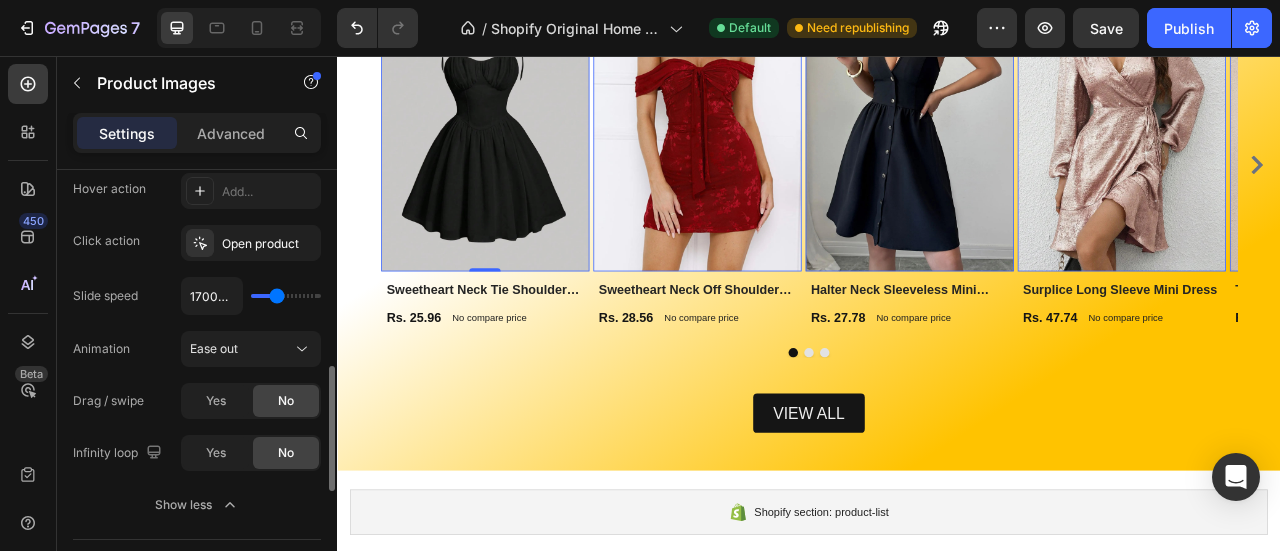 type on "1750ms" 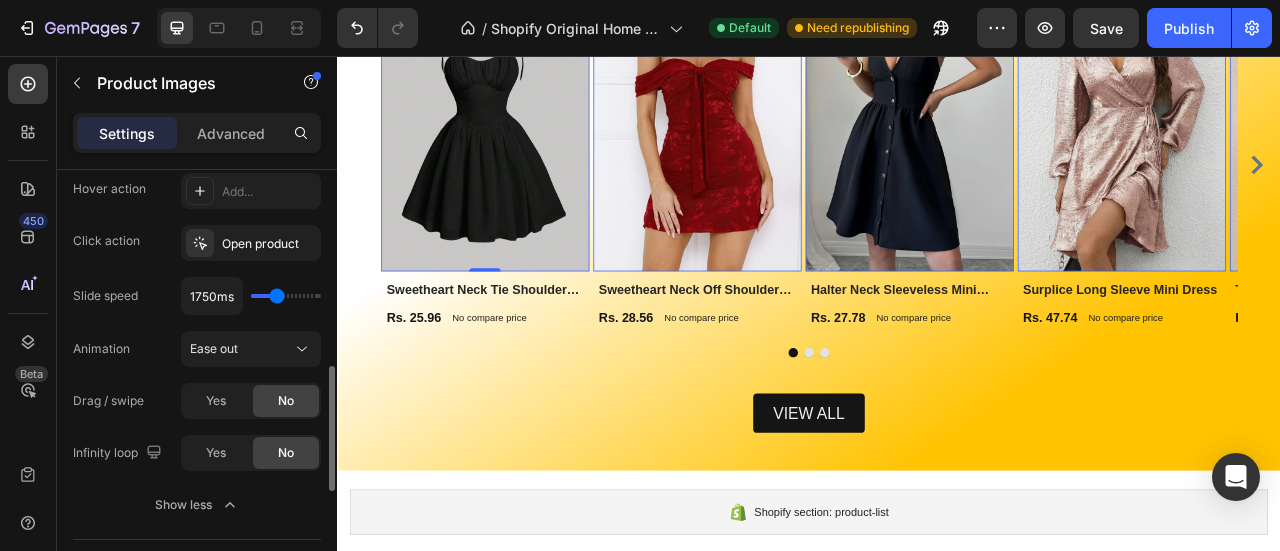 type on "1800ms" 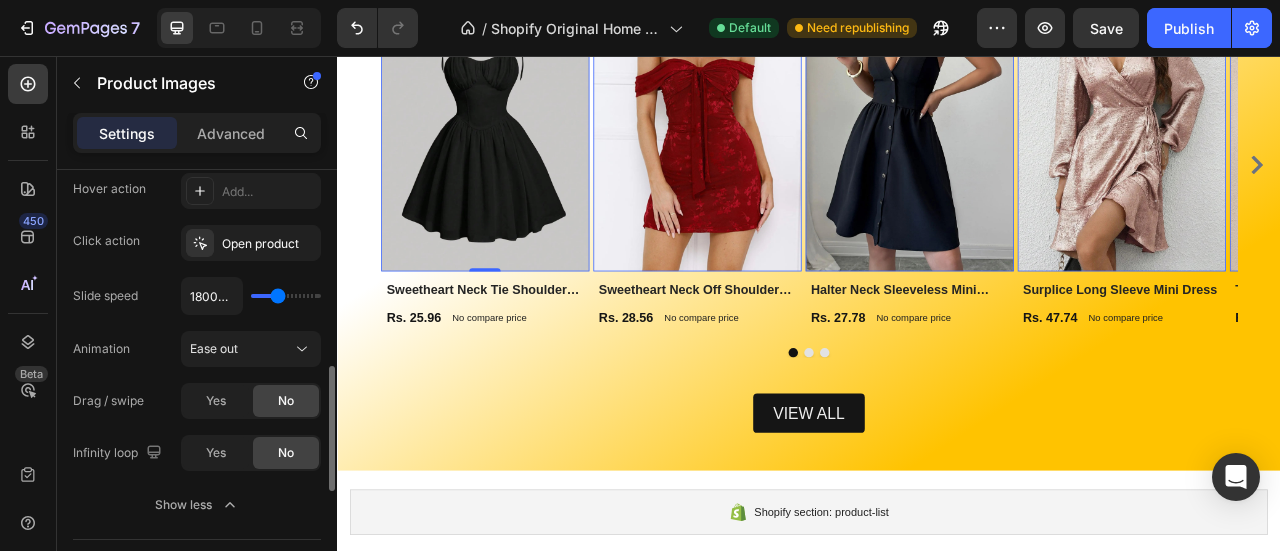 type on "1900ms" 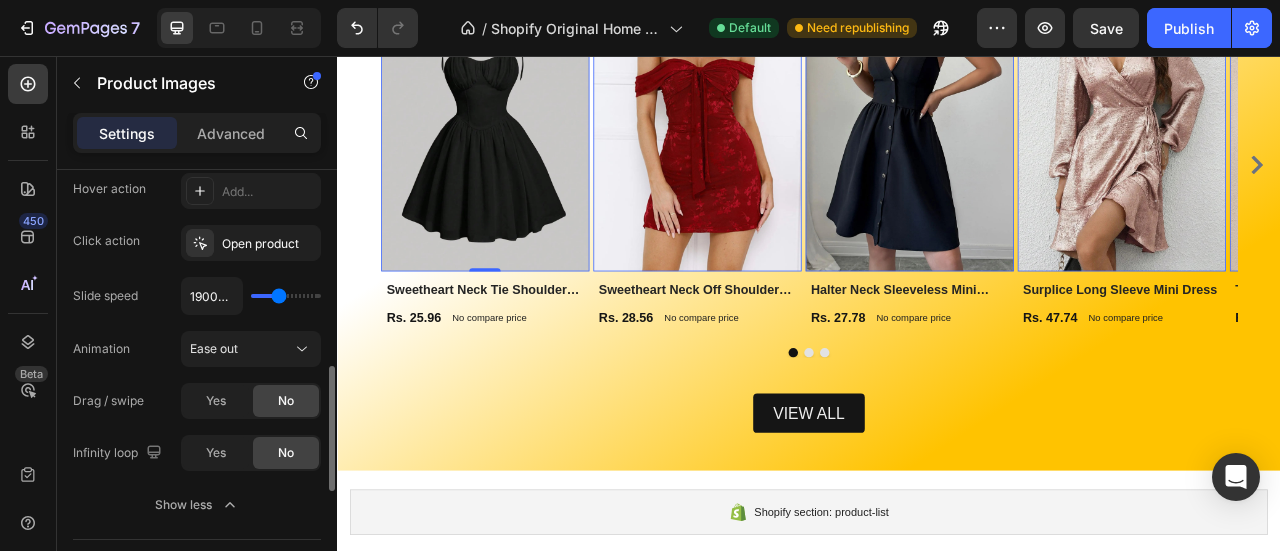 type on "1950ms" 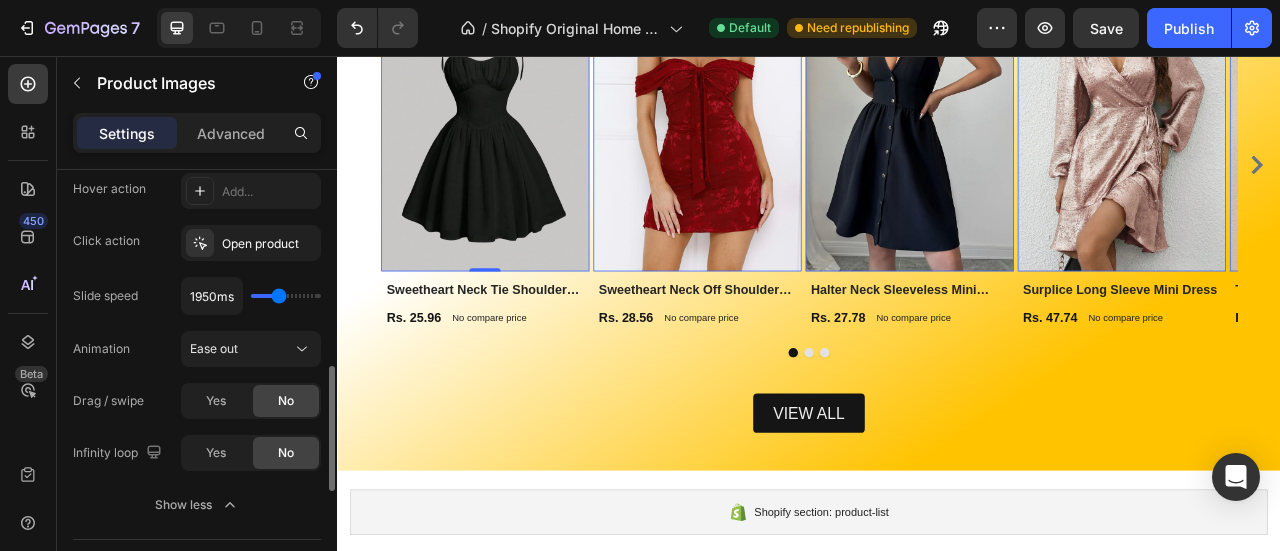 type on "2000ms" 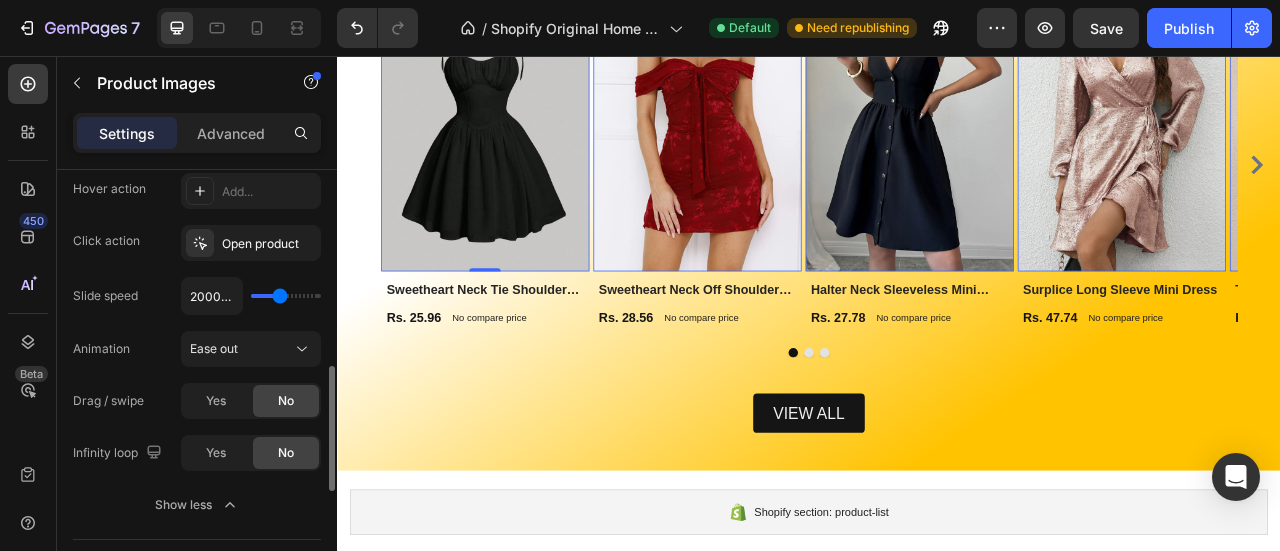 type on "2050ms" 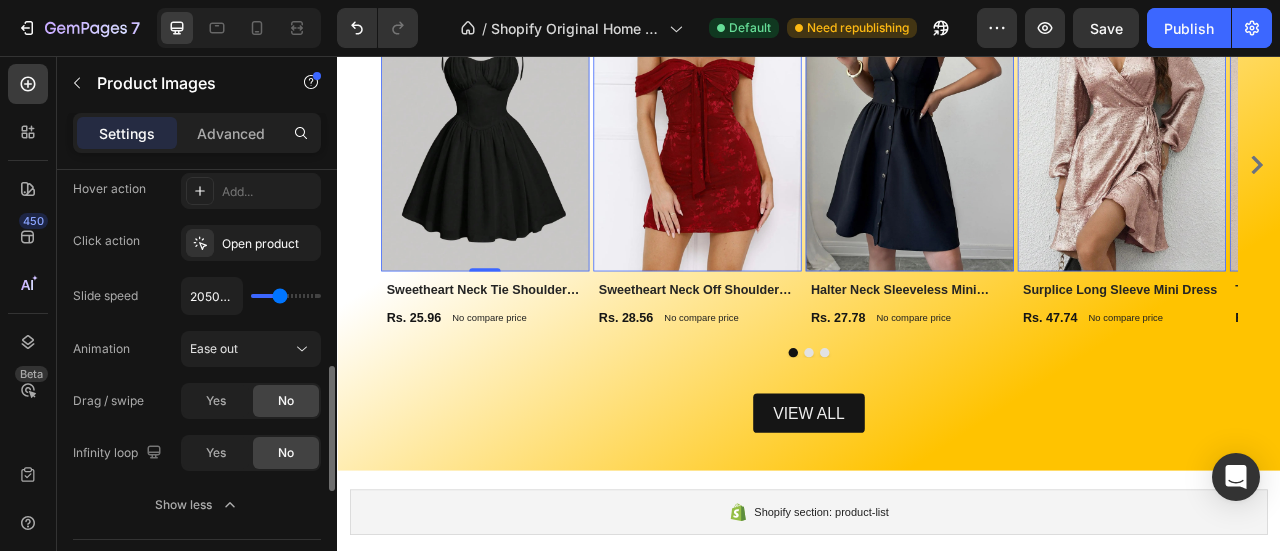 drag, startPoint x: 259, startPoint y: 293, endPoint x: 280, endPoint y: 292, distance: 21.023796 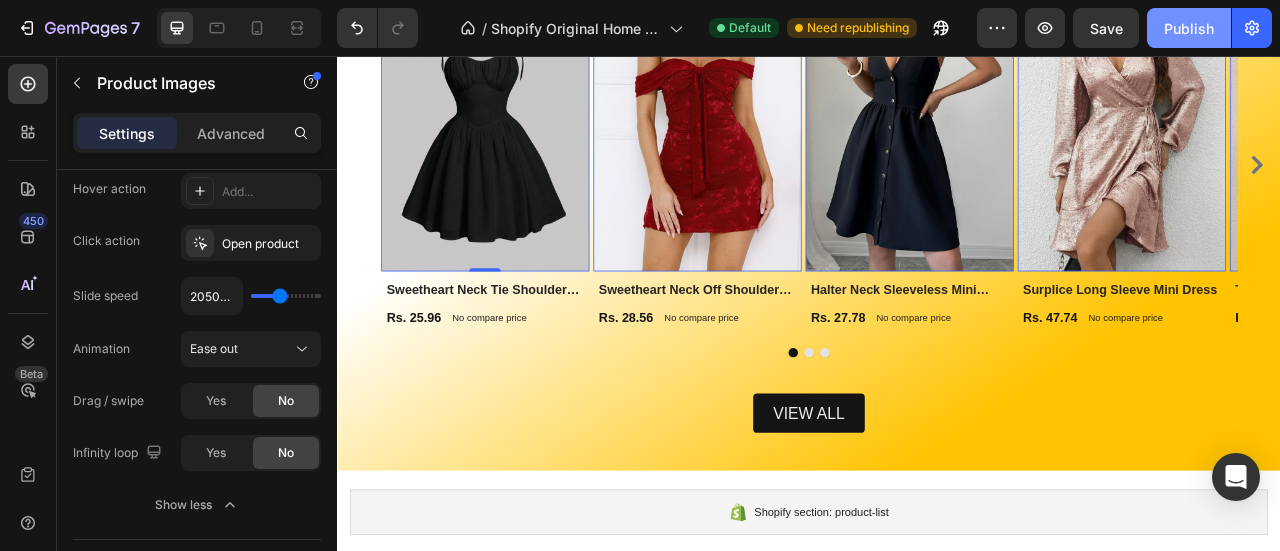 click on "Publish" at bounding box center [1189, 28] 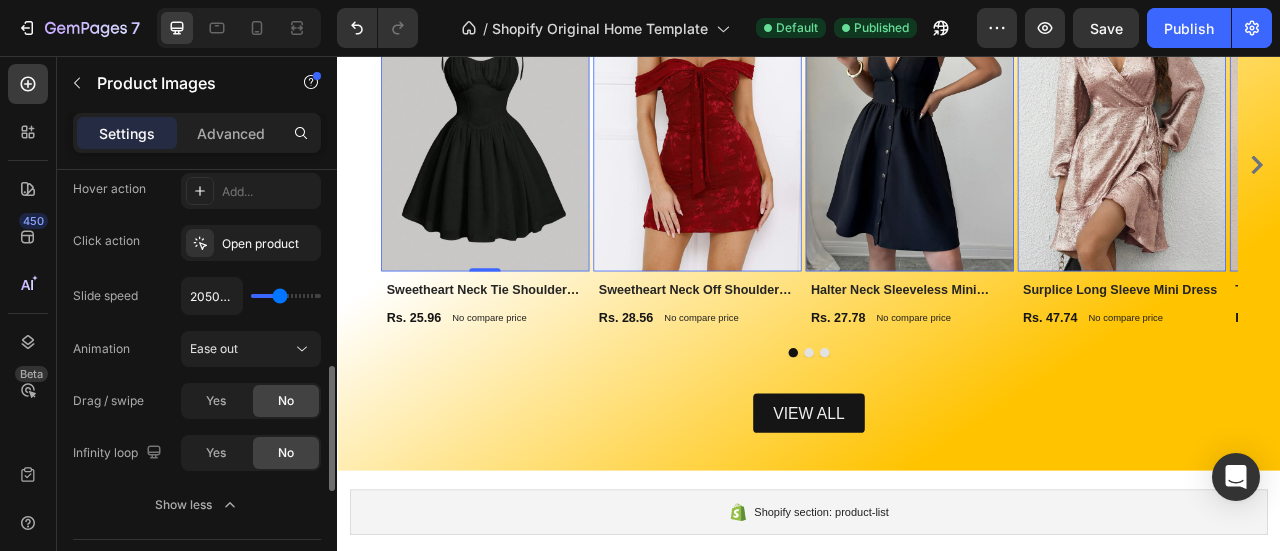 type on "4750ms" 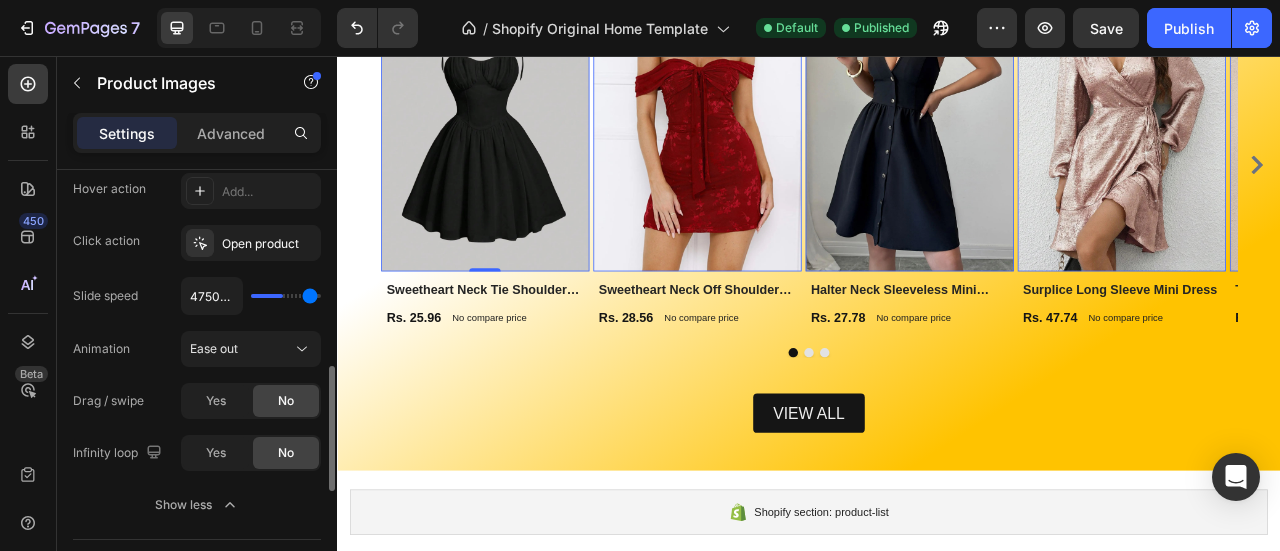 type on "5000ms" 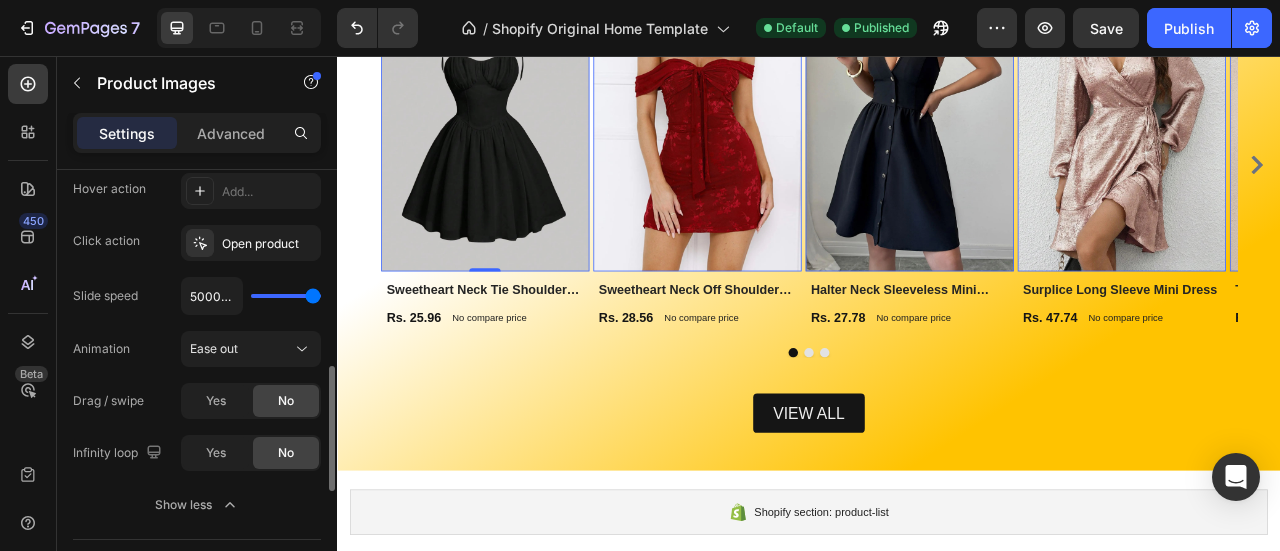 drag, startPoint x: 278, startPoint y: 293, endPoint x: 337, endPoint y: 297, distance: 59.135437 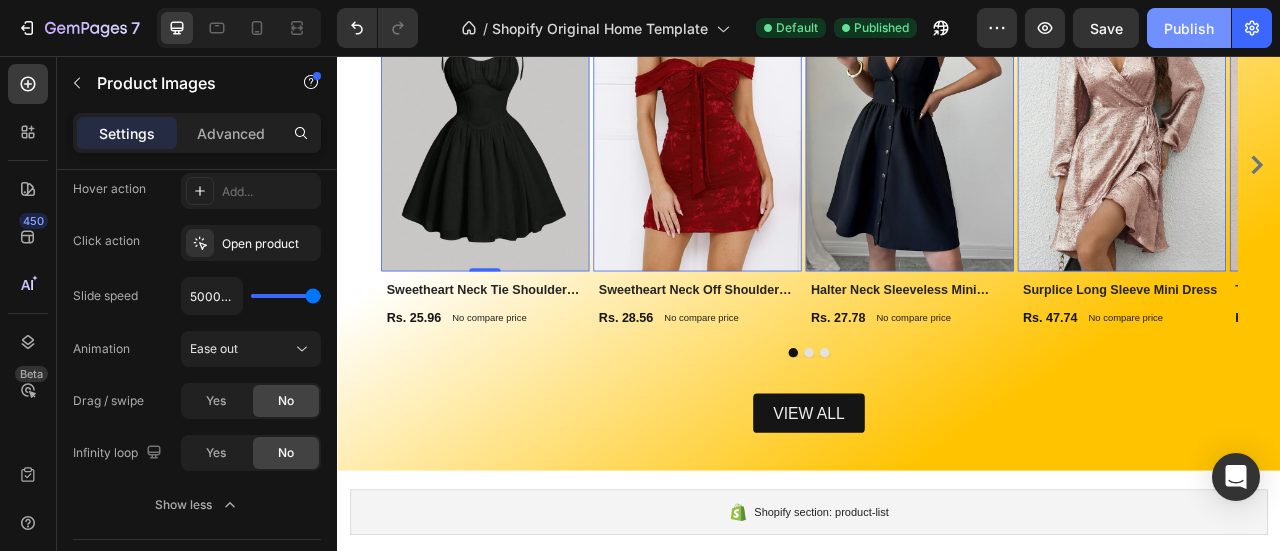 click on "Publish" at bounding box center [1189, 28] 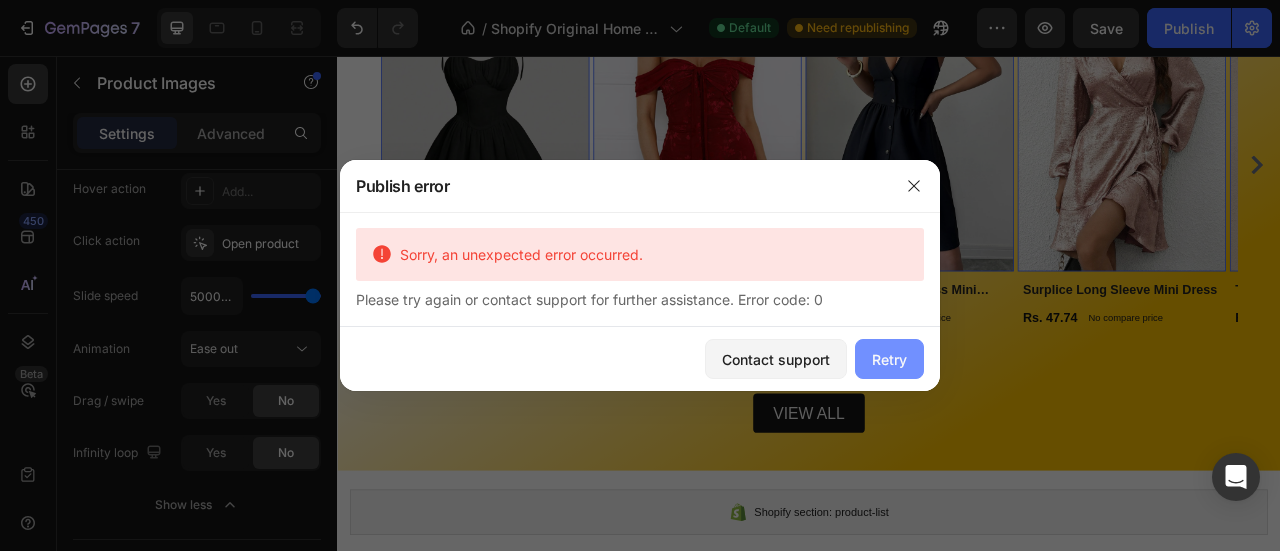 click on "Retry" at bounding box center [889, 359] 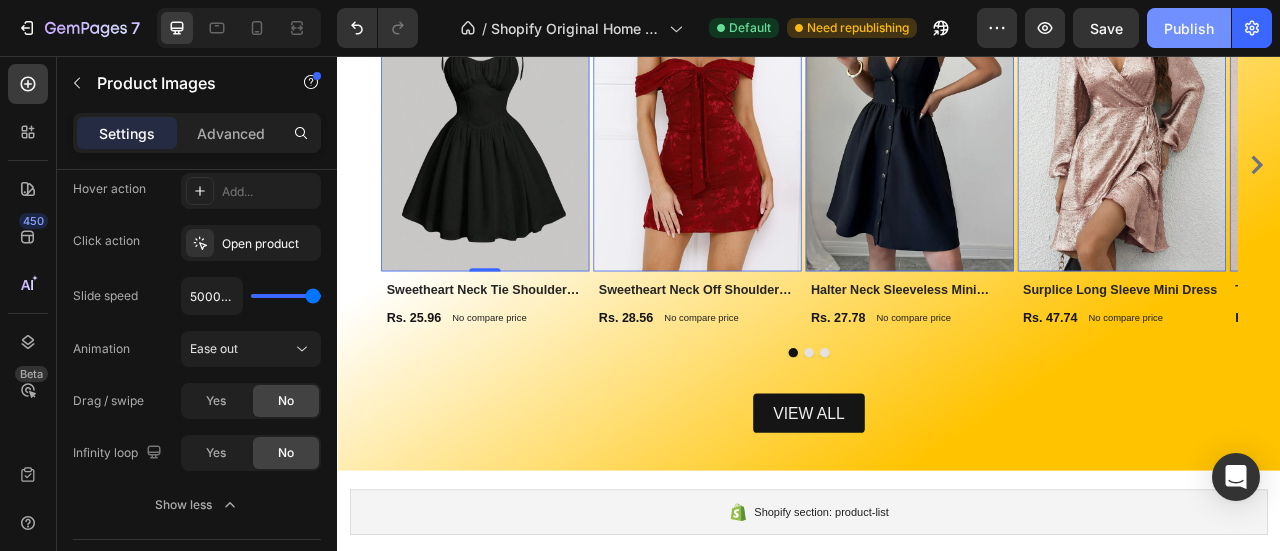 click on "Publish" at bounding box center [1189, 28] 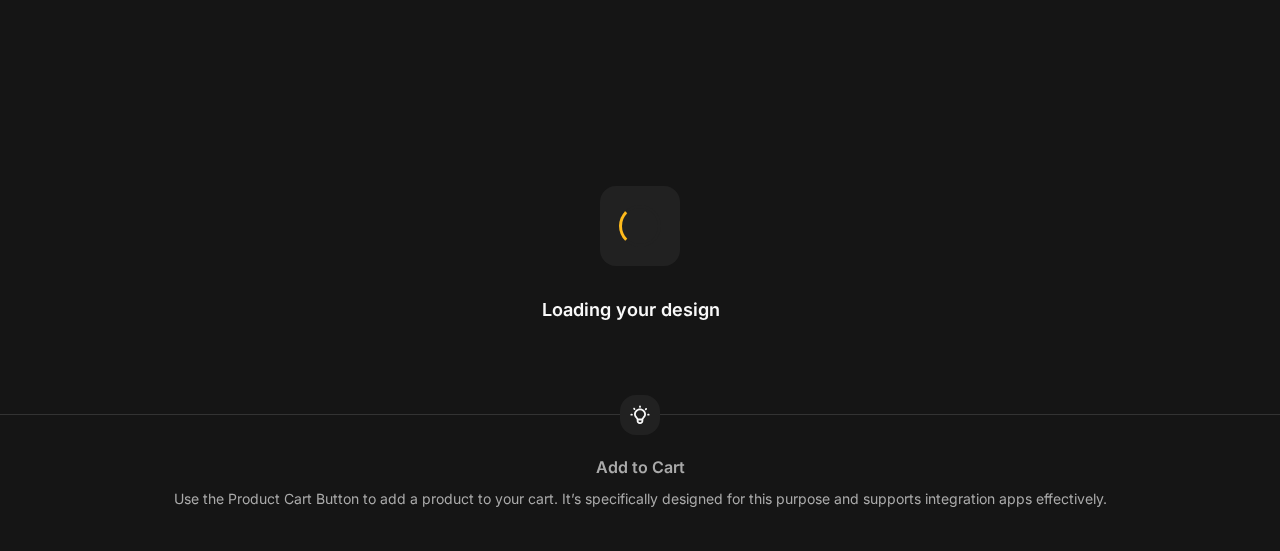 scroll, scrollTop: 0, scrollLeft: 0, axis: both 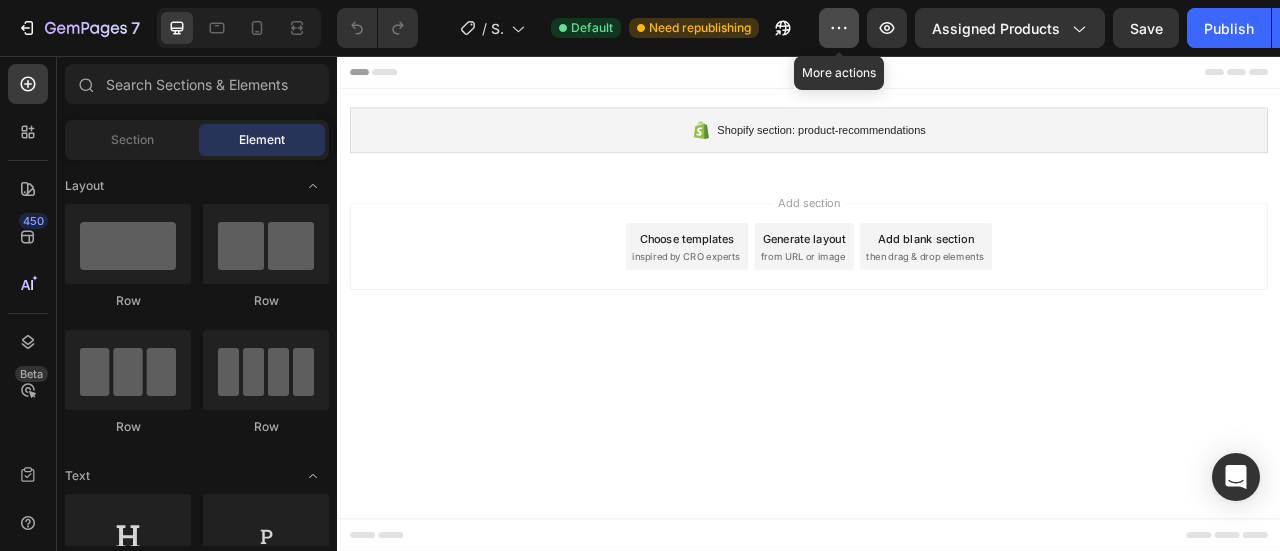 click 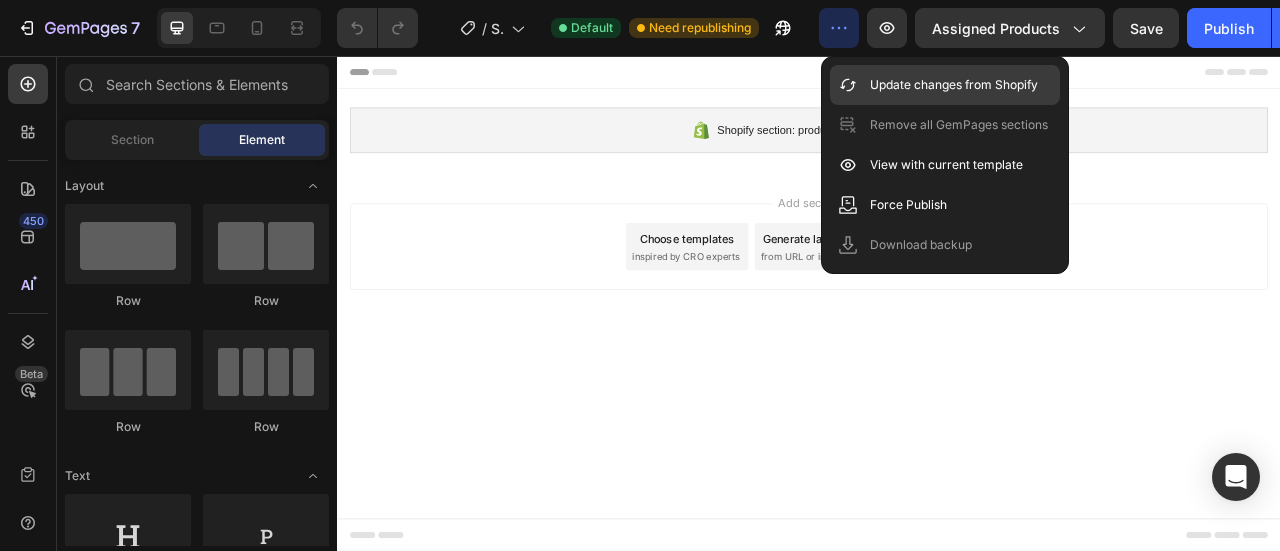 click on "Update changes from Shopify" at bounding box center (954, 85) 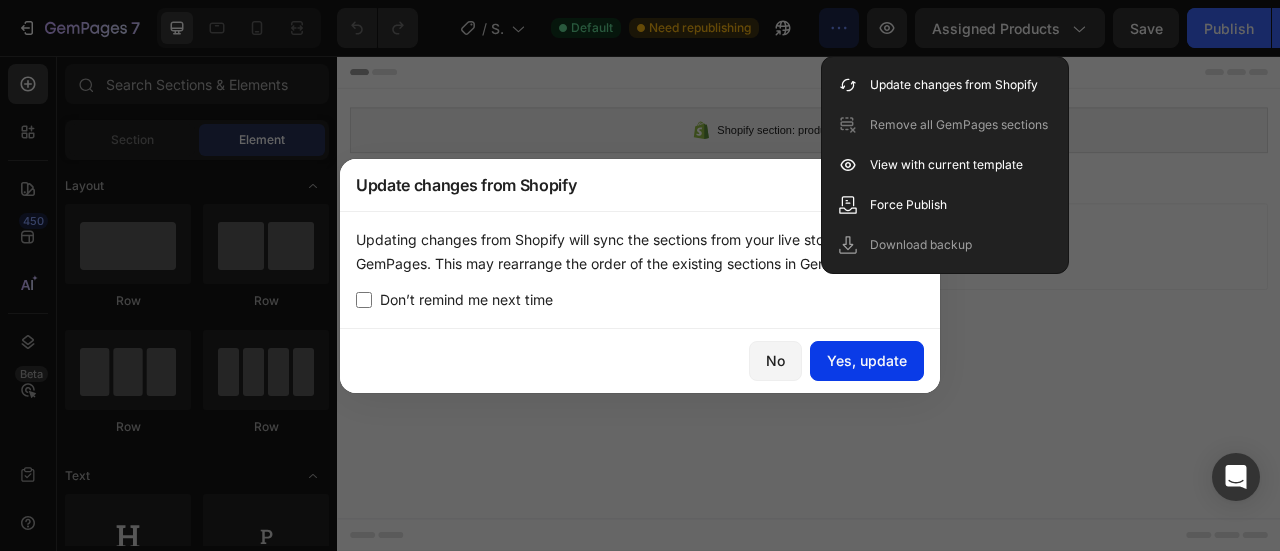 click on "Yes, update" at bounding box center [867, 360] 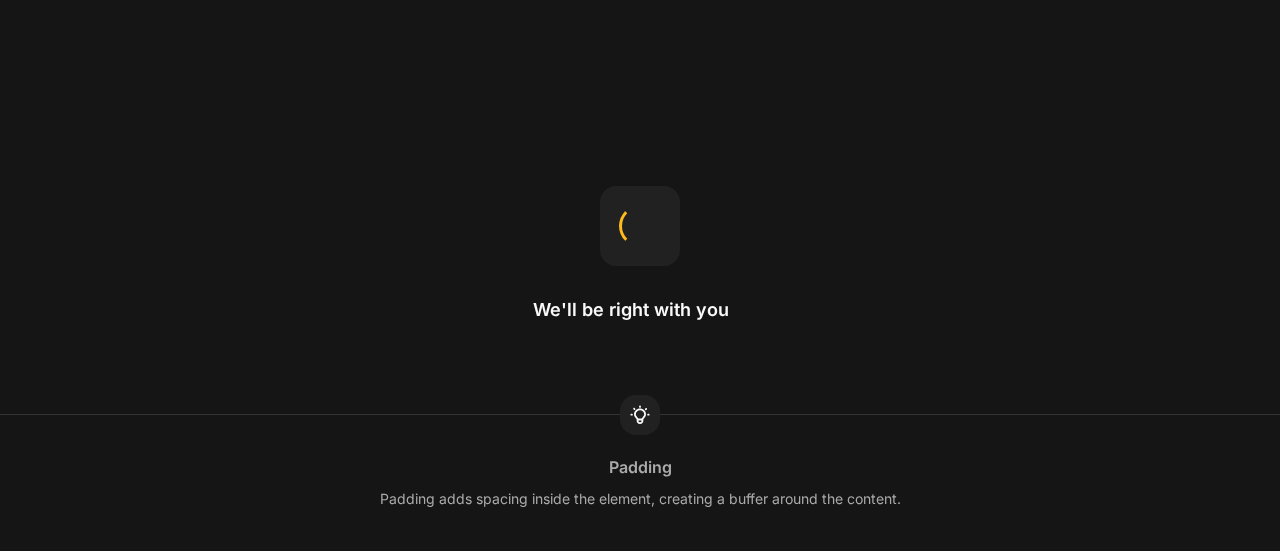 scroll, scrollTop: 0, scrollLeft: 0, axis: both 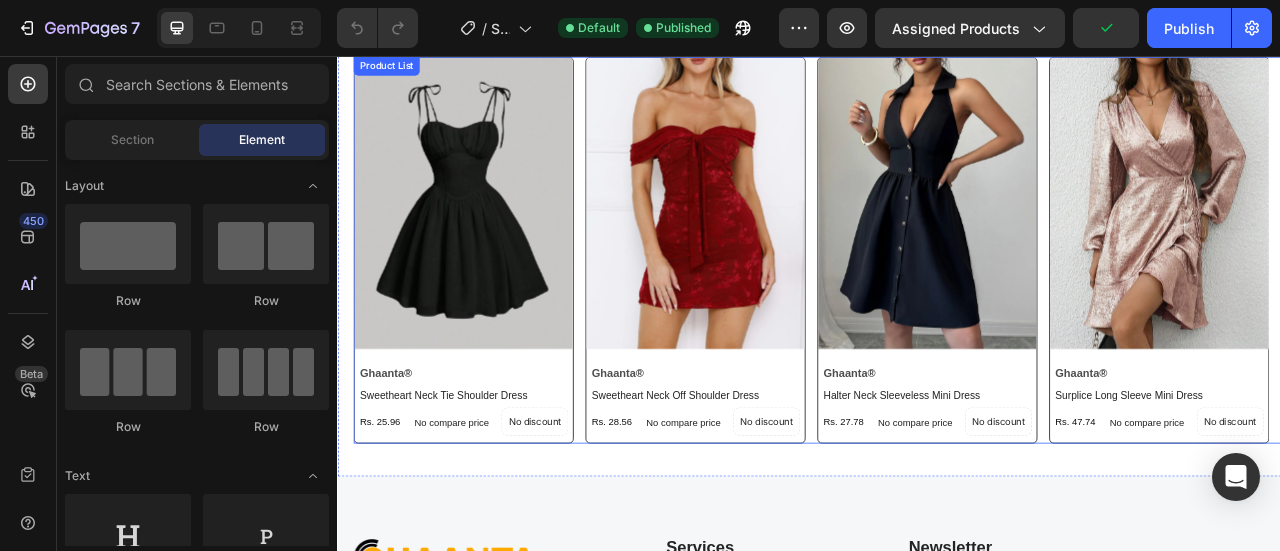 click on "Product Images Ghaanta ® Heading sweetheart neck tie shoulder dress Product Title Rs. [PRICE] Product Price Product Price No compare price Product Price No discount   Not be displayed when published Product Badge No discount   Not be displayed when published Product Badge Row Row Row Product List Product Images Ghaanta ® Heading sweetheart neck off shoulder dress Product Title Rs. [PRICE] Product Price Product Price No compare price Product Price No discount   Not be displayed when published Product Badge No discount   Not be displayed when published Product Badge Row Row Row Product List Product Images Ghaanta ® Heading halter neck sleeveless mini dress Product Title Rs. [PRICE] Product Price Product Price No compare price Product Price No discount   Not be displayed when published Product Badge No discount   Not be displayed when published Product Badge Row Row Row Product List Product Images Ghaanta ® Heading surplice long sleeve mini dress Product Title Rs. [PRICE] Product Price Product Price No compare price" at bounding box center [947, 302] 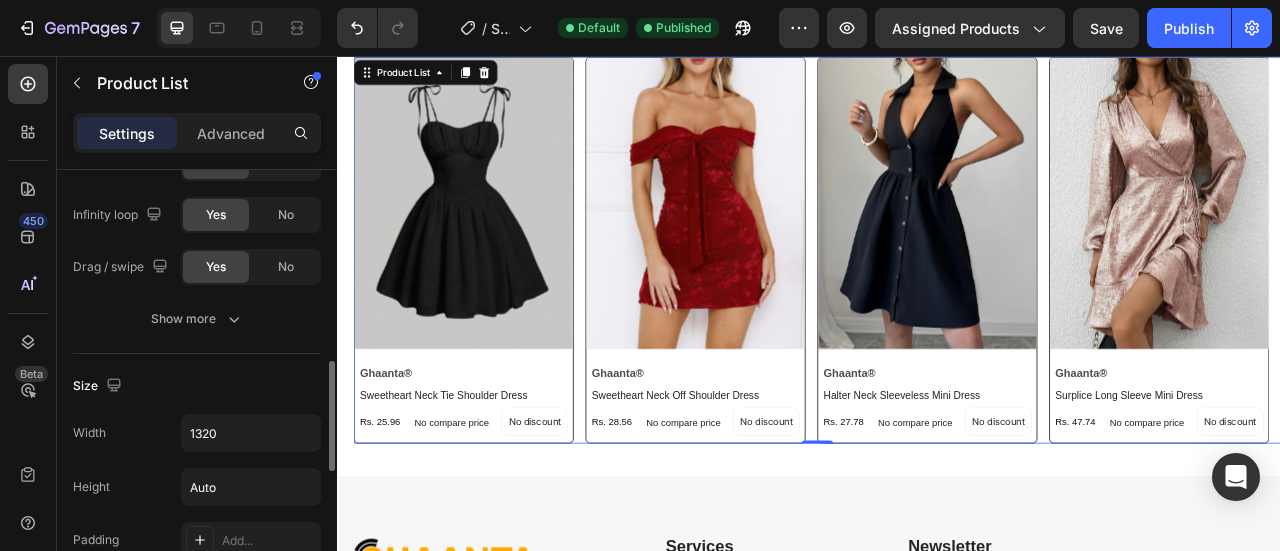 scroll, scrollTop: 762, scrollLeft: 0, axis: vertical 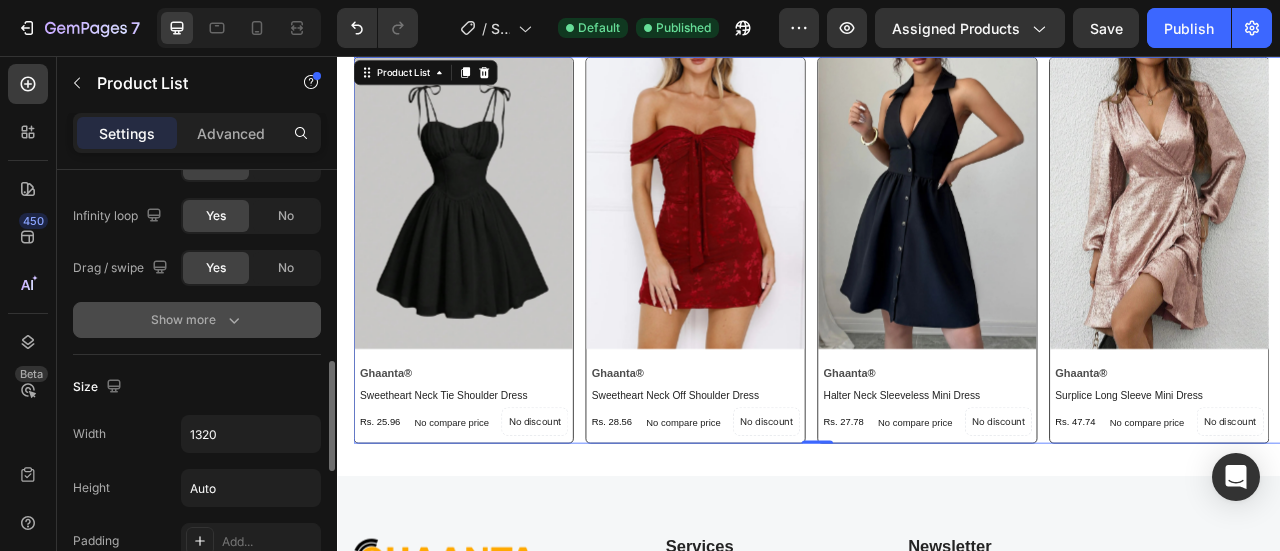 click 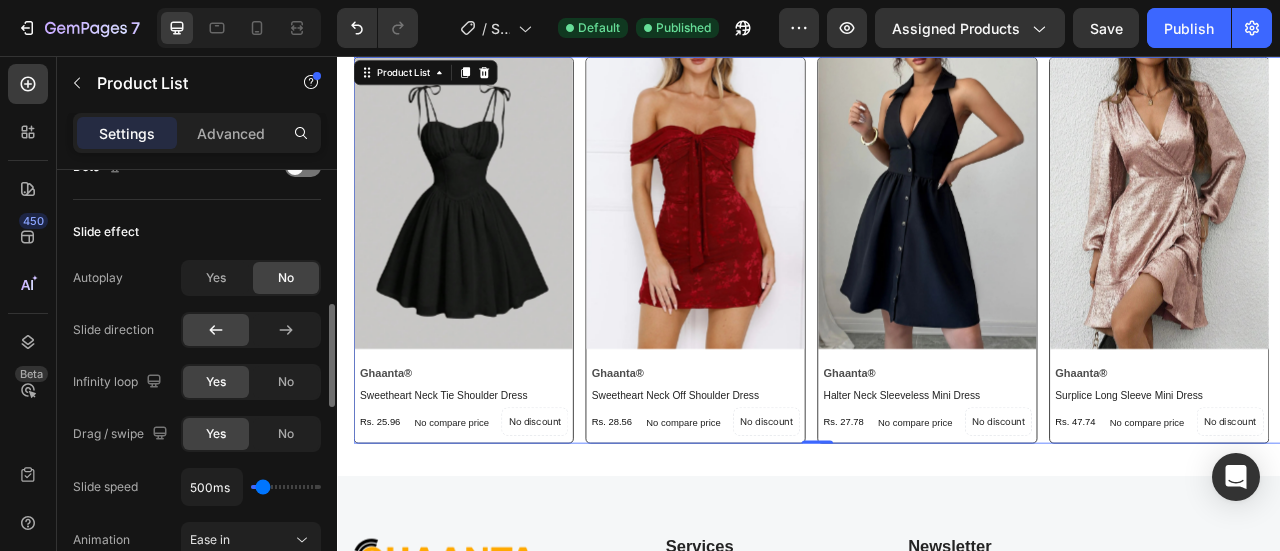 scroll, scrollTop: 588, scrollLeft: 0, axis: vertical 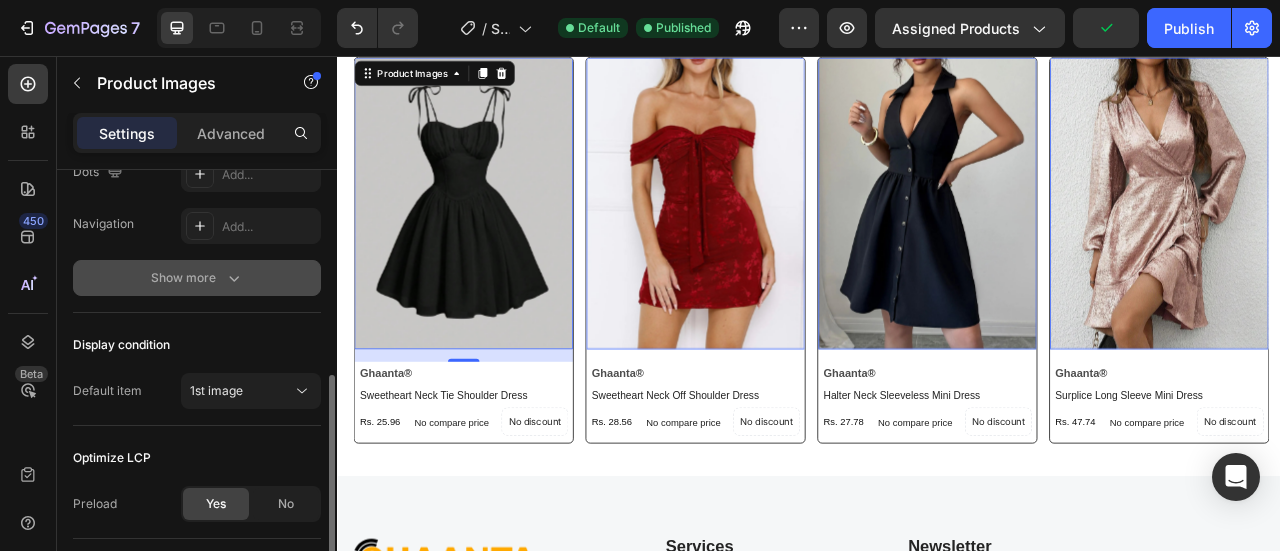 click on "Show more" at bounding box center (197, 278) 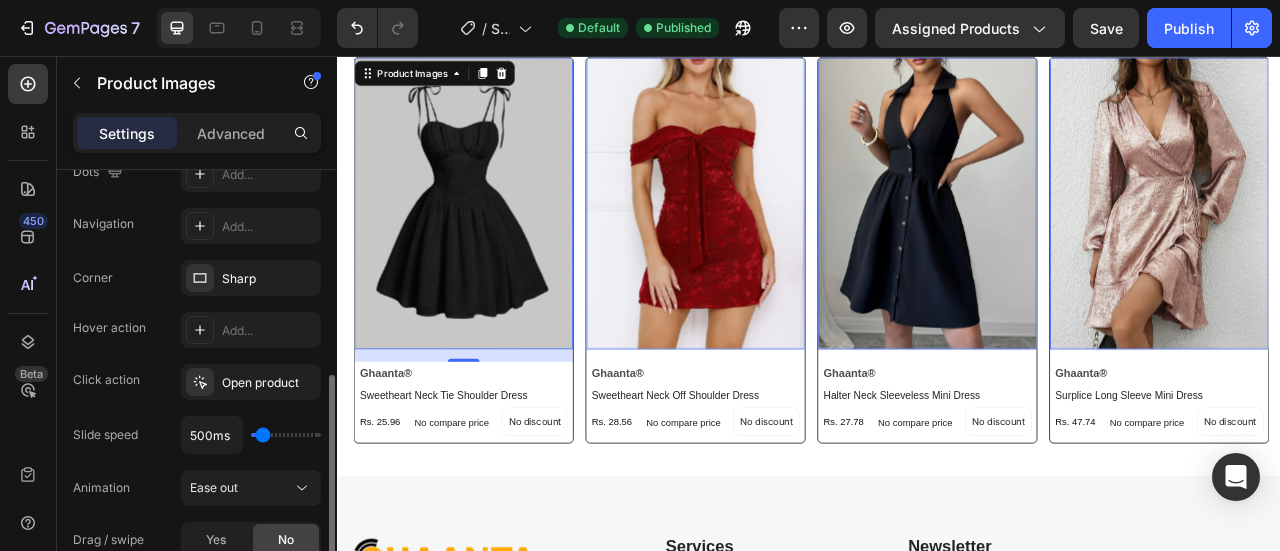 type on "4650ms" 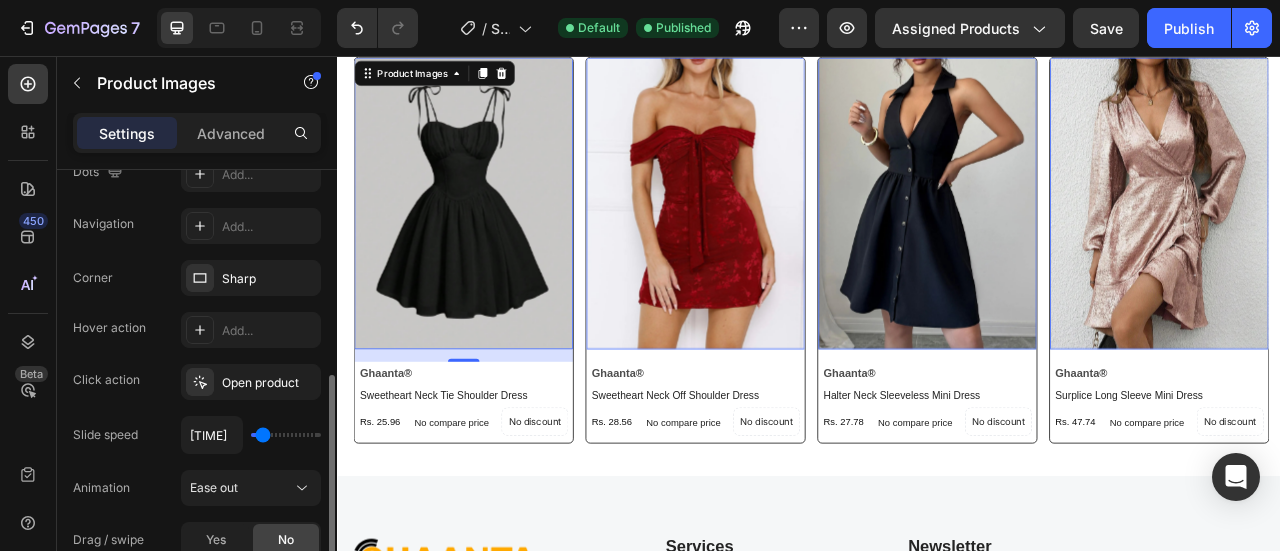 type on "5000ms" 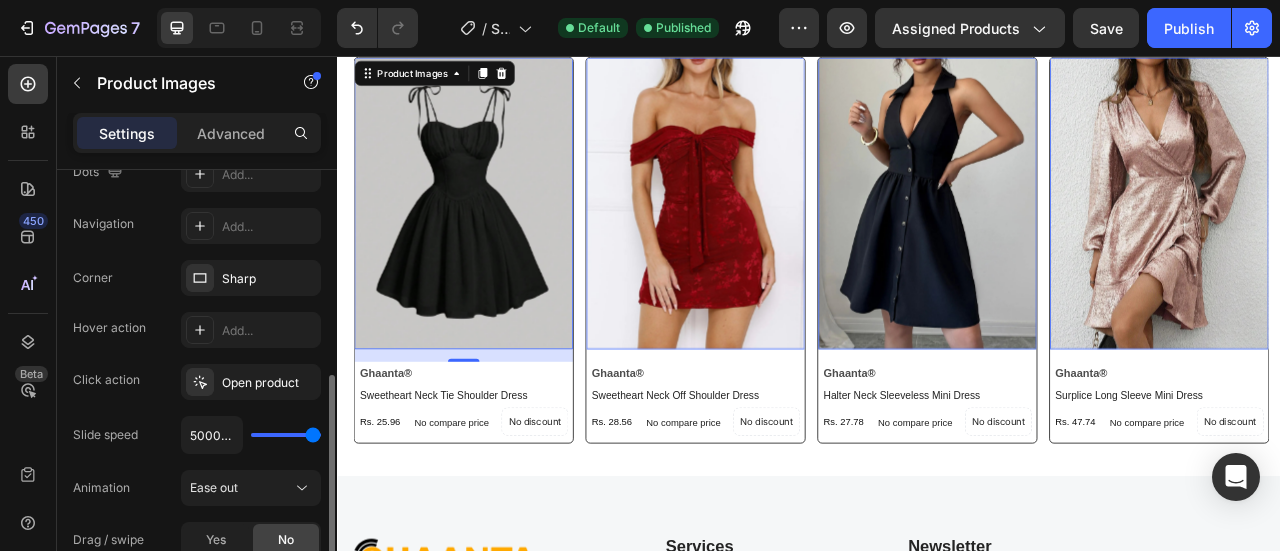drag, startPoint x: 260, startPoint y: 433, endPoint x: 326, endPoint y: 431, distance: 66.0303 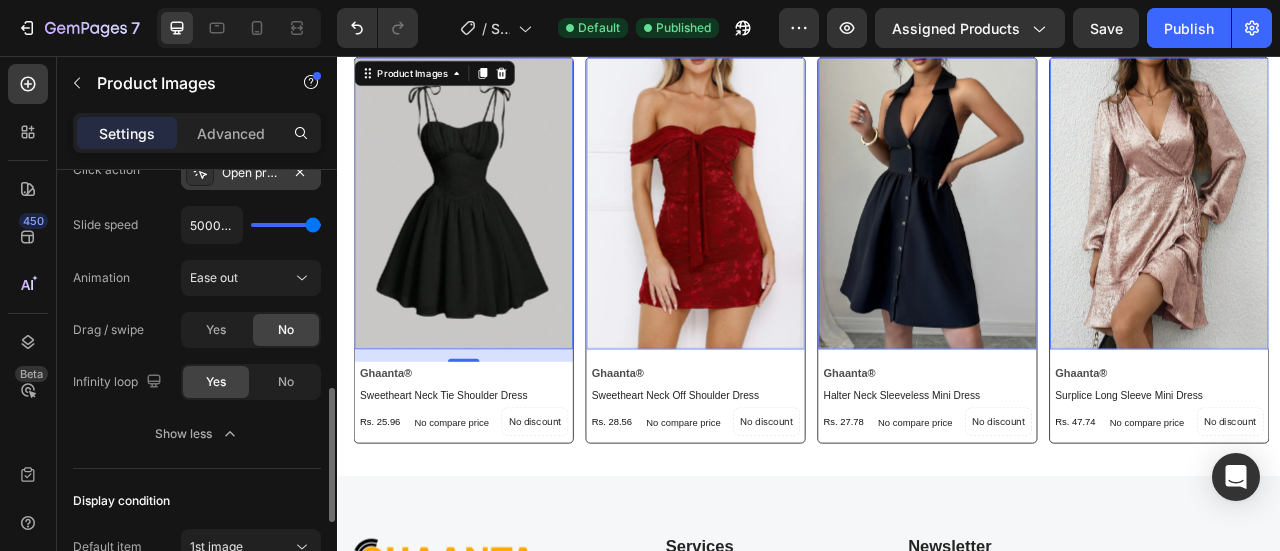 scroll, scrollTop: 711, scrollLeft: 0, axis: vertical 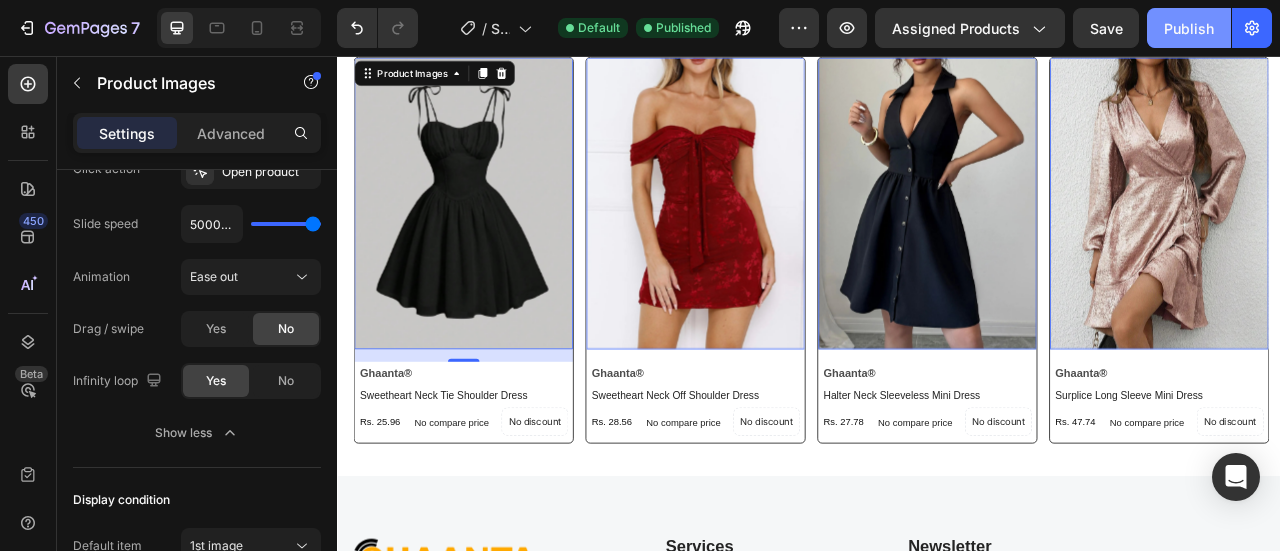 click on "Publish" at bounding box center (1189, 28) 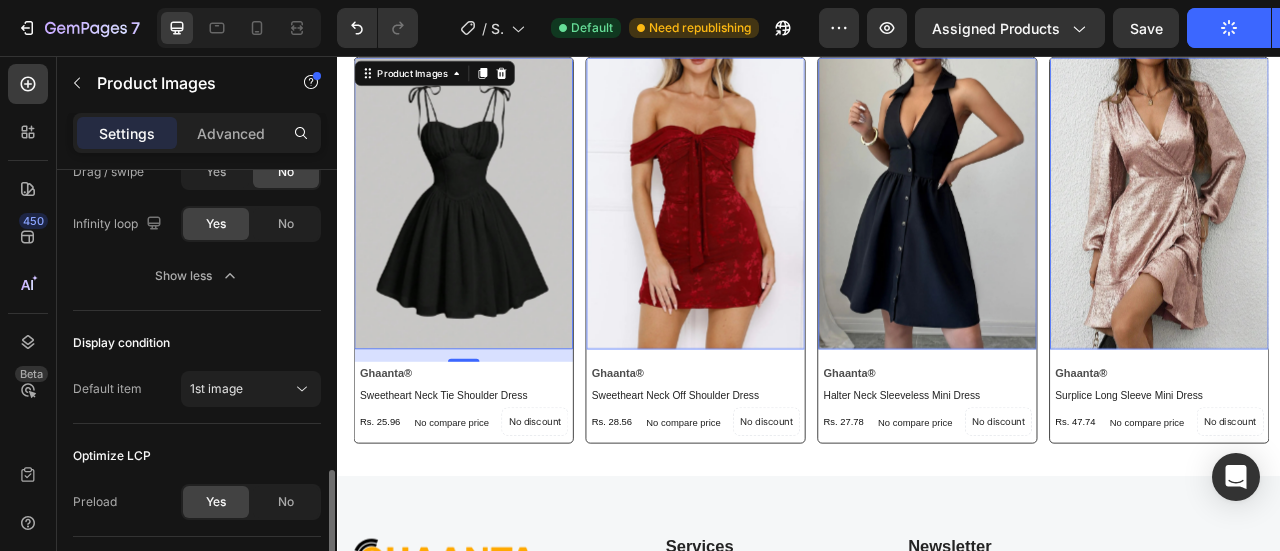 scroll, scrollTop: 999, scrollLeft: 0, axis: vertical 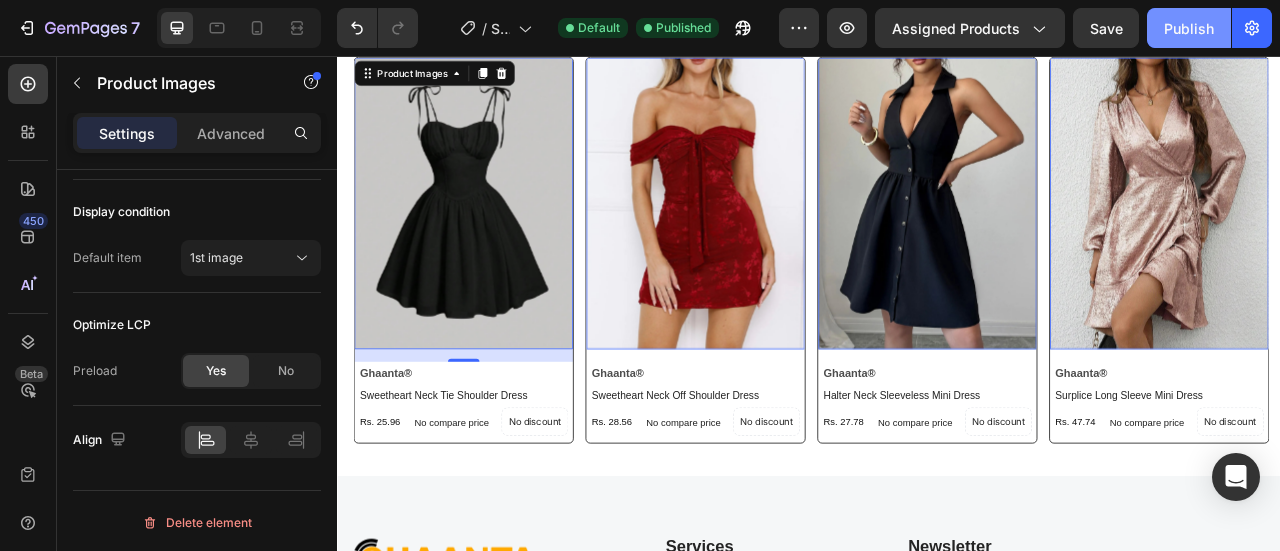 click on "Publish" at bounding box center [1189, 28] 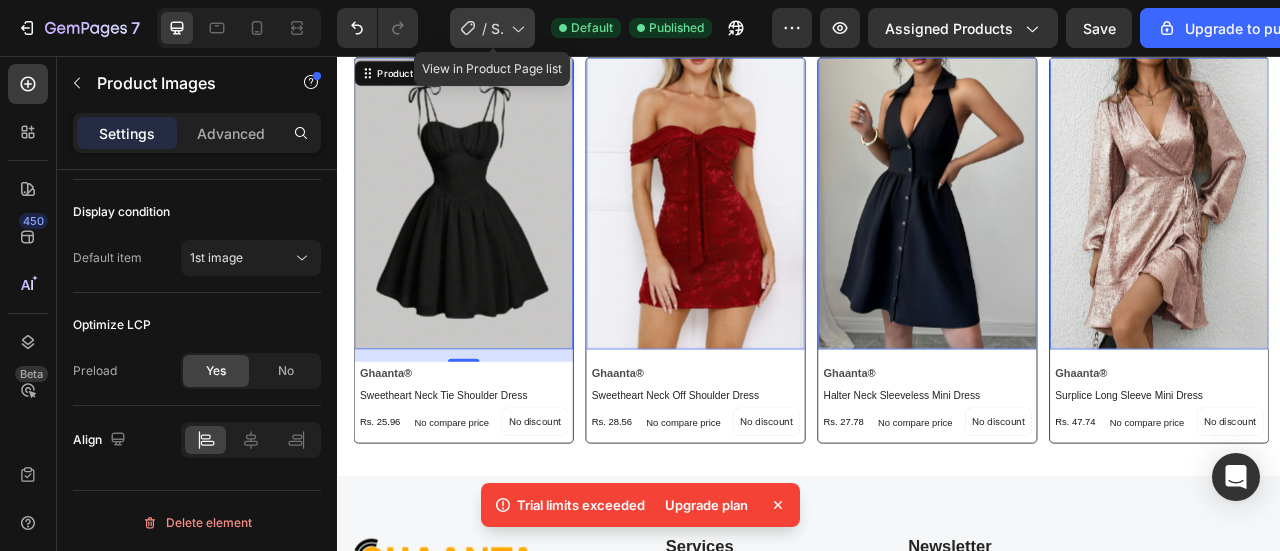 click 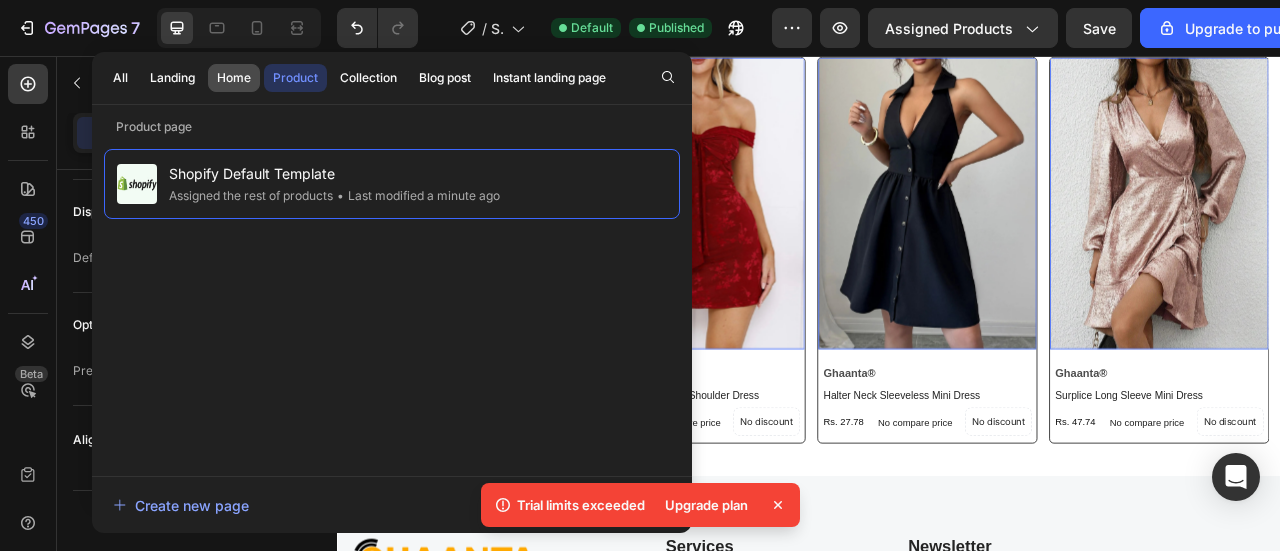 click on "Home" at bounding box center (234, 78) 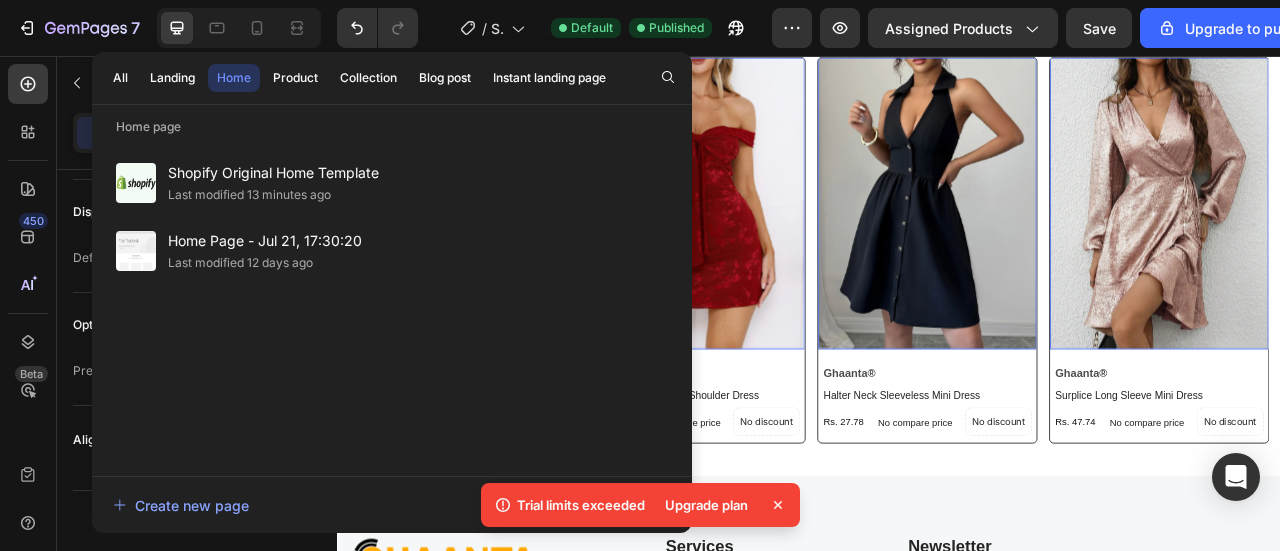 click on "Shopify Original Home Template Last modified 13 minutes ago" 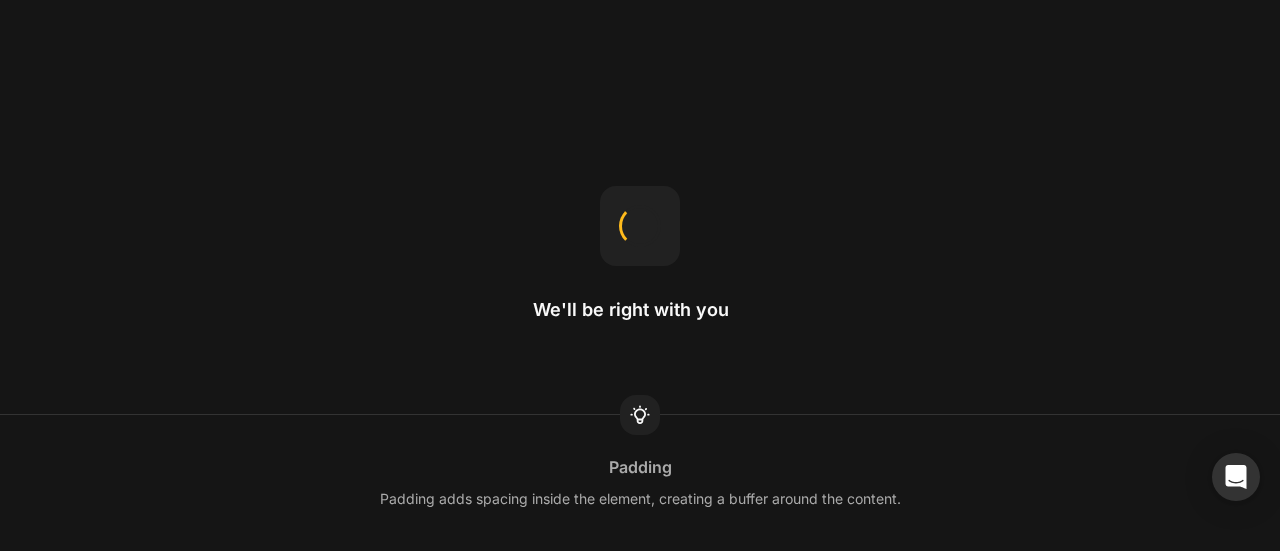 scroll, scrollTop: 0, scrollLeft: 0, axis: both 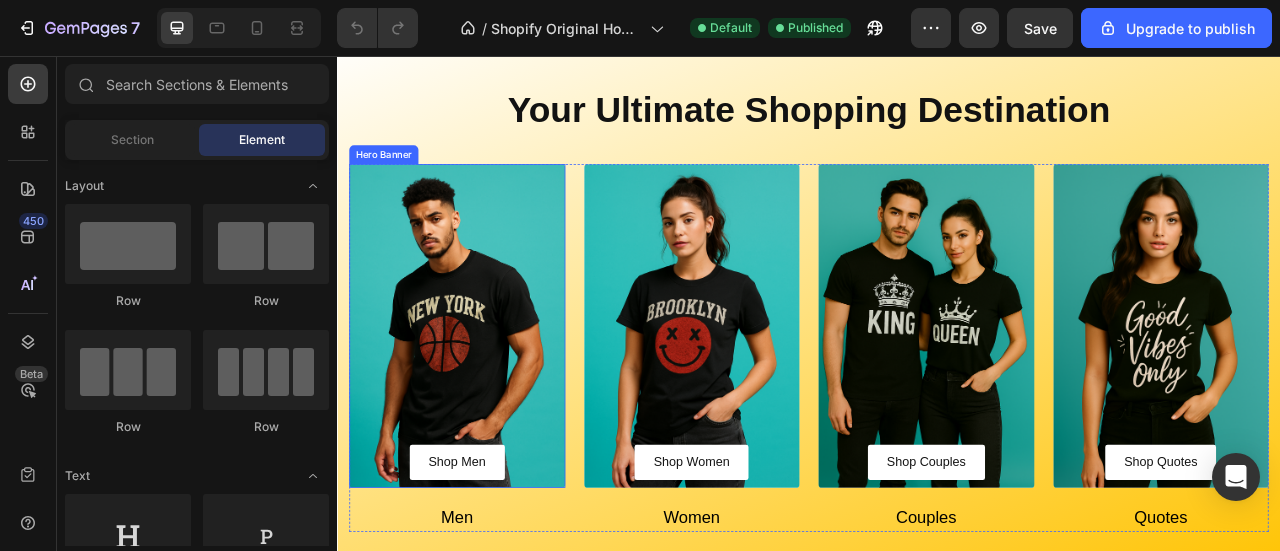 click at bounding box center (489, 399) 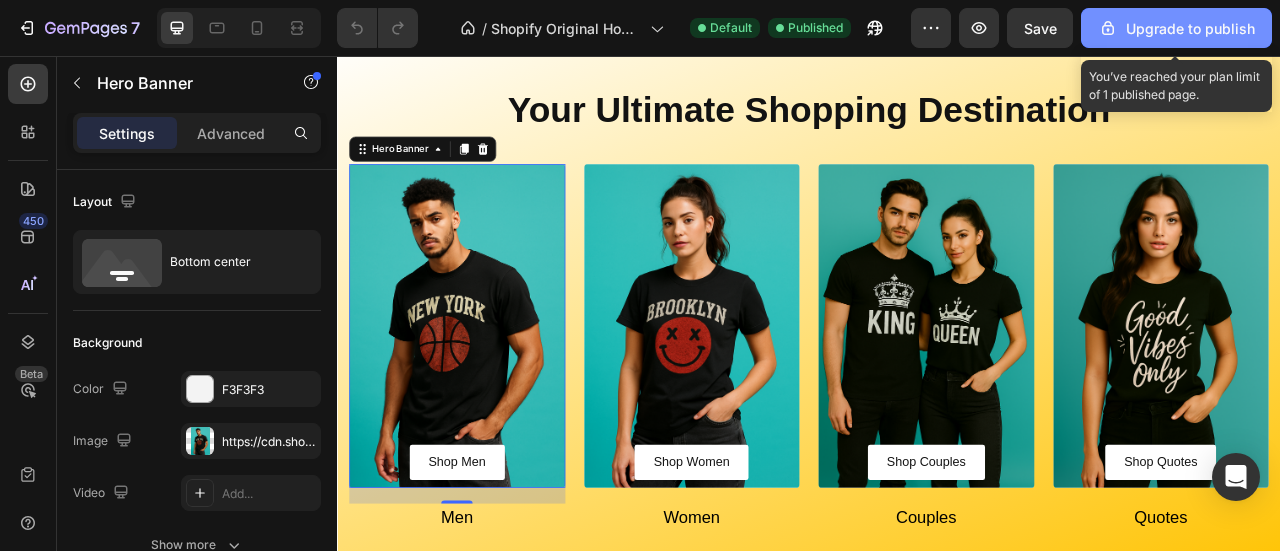click 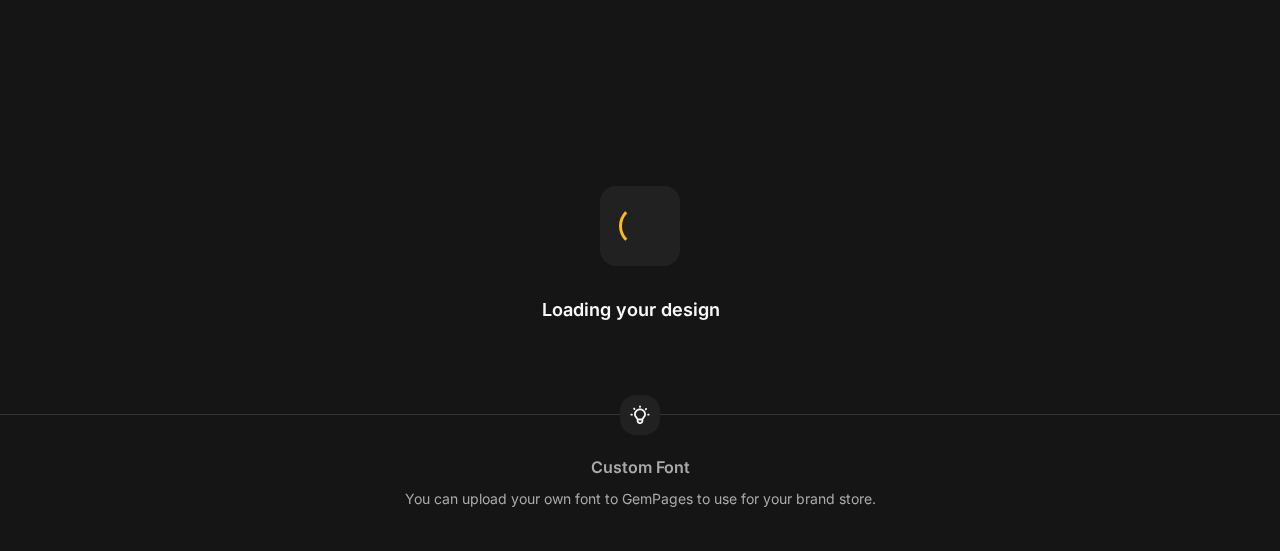scroll, scrollTop: 0, scrollLeft: 0, axis: both 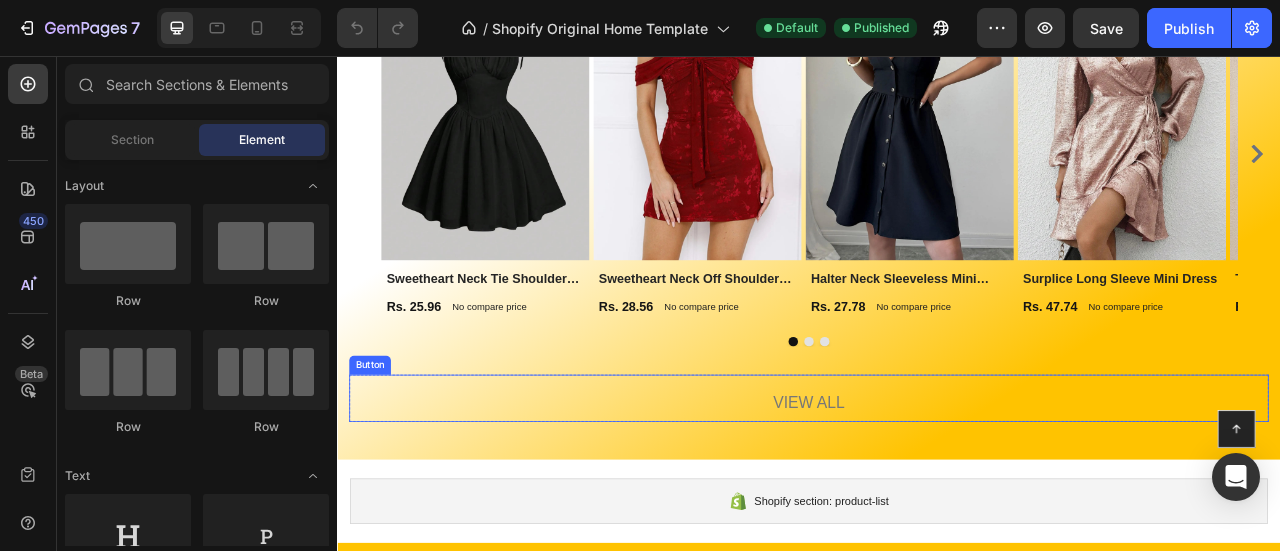 click on "view all" at bounding box center [936, 496] 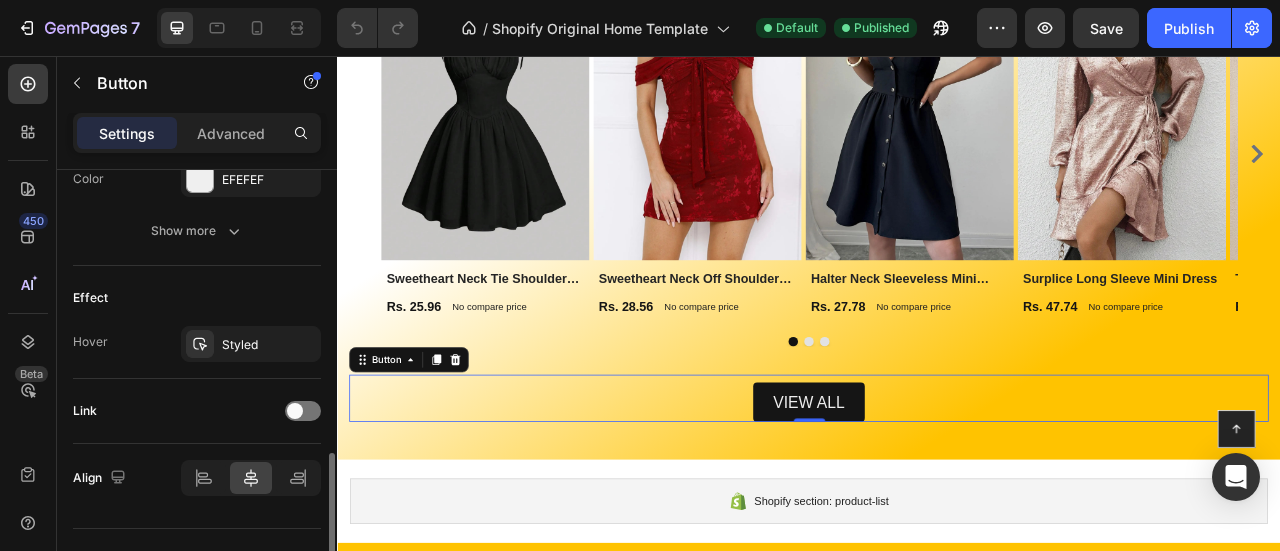 scroll, scrollTop: 956, scrollLeft: 0, axis: vertical 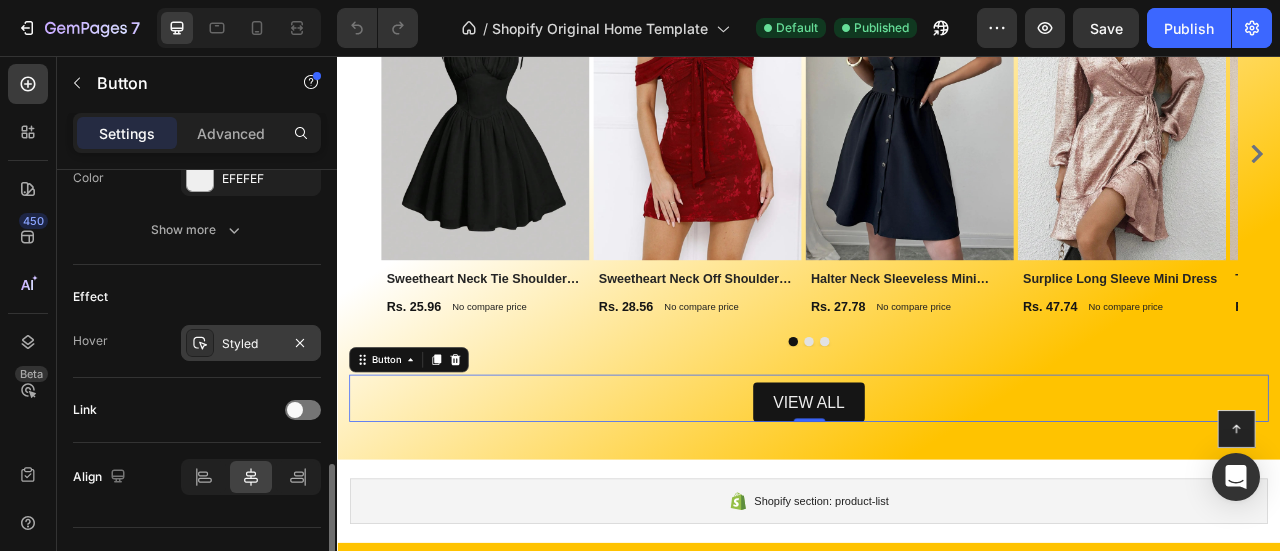 click on "Styled" at bounding box center (251, 343) 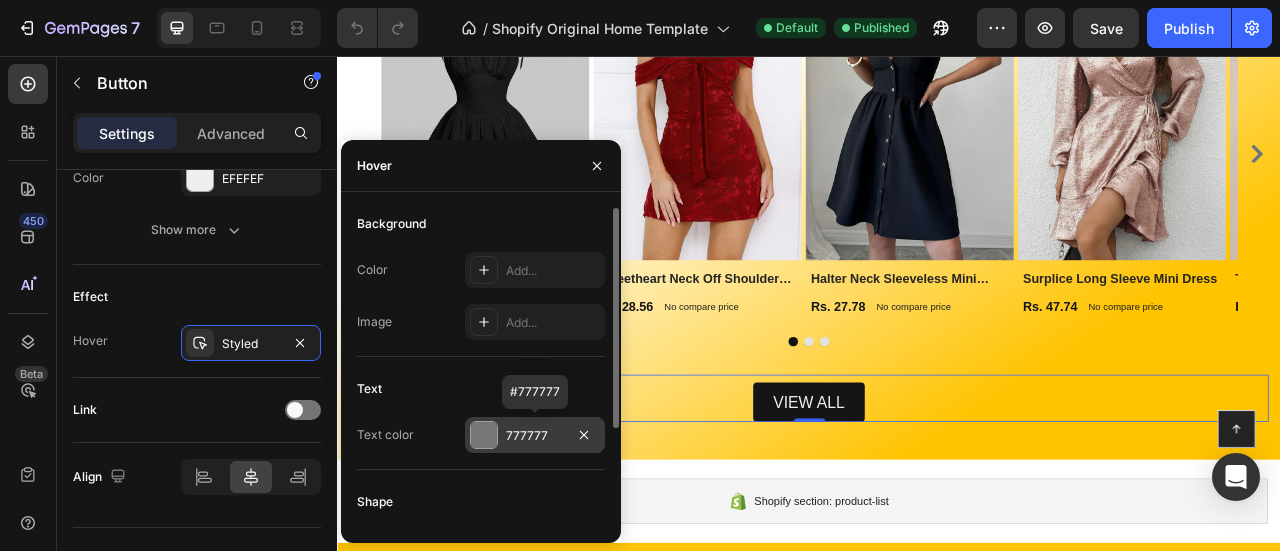 click at bounding box center [484, 435] 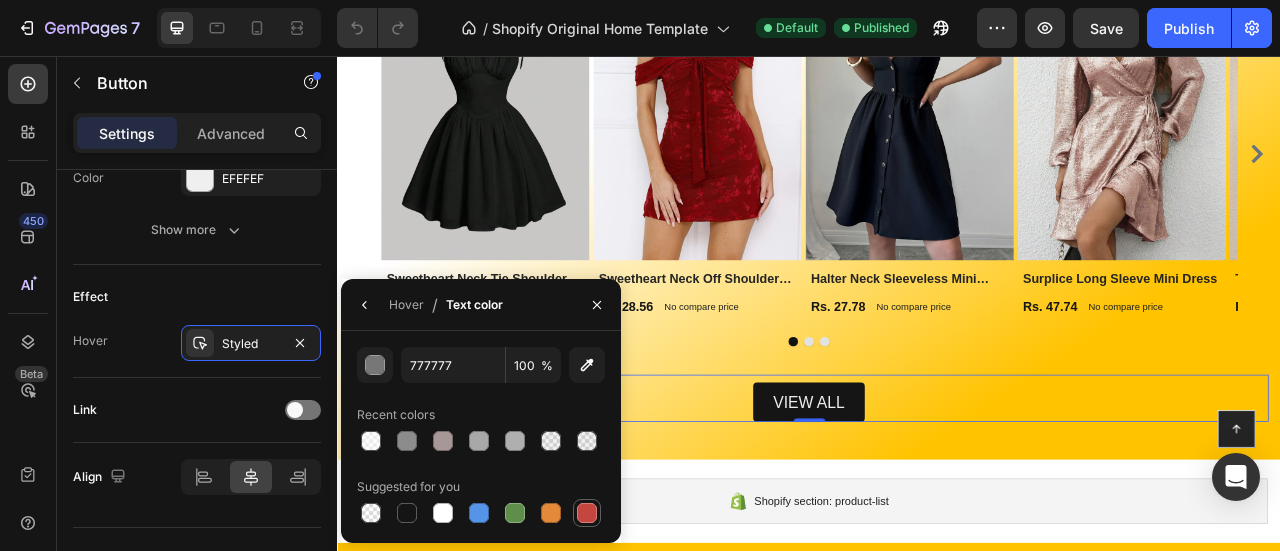 click at bounding box center (587, 513) 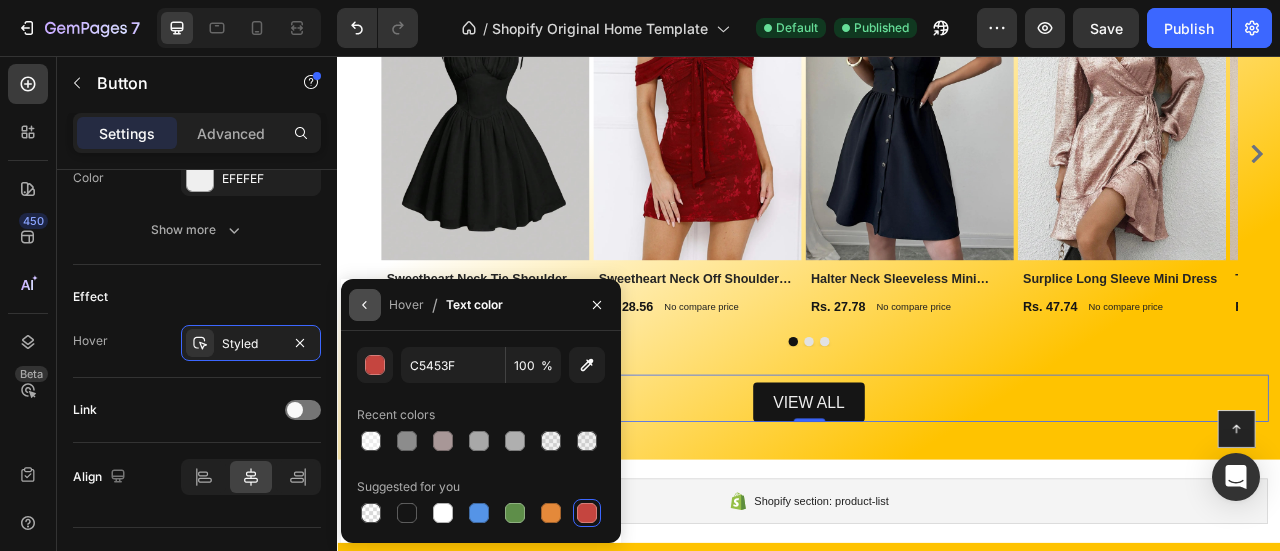 click 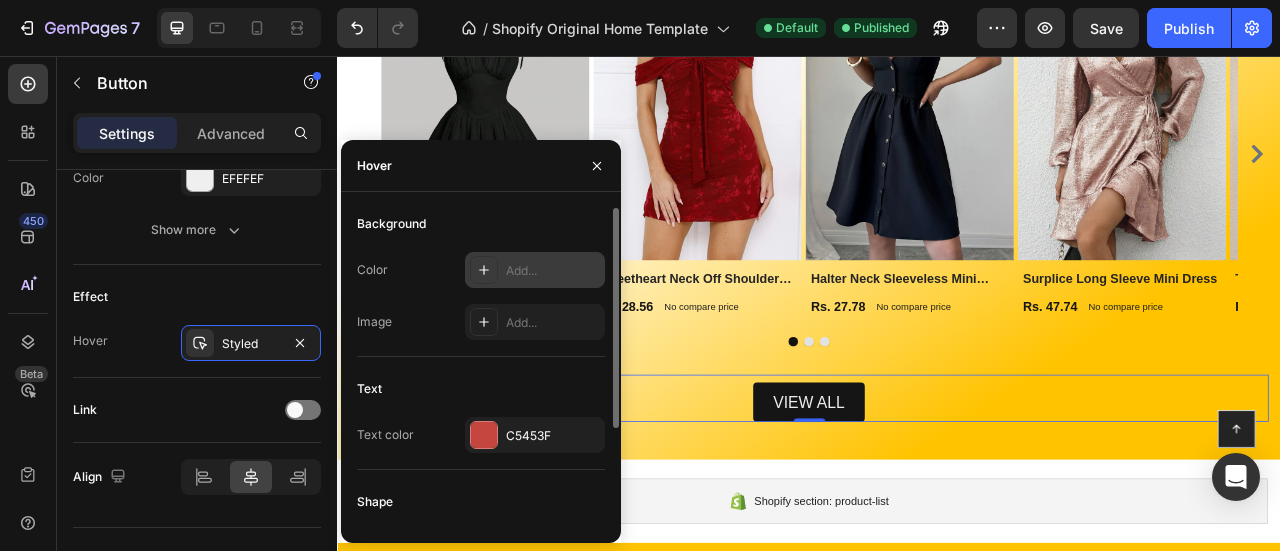 click 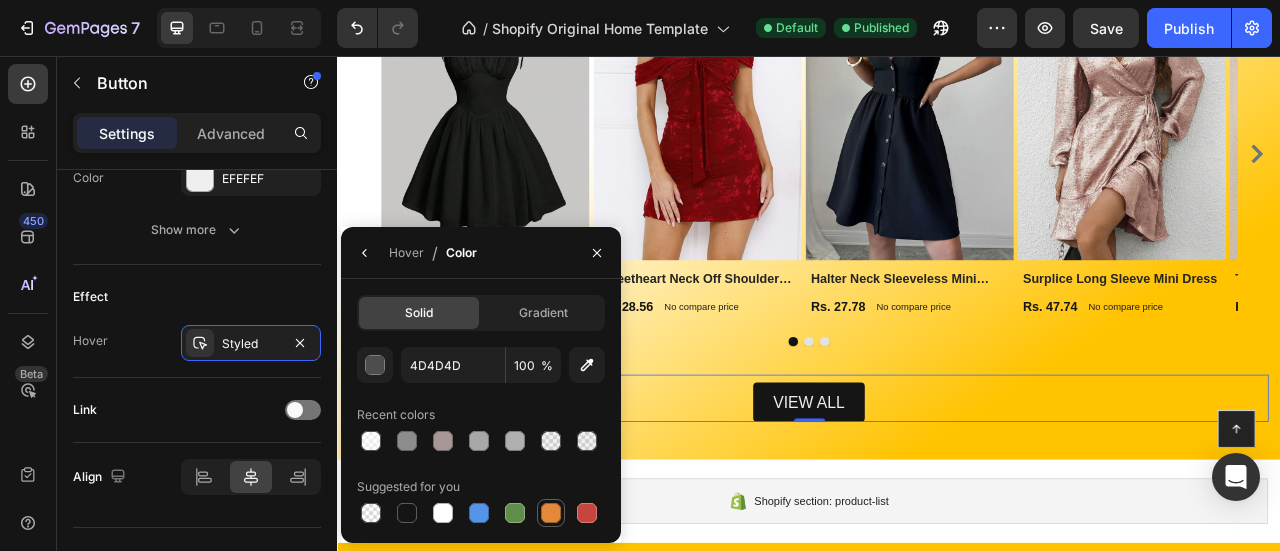 click at bounding box center [551, 513] 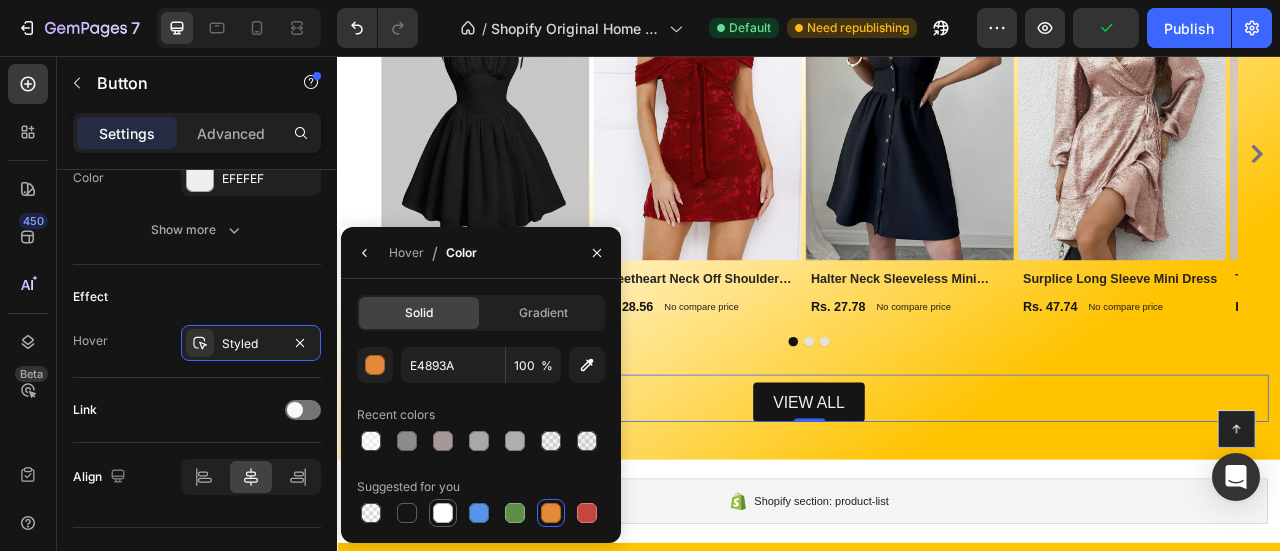 click at bounding box center [443, 513] 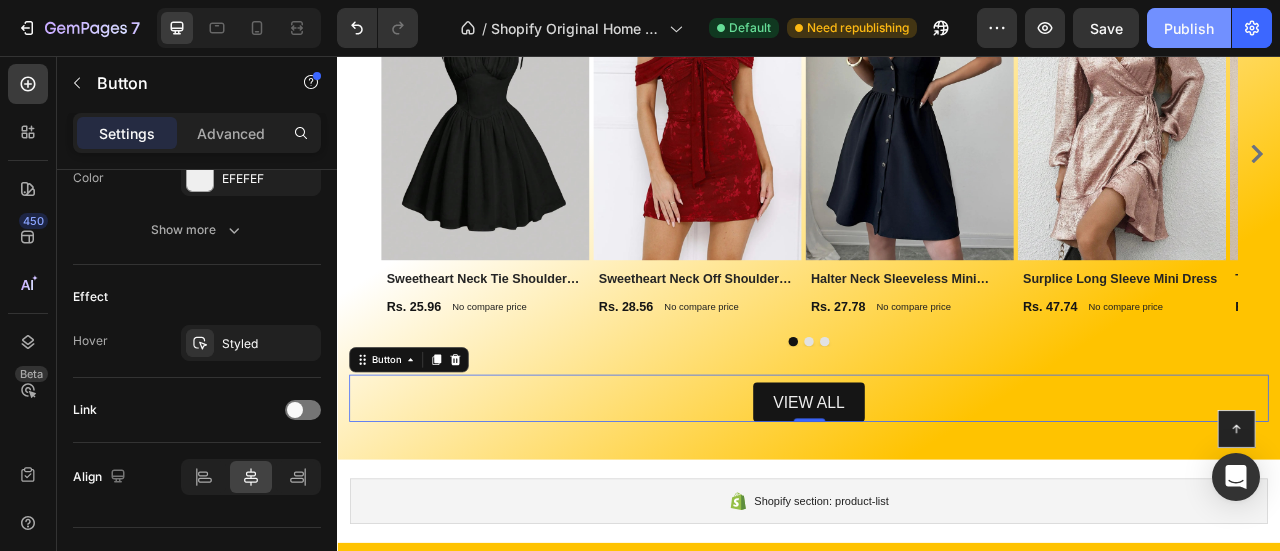 click on "Publish" at bounding box center (1189, 28) 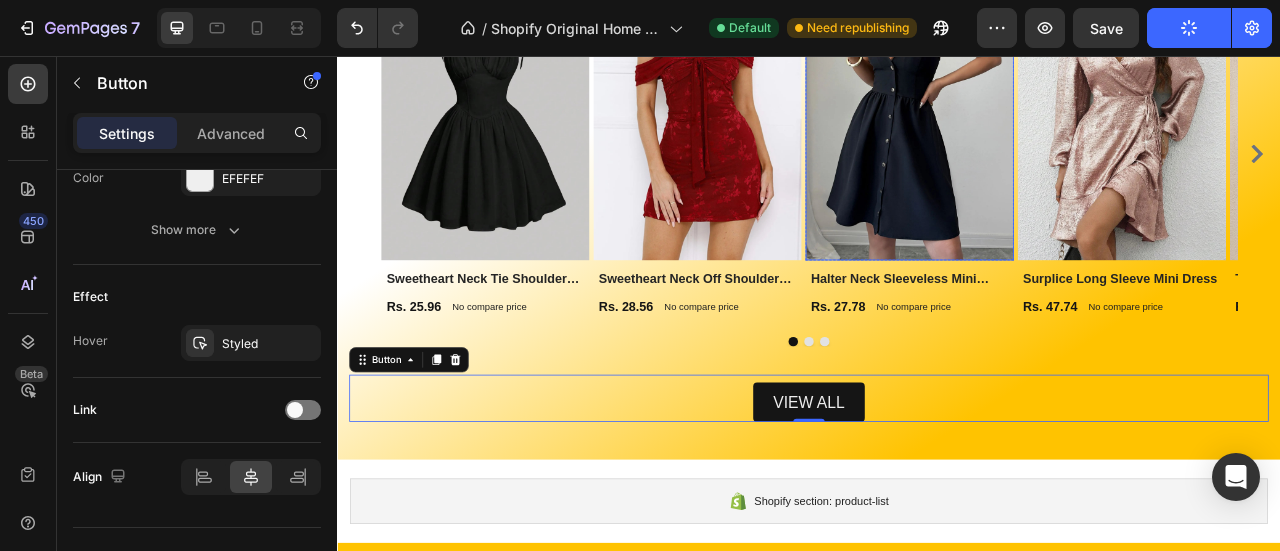 scroll, scrollTop: 1415, scrollLeft: 0, axis: vertical 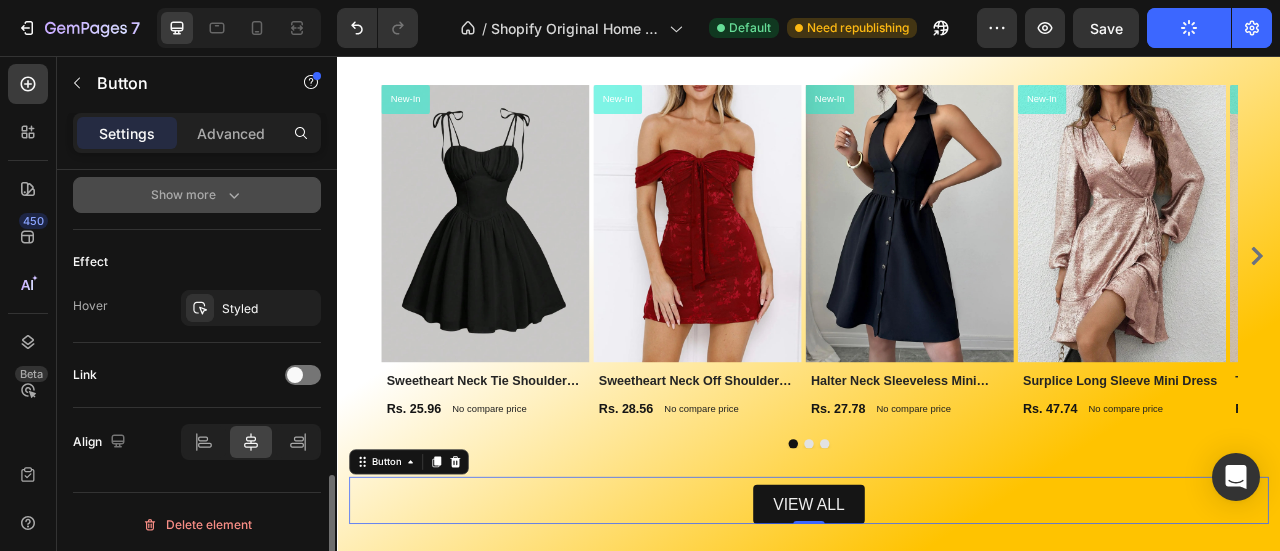 click 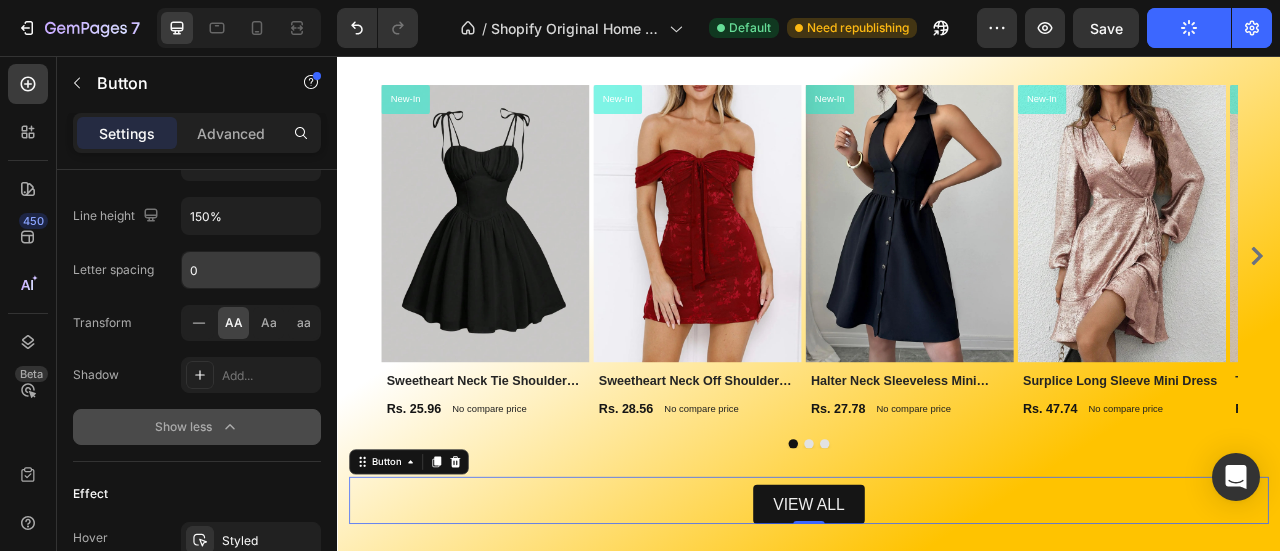 scroll, scrollTop: 1254, scrollLeft: 0, axis: vertical 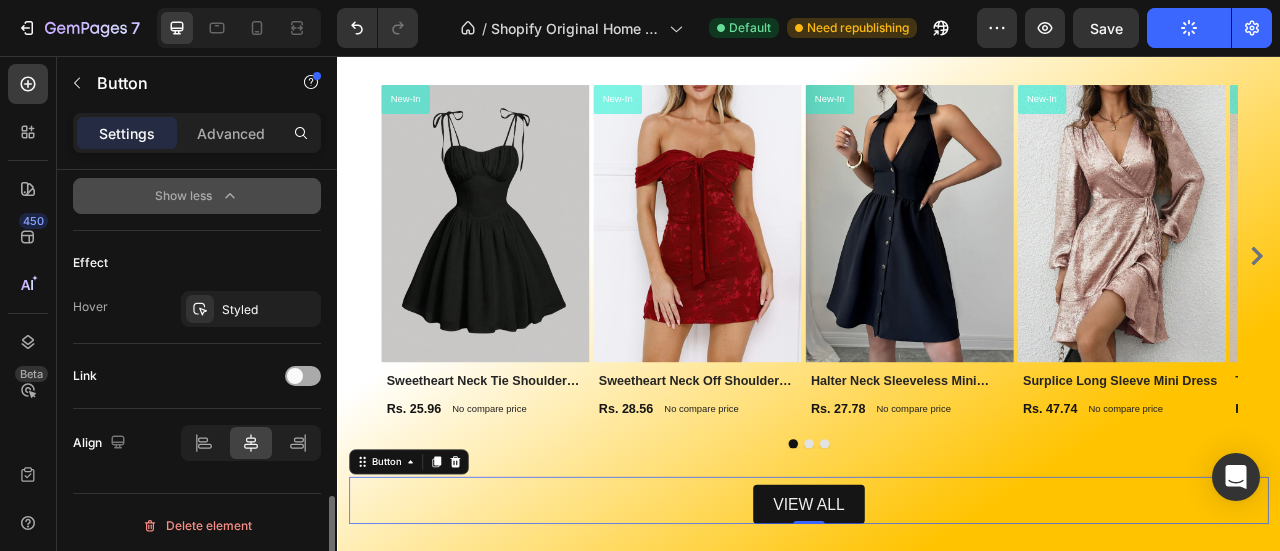 click at bounding box center (303, 376) 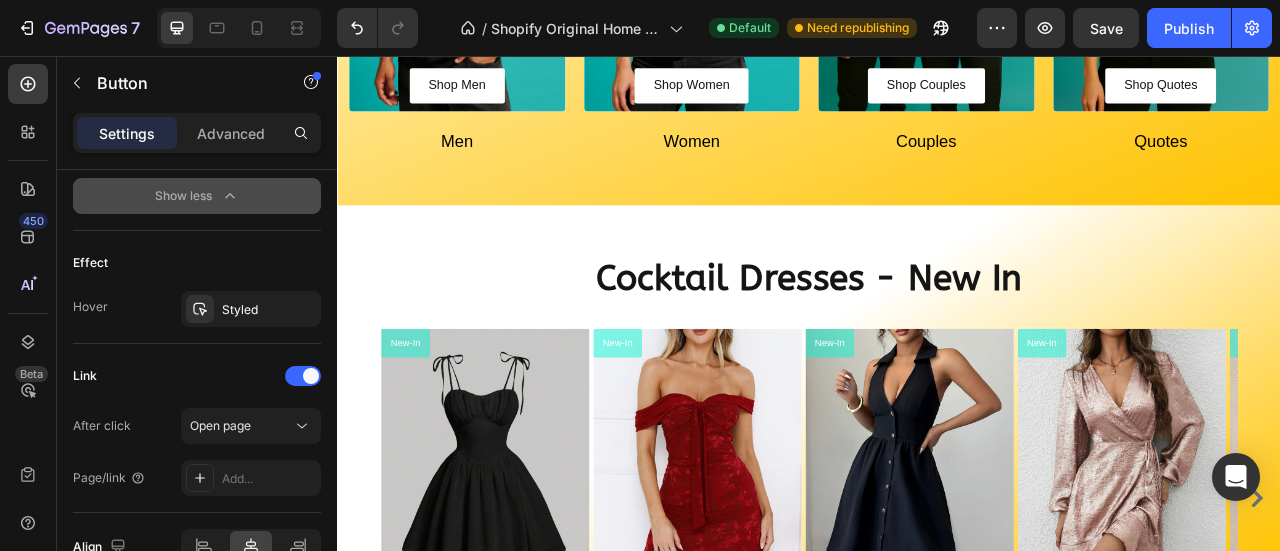 scroll, scrollTop: 1112, scrollLeft: 0, axis: vertical 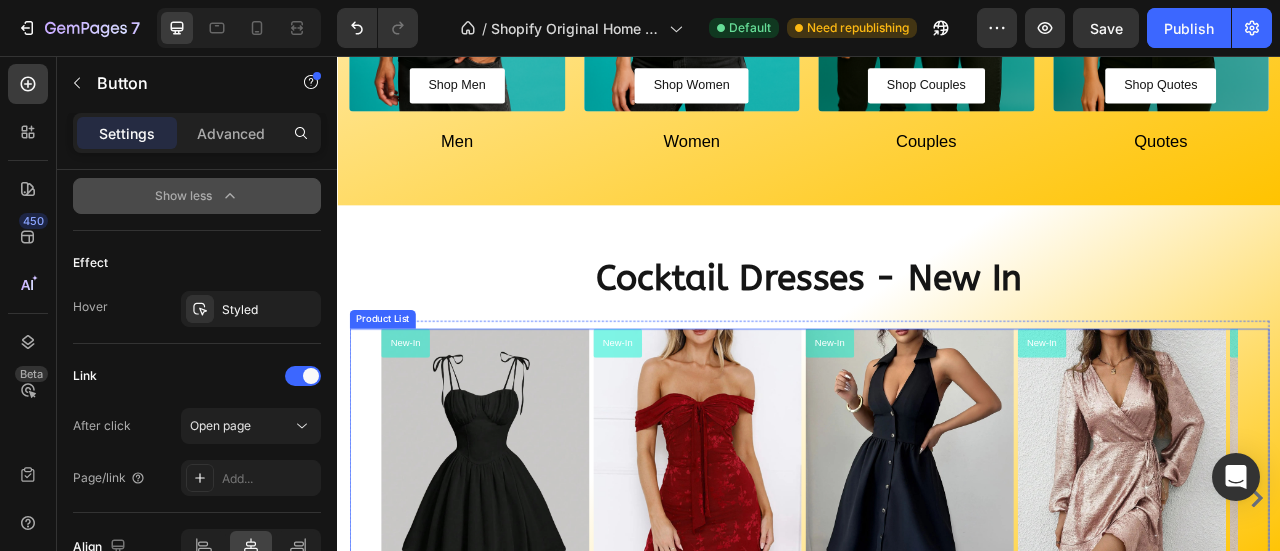 click on "New-In Product Badge Product Images Row Sweetheart Neck Tie Shoulder Dress Product Title Rs. 25.96 Product Price Product Price No compare price Product Price Row Row Product List New-In Product Badge Product Images Row Sweetheart Neck Off Shoulder Dress Product Title Rs. 28.56 Product Price Product Price No compare price Product Price Row Row Product List New-In Product Badge Product Images Row Halter Neck Sleeveless Mini Dress Product Title Rs. 27.78 Product Price Product Price No compare price Product Price Row Row Product List New-In Product Badge Product Images Row Surplice Long Sleeve Mini Dress Product Title Rs. 47.74 Product Price Product Price No compare price Product Price Row Row Product List New-In Product Badge Product Images Row Tiered Ruffled Long Sleeve Mini Dress Product Title Rs. 27.78 Product Price Product Price No compare price Product Price Row Row Product List New-In Product Badge Product Images Row Ruffled Hem Surplice Long Sleeve Dress Product Title Rs. 41.66 Product Price Product Price" at bounding box center (937, 619) 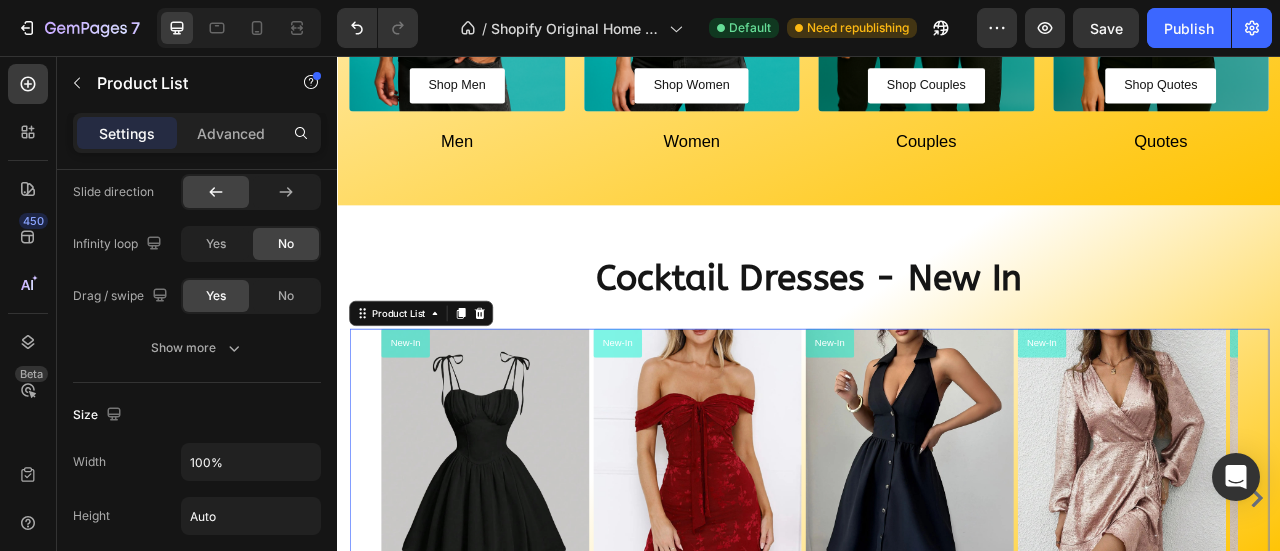 scroll, scrollTop: 0, scrollLeft: 0, axis: both 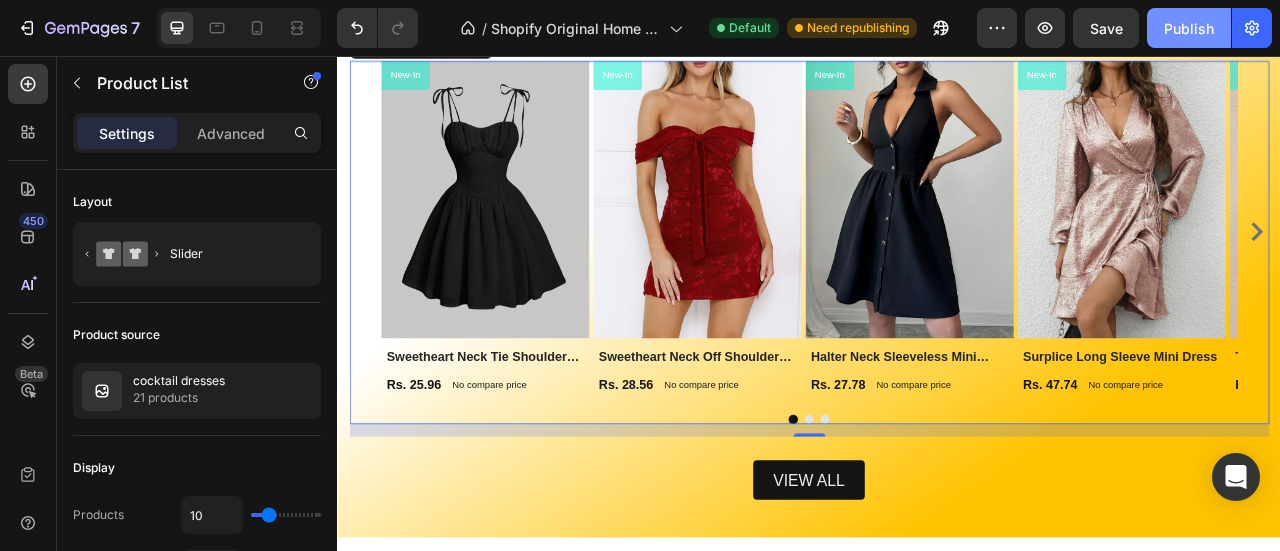 click on "Publish" 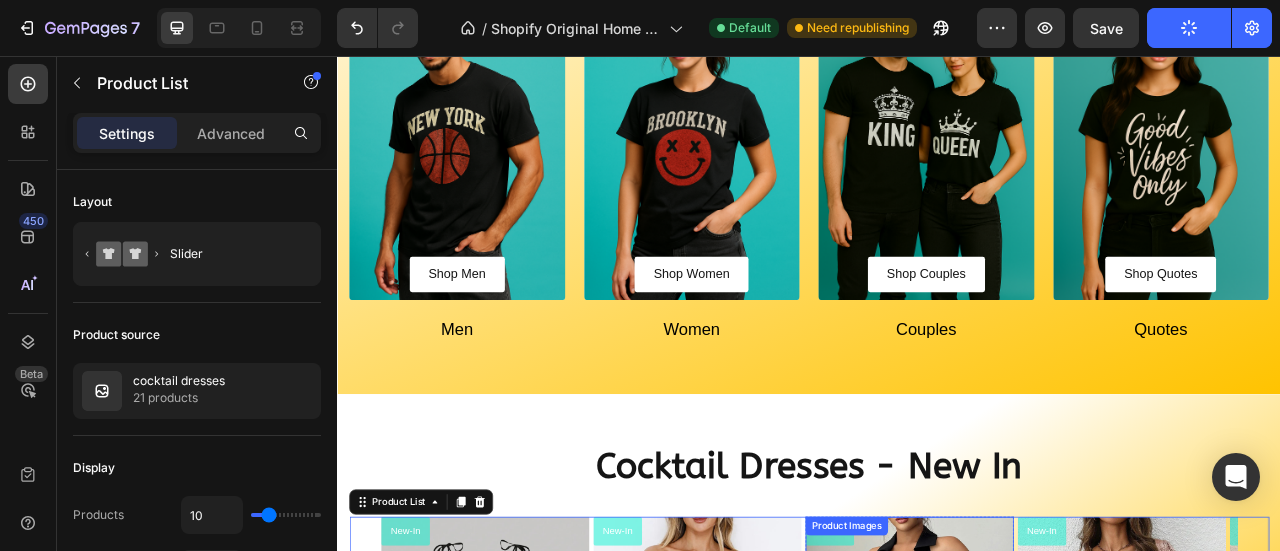 scroll, scrollTop: 872, scrollLeft: 0, axis: vertical 